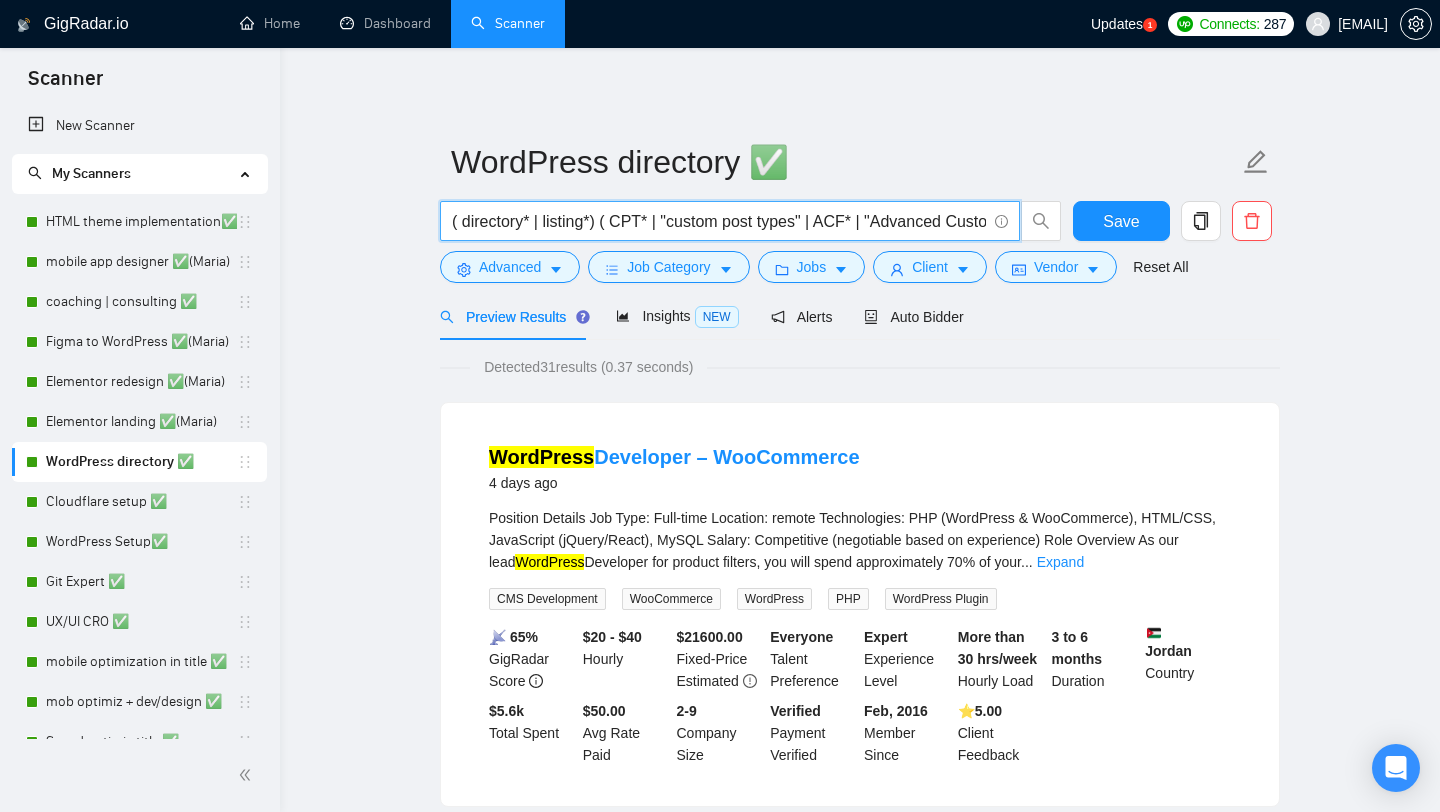 scroll, scrollTop: 0, scrollLeft: 0, axis: both 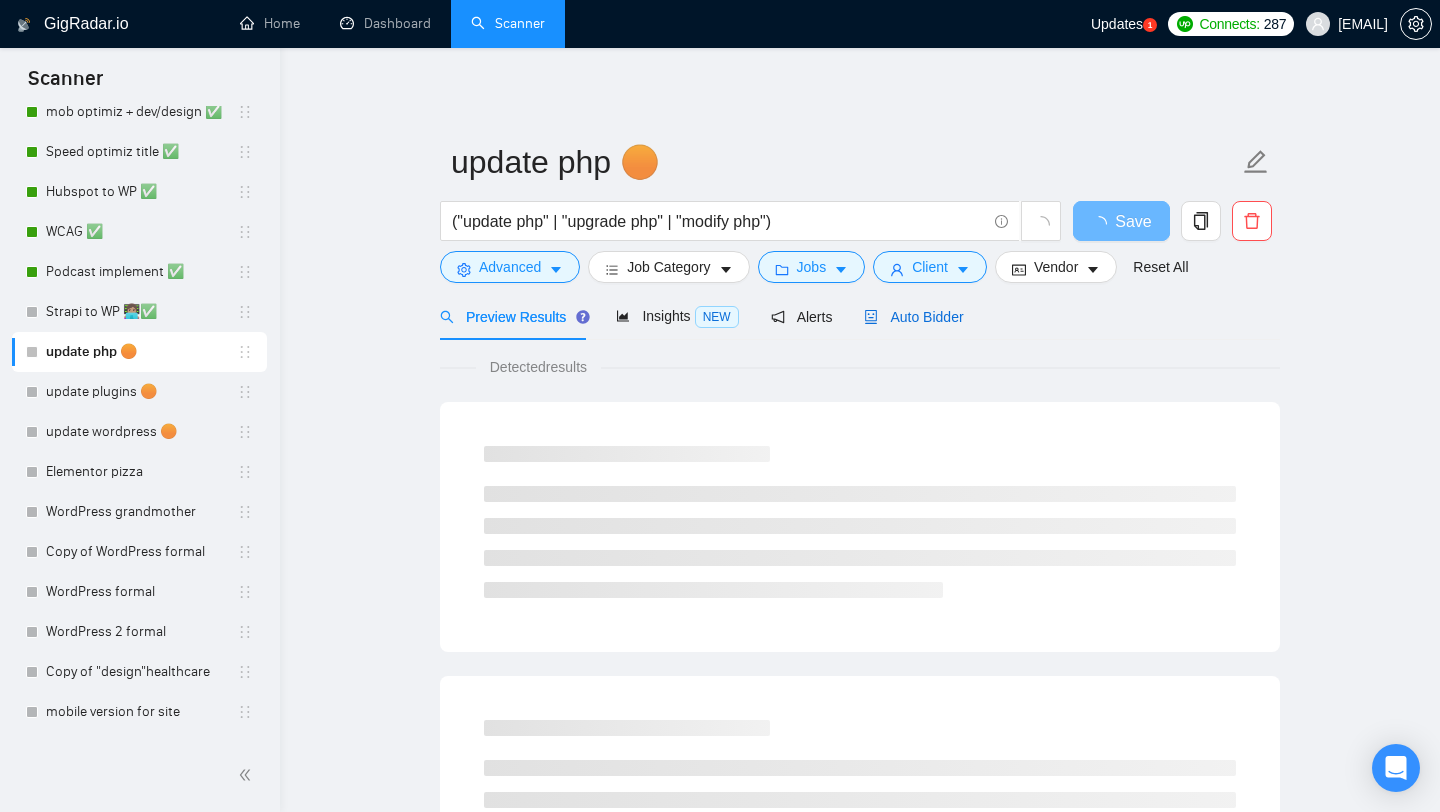 click on "Auto Bidder" at bounding box center (913, 317) 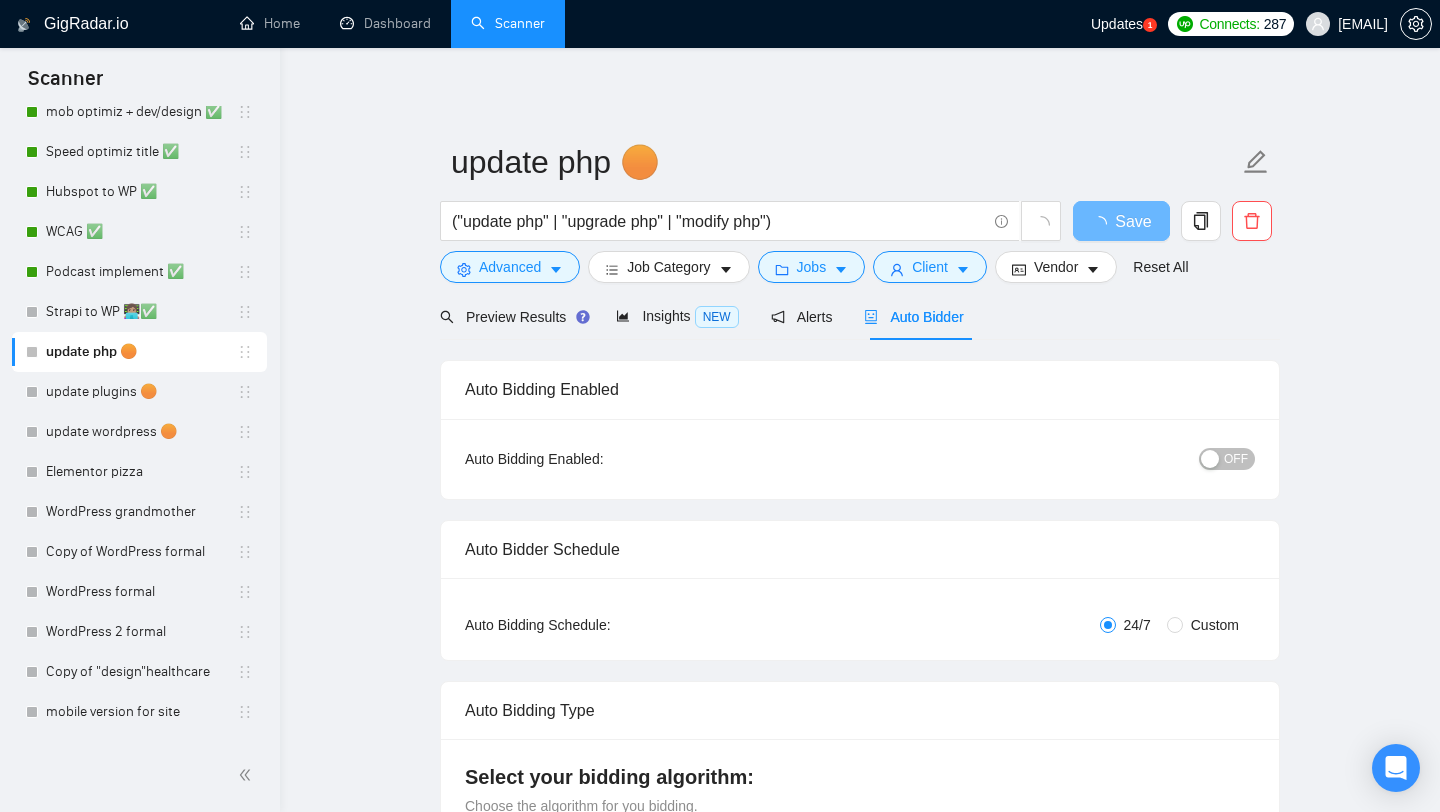 type 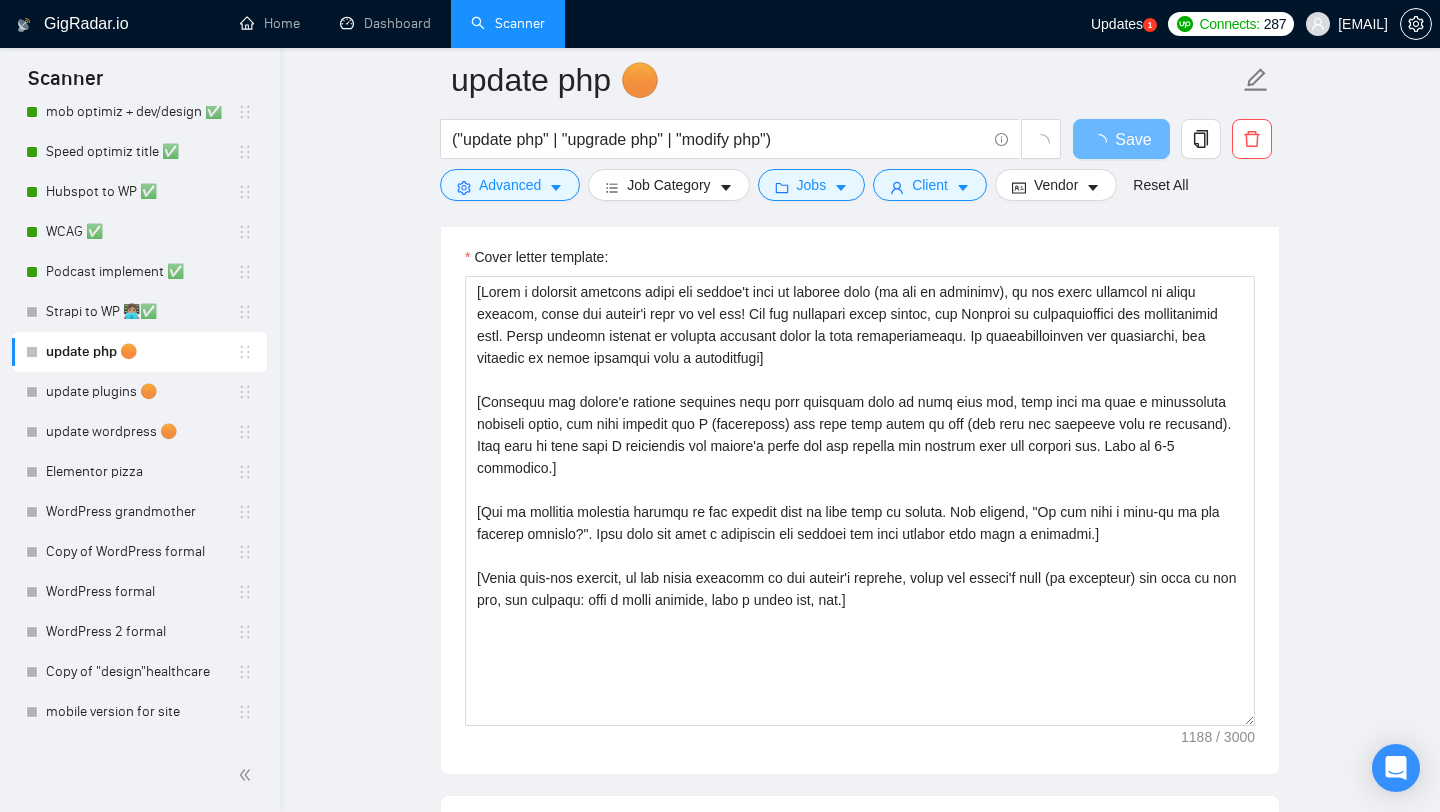 scroll, scrollTop: 1362, scrollLeft: 0, axis: vertical 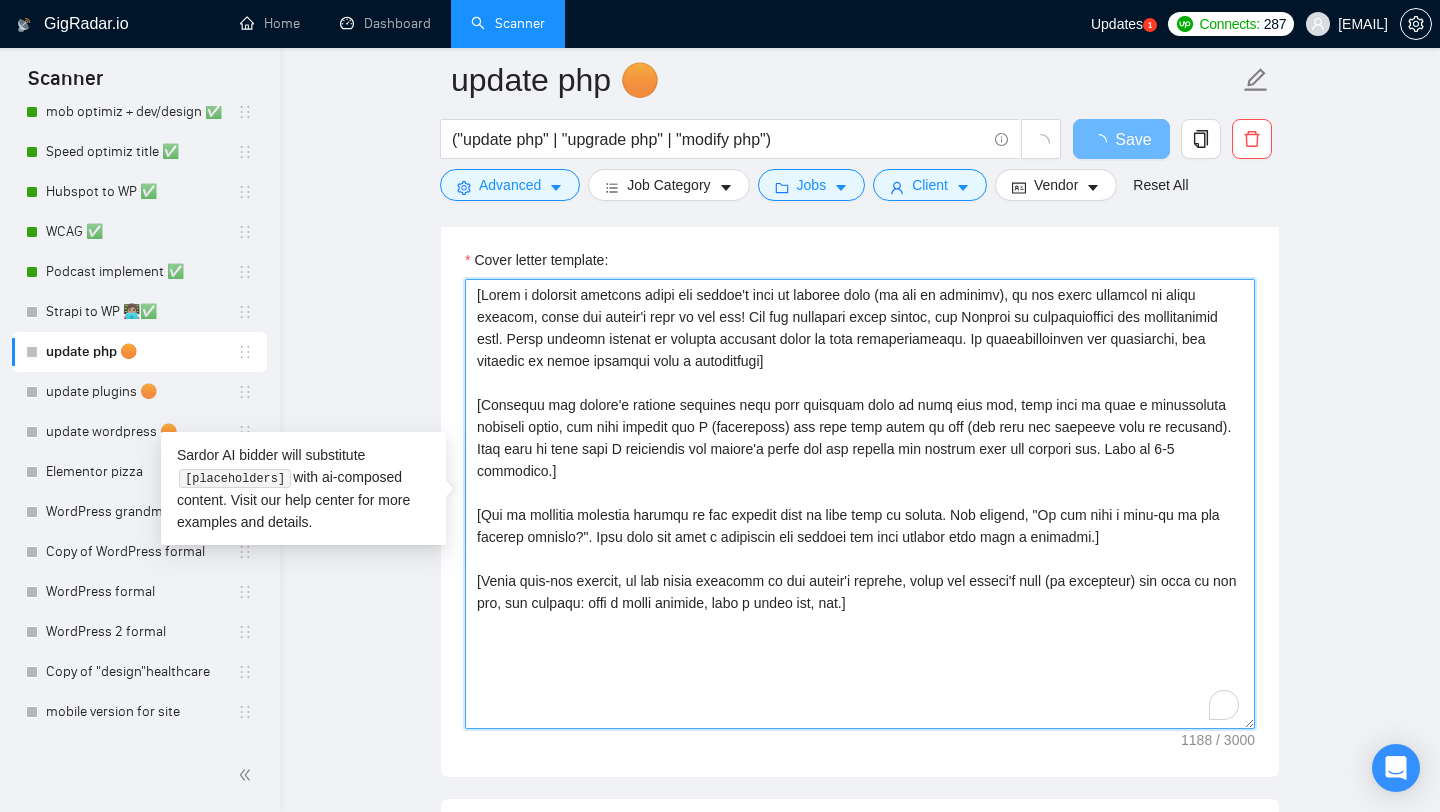 drag, startPoint x: 606, startPoint y: 402, endPoint x: 454, endPoint y: 291, distance: 188.2153 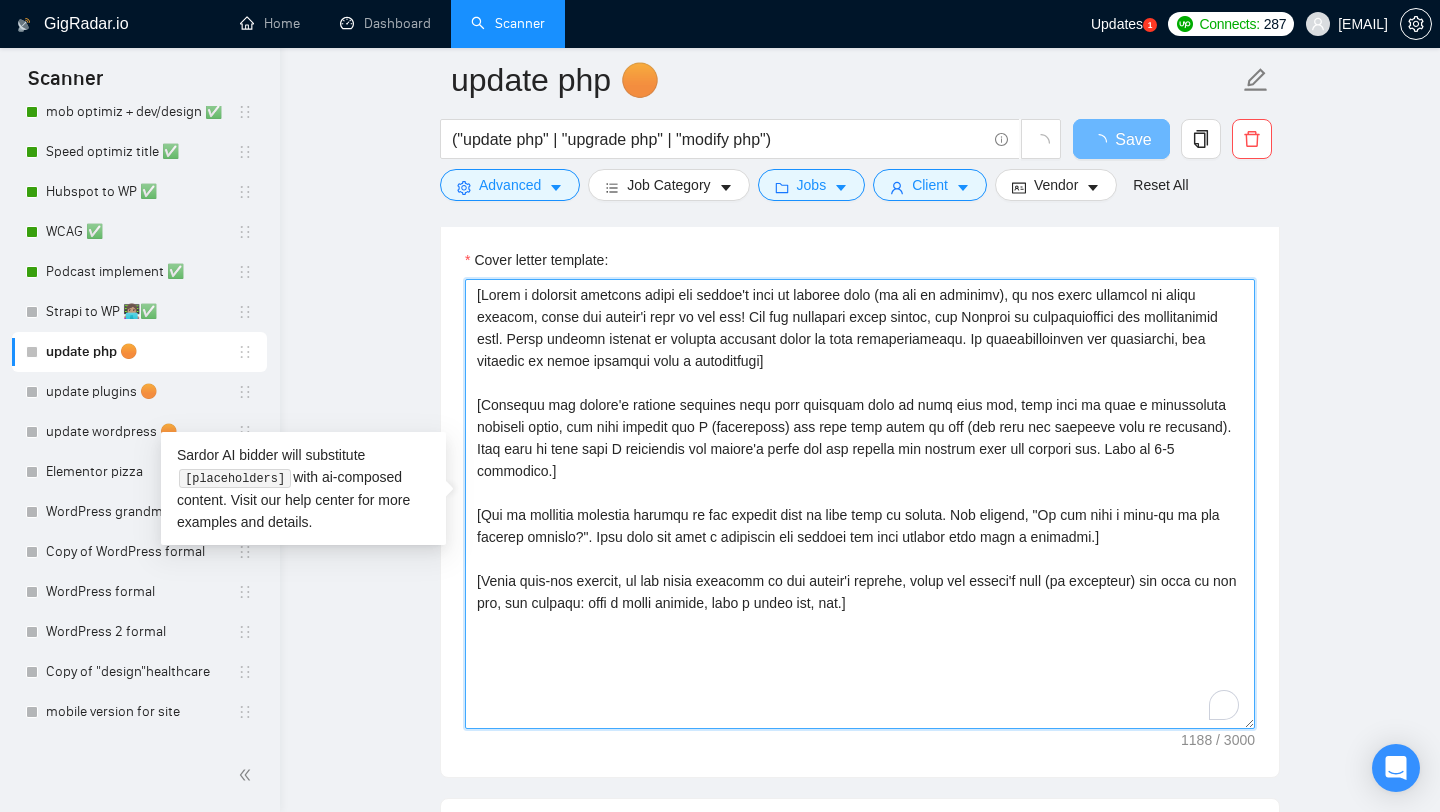 paste on "Updated the PHP version on hrforhealth.com. Fixed issues caused by deprecated functions and checked compatibility after the update." 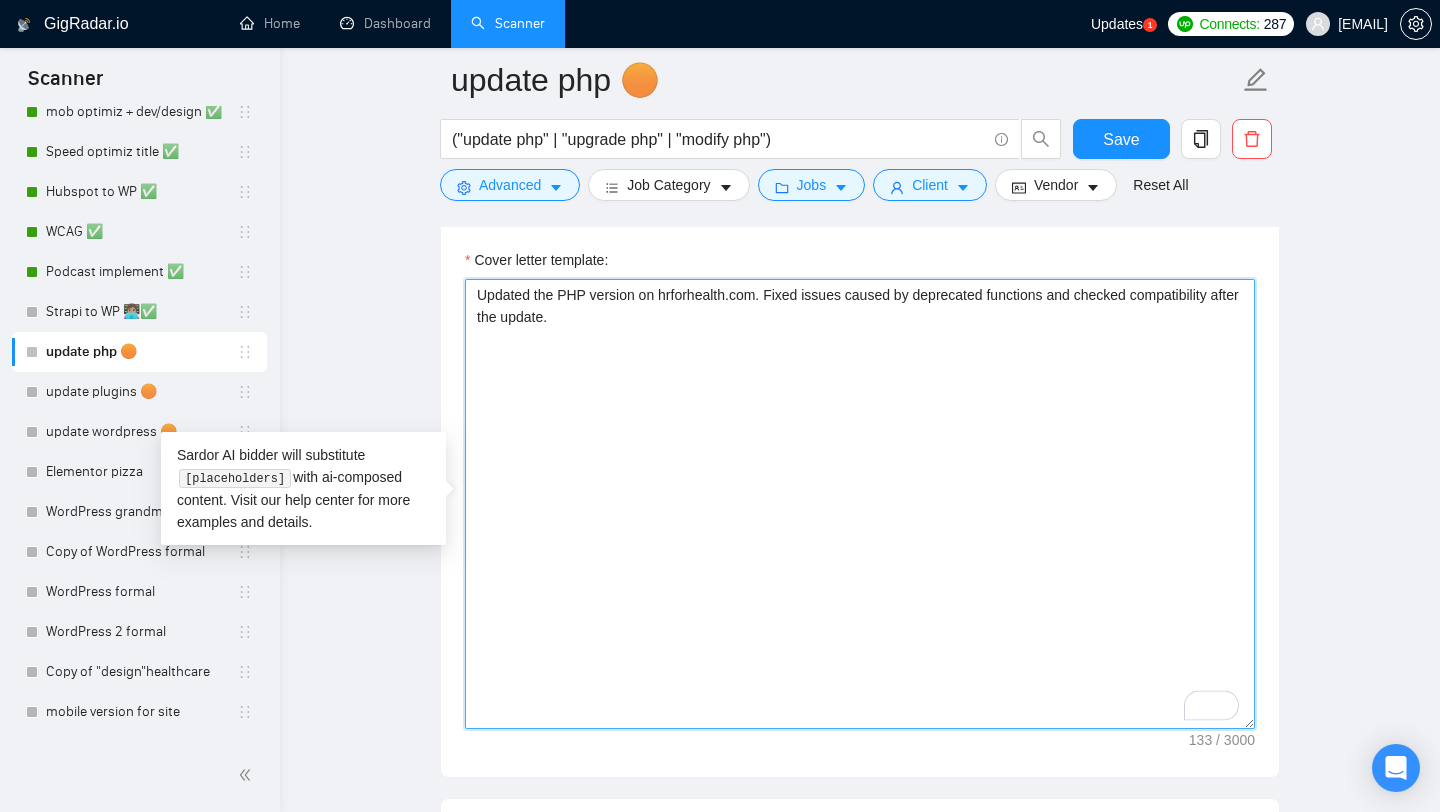 click on "Updated the PHP version on hrforhealth.com. Fixed issues caused by deprecated functions and checked compatibility after the update." at bounding box center [860, 504] 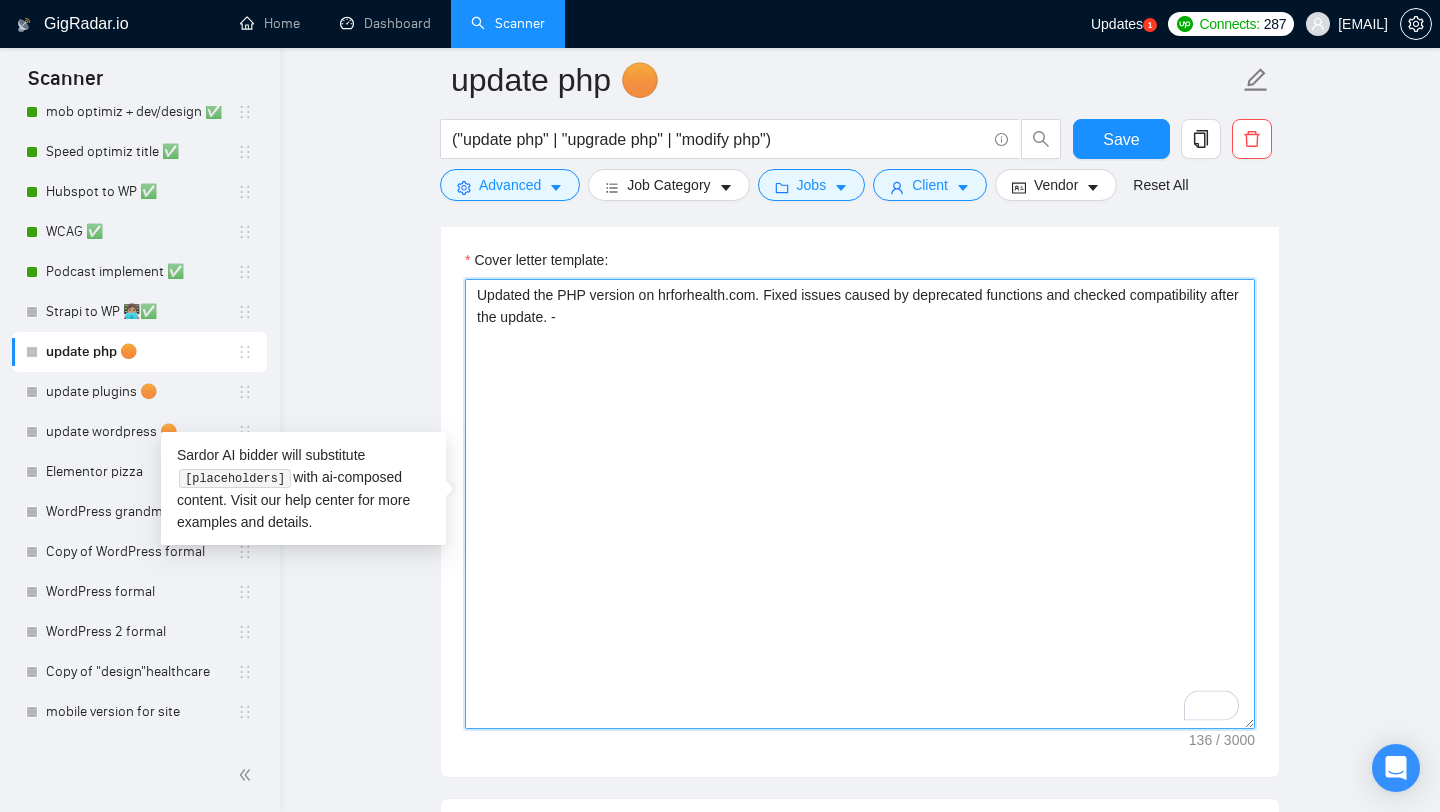 click on "Updated the PHP version on hrforhealth.com. Fixed issues caused by deprecated functions and checked compatibility after the update. -" at bounding box center [860, 504] 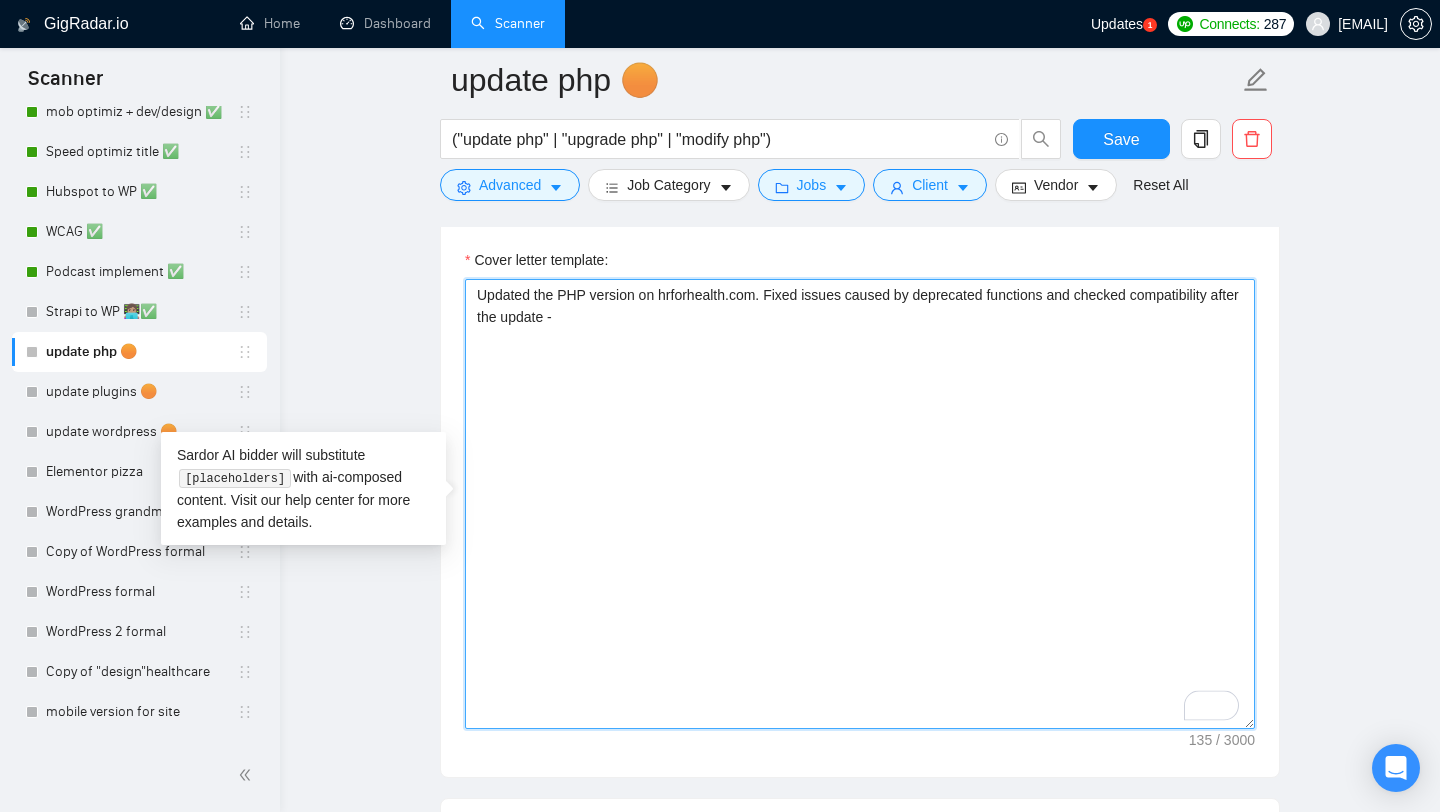 click on "Updated the PHP version on hrforhealth.com. Fixed issues caused by deprecated functions and checked compatibility after the update -" at bounding box center [860, 504] 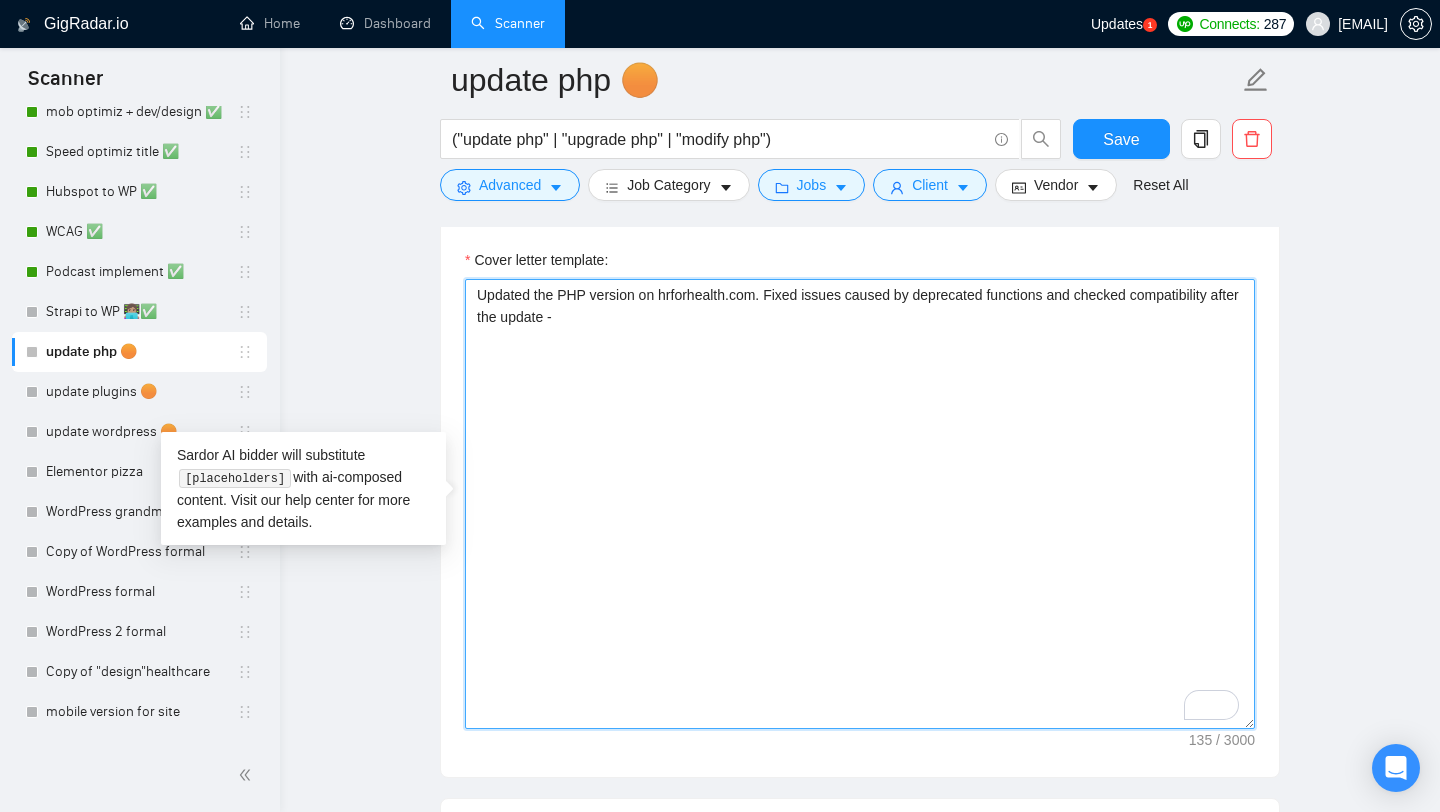 paste on "https://www.upwork.com/freelancers/alexonpoint?p=1943606831567892480" 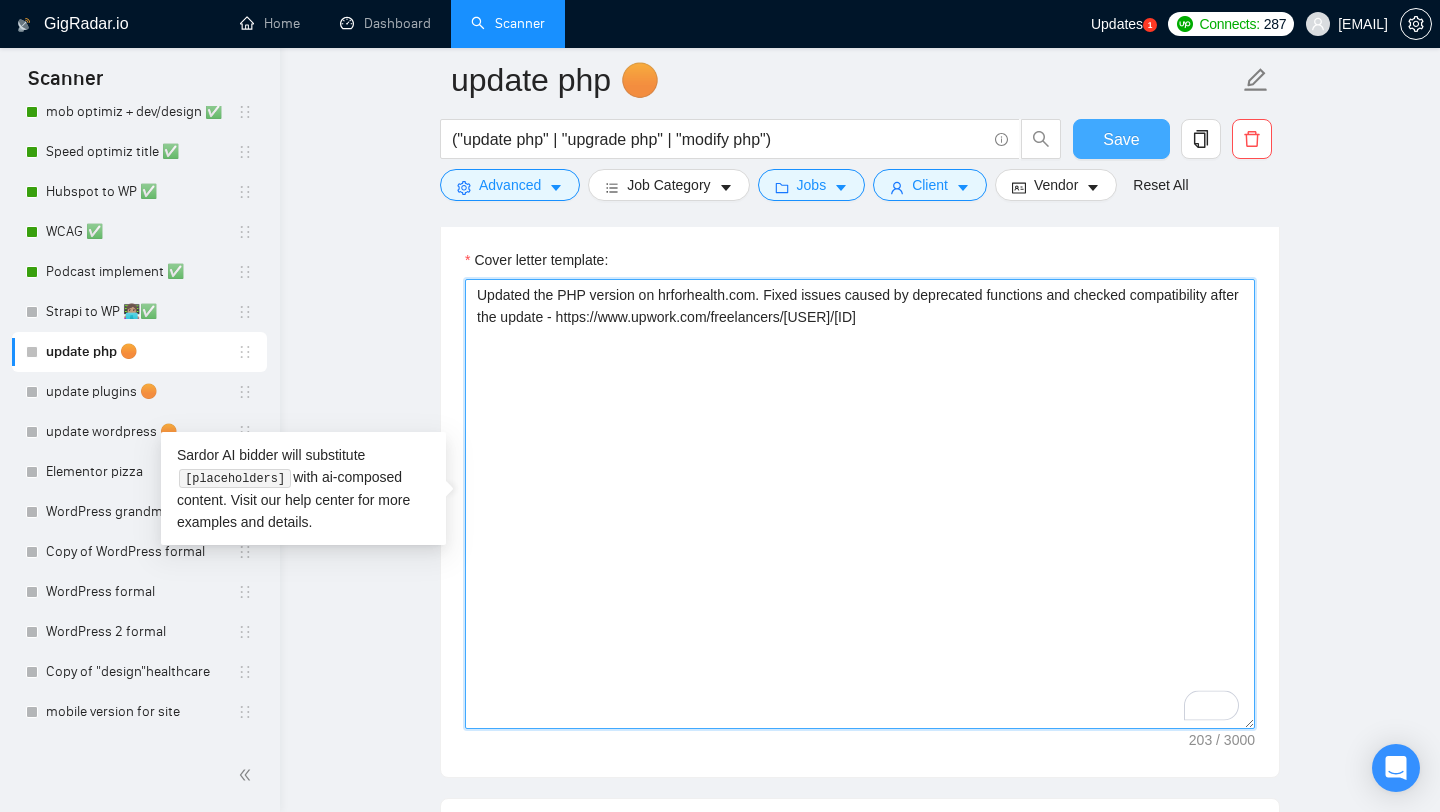 type on "Updated the PHP version on hrforhealth.com. Fixed issues caused by deprecated functions and checked compatibility after the update - https://www.upwork.com/freelancers/alexonpoint?p=1943606831567892480" 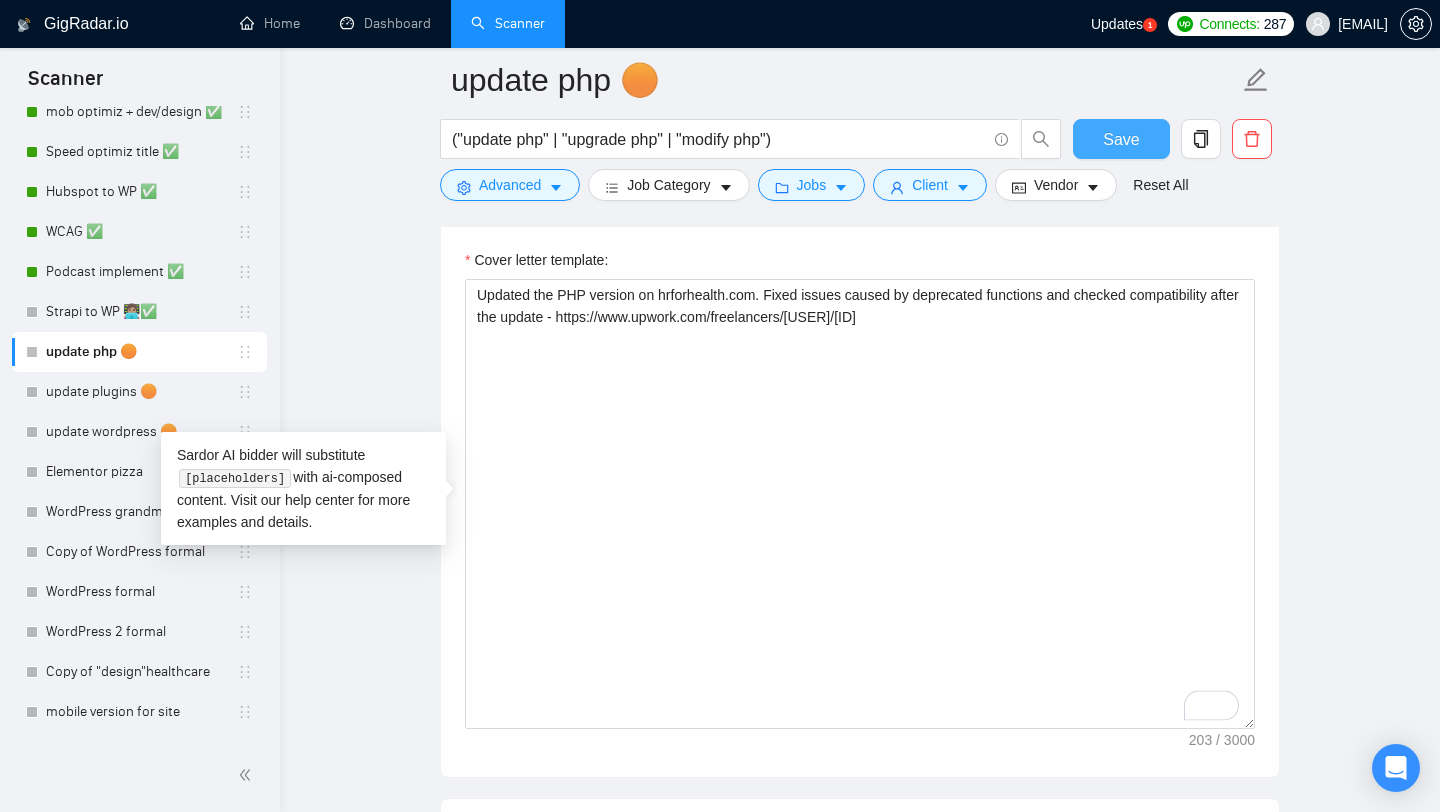 click on "Save" at bounding box center (1121, 139) 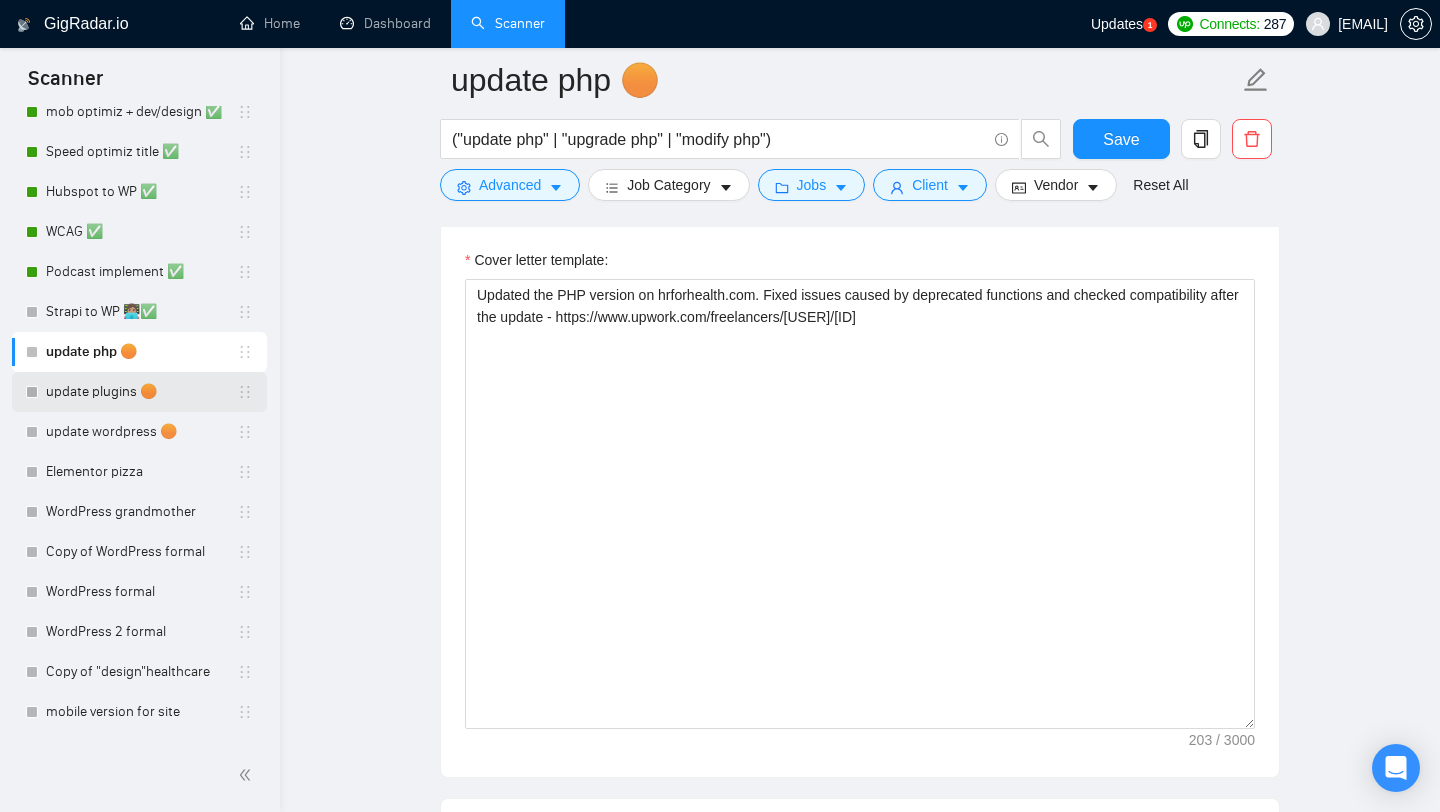 click on "update plugins 🟠" at bounding box center (141, 392) 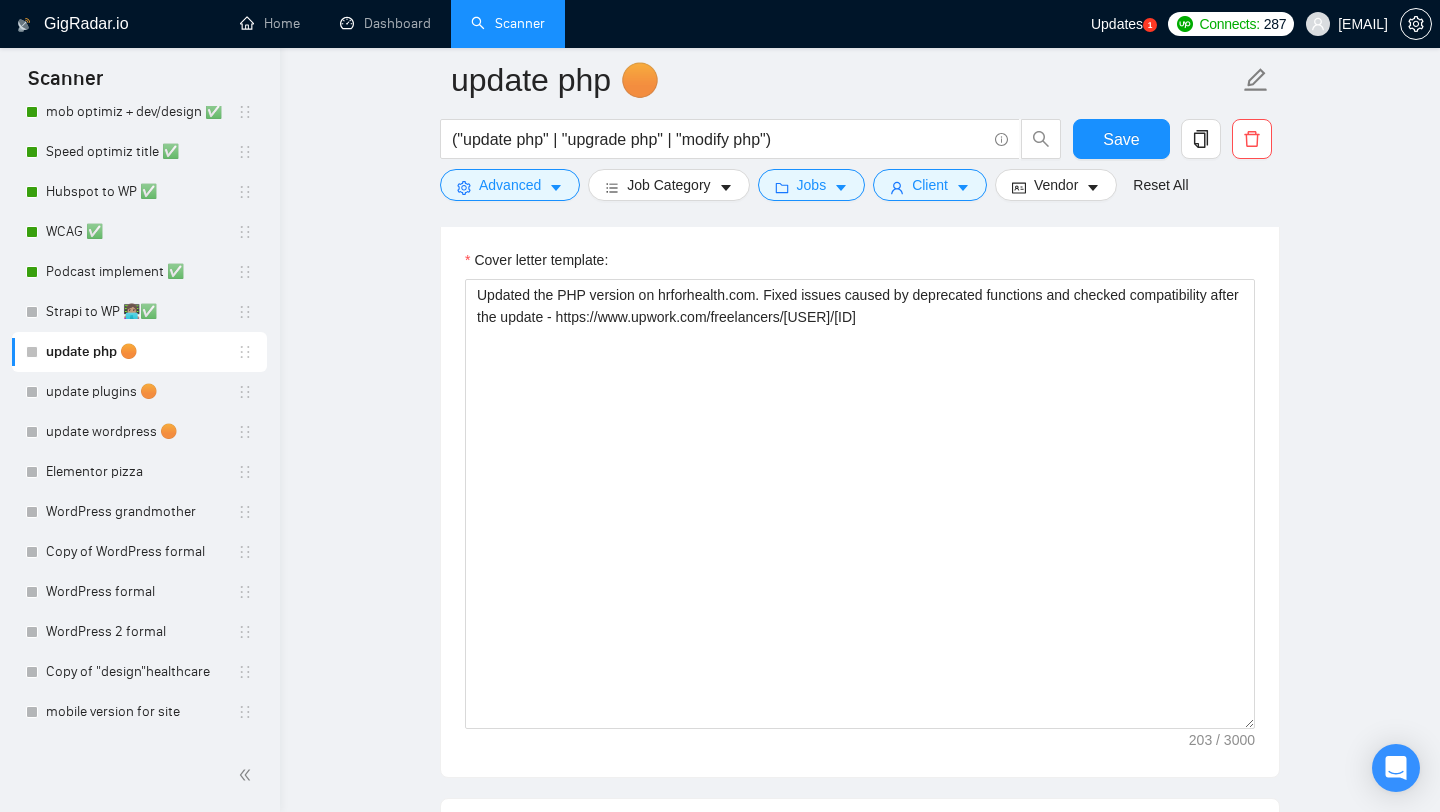 scroll, scrollTop: 0, scrollLeft: 0, axis: both 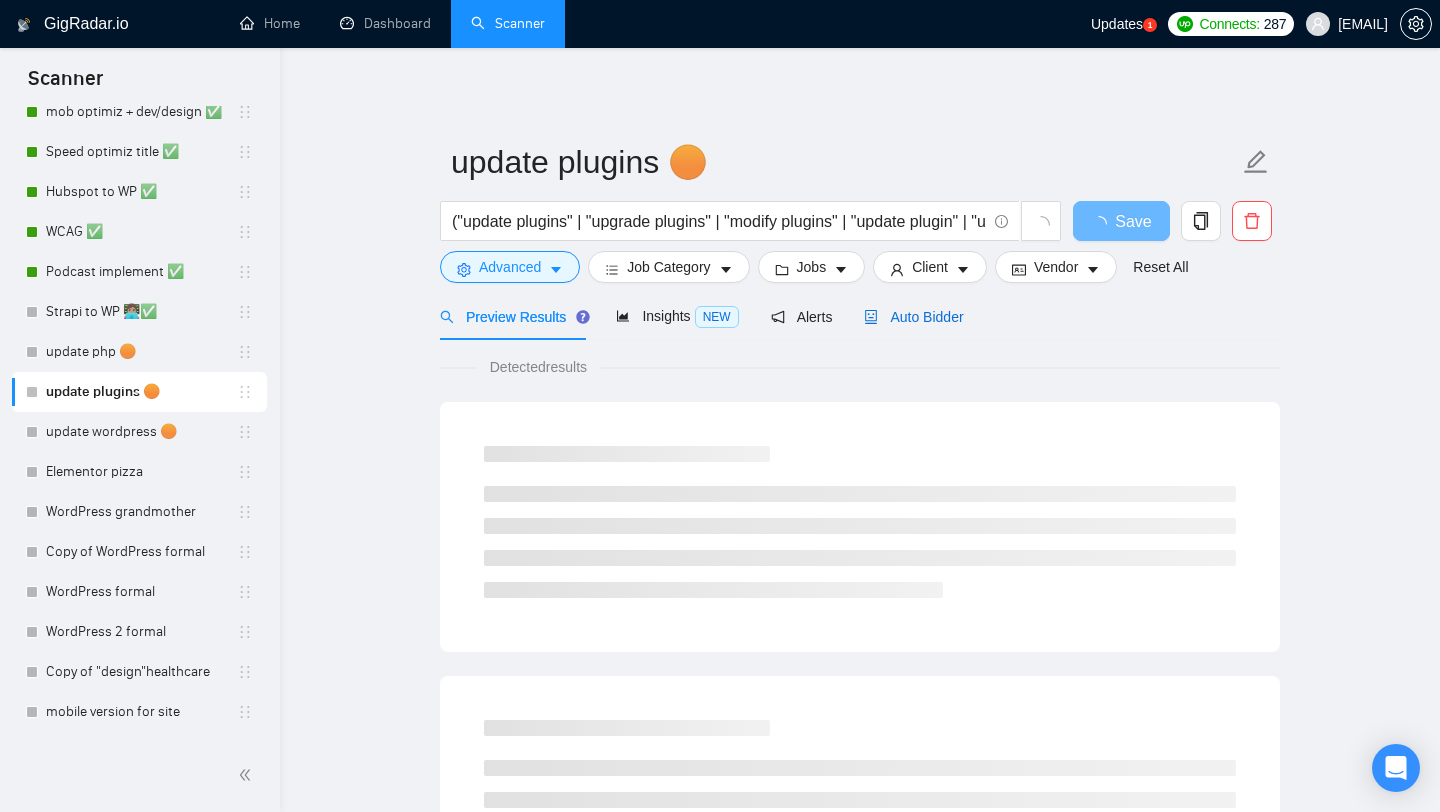click on "Auto Bidder" at bounding box center (913, 317) 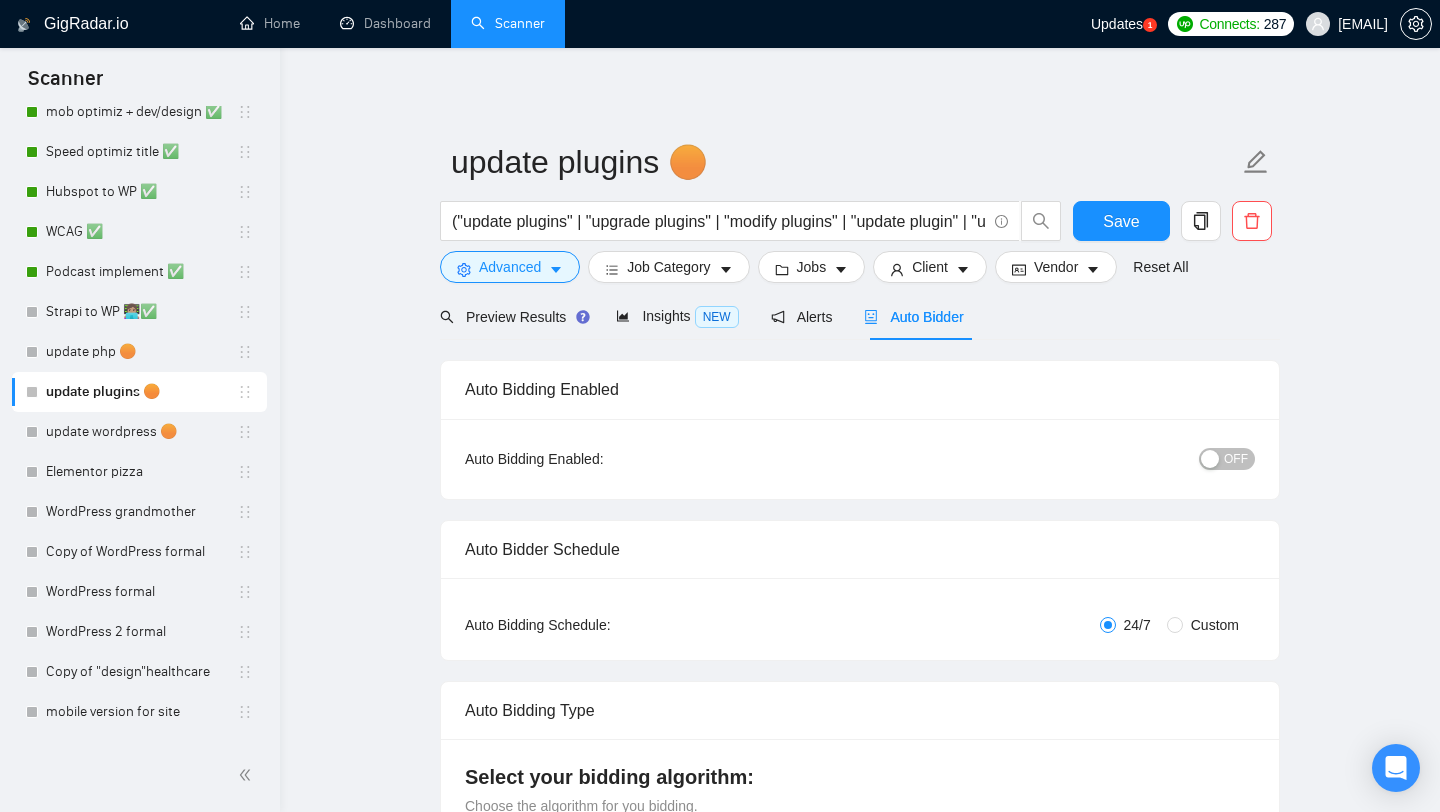 type 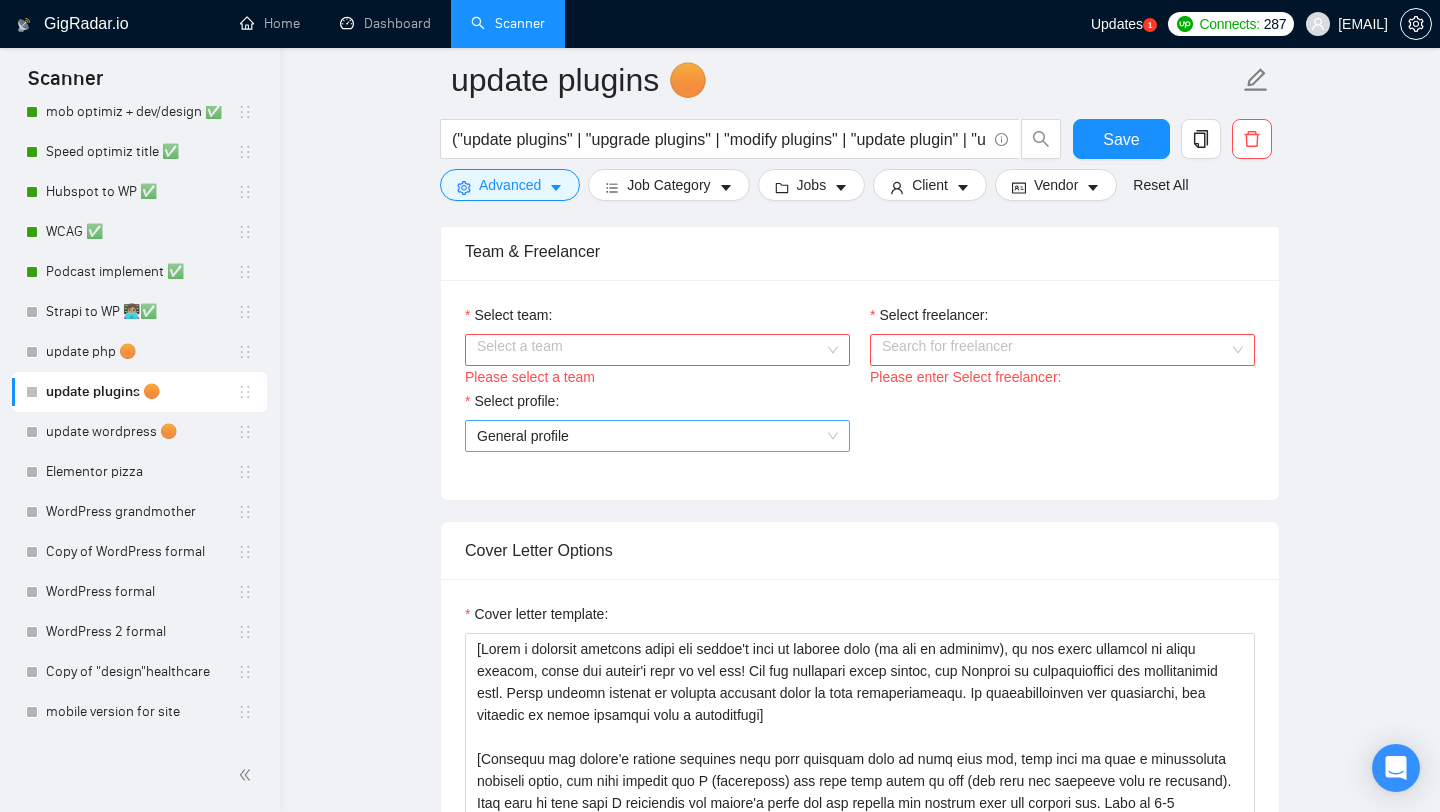 scroll, scrollTop: 1244, scrollLeft: 0, axis: vertical 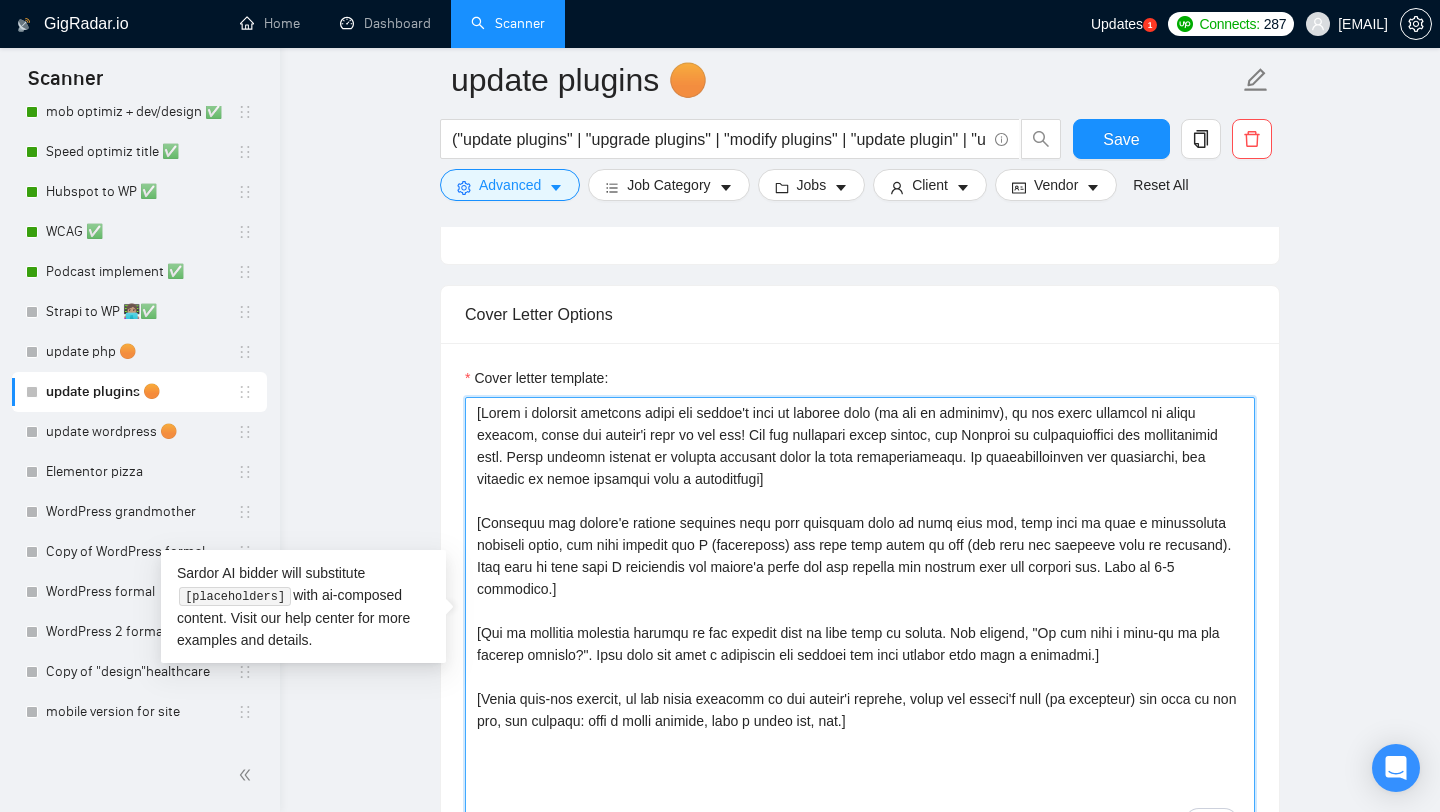 drag, startPoint x: 919, startPoint y: 687, endPoint x: 483, endPoint y: 384, distance: 530.94727 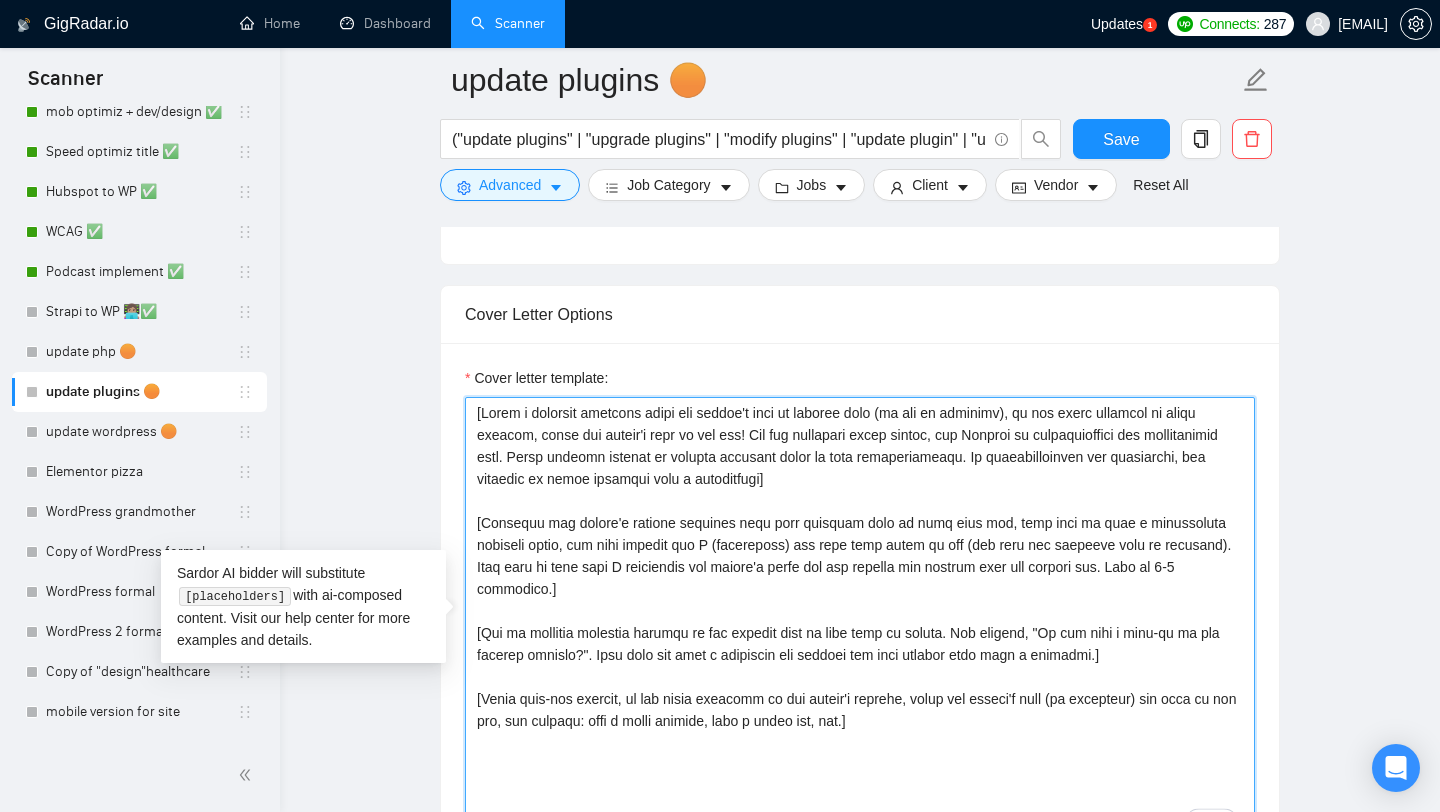 type on ", using the client's name (if available) and time of the day, for example: have a great evening, have a great day, etc.]" 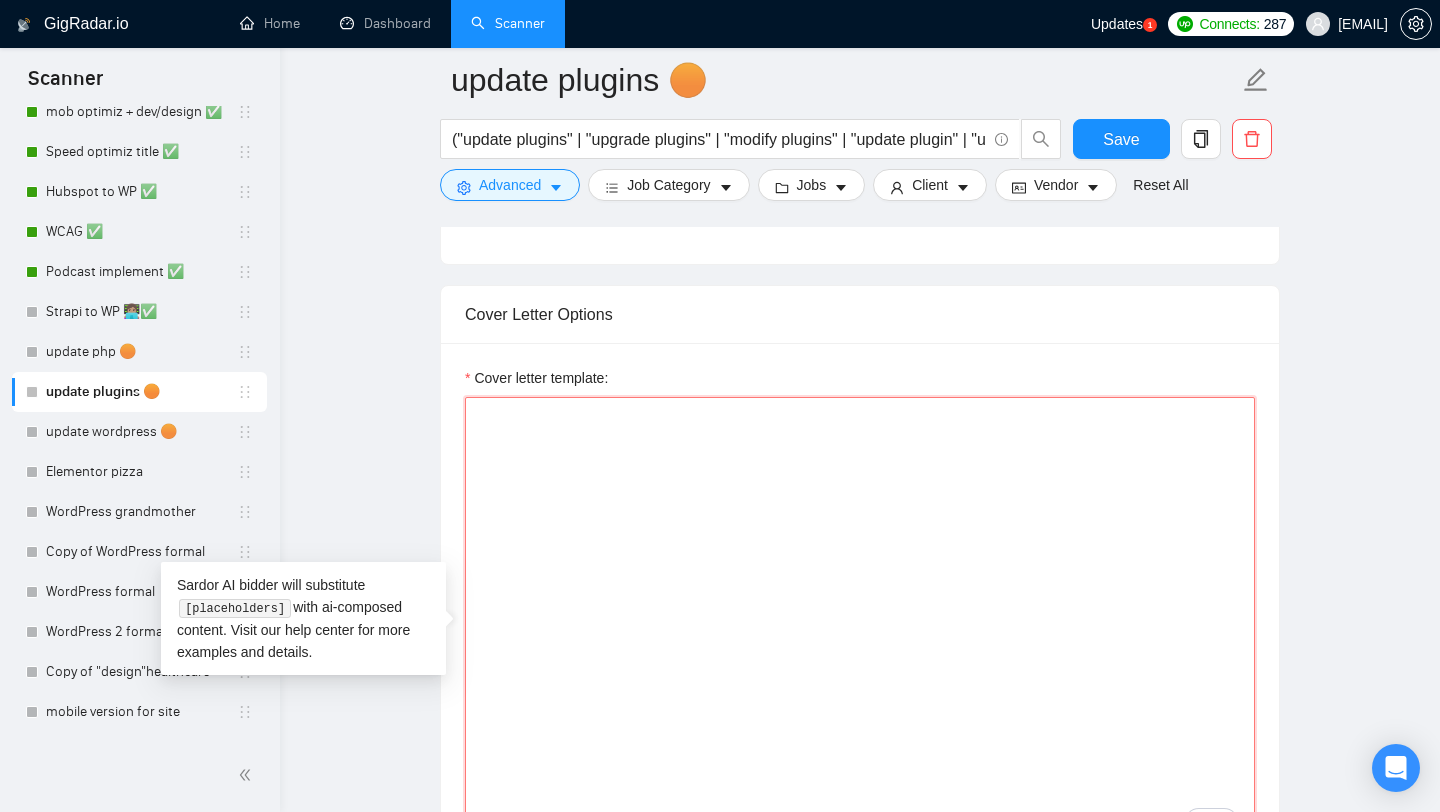 paste on "https://www.upwork.com/freelancers/alexonpoint?p=1943606831567892480" 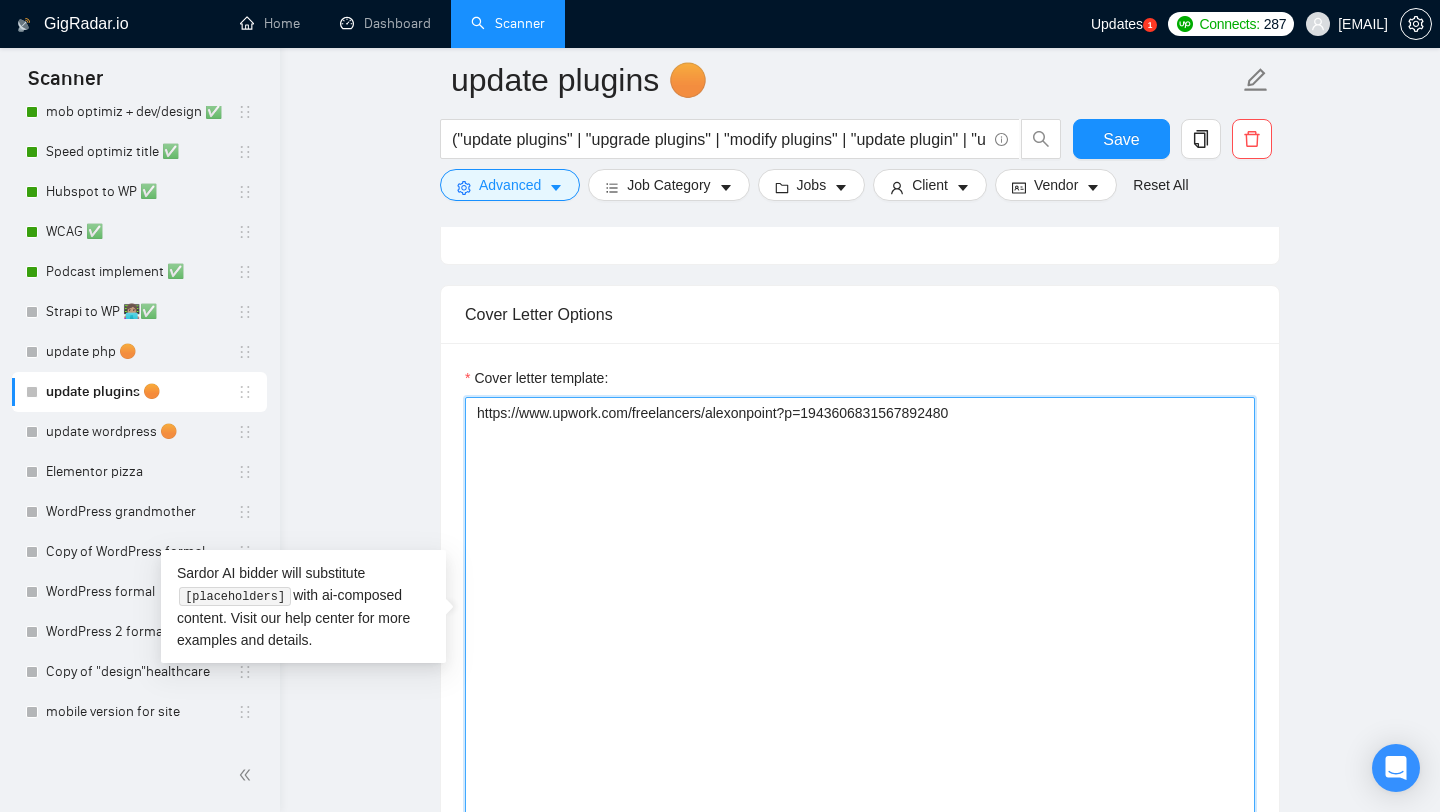 click on "https://www.upwork.com/freelancers/alexonpoint?p=1943606831567892480" at bounding box center [860, 622] 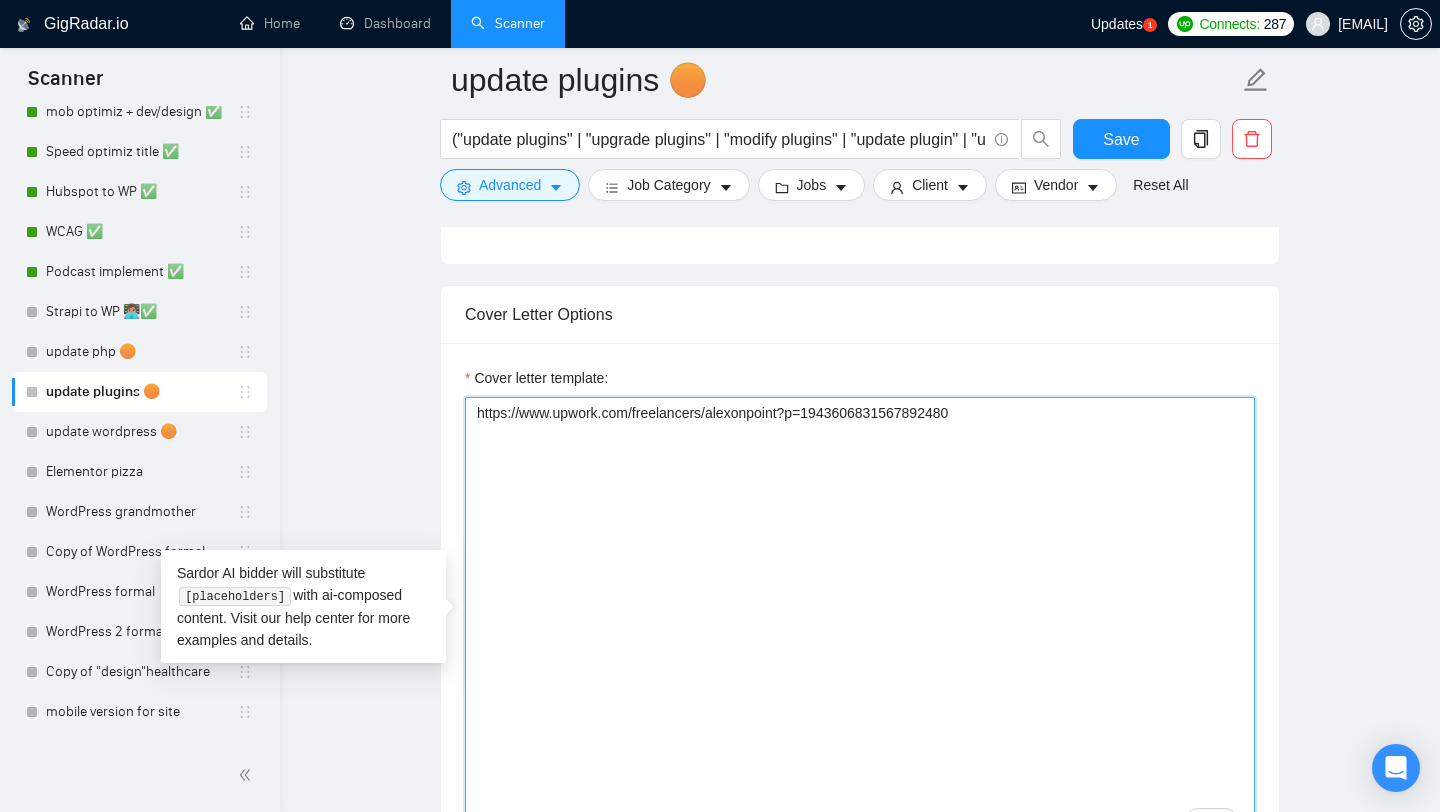 paste on "Updated all plugins on hrforhealth.com. Tested functionality post-update and fixed broken styles." 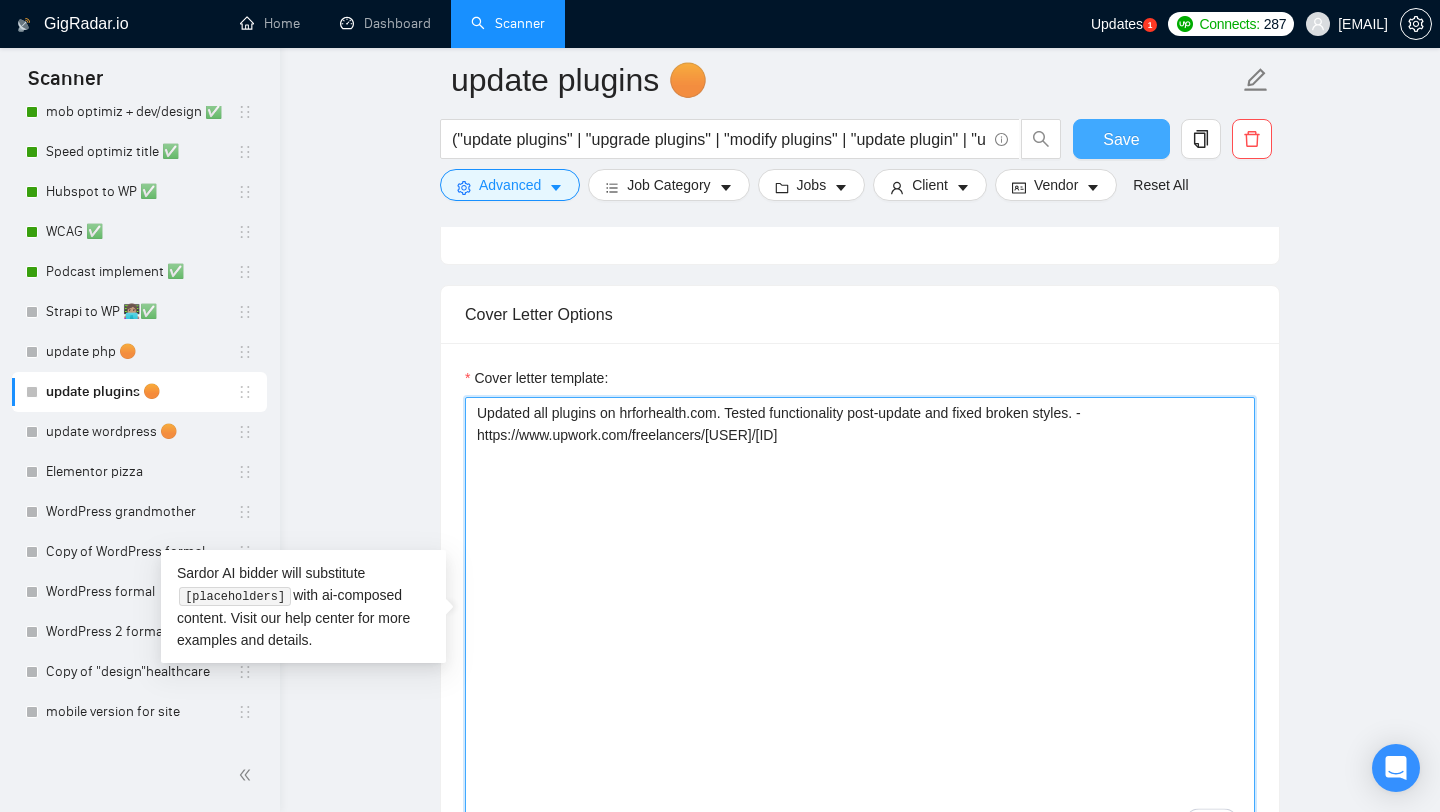 type on "Updated all plugins on hrforhealth.com. Tested functionality post-update and fixed broken styles. -https://www.upwork.com/freelancers/alexonpoint?p=1943606831567892480" 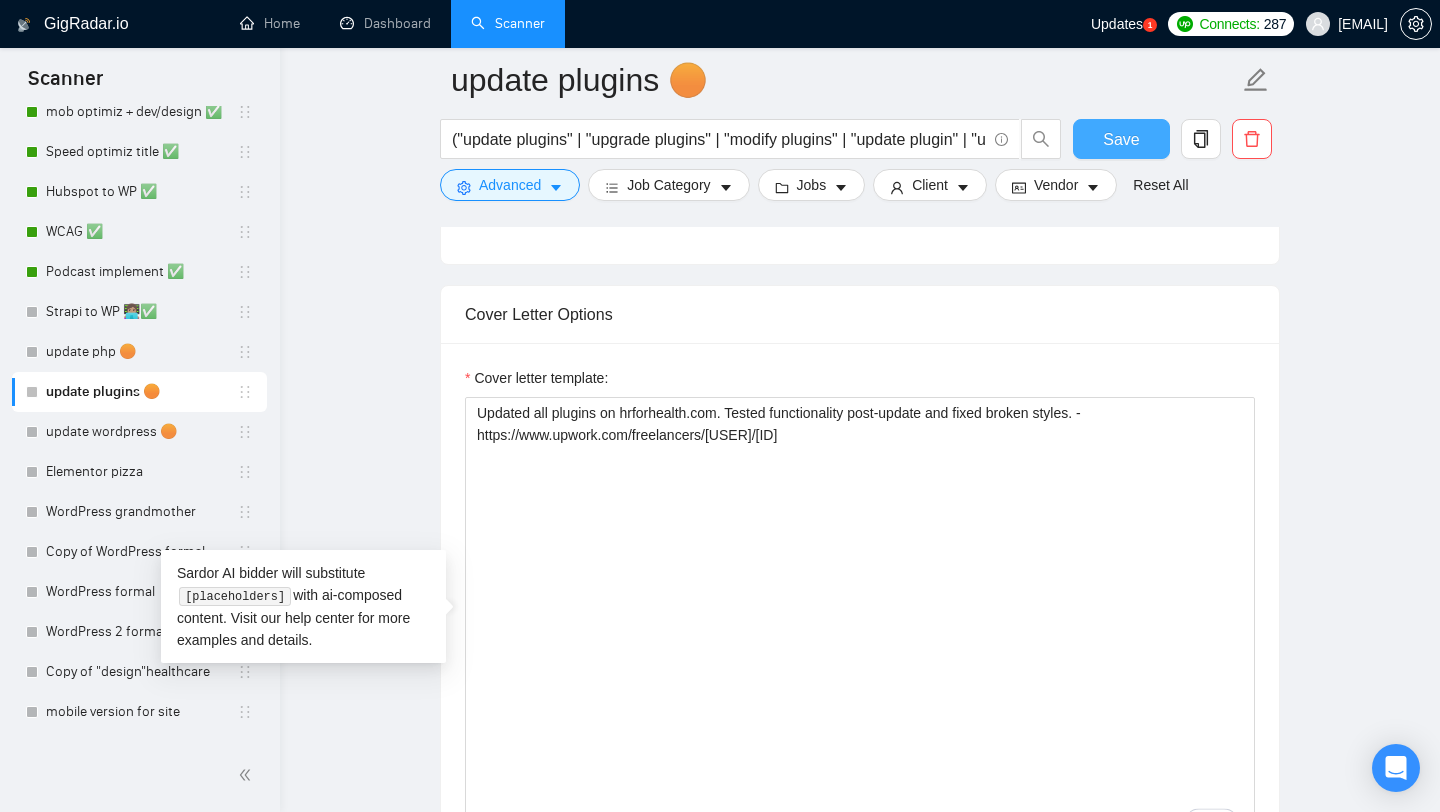 click on "Save" at bounding box center [1121, 139] 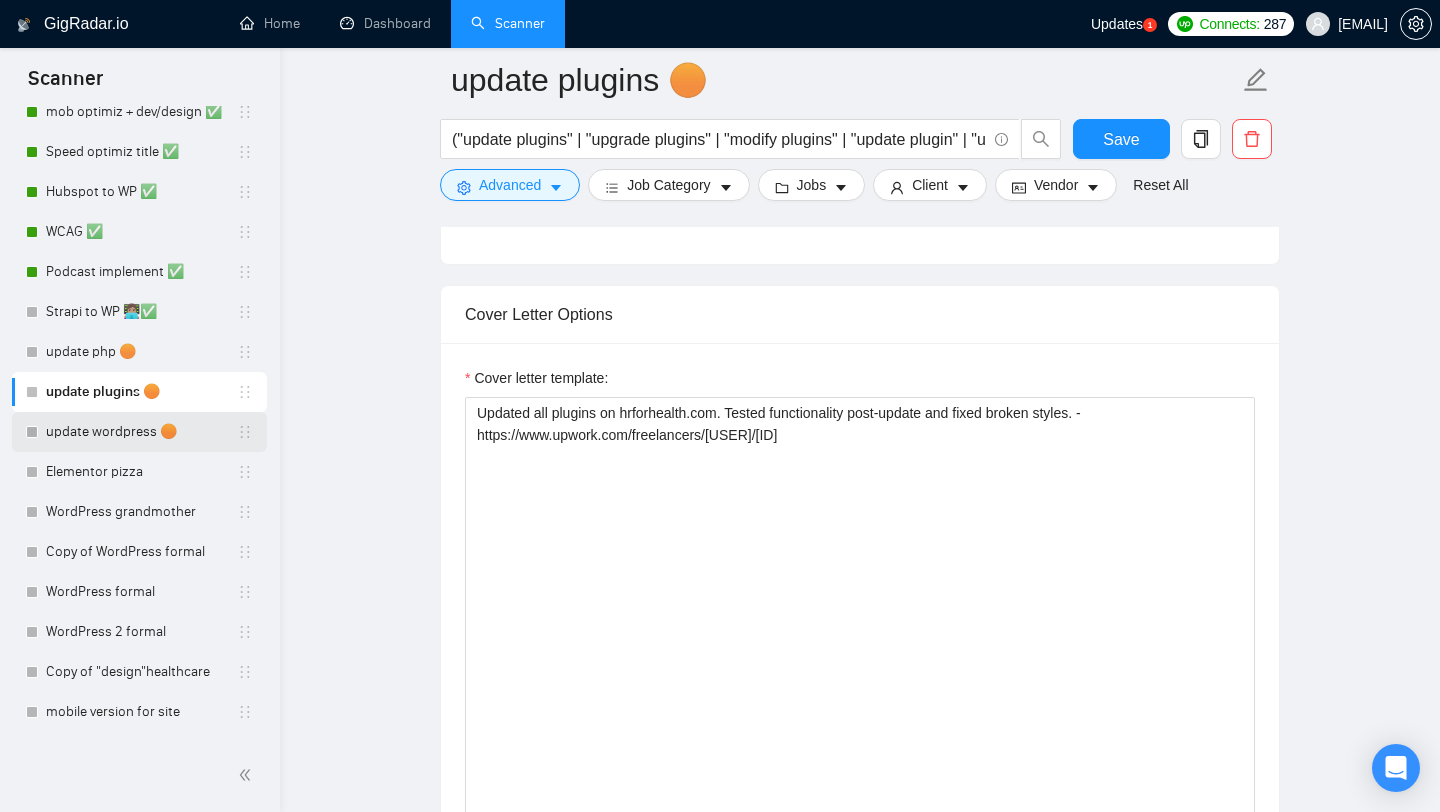 click on "update wordpress 🟠" at bounding box center (141, 432) 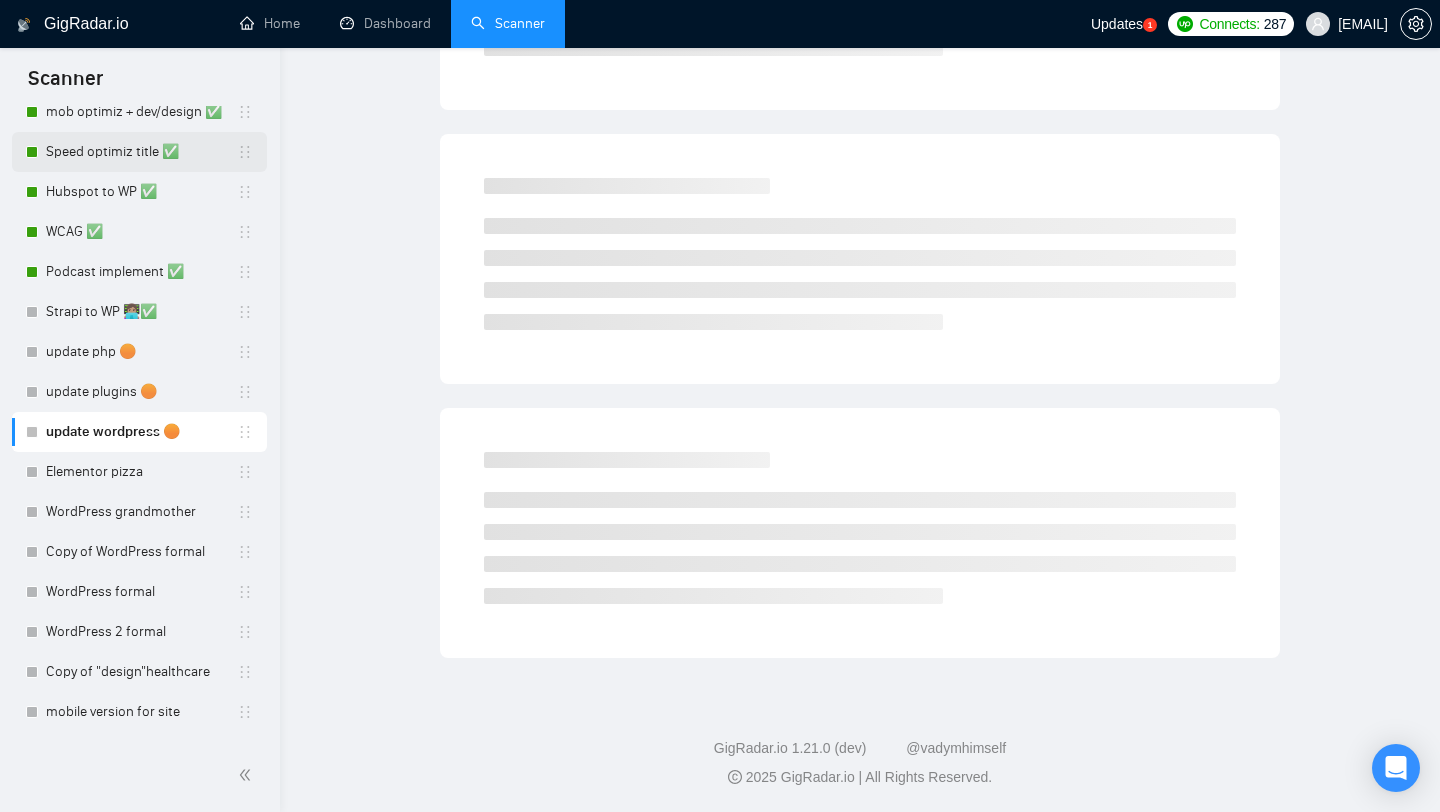 scroll, scrollTop: 0, scrollLeft: 0, axis: both 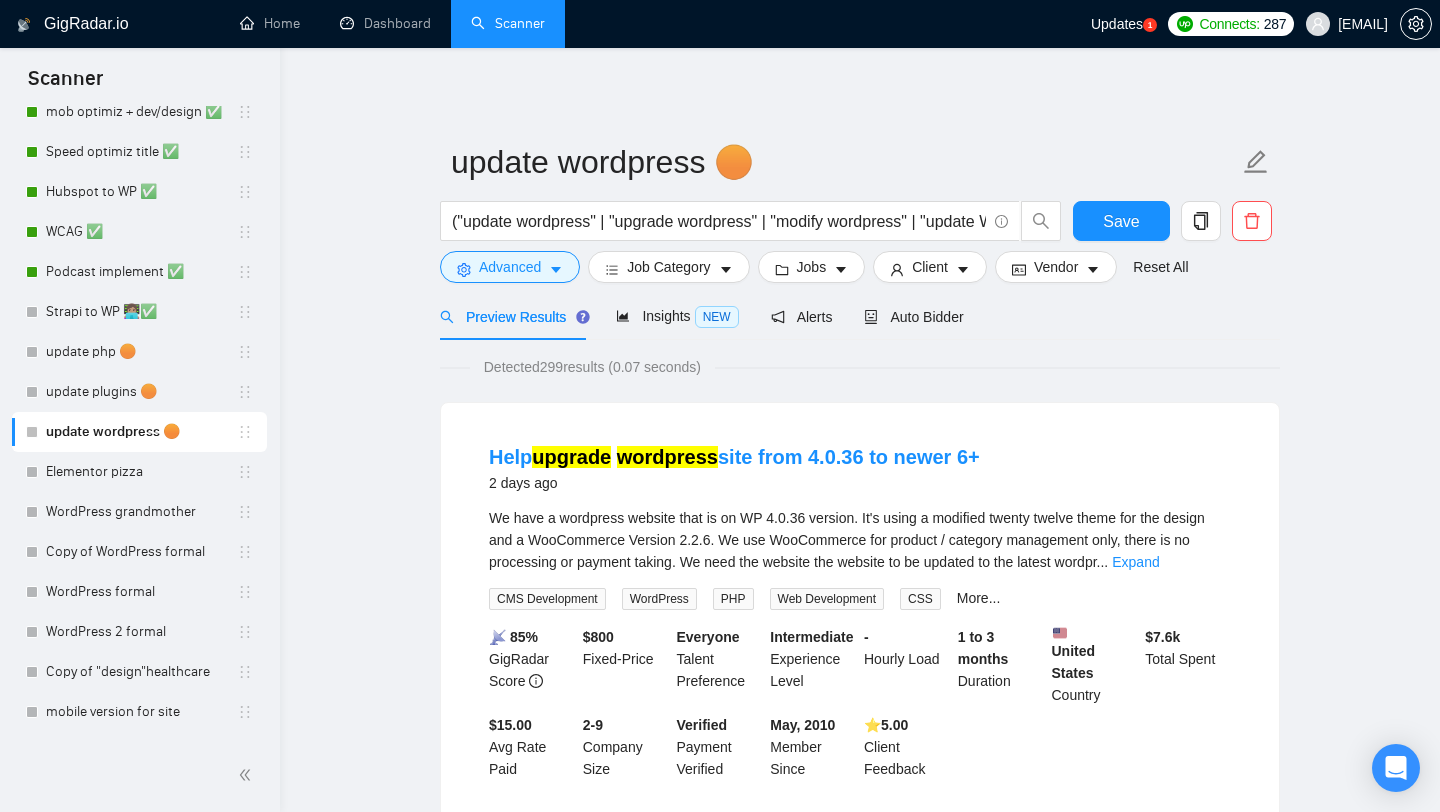 click on "update wordpress 🟠 ("update wordpress" | "upgrade wordpress" | "modify wordpress" | "update Word Press" | "upgrade Word Press" | "modify Word Press"| "update Word-Press" | "upgrade Word-Press" | "modify Word-Press") Save Advanced   Job Category   Jobs   Client   Vendor   Reset All" at bounding box center [860, 211] 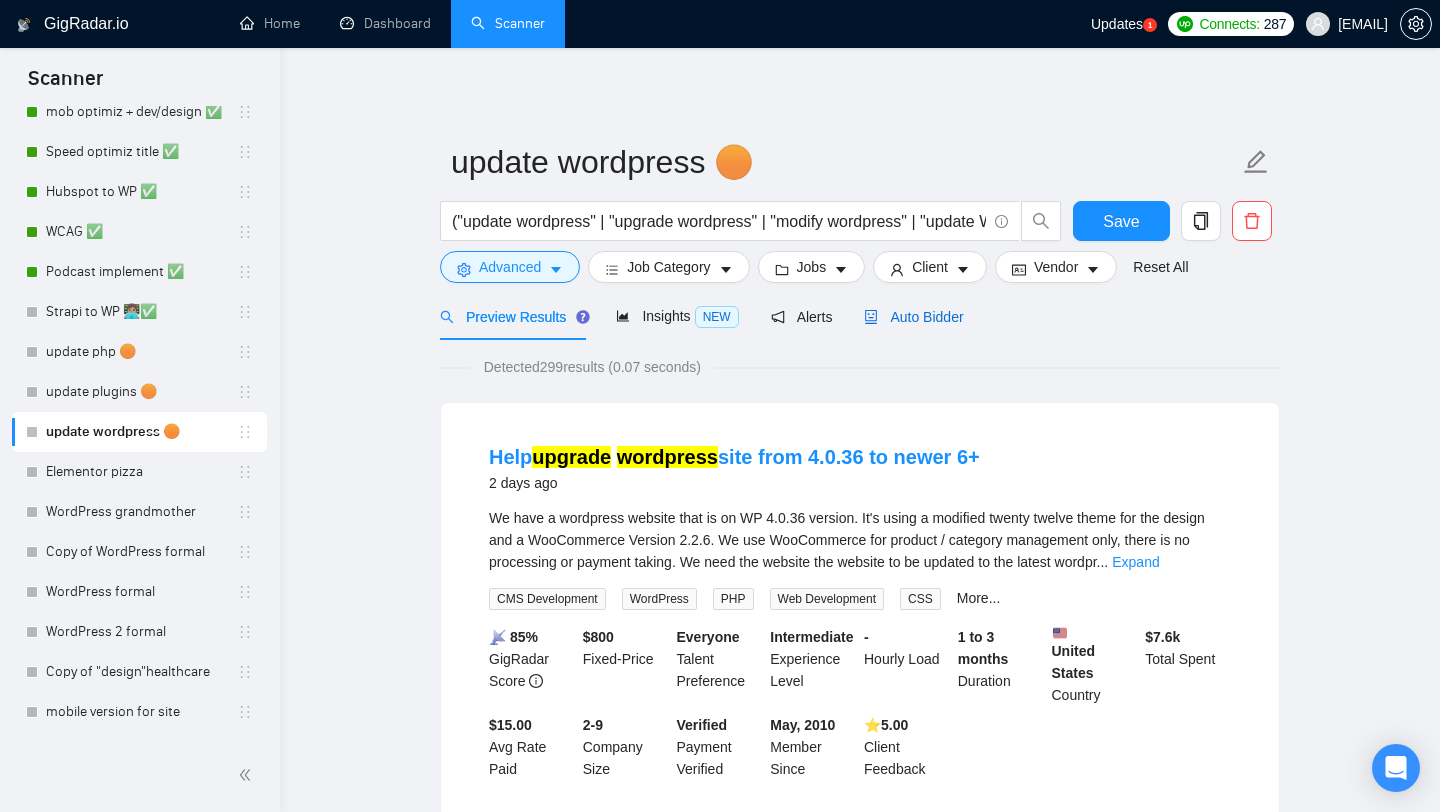 click 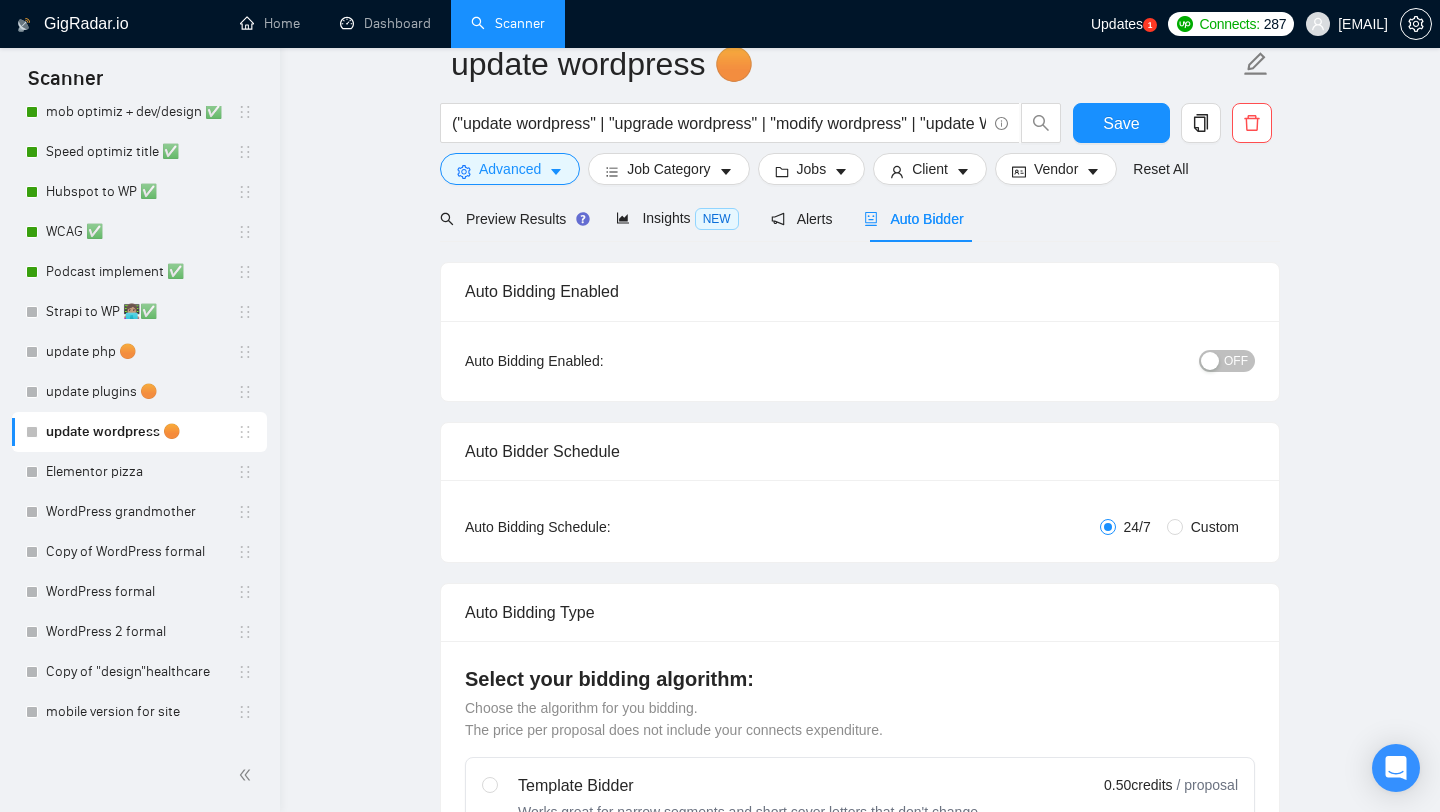 type 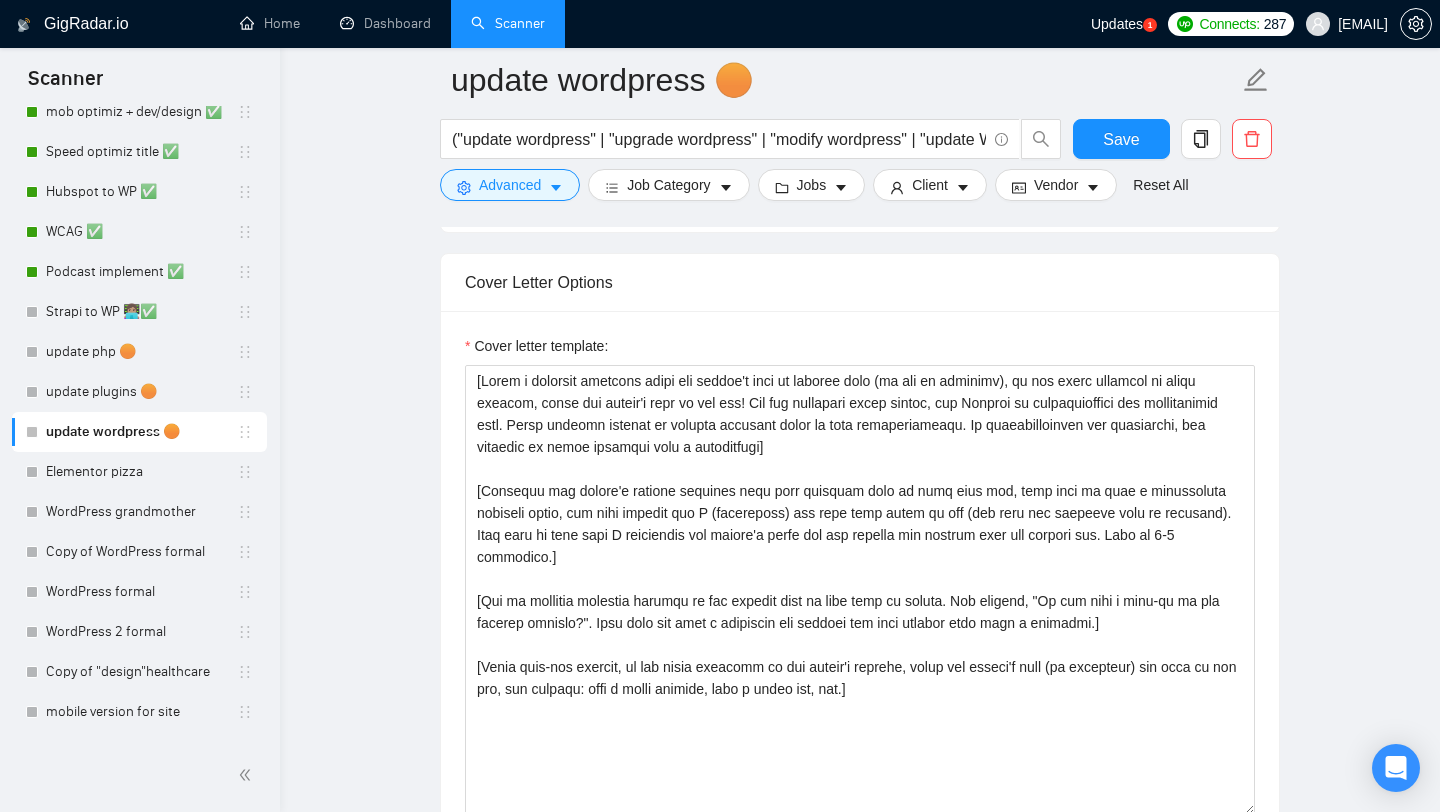 scroll, scrollTop: 1291, scrollLeft: 0, axis: vertical 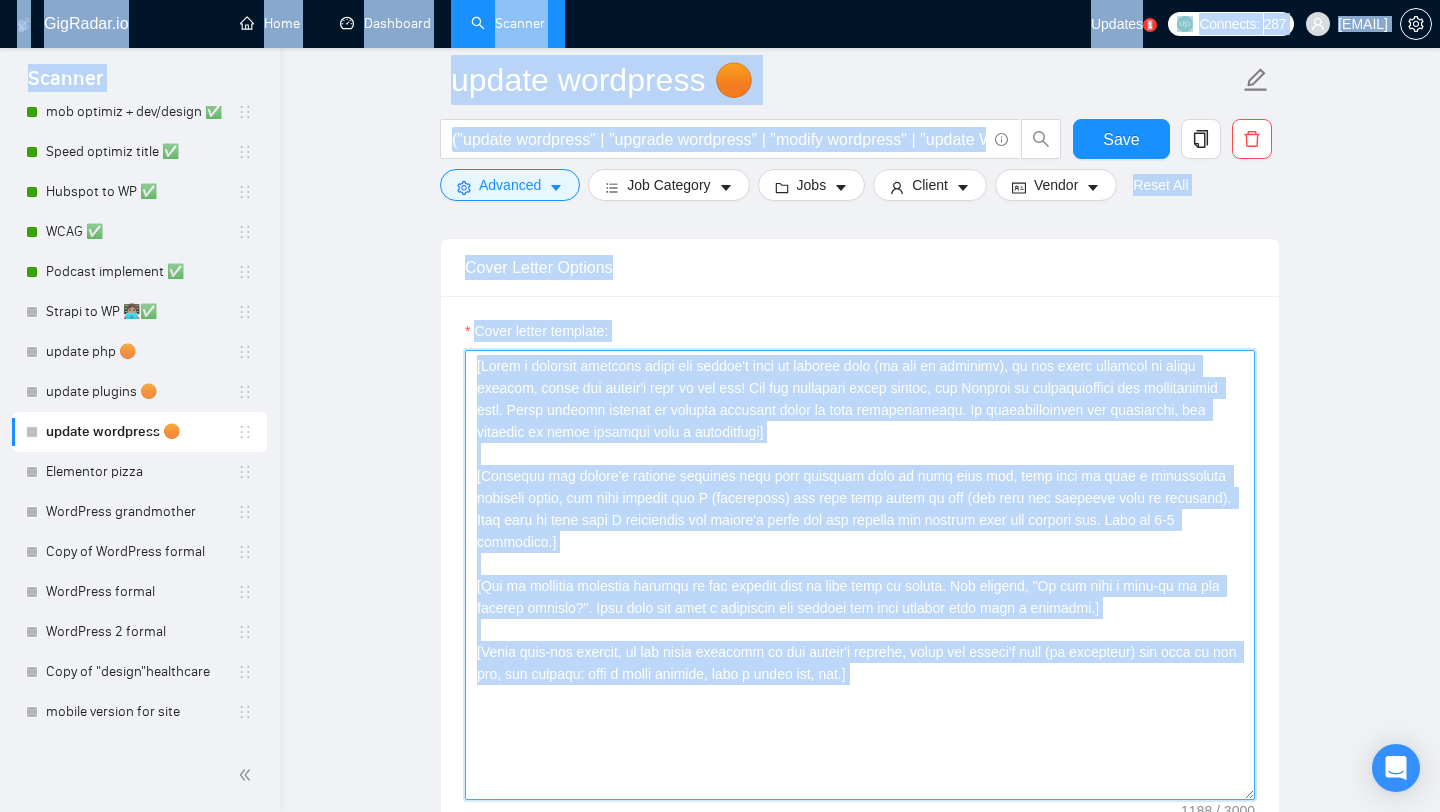 click on "Cover letter template:" at bounding box center (860, 575) 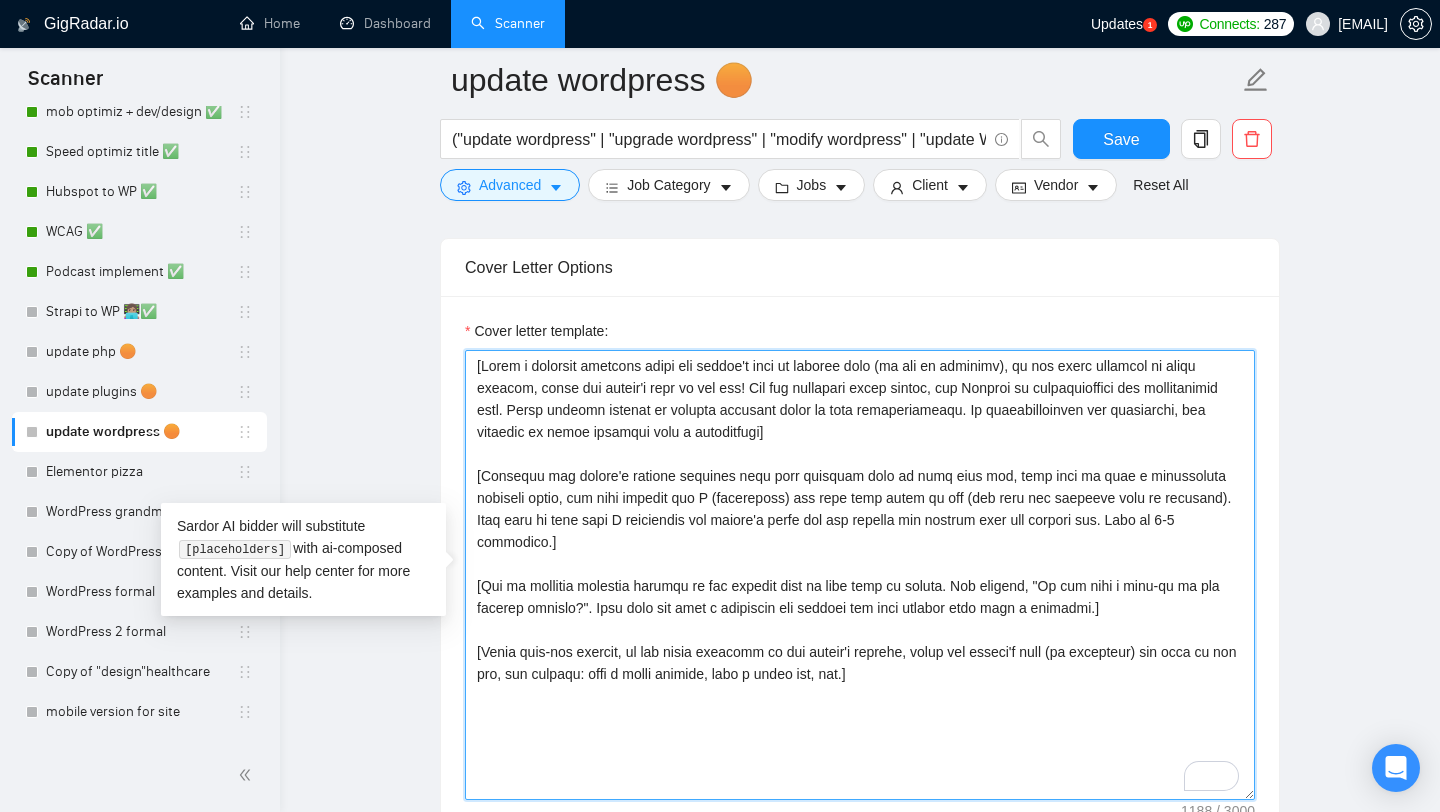 type on "м" 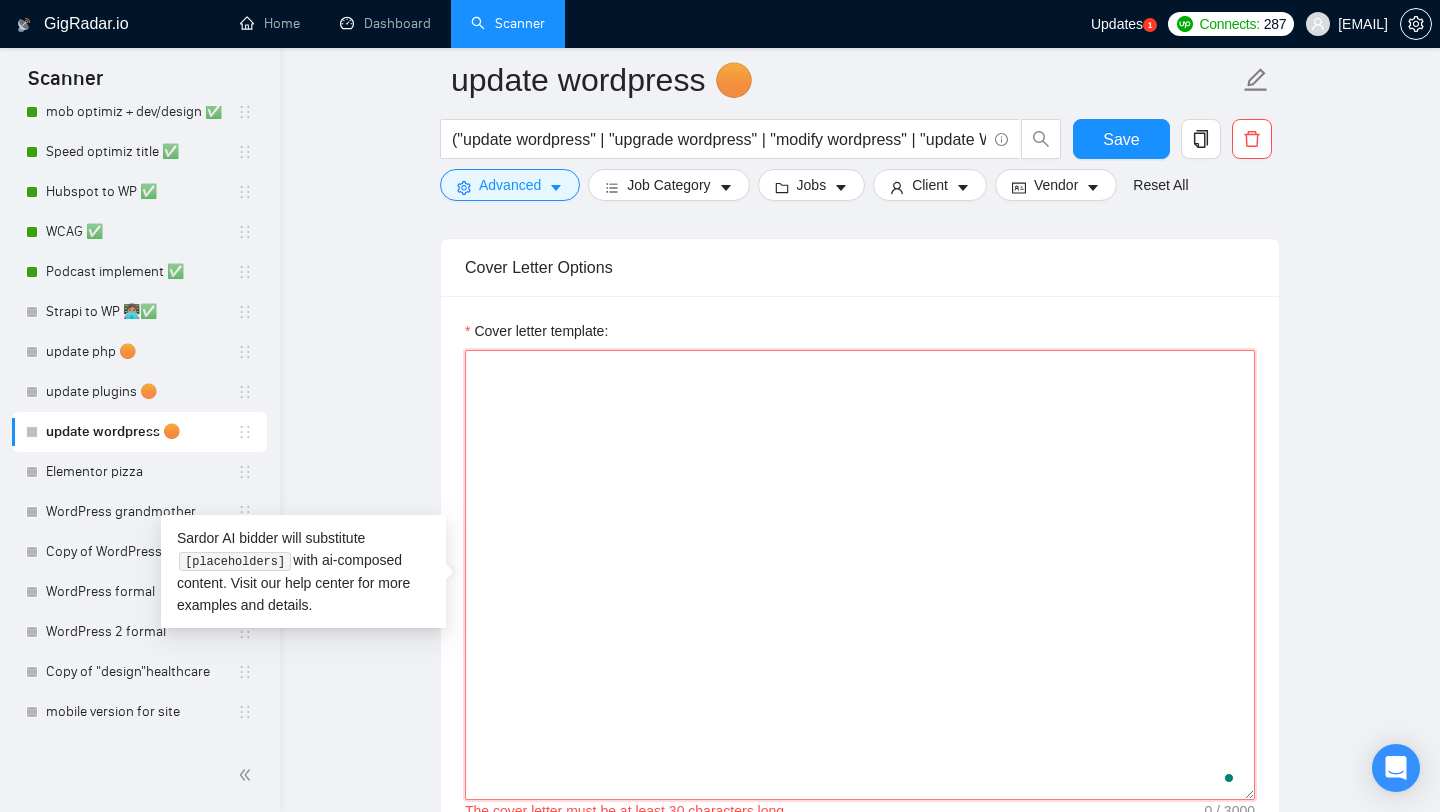 paste on "Upgraded WordPress to the latest version. Created a backup, checked templates, plugins, and custom code — everything works smoothly." 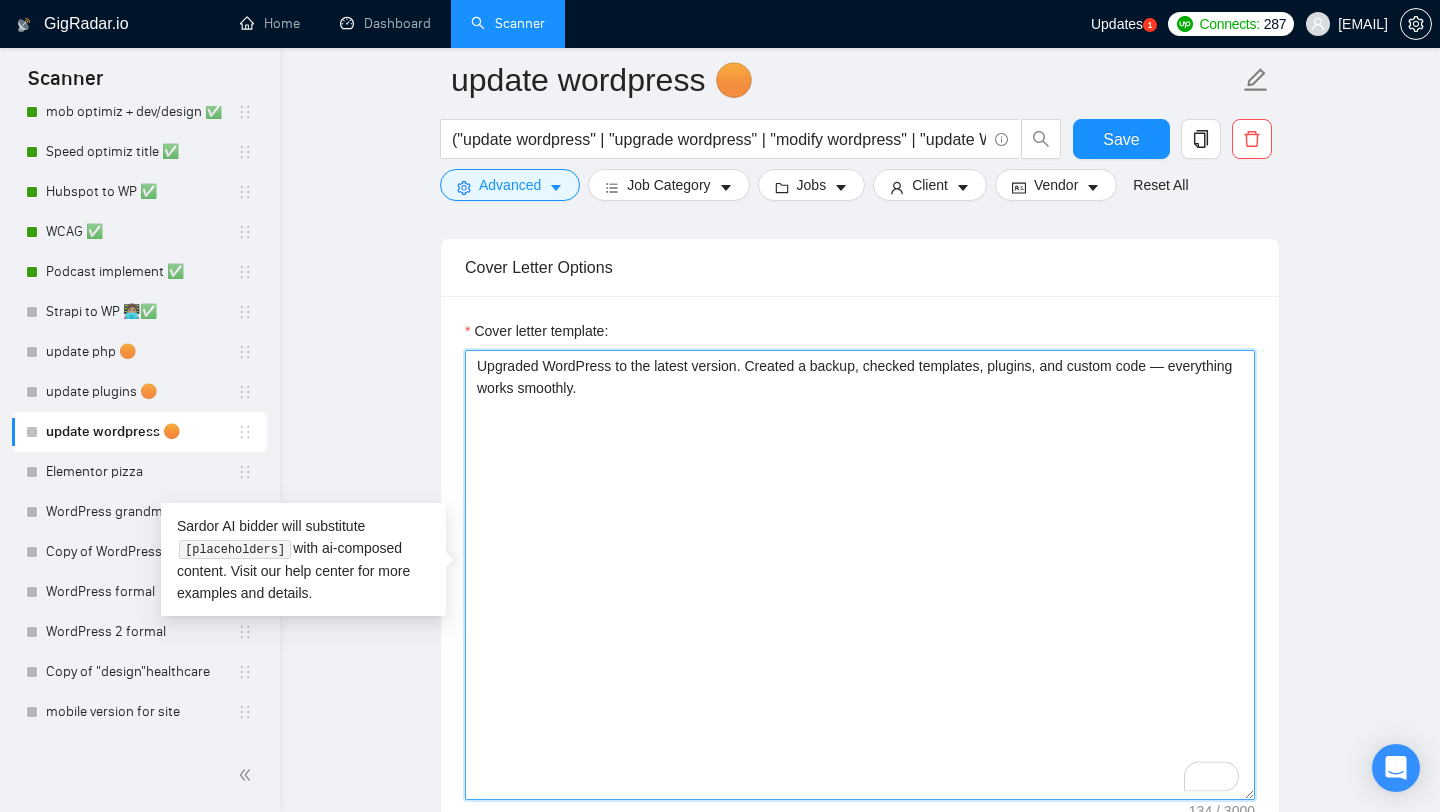 click on "Upgraded WordPress to the latest version. Created a backup, checked templates, plugins, and custom code — everything works smoothly." at bounding box center [860, 575] 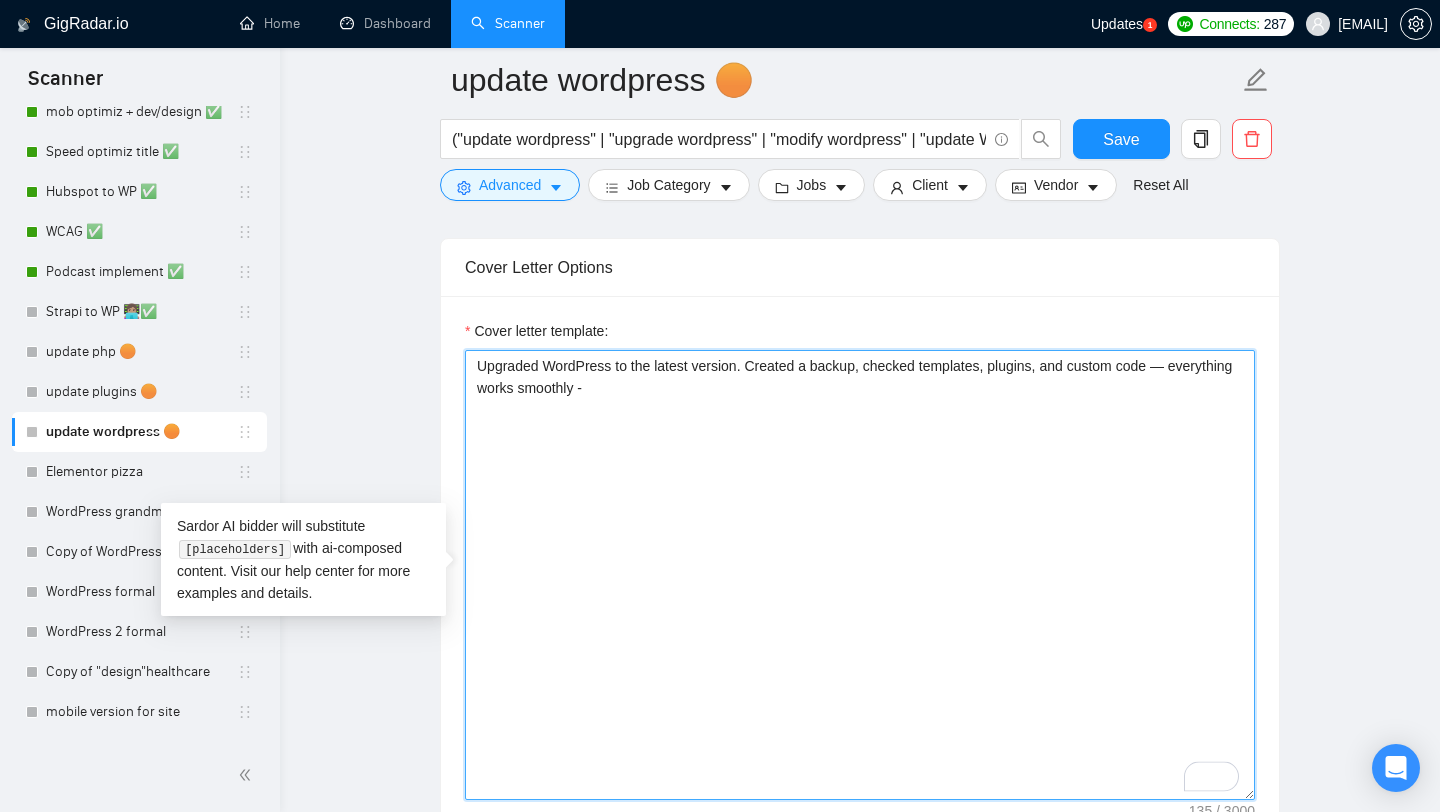 click on "Upgraded WordPress to the latest version. Created a backup, checked templates, plugins, and custom code — everything works smoothly -" at bounding box center [860, 575] 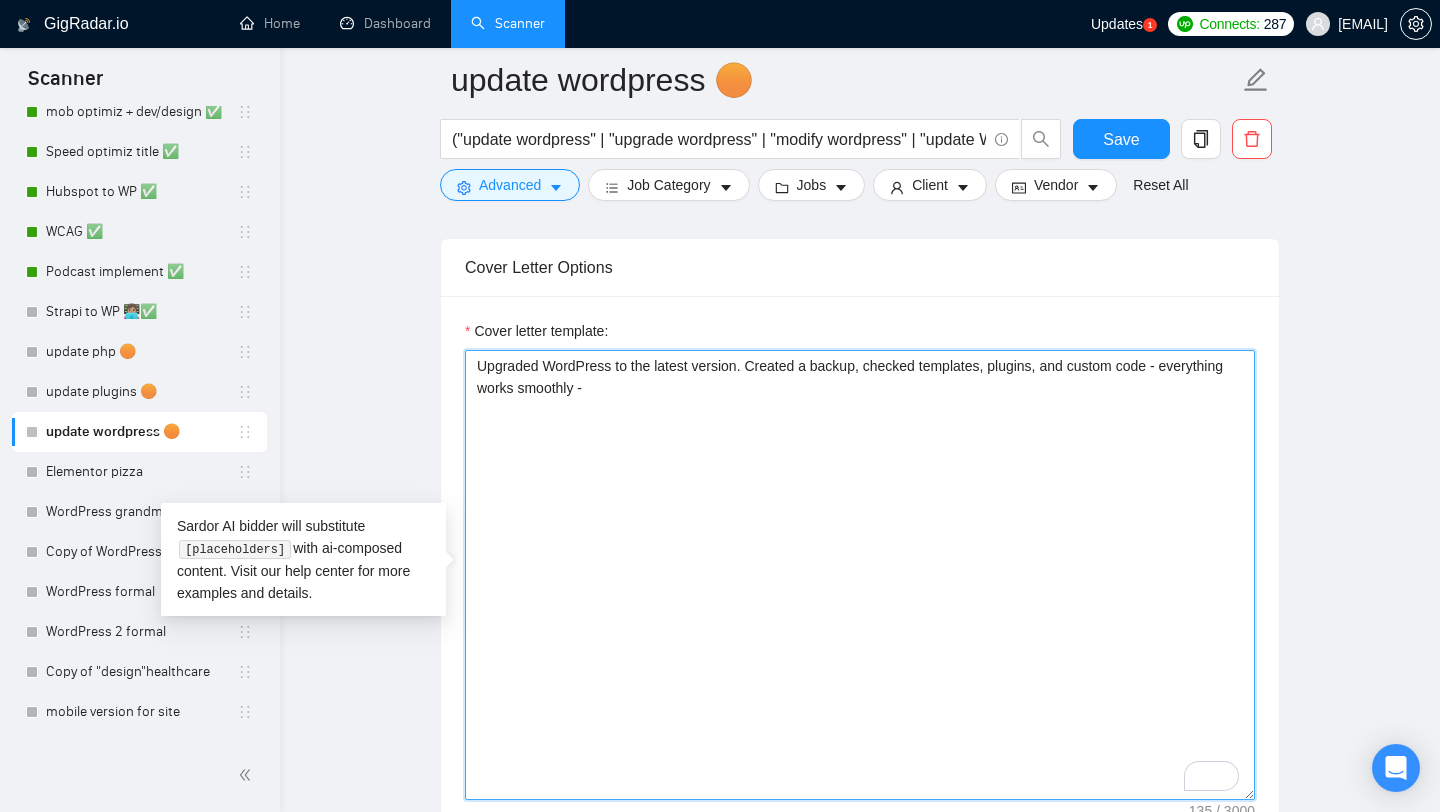 paste 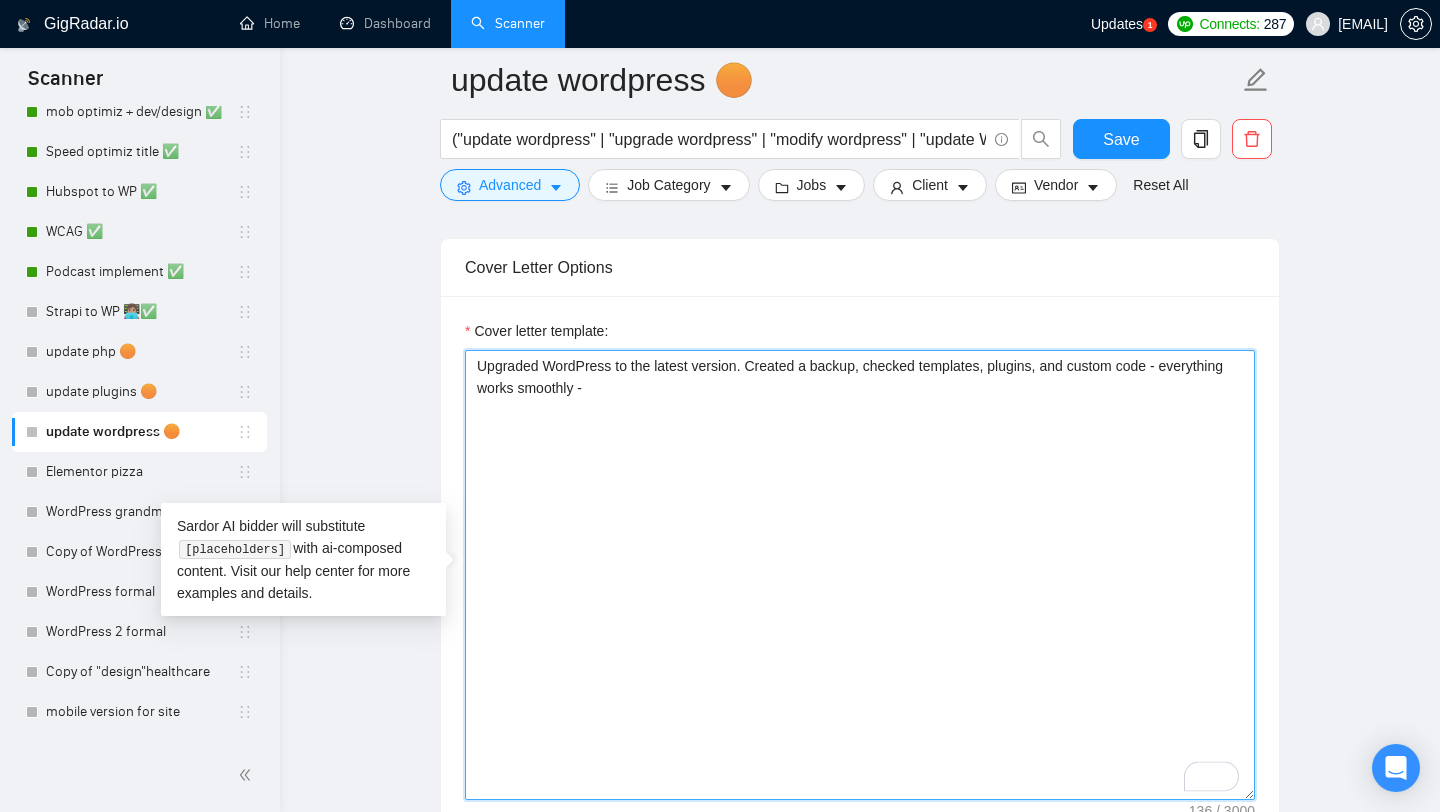 paste 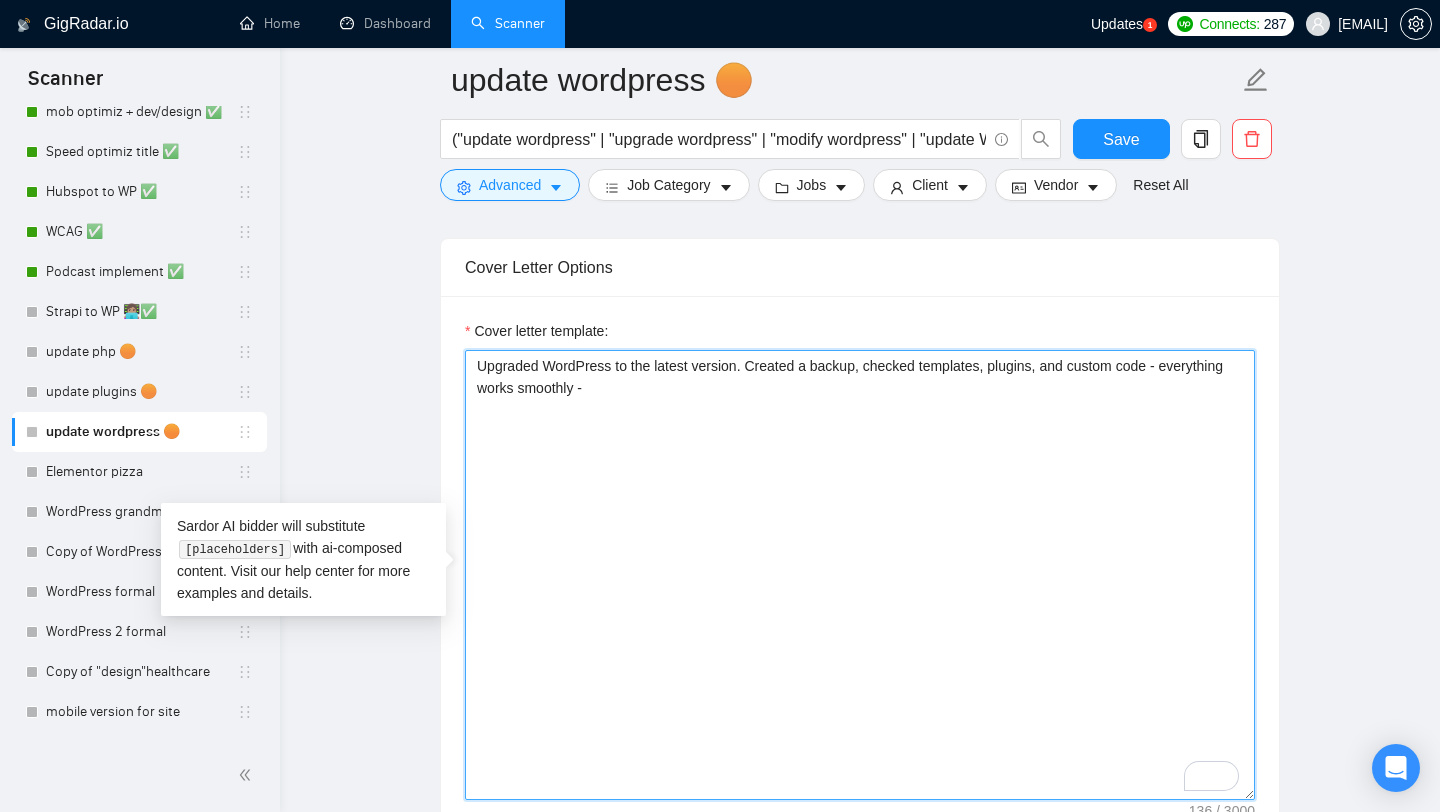 paste on "https://www.upwork.com/freelancers/alexonpoint?p=1943606831567892480" 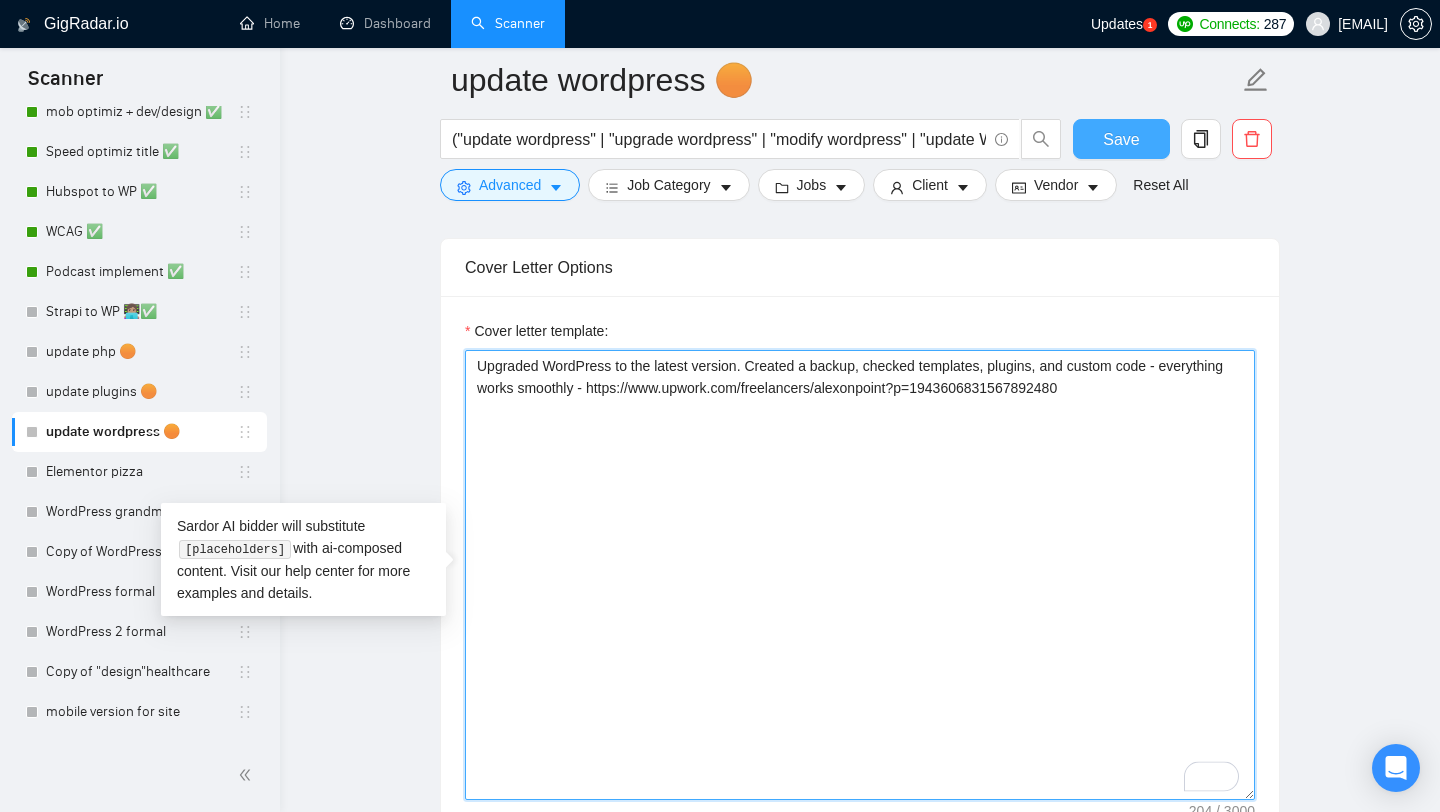 type on "Upgraded WordPress to the latest version. Created a backup, checked templates, plugins, and custom code - everything works smoothly - https://www.upwork.com/freelancers/alexonpoint?p=1943606831567892480" 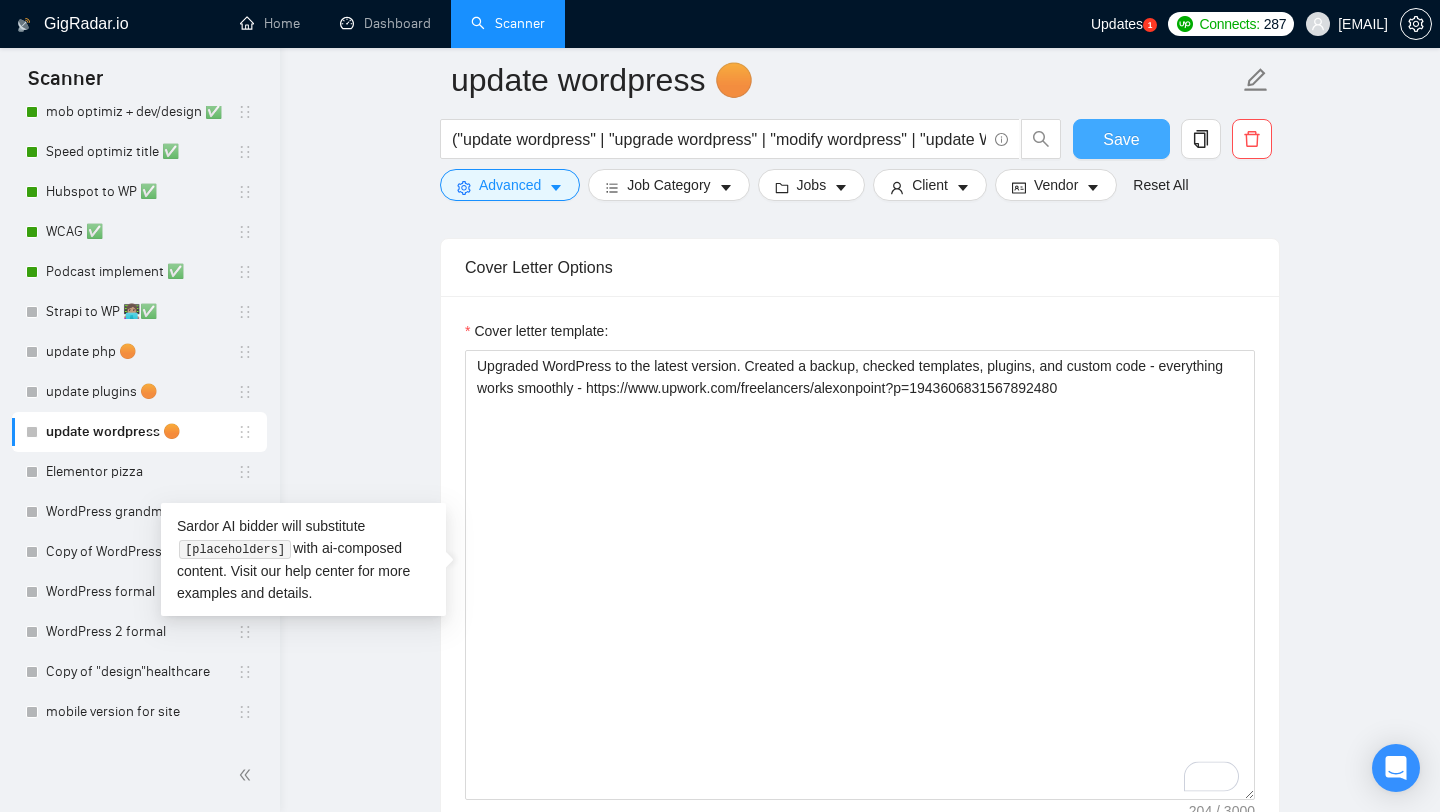 click on "Save" at bounding box center [1121, 139] 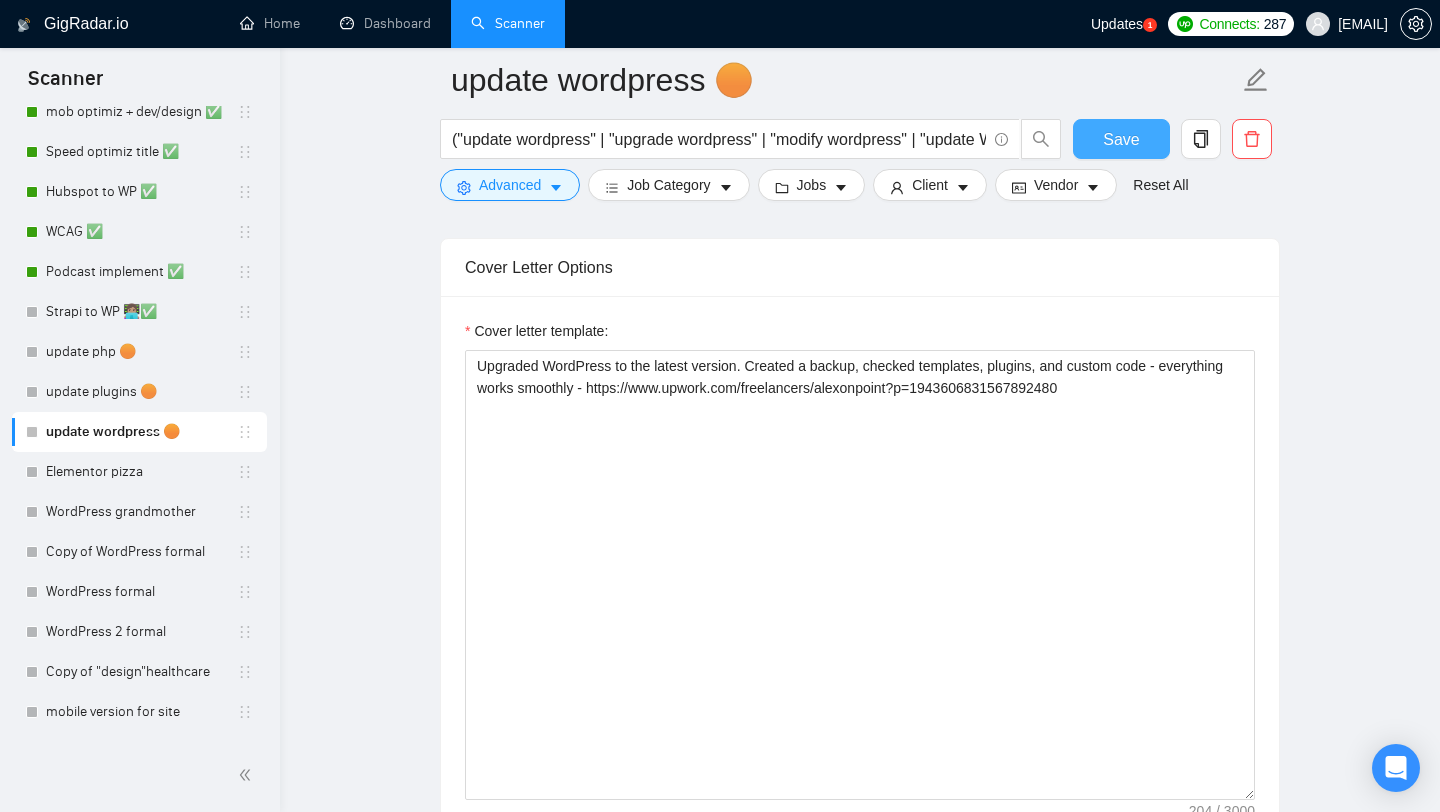 click on "Save" at bounding box center (1121, 139) 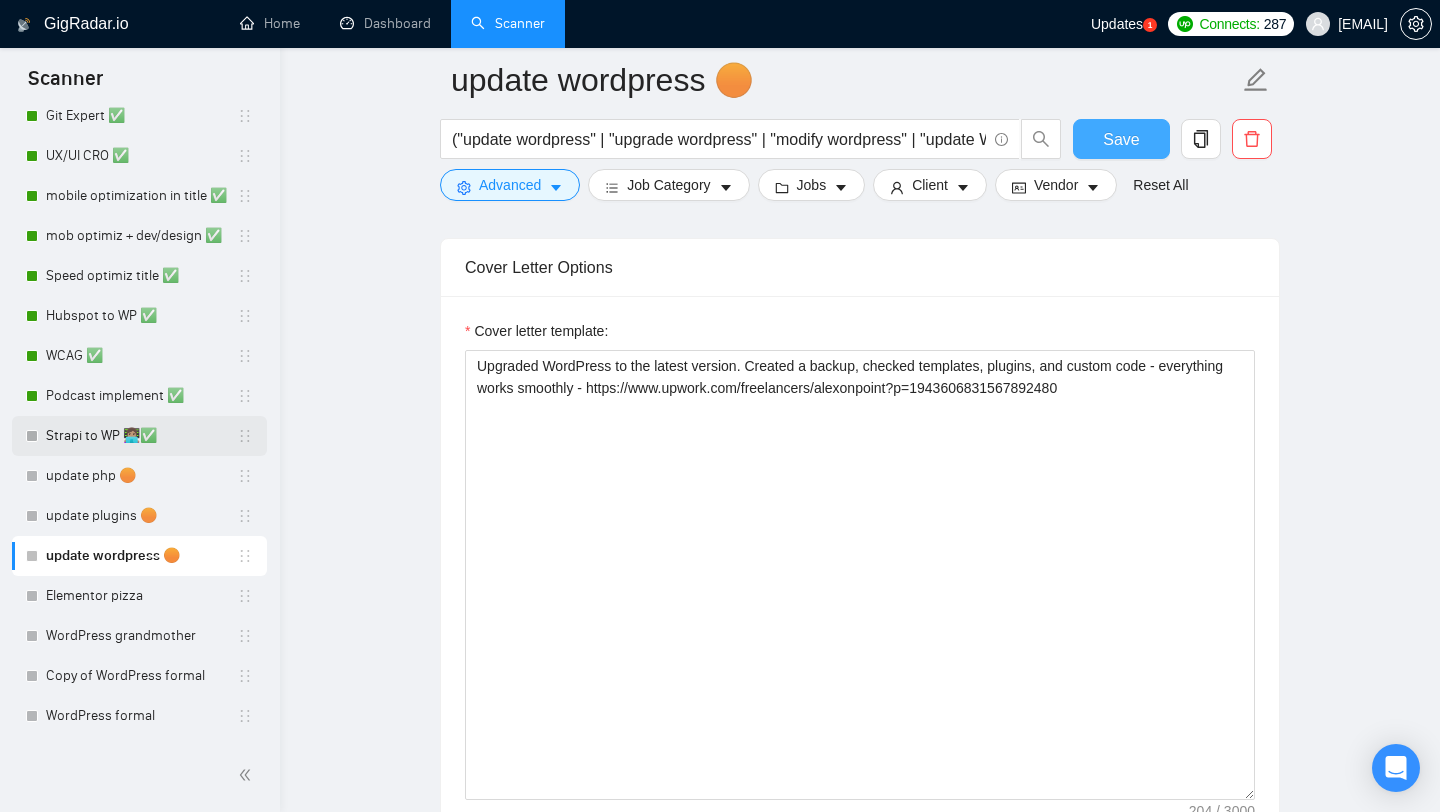 scroll, scrollTop: 466, scrollLeft: 0, axis: vertical 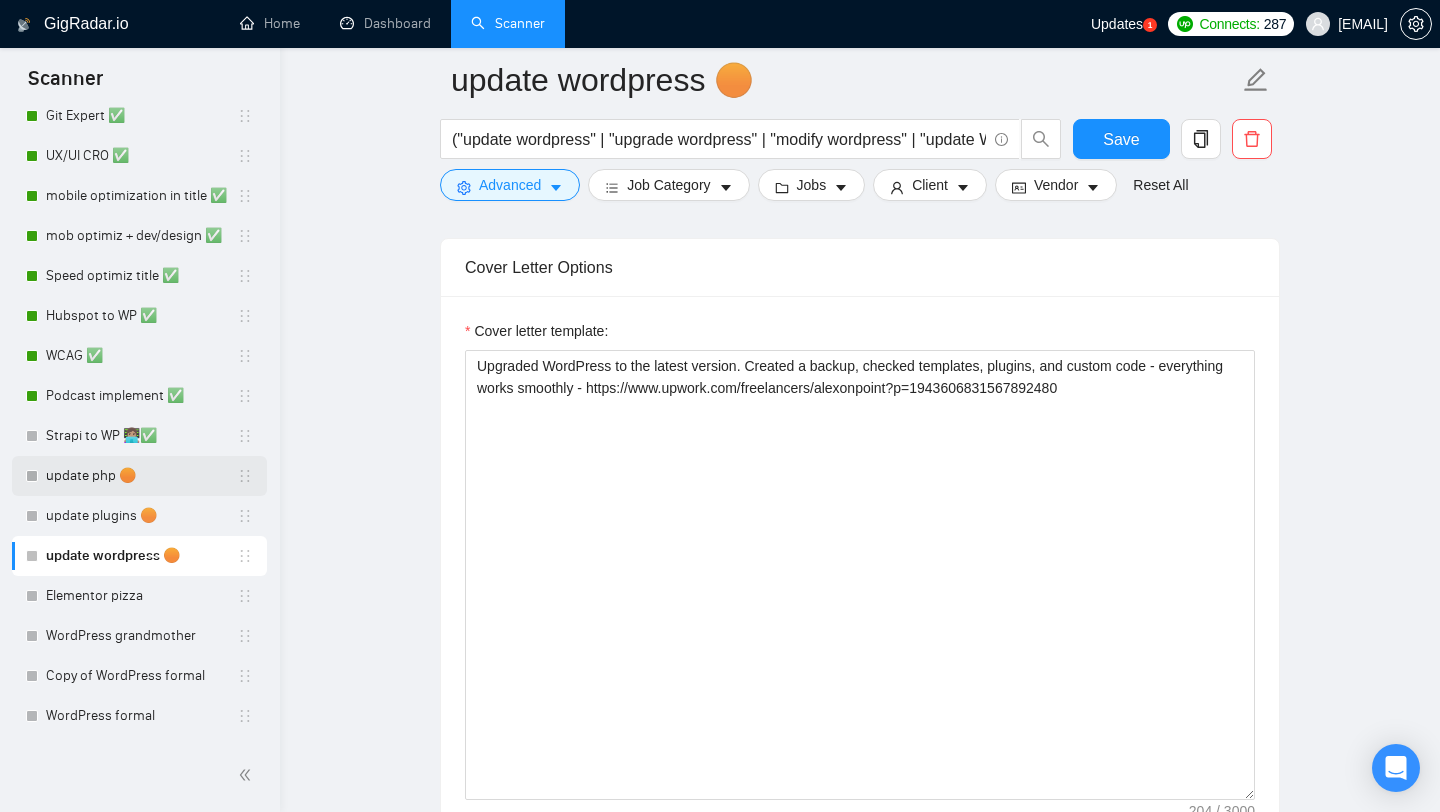 click on "update php 🟠" at bounding box center [141, 476] 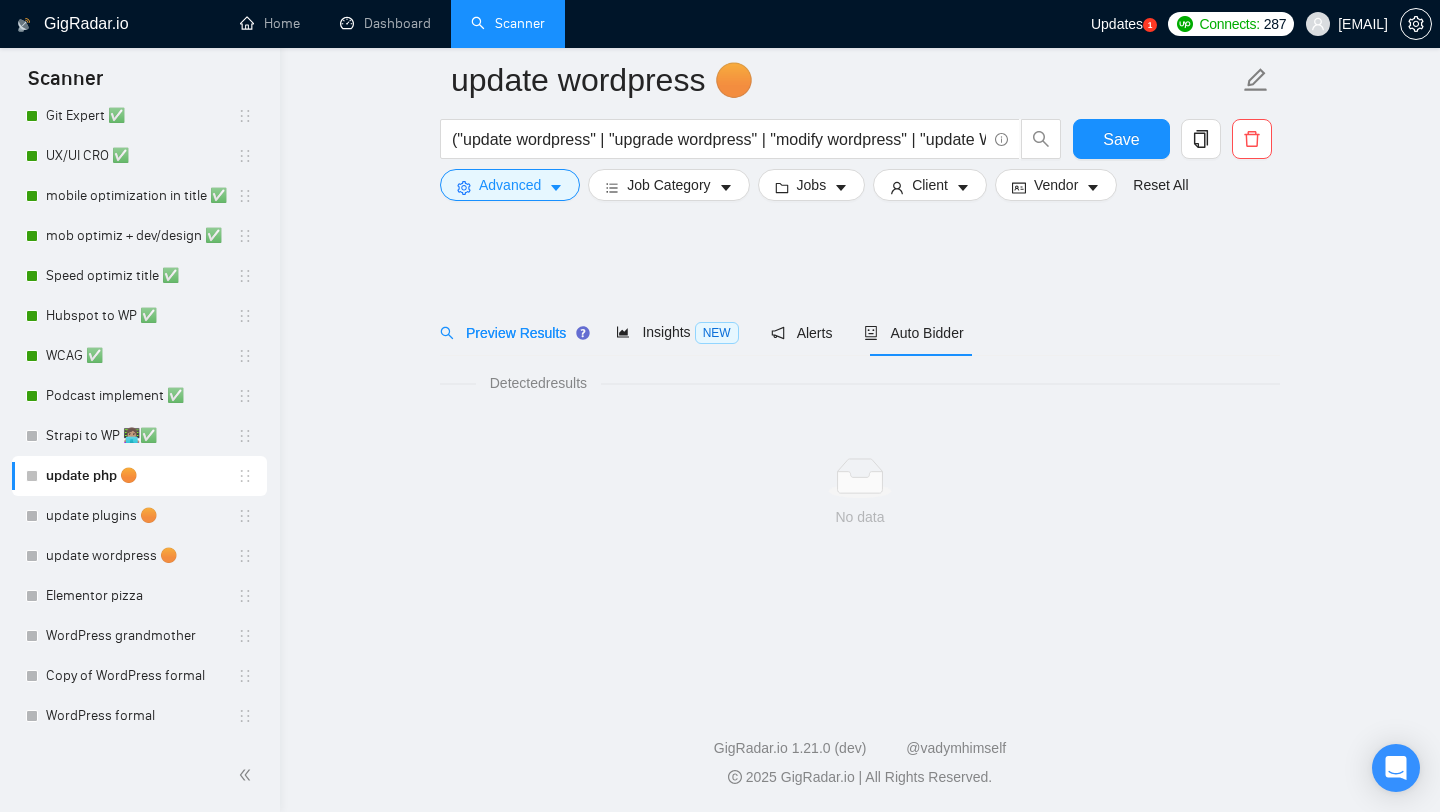 scroll, scrollTop: 0, scrollLeft: 0, axis: both 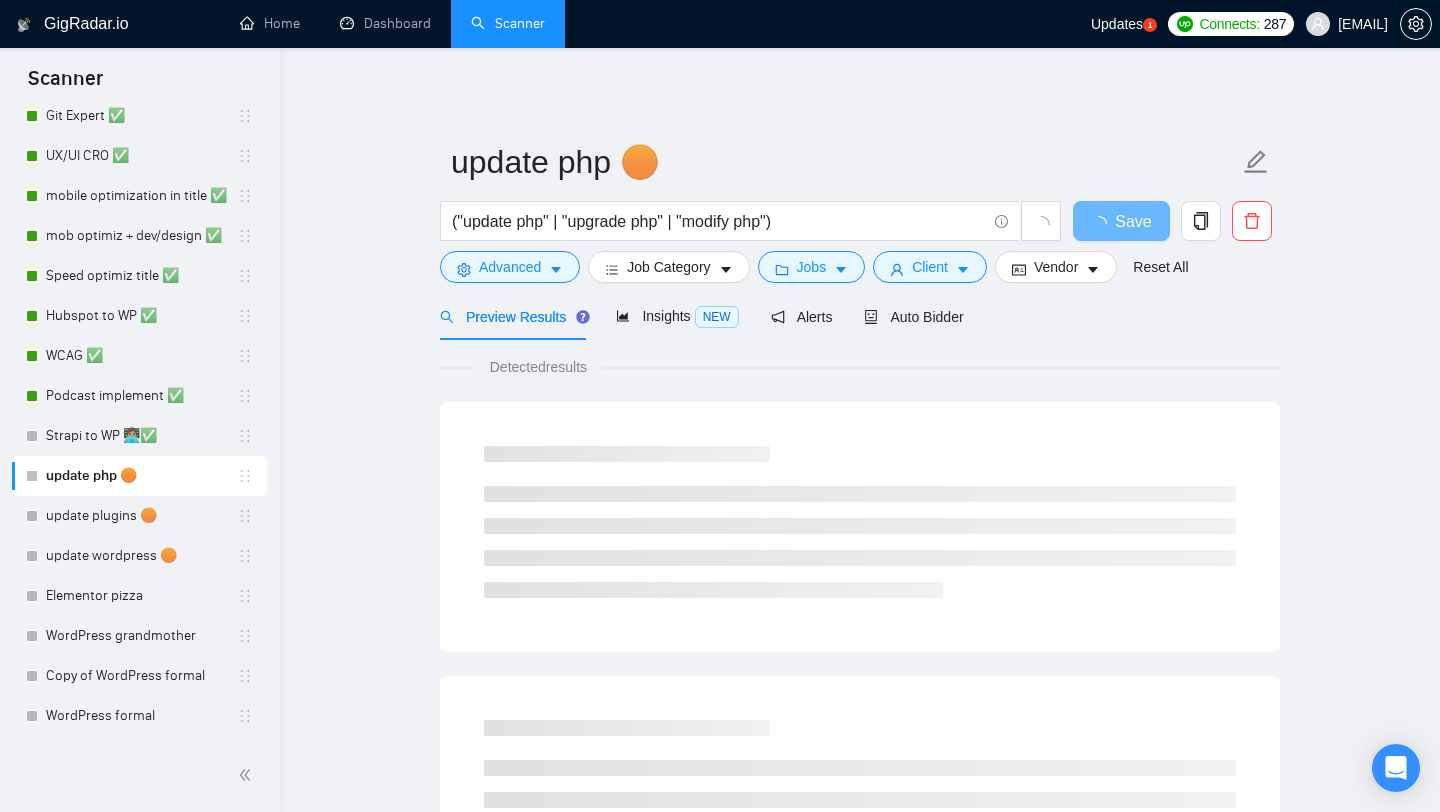click on "Preview Results Insights NEW Alerts Auto Bidder" at bounding box center (702, 316) 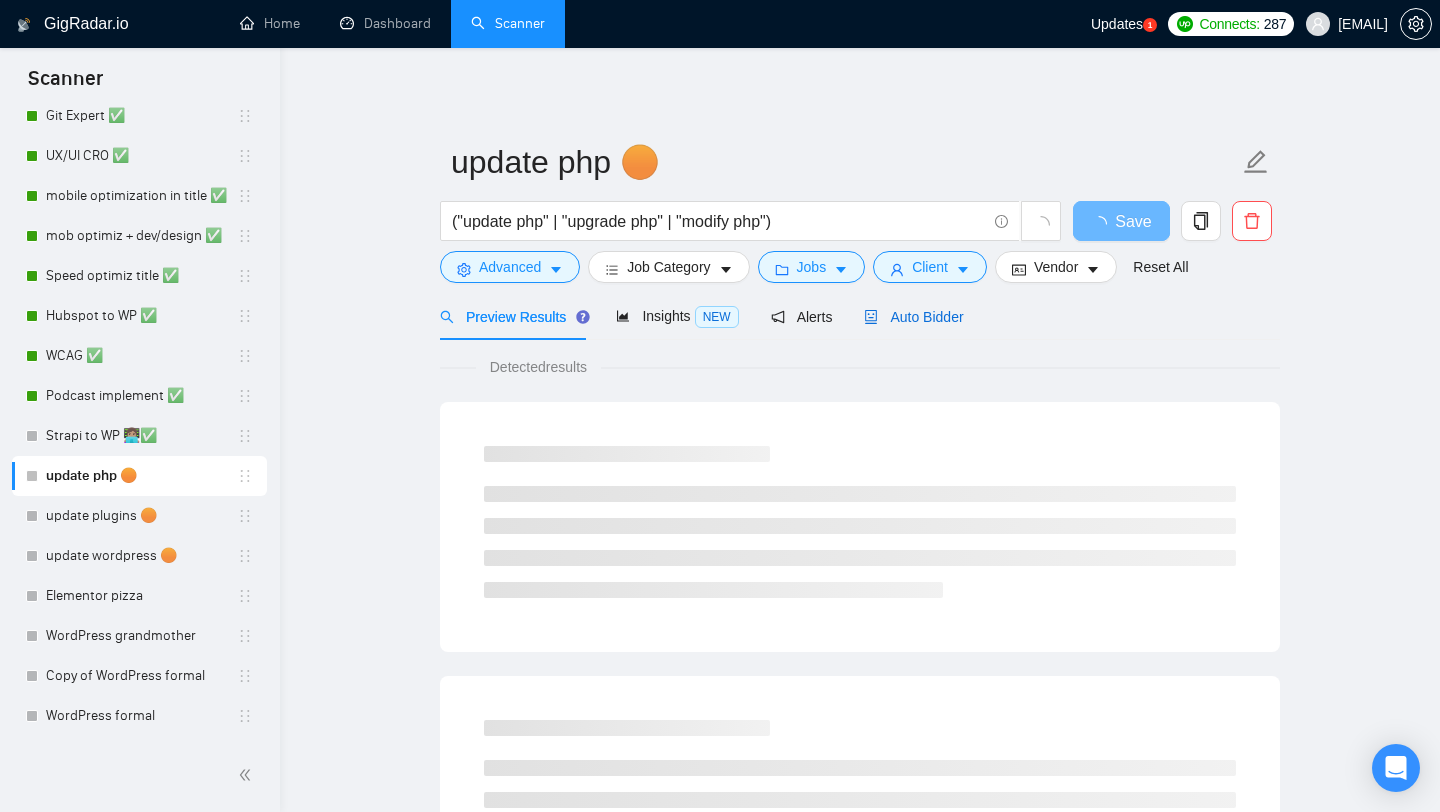 click on "Auto Bidder" at bounding box center (913, 317) 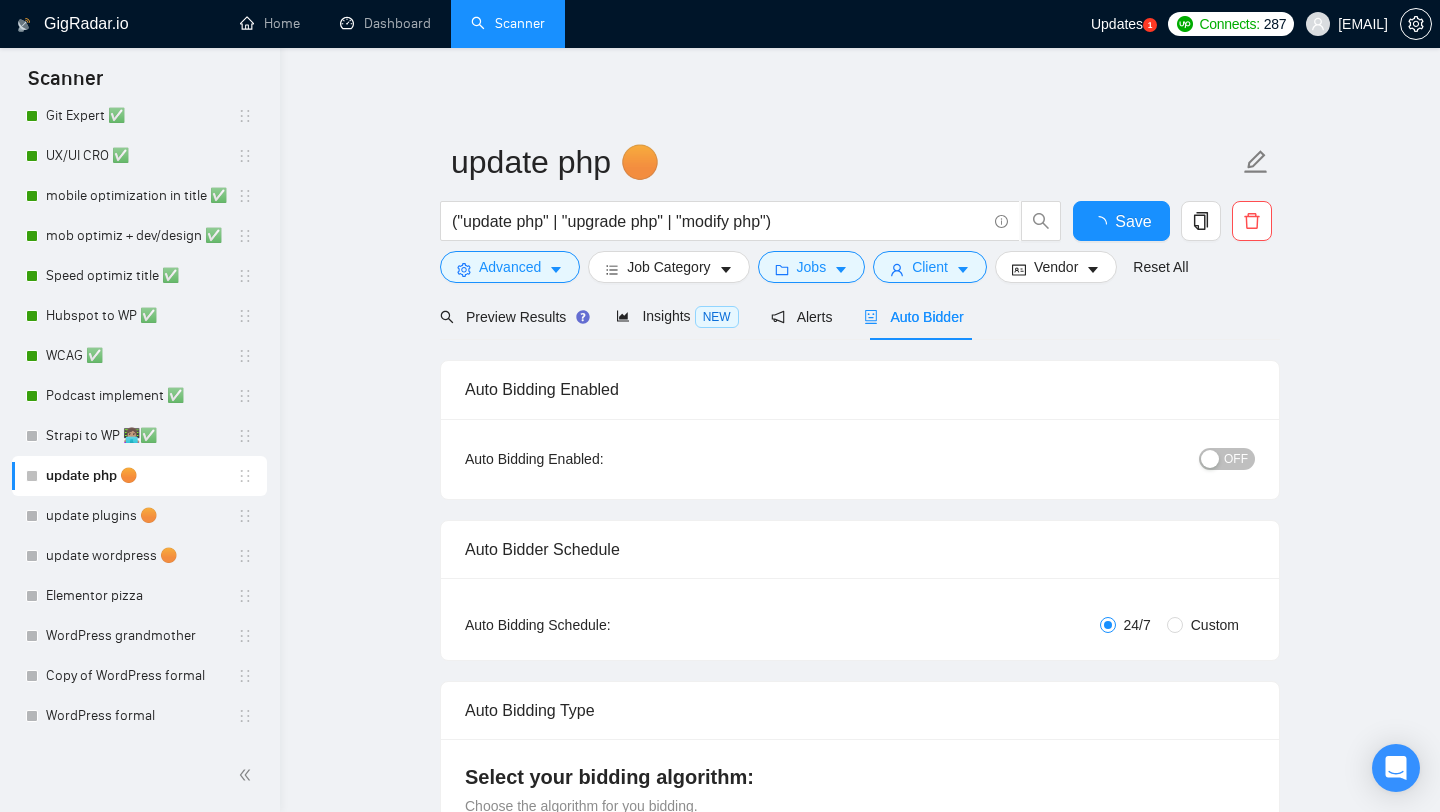 type 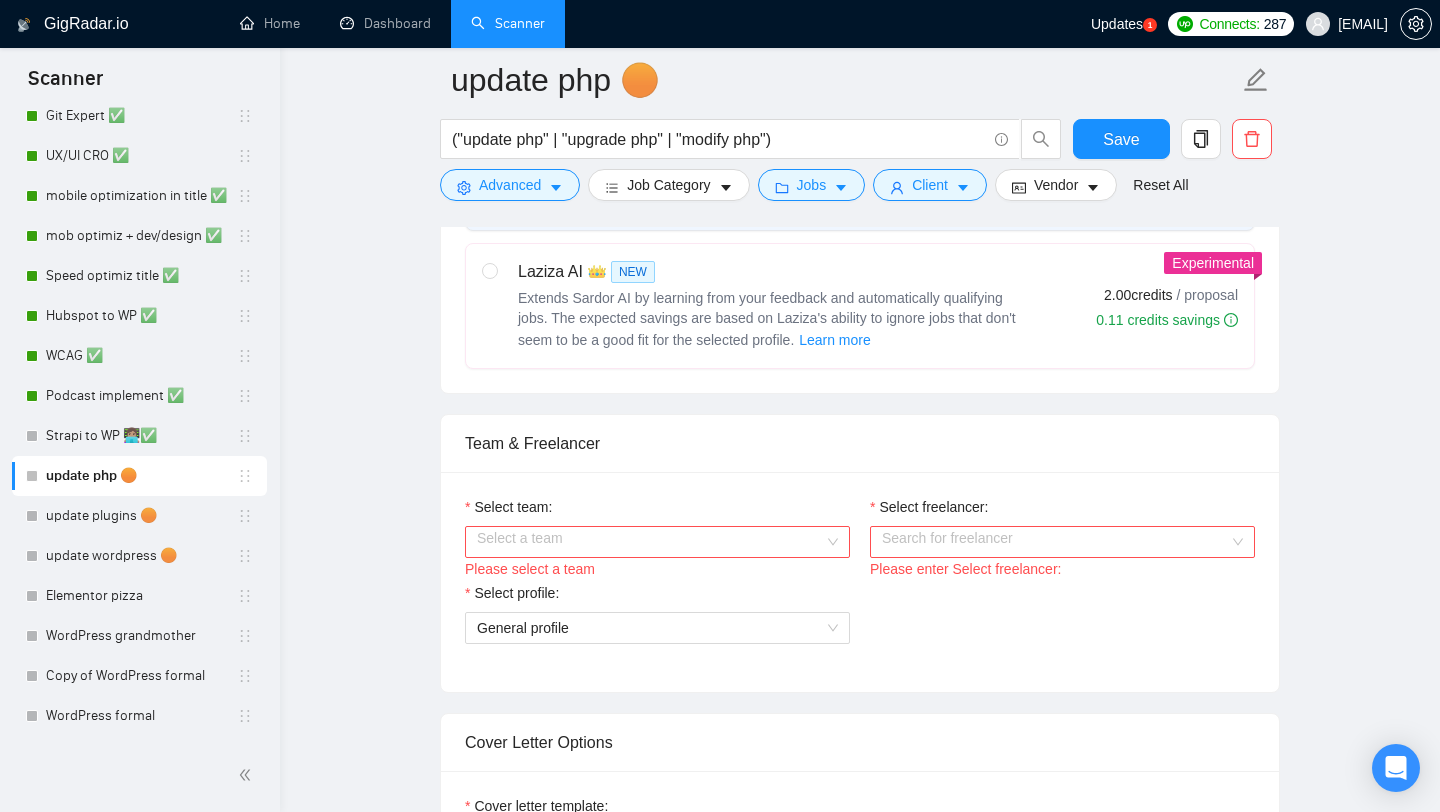 scroll, scrollTop: 1087, scrollLeft: 0, axis: vertical 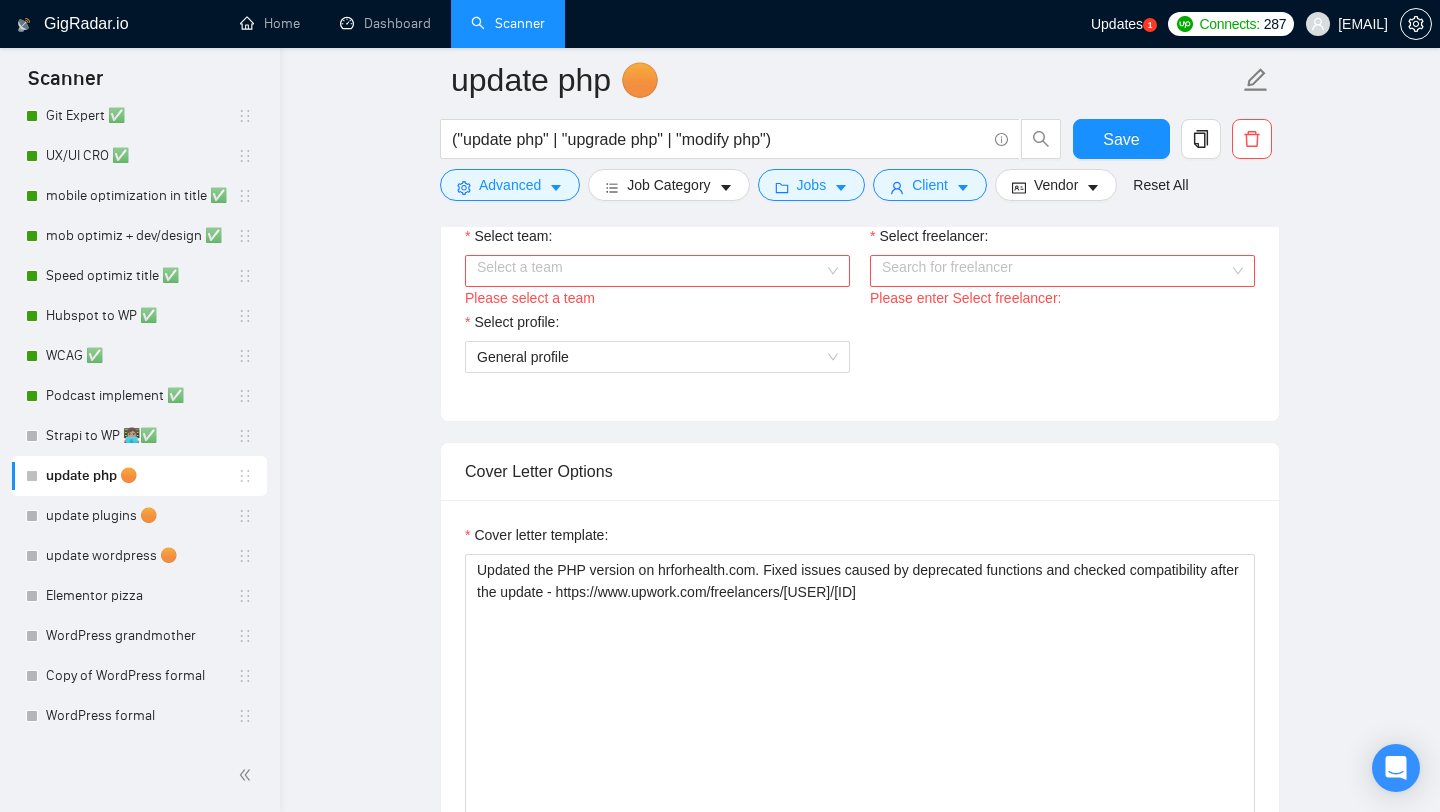 click on "Select team:" at bounding box center [650, 271] 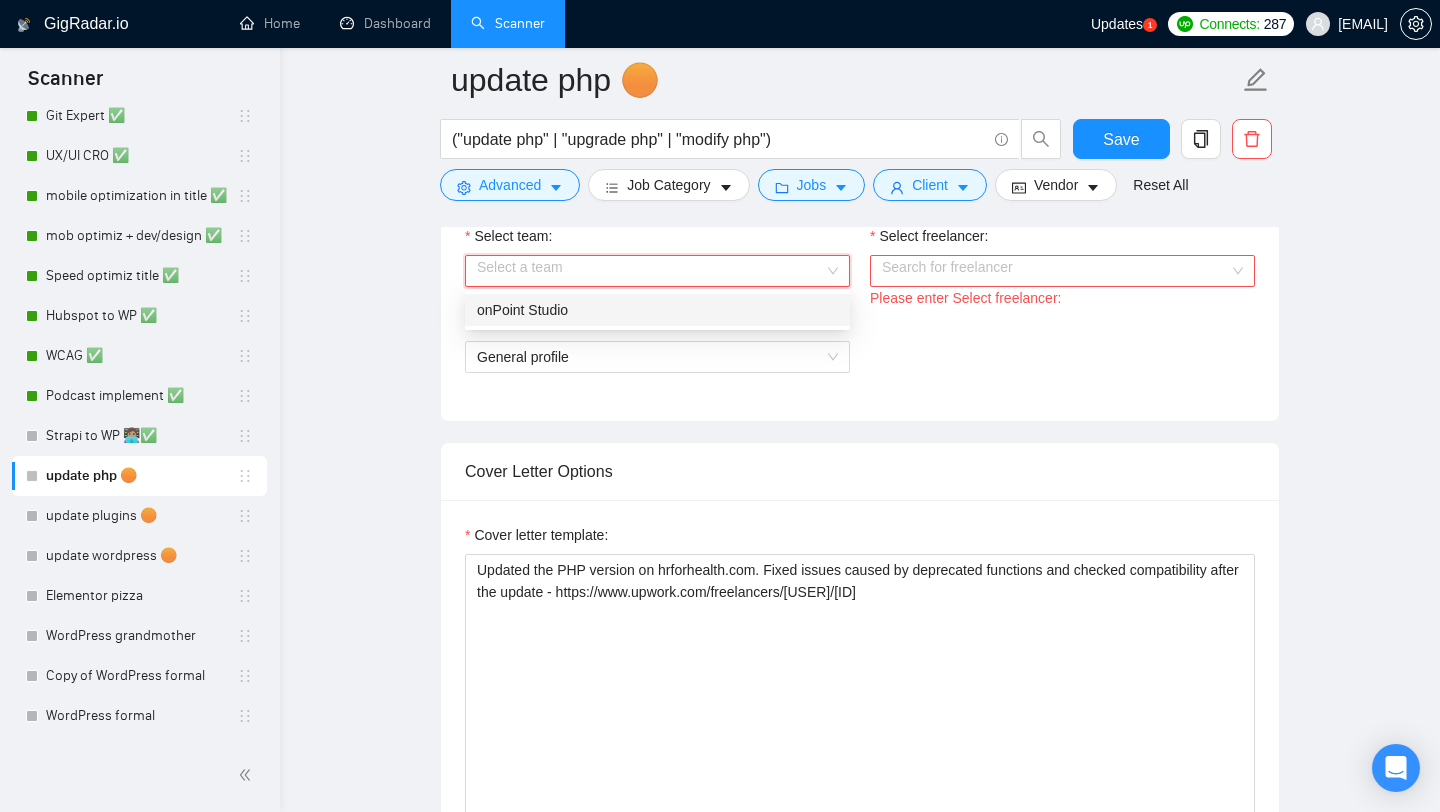 click on "onPoint Studio" at bounding box center (657, 310) 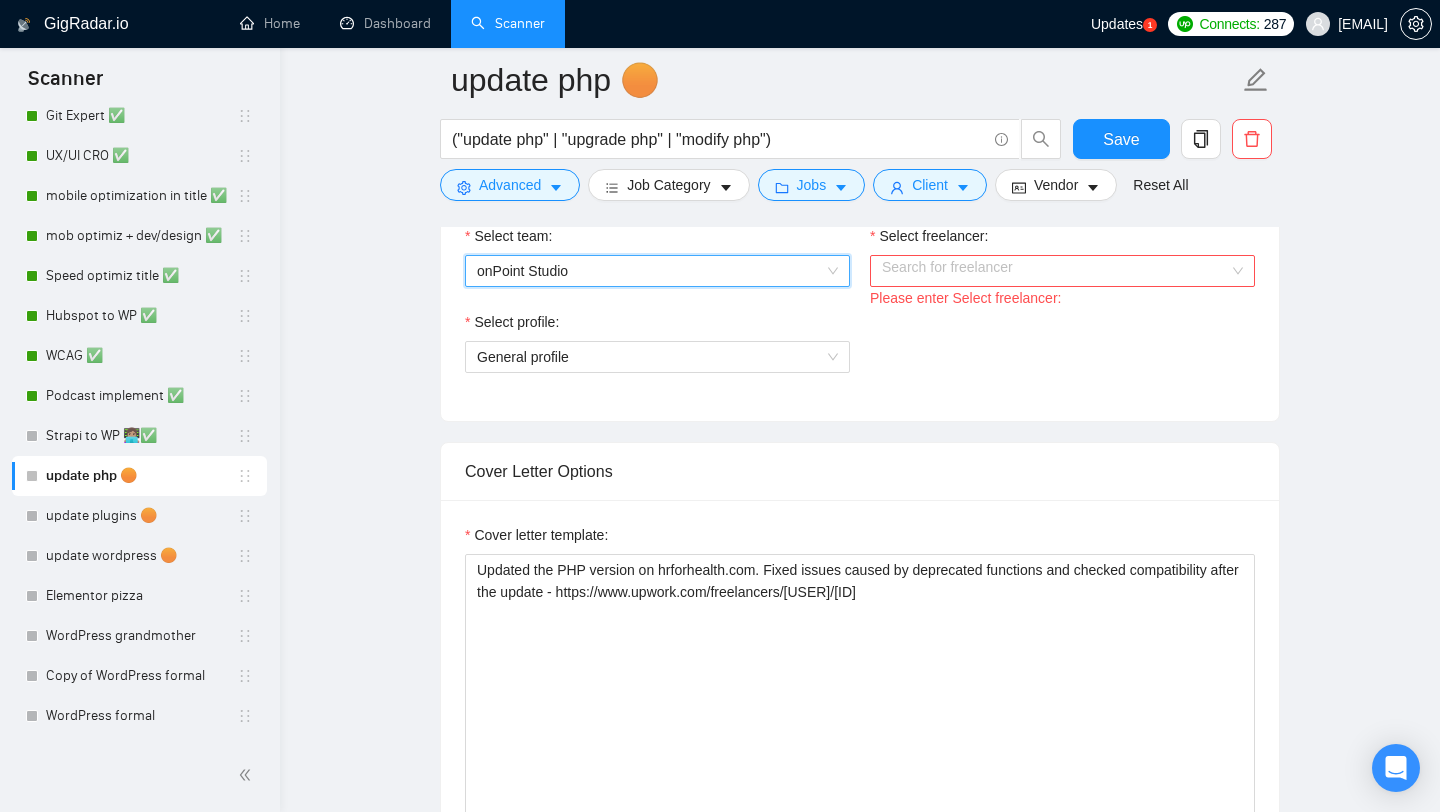 click on "Select freelancer:" at bounding box center [1055, 271] 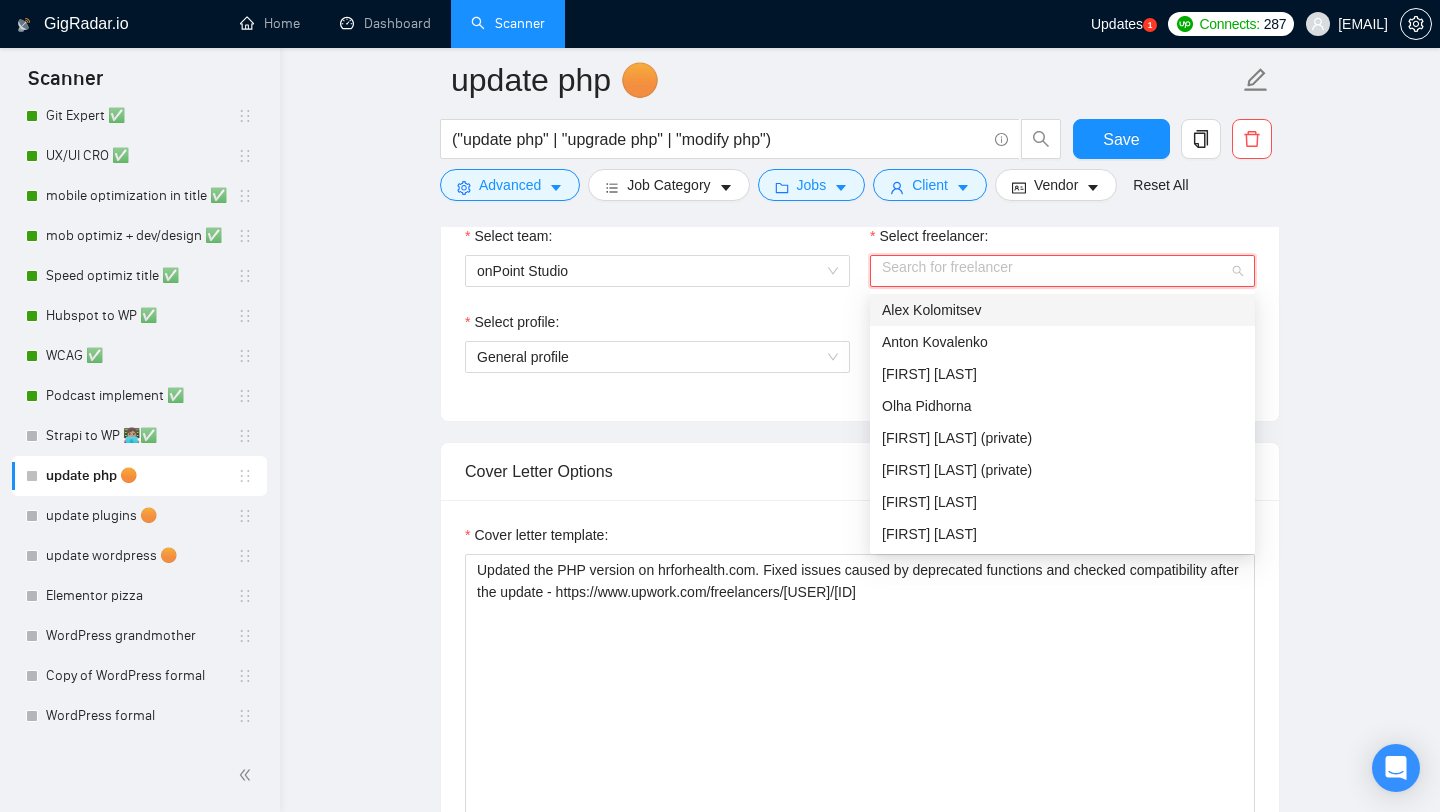 click on "Alex Kolomitsev" at bounding box center (932, 310) 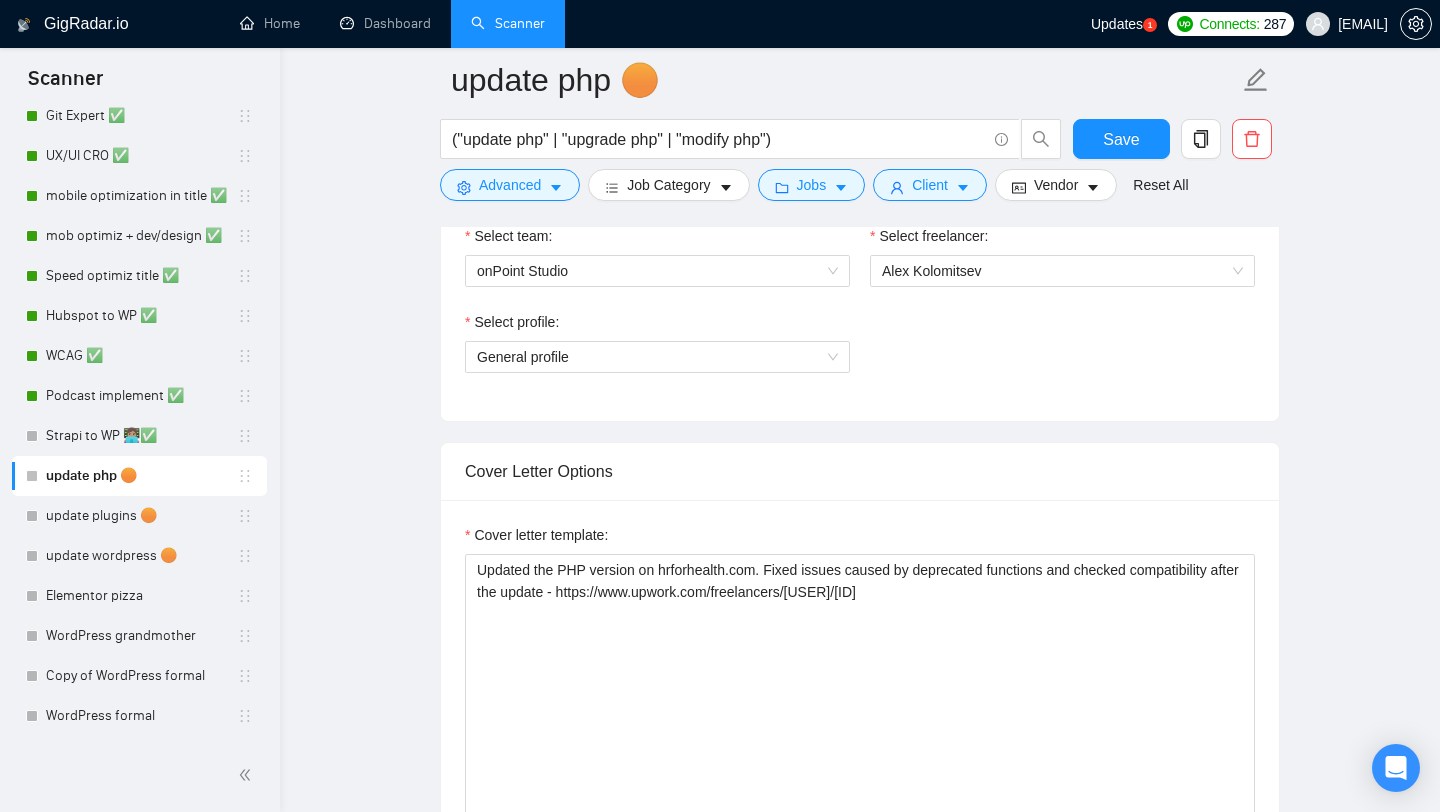 click on "Select profile:" at bounding box center [657, 326] 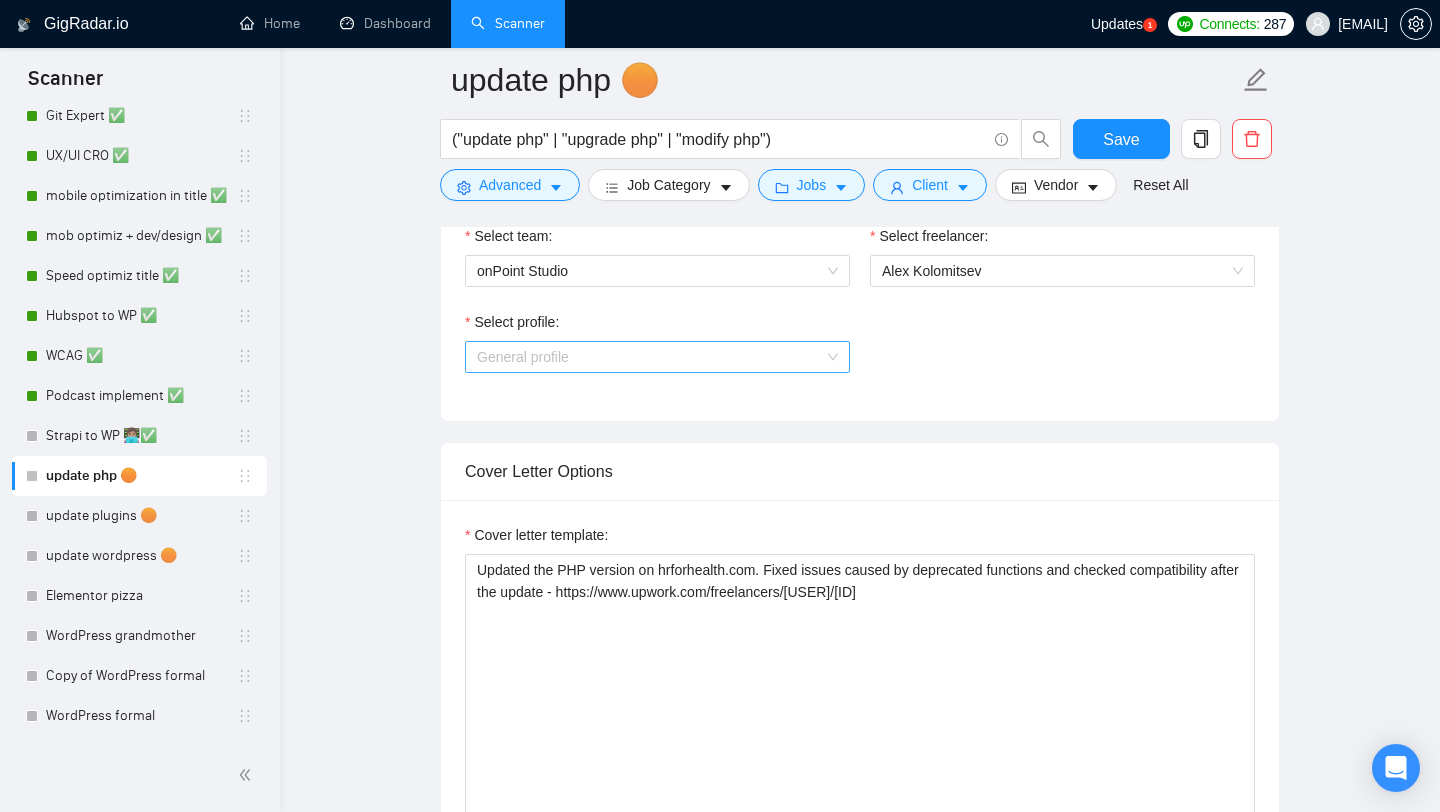 click on "General profile" at bounding box center [657, 357] 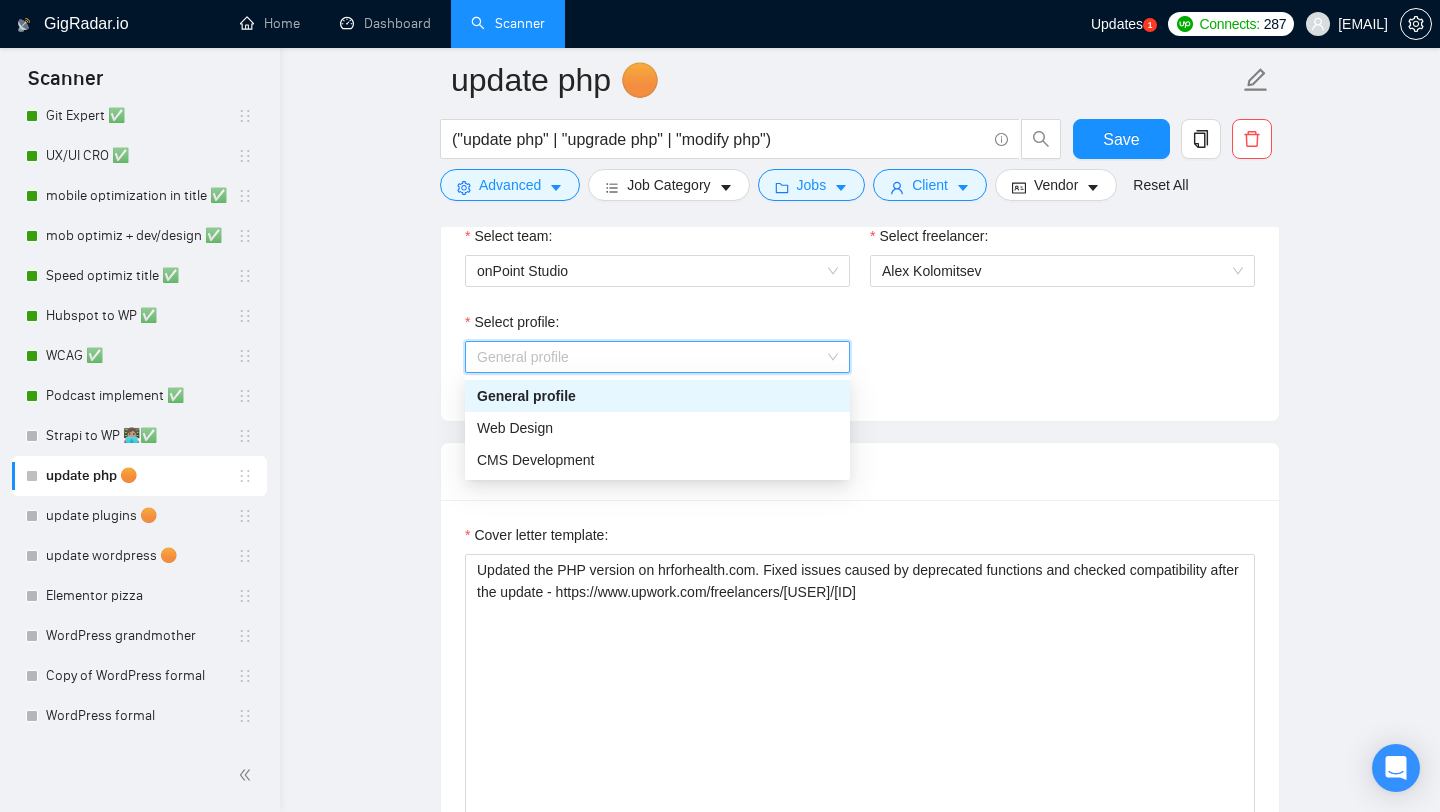 click on "General profile" at bounding box center (657, 357) 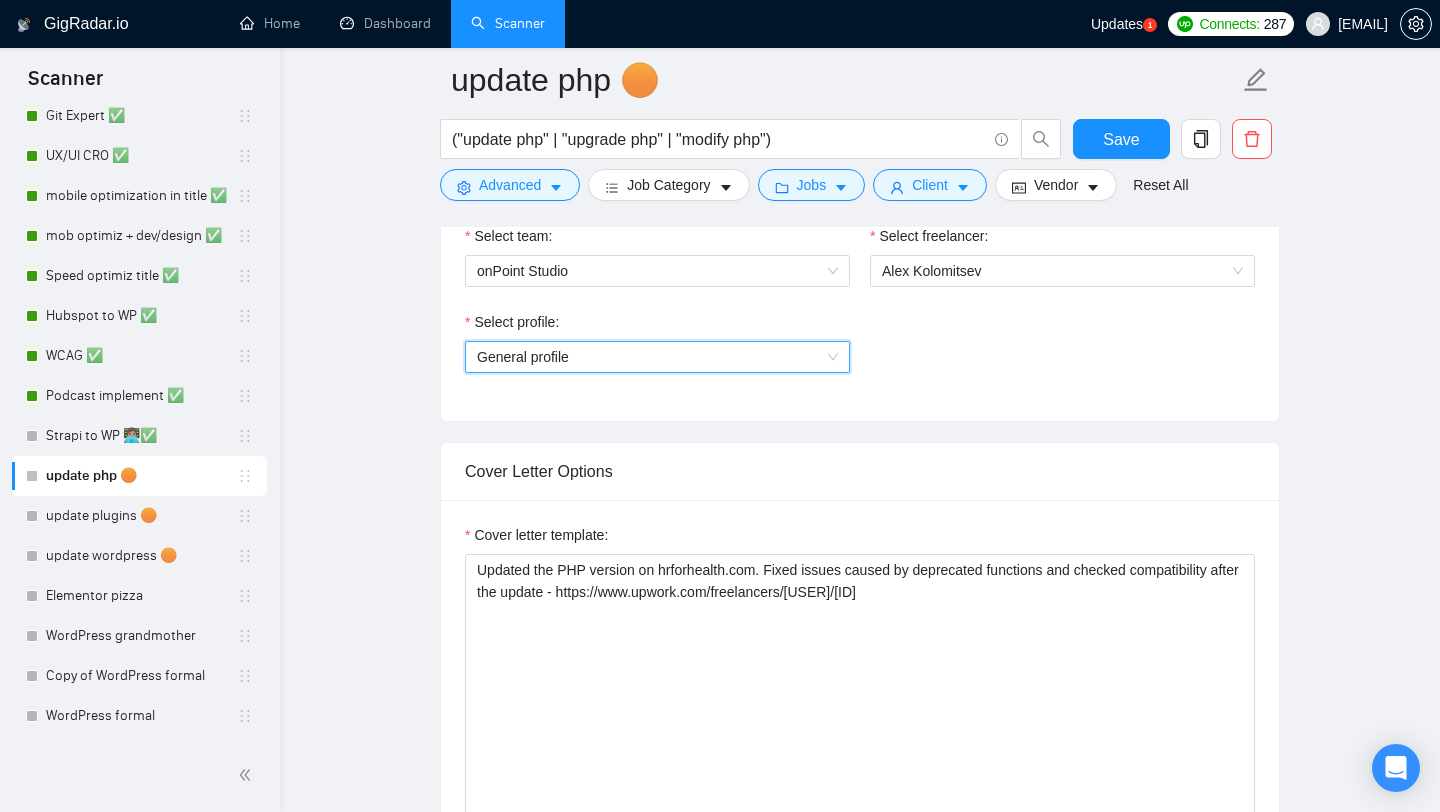 click on "General profile" at bounding box center [657, 357] 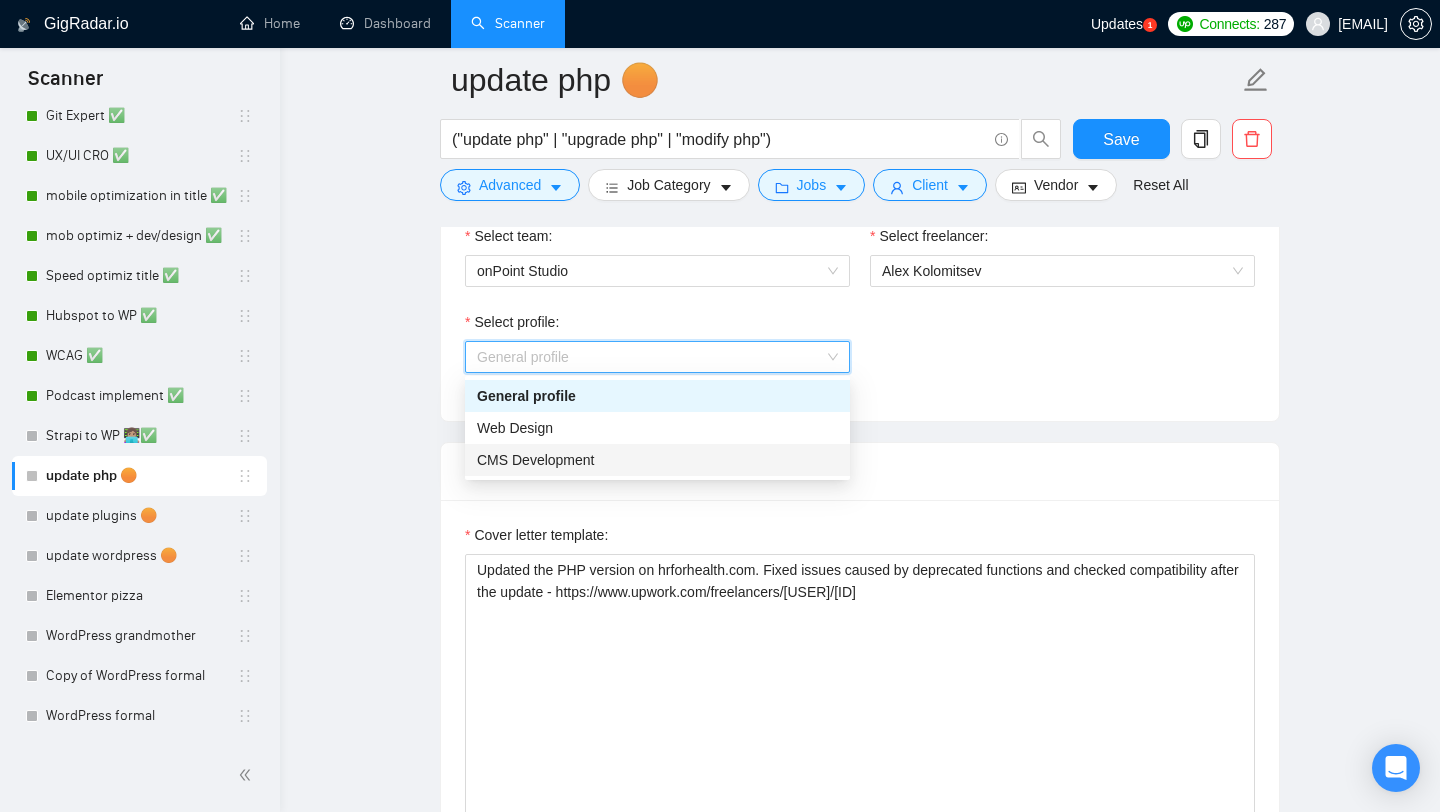 click on "CMS Development" at bounding box center (657, 460) 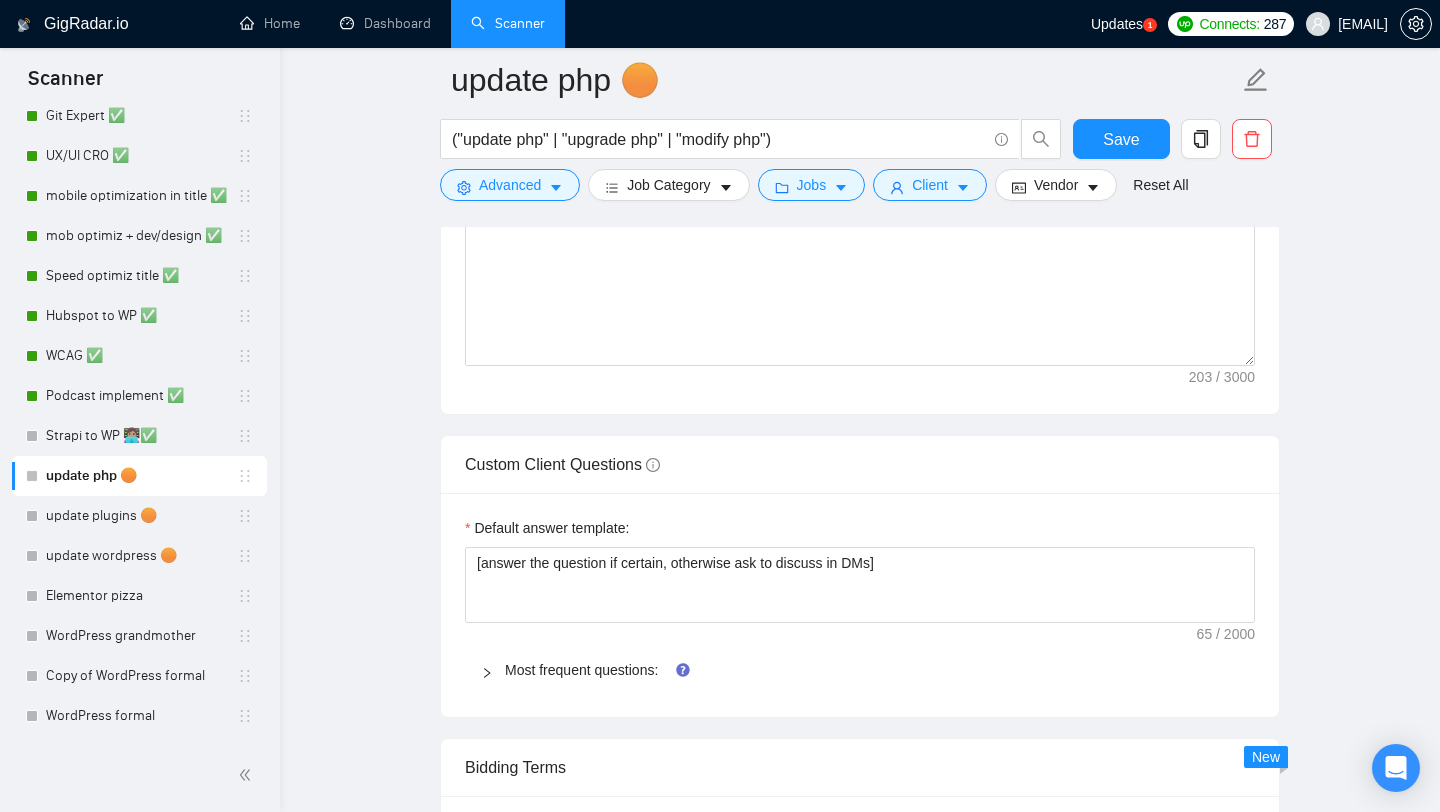 scroll, scrollTop: 1294, scrollLeft: 0, axis: vertical 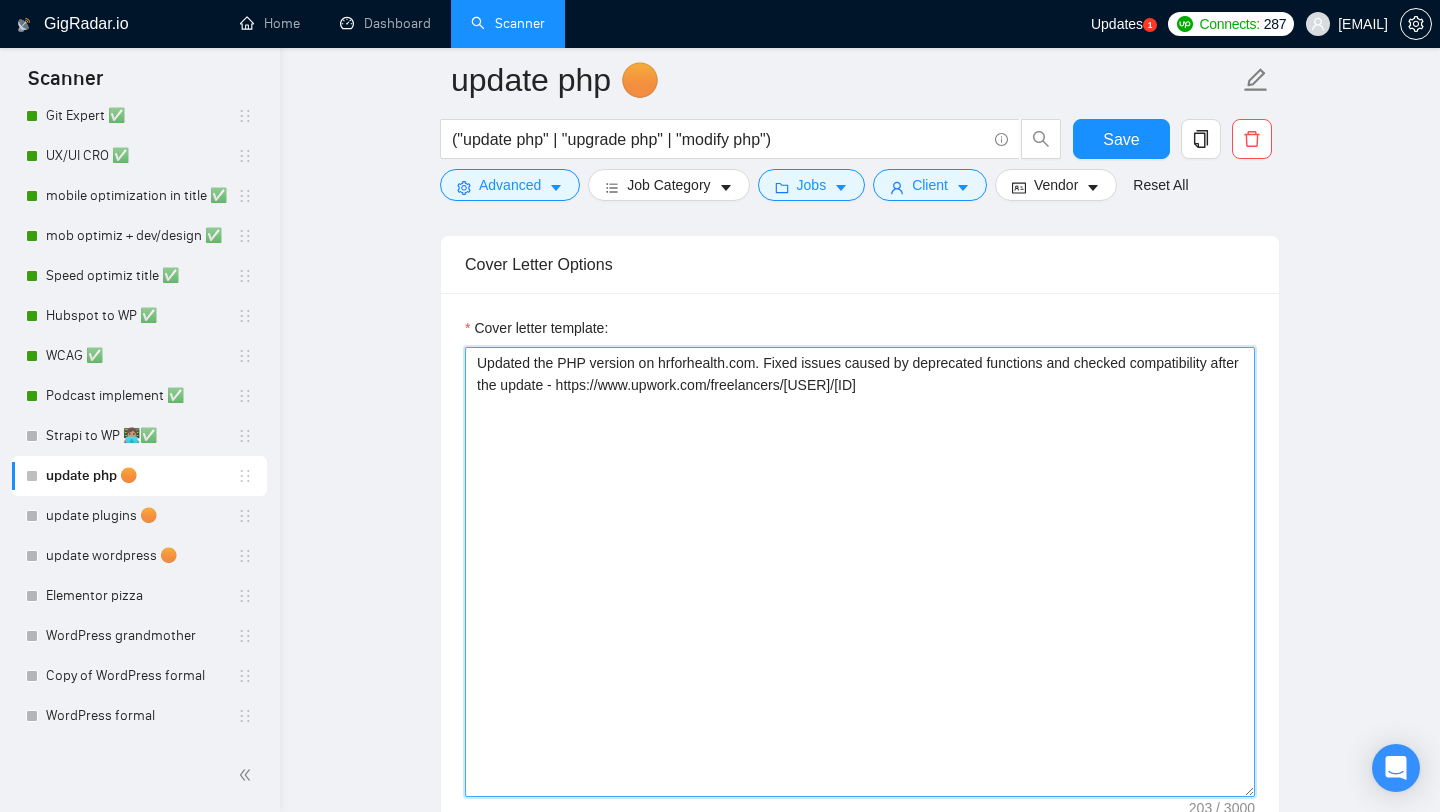 click on "Updated the PHP version on hrforhealth.com. Fixed issues caused by deprecated functions and checked compatibility after the update - https://www.upwork.com/freelancers/alexonpoint?p=1943606831567892480" at bounding box center (860, 572) 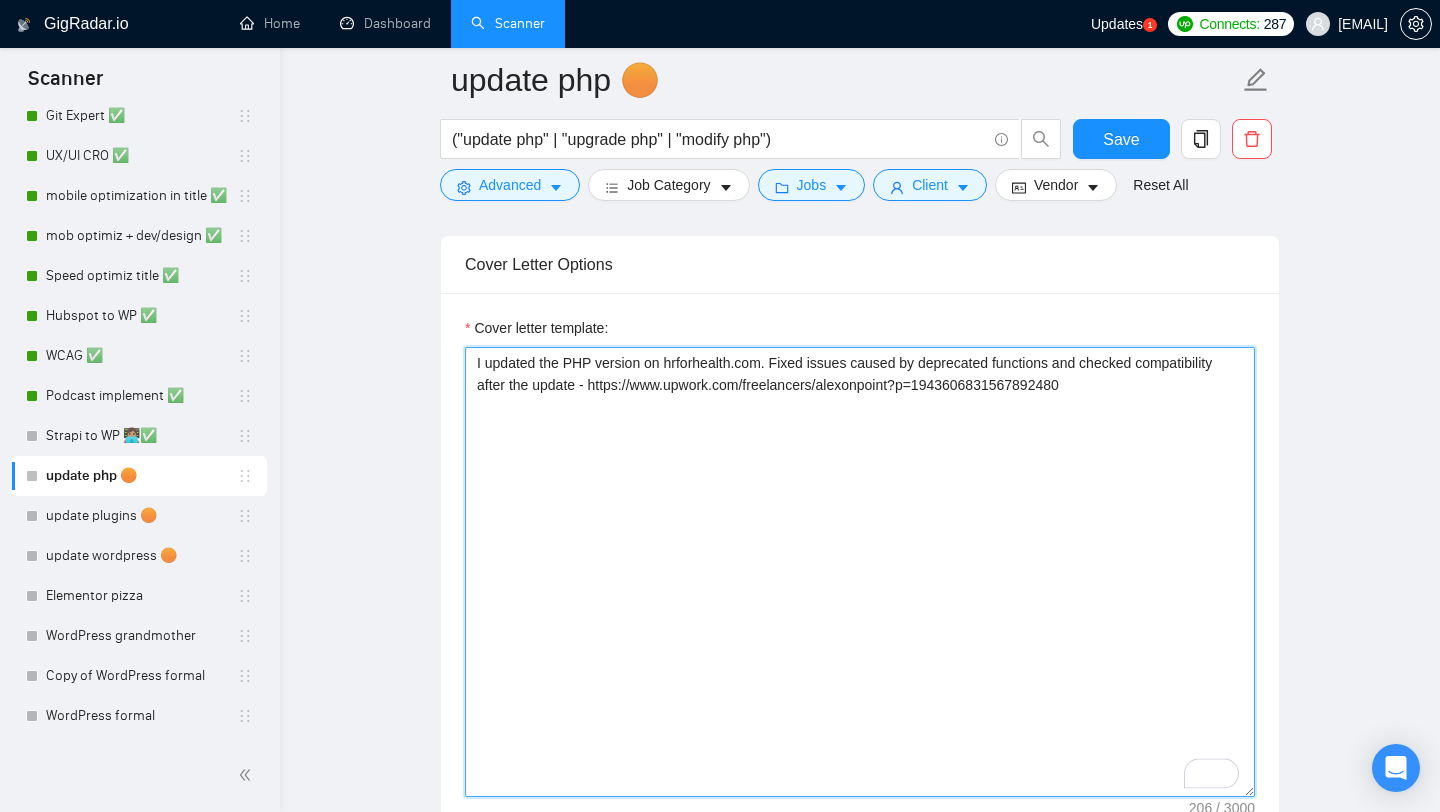 click on "I updated the PHP version on hrforhealth.com. Fixed issues caused by deprecated functions and checked compatibility after the update - https://www.upwork.com/freelancers/alexonpoint?p=1943606831567892480" at bounding box center (860, 572) 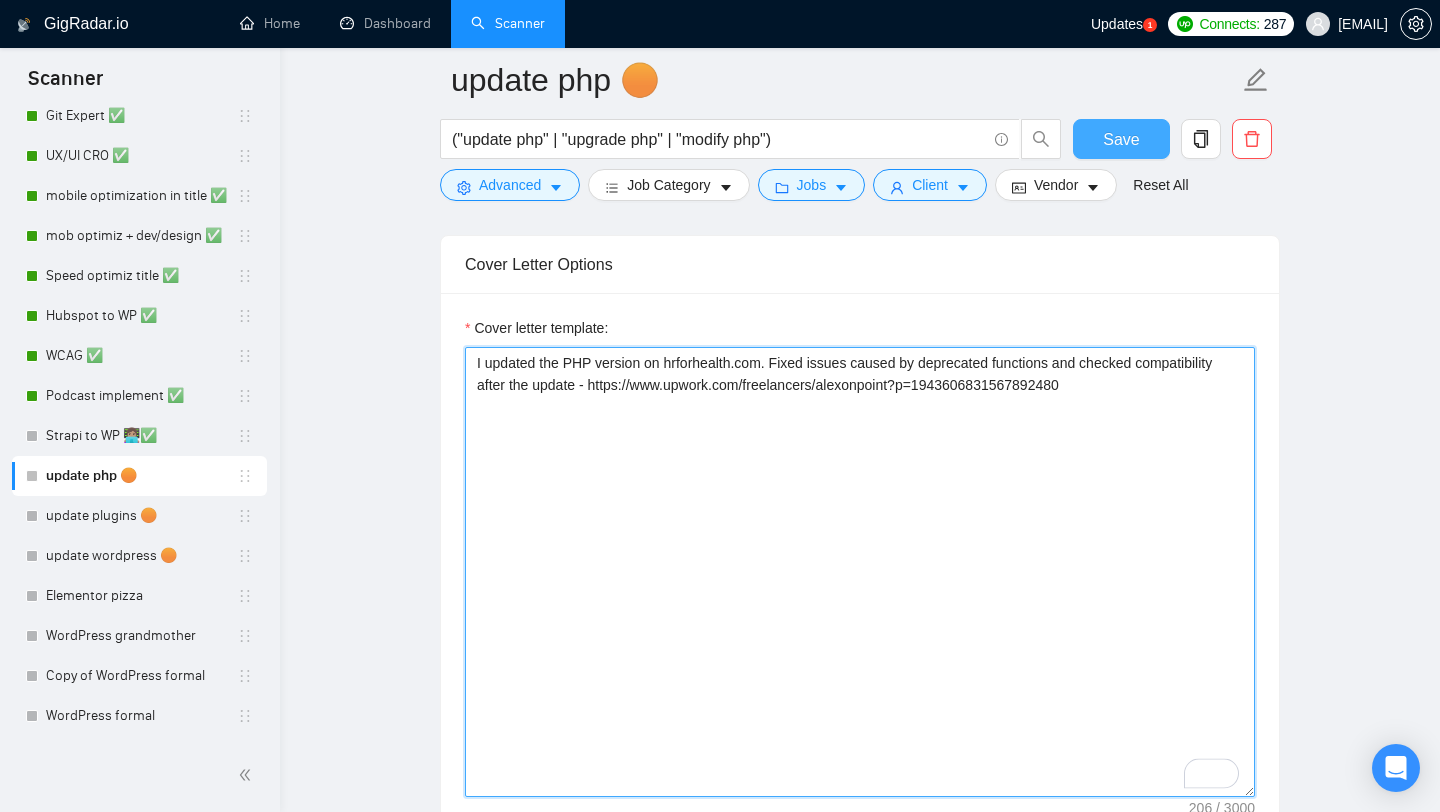 type on "I updated the PHP version on hrforhealth.com. Fixed issues caused by deprecated functions and checked compatibility after the update - https://www.upwork.com/freelancers/alexonpoint?p=1943606831567892480" 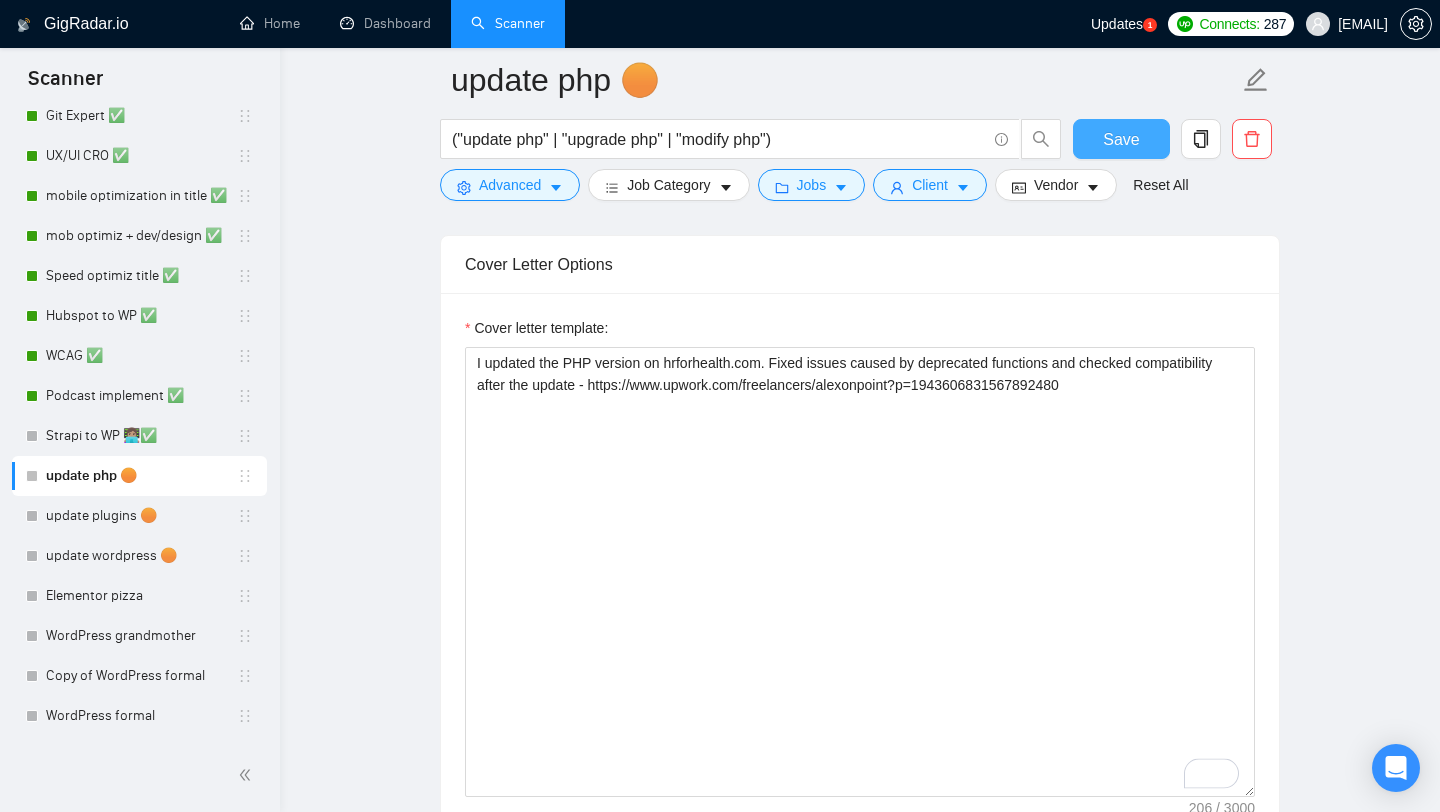 click on "Save" at bounding box center (1121, 139) 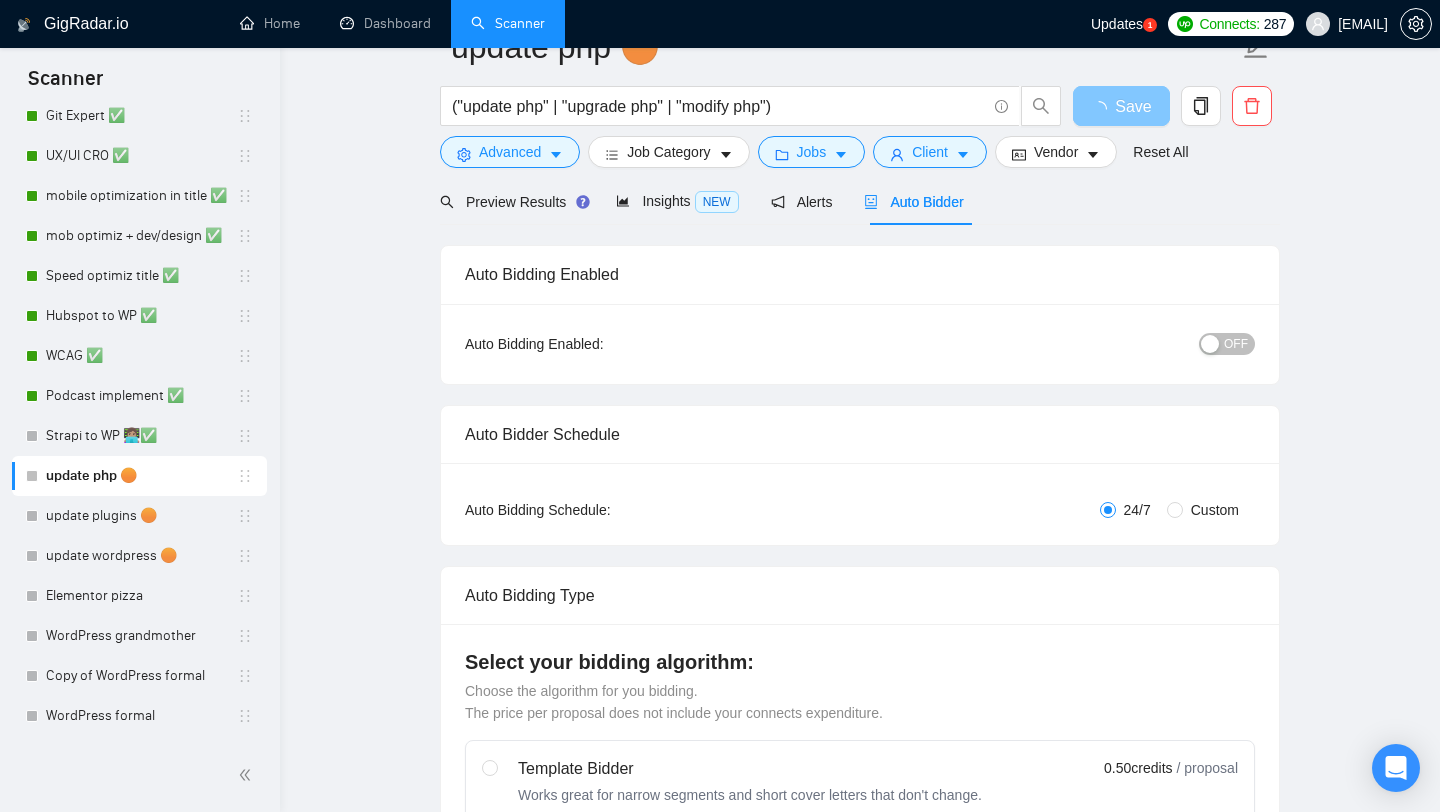 scroll, scrollTop: 0, scrollLeft: 0, axis: both 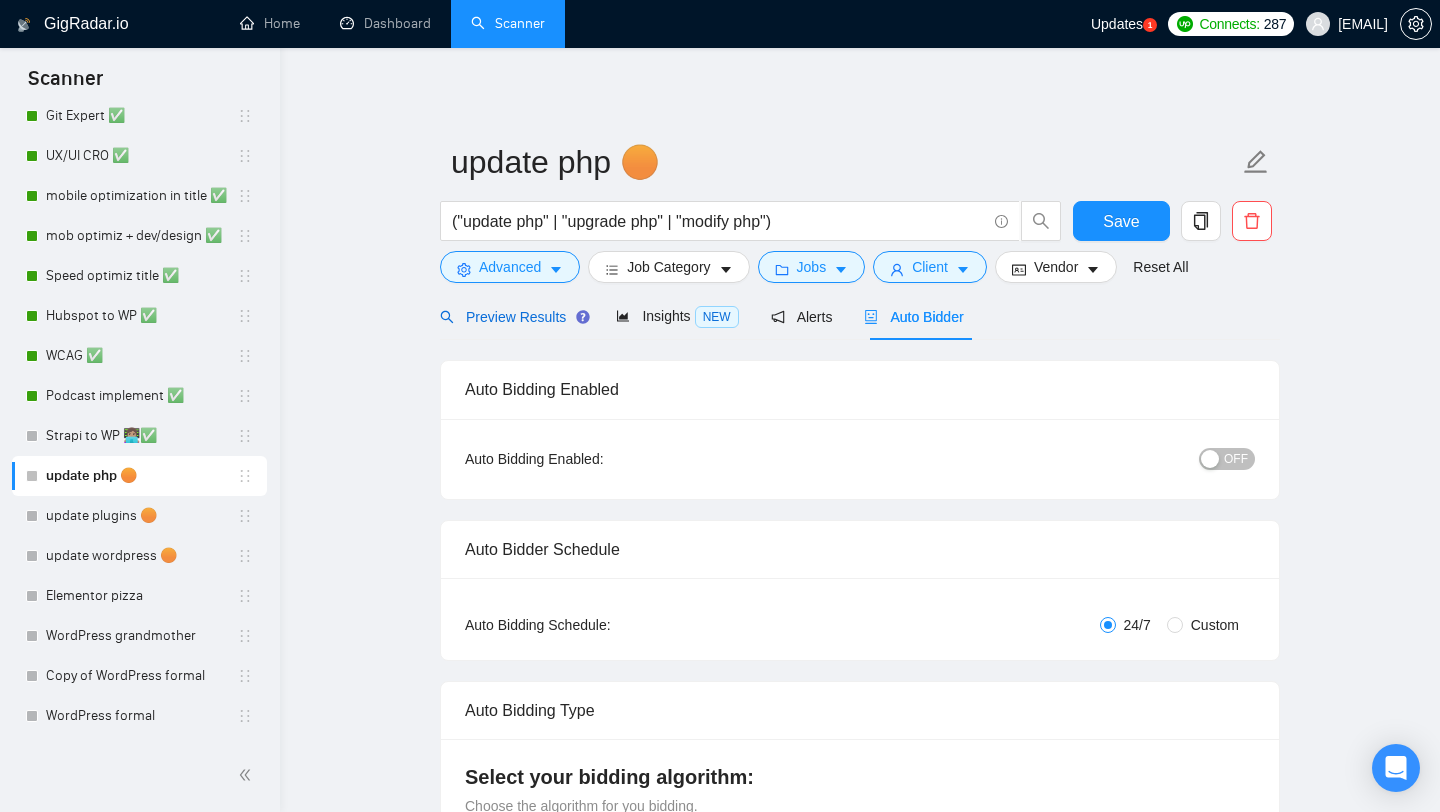 click on "Preview Results" at bounding box center [512, 317] 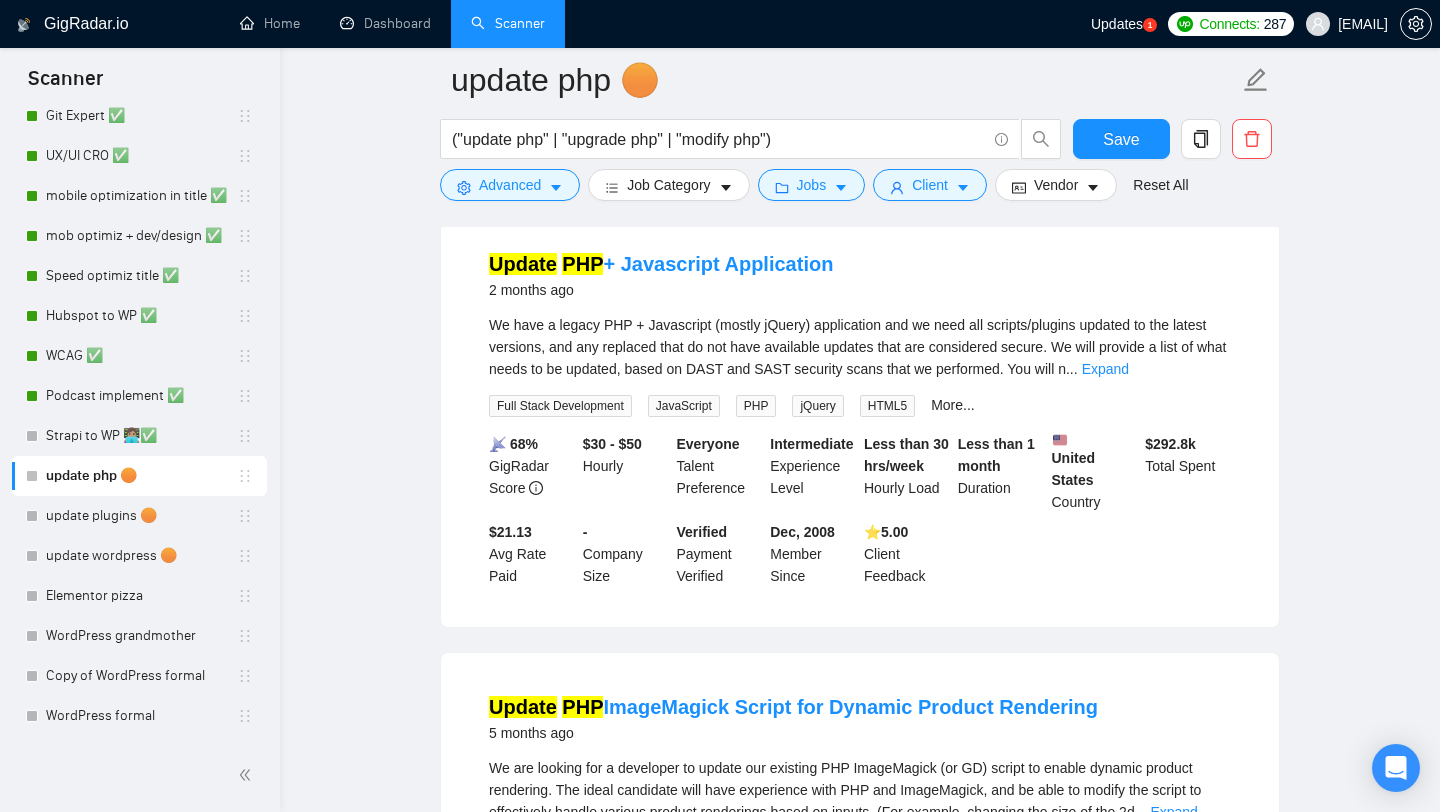 scroll, scrollTop: 0, scrollLeft: 0, axis: both 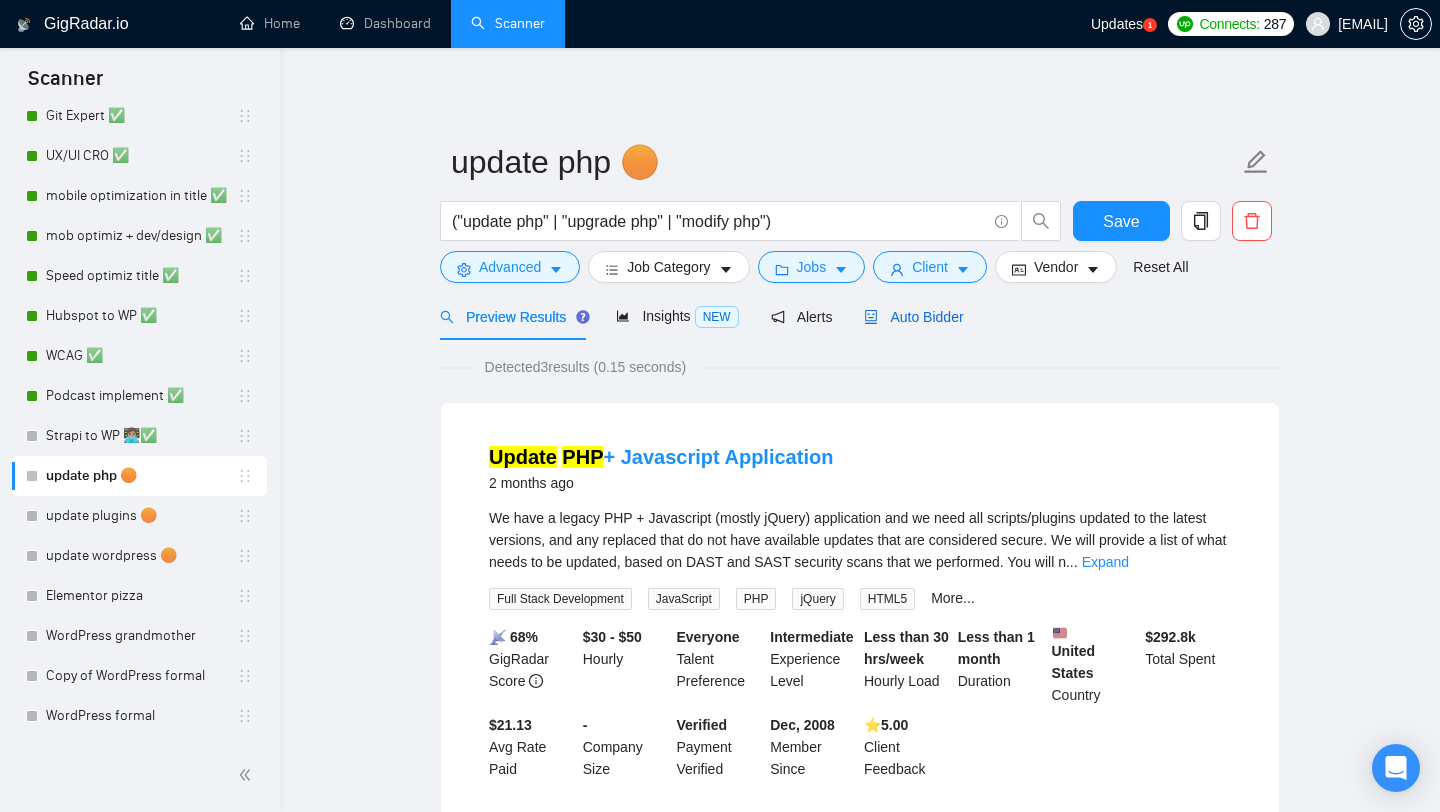 click on "Auto Bidder" at bounding box center [913, 317] 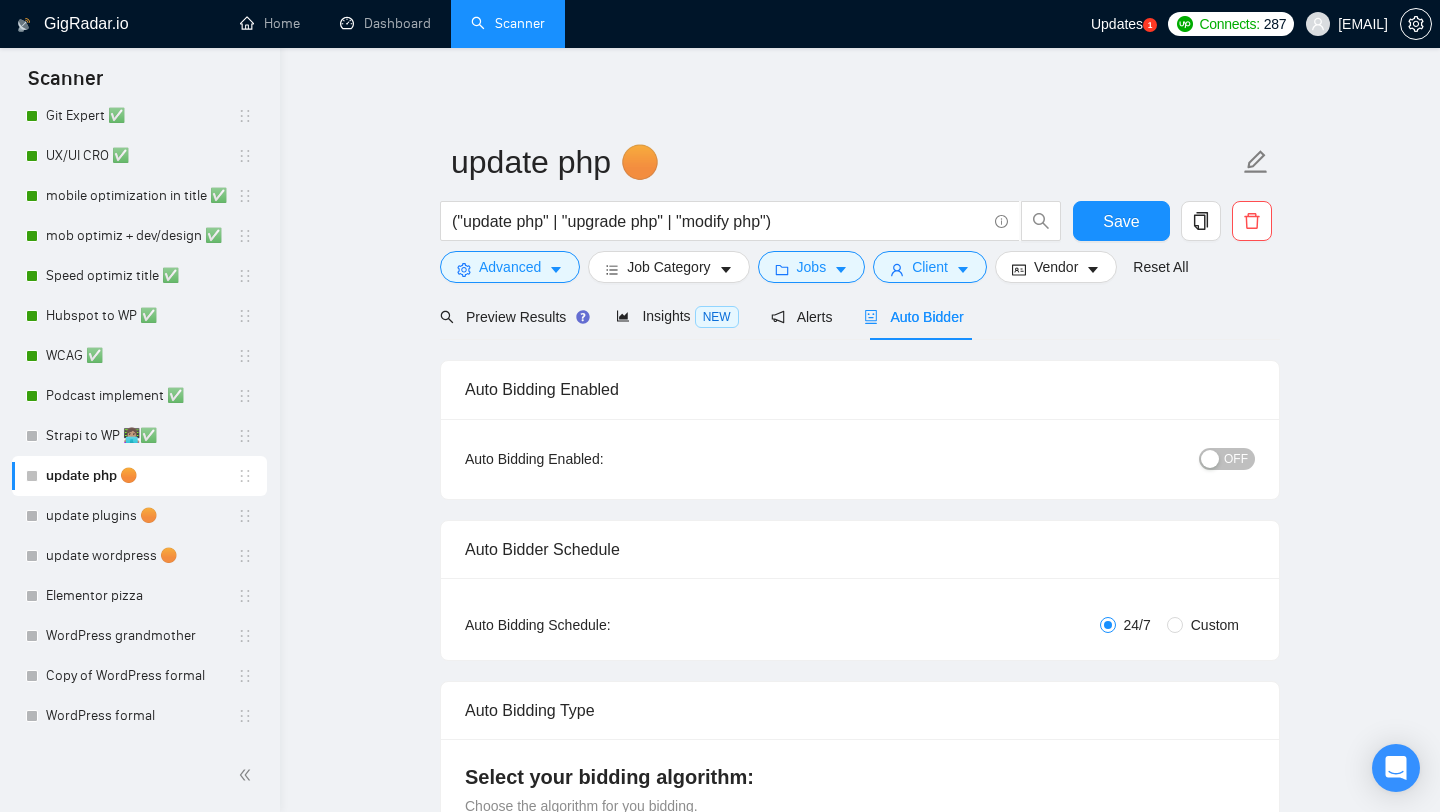 type 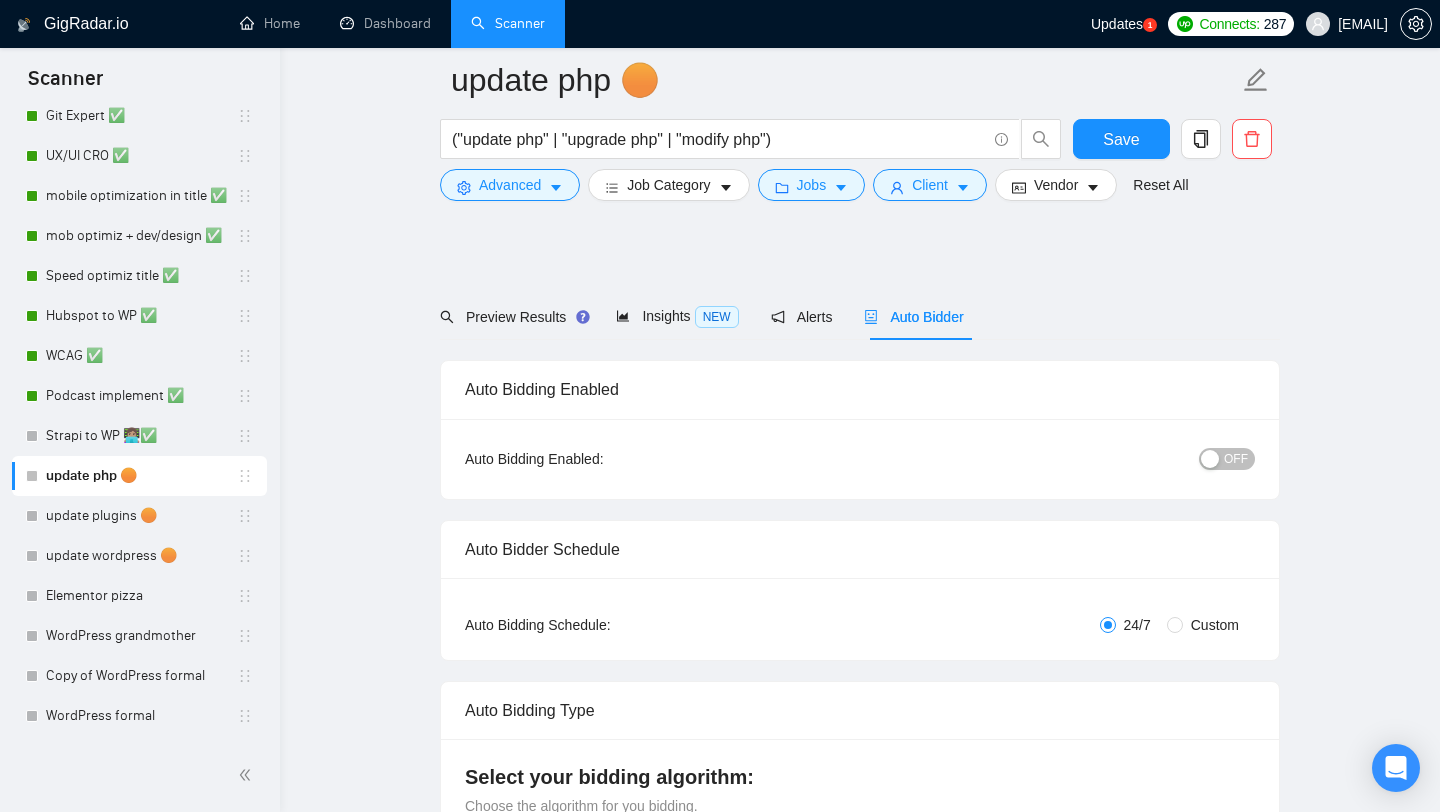 scroll, scrollTop: 1162, scrollLeft: 0, axis: vertical 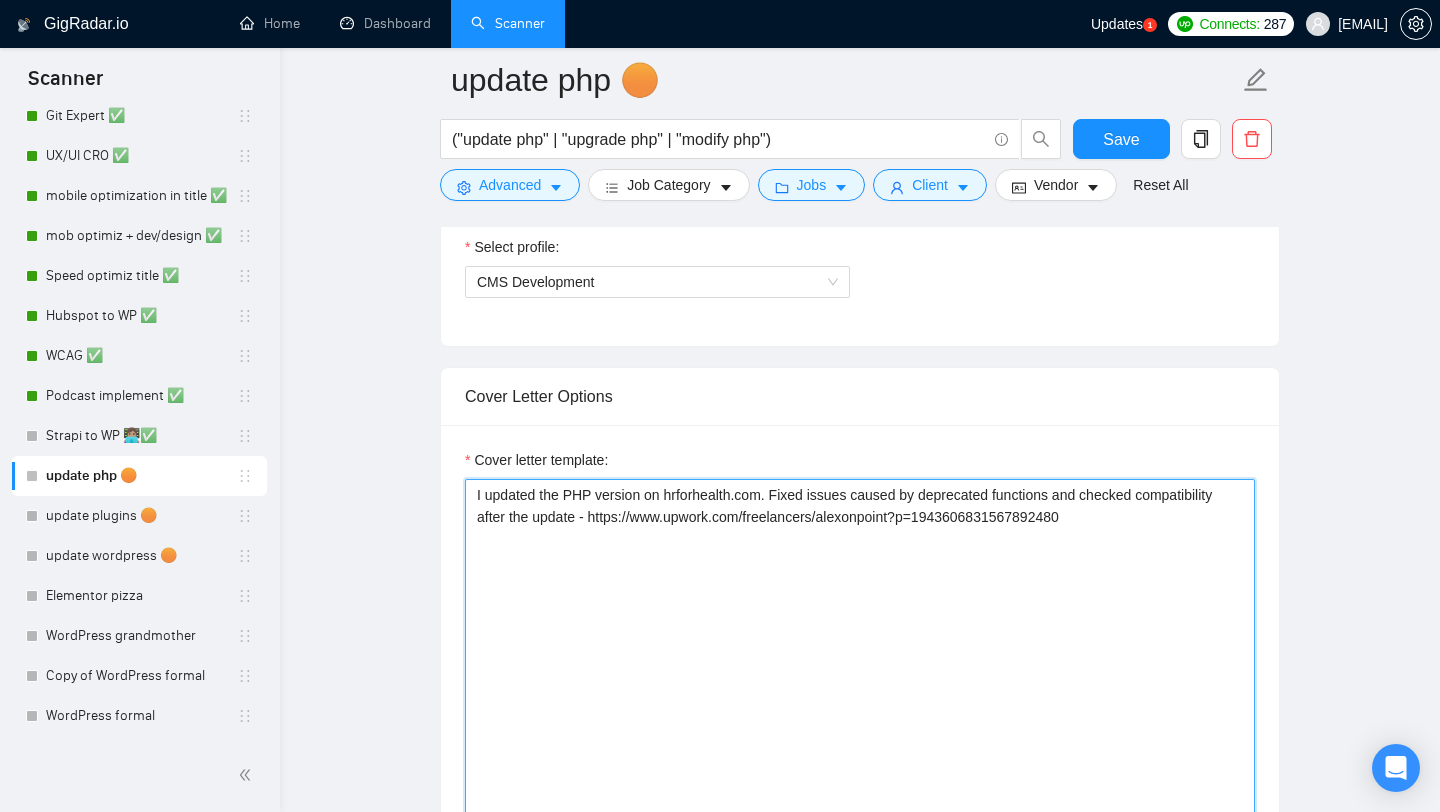 click on "I updated the PHP version on hrforhealth.com. Fixed issues caused by deprecated functions and checked compatibility after the update - https://www.upwork.com/freelancers/alexonpoint?p=1943606831567892480" at bounding box center (860, 704) 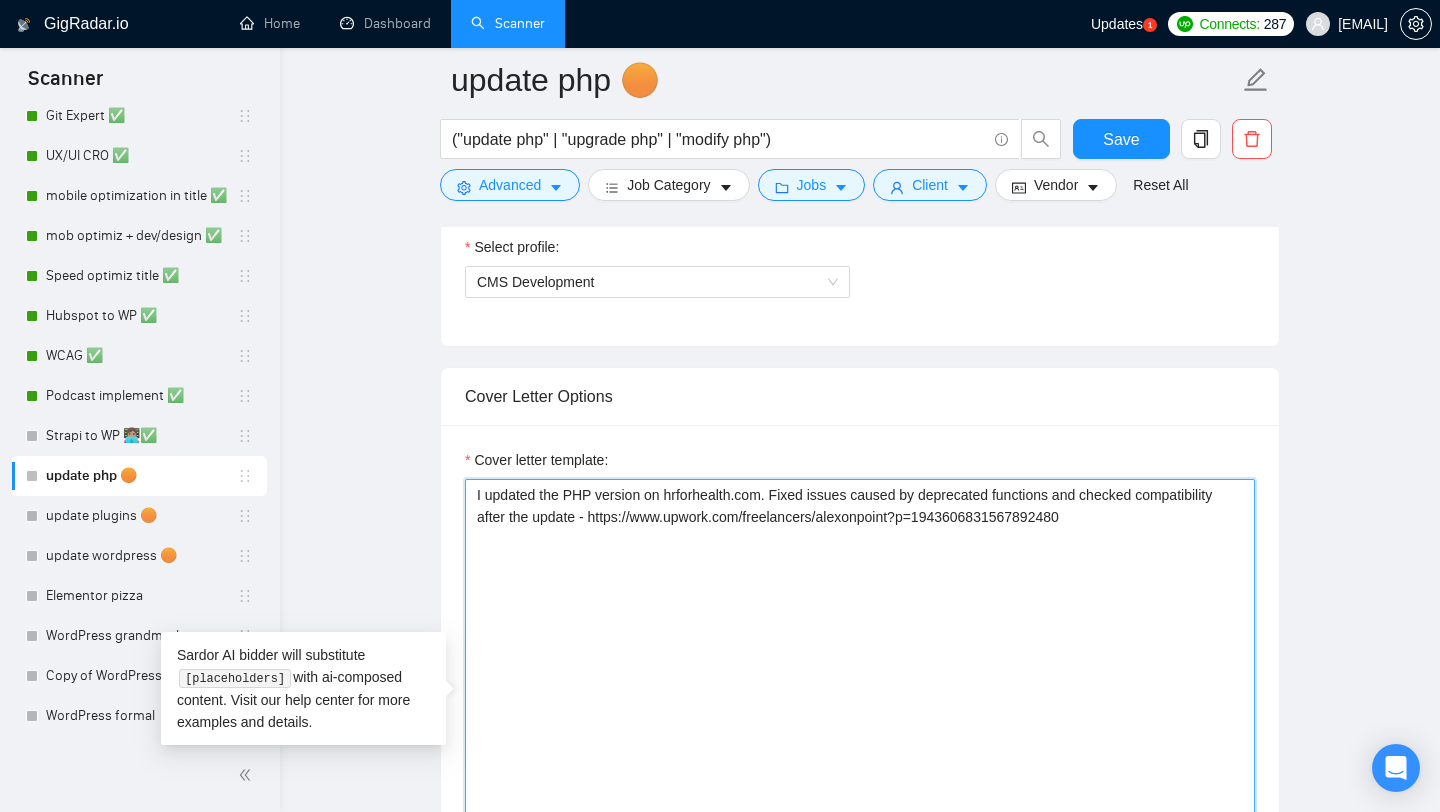 paste on "I’ve helped many clients move to a newer PHP version without issues - I can do the same for you." 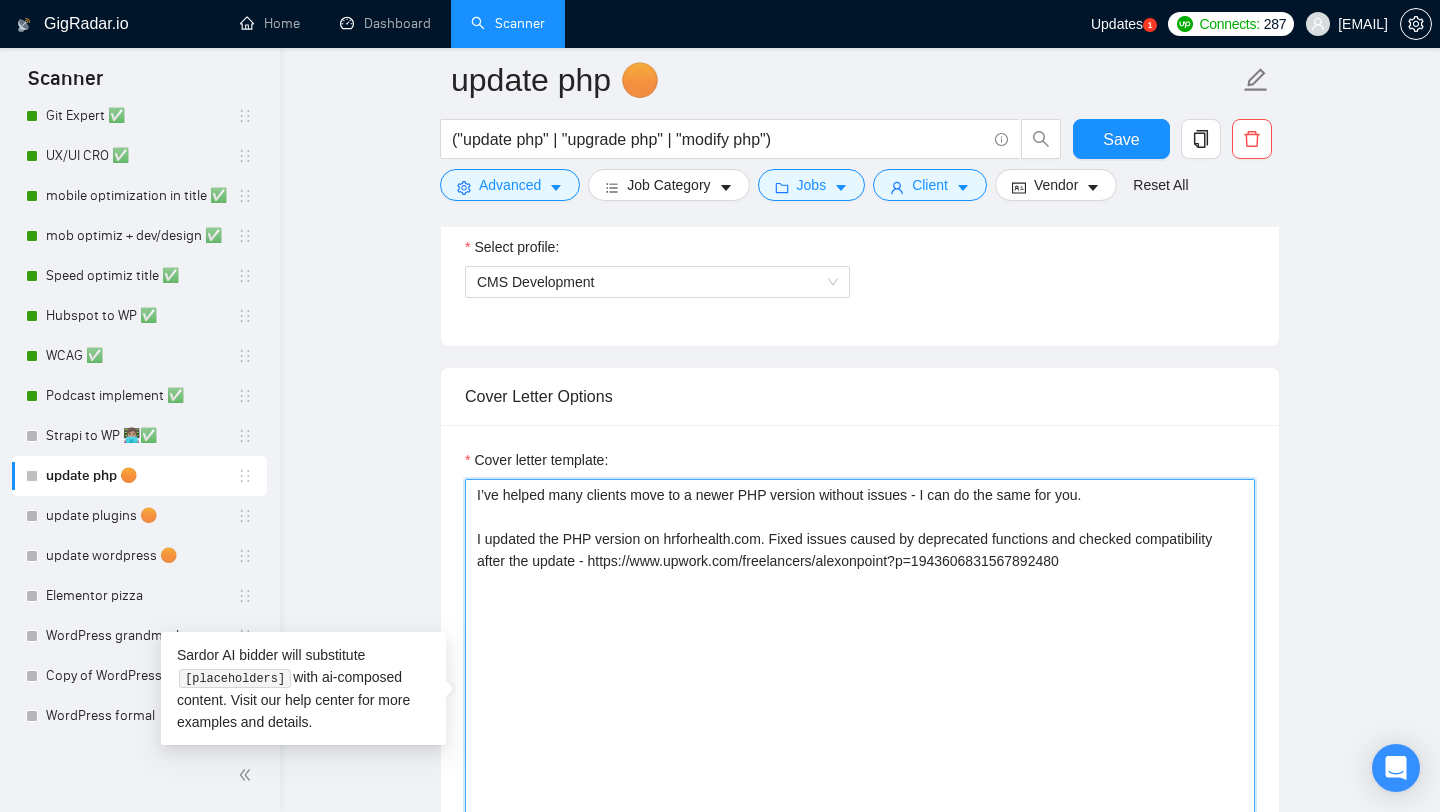 click on "I’ve helped many clients move to a newer PHP version without issues - I can do the same for you.
I updated the PHP version on hrforhealth.com. Fixed issues caused by deprecated functions and checked compatibility after the update - https://www.upwork.com/freelancers/alexonpoint?p=1943606831567892480" at bounding box center (860, 704) 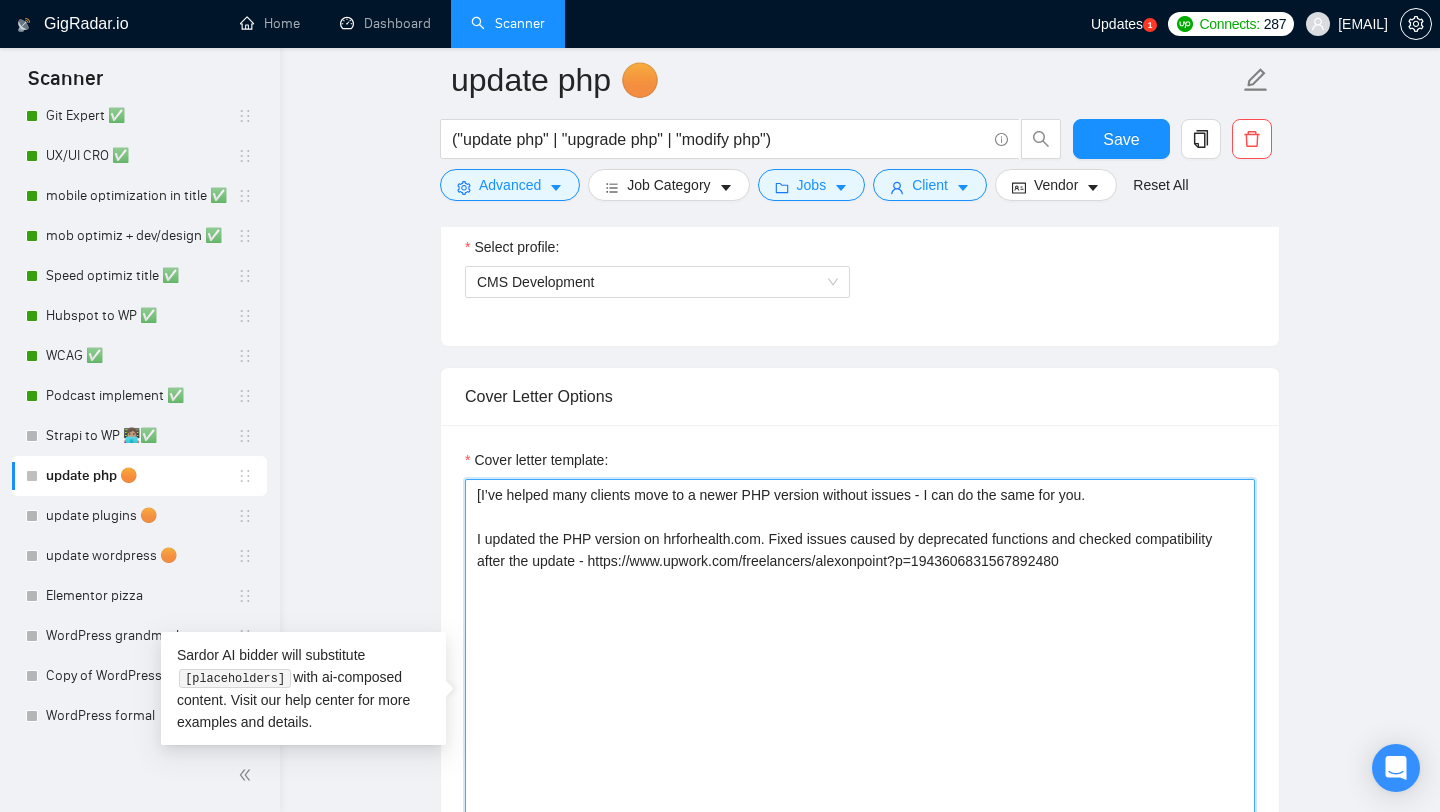 click on "[I’ve helped many clients move to a newer PHP version without issues - I can do the same for you.
I updated the PHP version on hrforhealth.com. Fixed issues caused by deprecated functions and checked compatibility after the update - https://www.upwork.com/freelancers/alexonpoint?p=1943606831567892480" at bounding box center (860, 704) 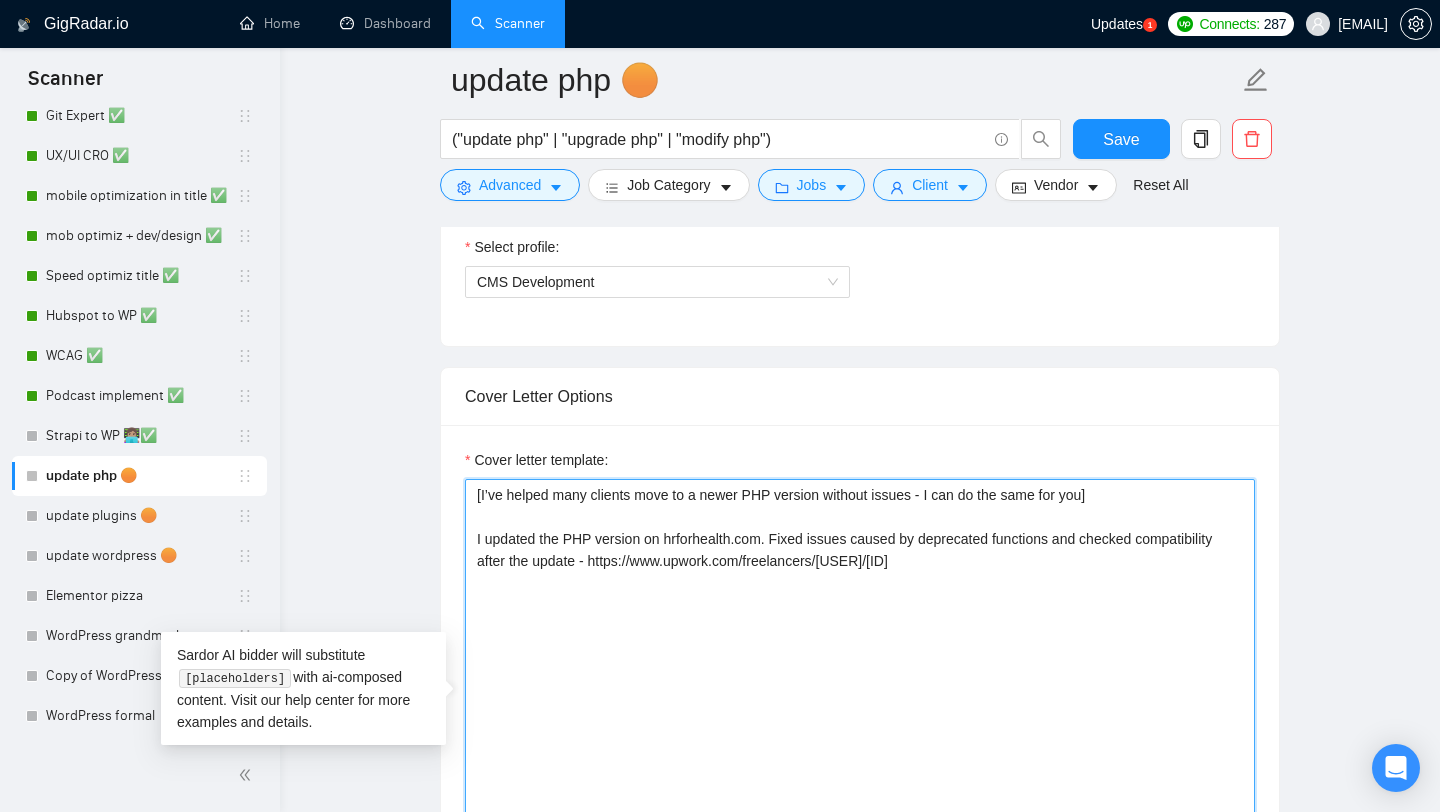 click on "[I’ve helped many clients move to a newer PHP version without issues - I can do the same for you]
I updated the PHP version on hrforhealth.com. Fixed issues caused by deprecated functions and checked compatibility after the update - https://www.upwork.com/freelancers/alexonpoint?p=1943606831567892480" at bounding box center (860, 704) 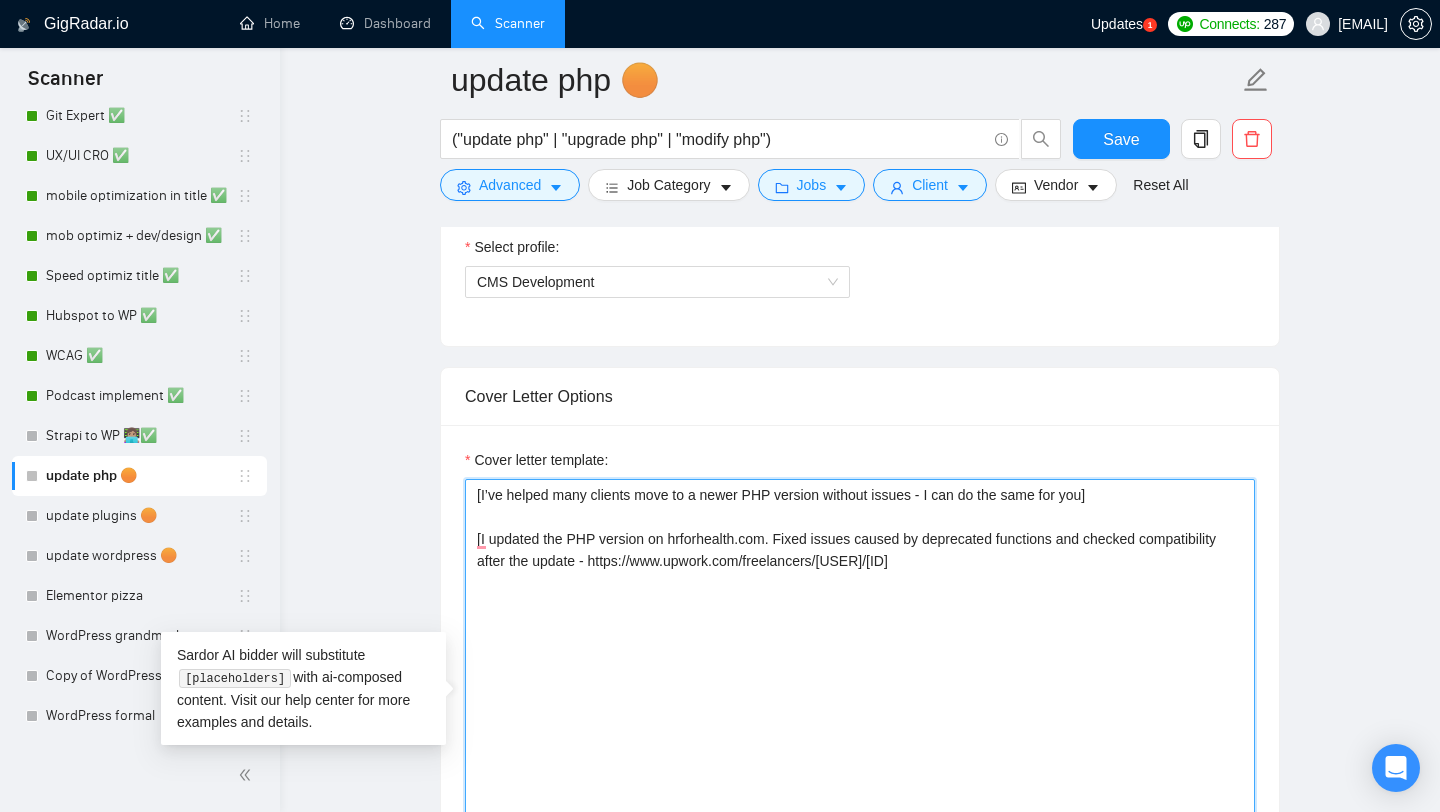 click on "[I’ve helped many clients move to a newer PHP version without issues - I can do the same for you]
[I updated the PHP version on hrforhealth.com. Fixed issues caused by deprecated functions and checked compatibility after the update - https://www.upwork.com/freelancers/alexonpoint?p=1943606831567892480" at bounding box center [860, 704] 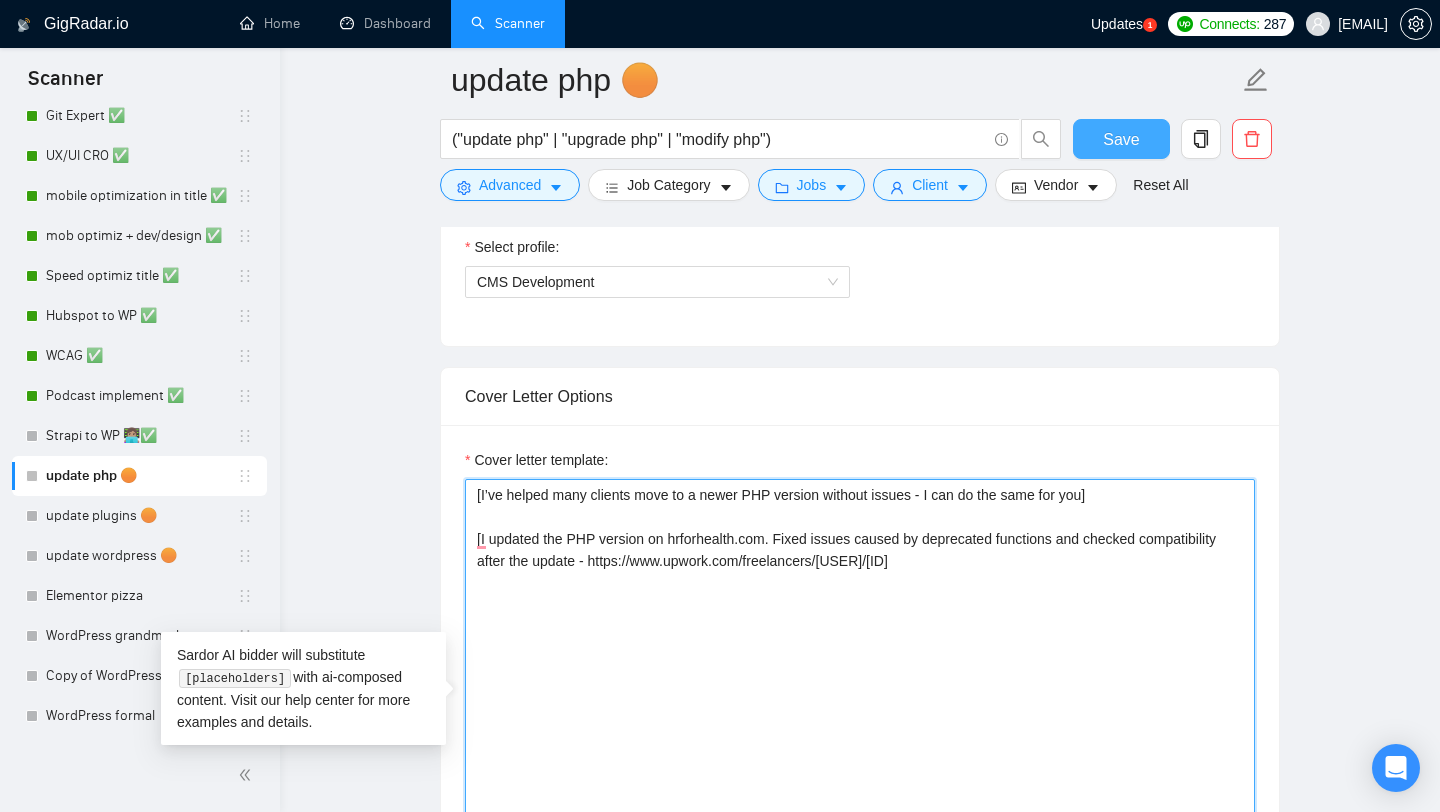 type on "[I’ve helped many clients move to a newer PHP version without issues - I can do the same for you]
[I updated the PHP version on hrforhealth.com. Fixed issues caused by deprecated functions and checked compatibility after the update - https://www.upwork.com/freelancers/alexonpoint?p=1943606831567892480]" 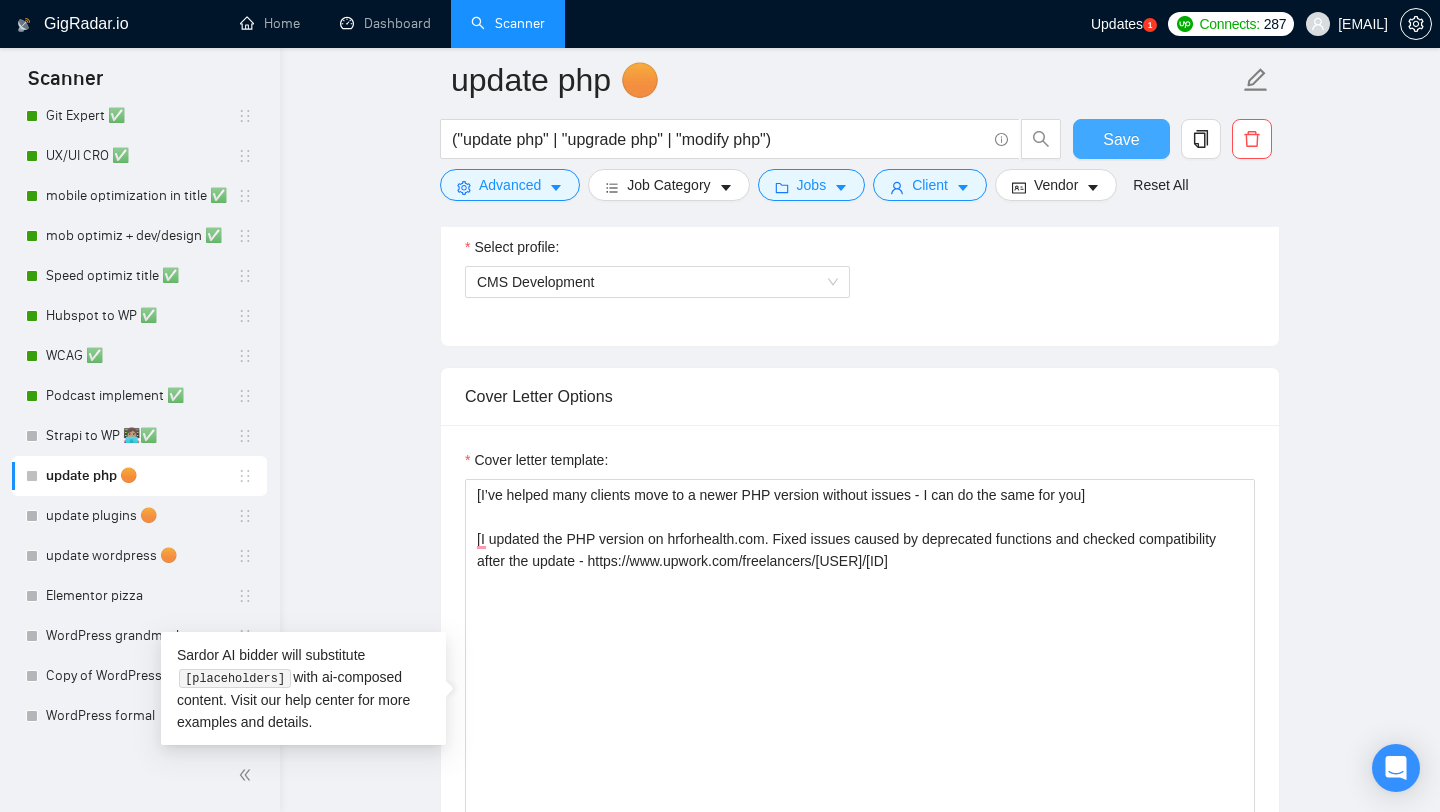 click on "Save" at bounding box center (1121, 139) 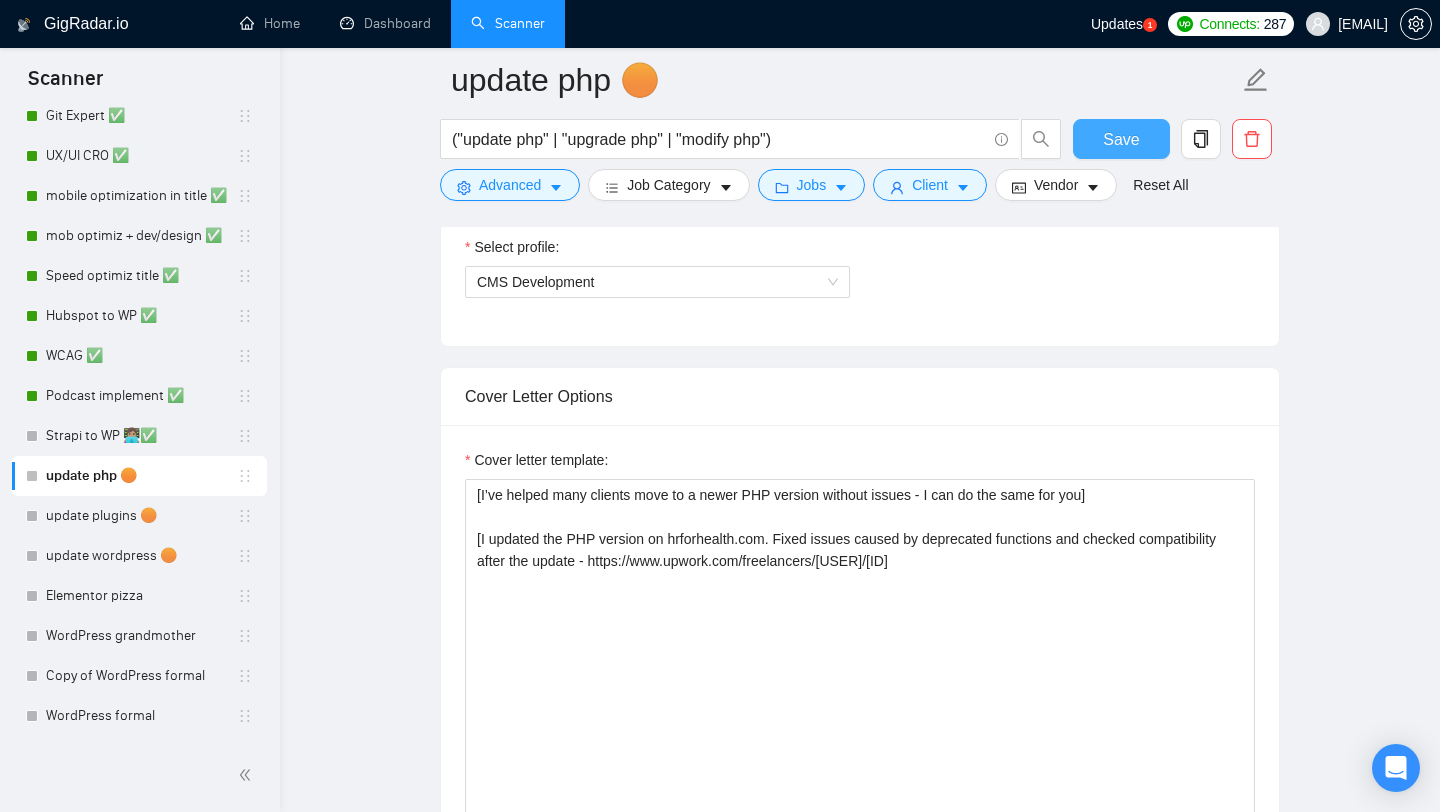 type 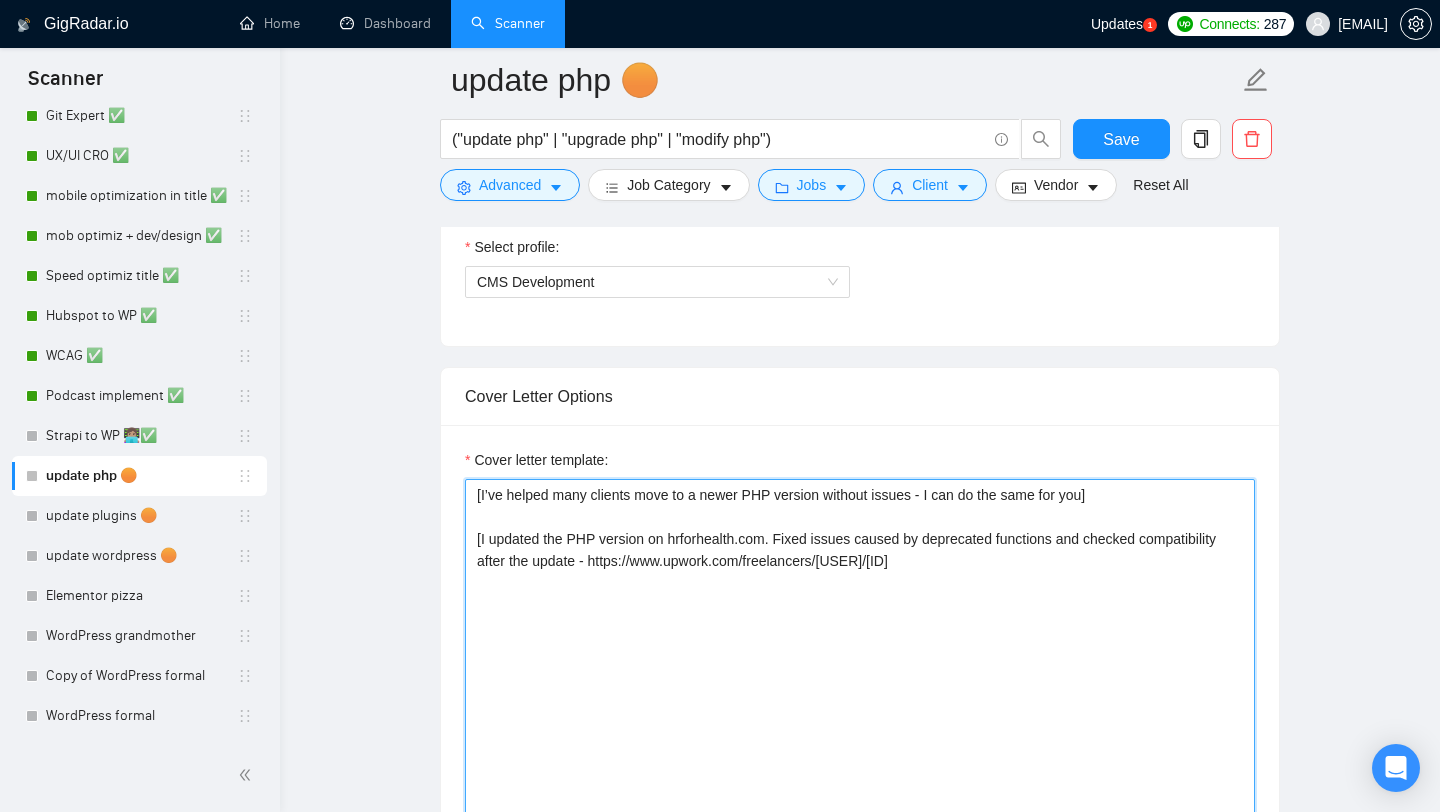 click on "[I’ve helped many clients move to a newer PHP version without issues - I can do the same for you]
[I updated the PHP version on hrforhealth.com. Fixed issues caused by deprecated functions and checked compatibility after the update - https://www.upwork.com/freelancers/alexonpoint?p=1943606831567892480]" at bounding box center [860, 704] 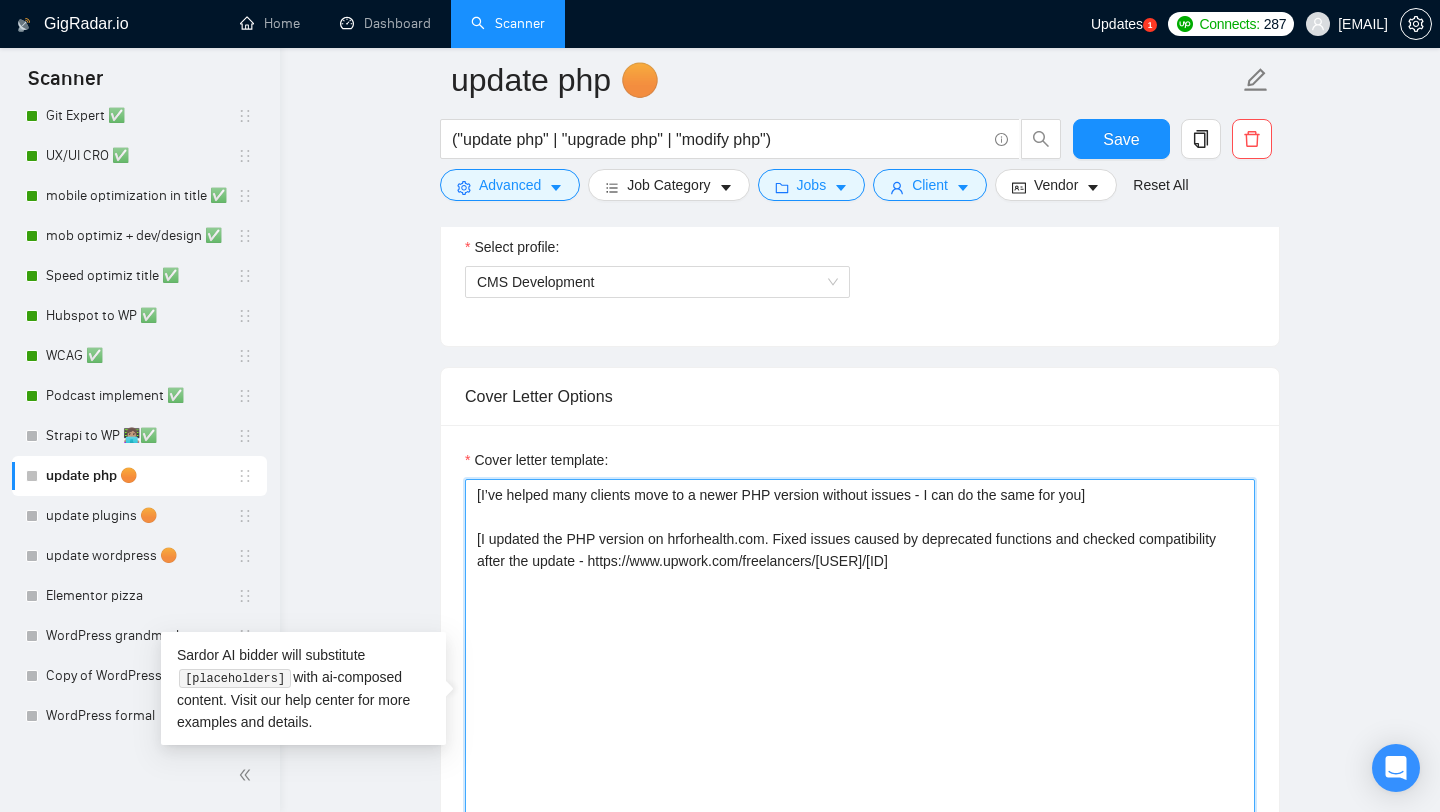 click on "[I’ve helped many clients move to a newer PHP version without issues - I can do the same for you]
[I updated the PHP version on hrforhealth.com. Fixed issues caused by deprecated functions and checked compatibility after the update - https://www.upwork.com/freelancers/alexonpoint?p=1943606831567892480]" at bounding box center (860, 704) 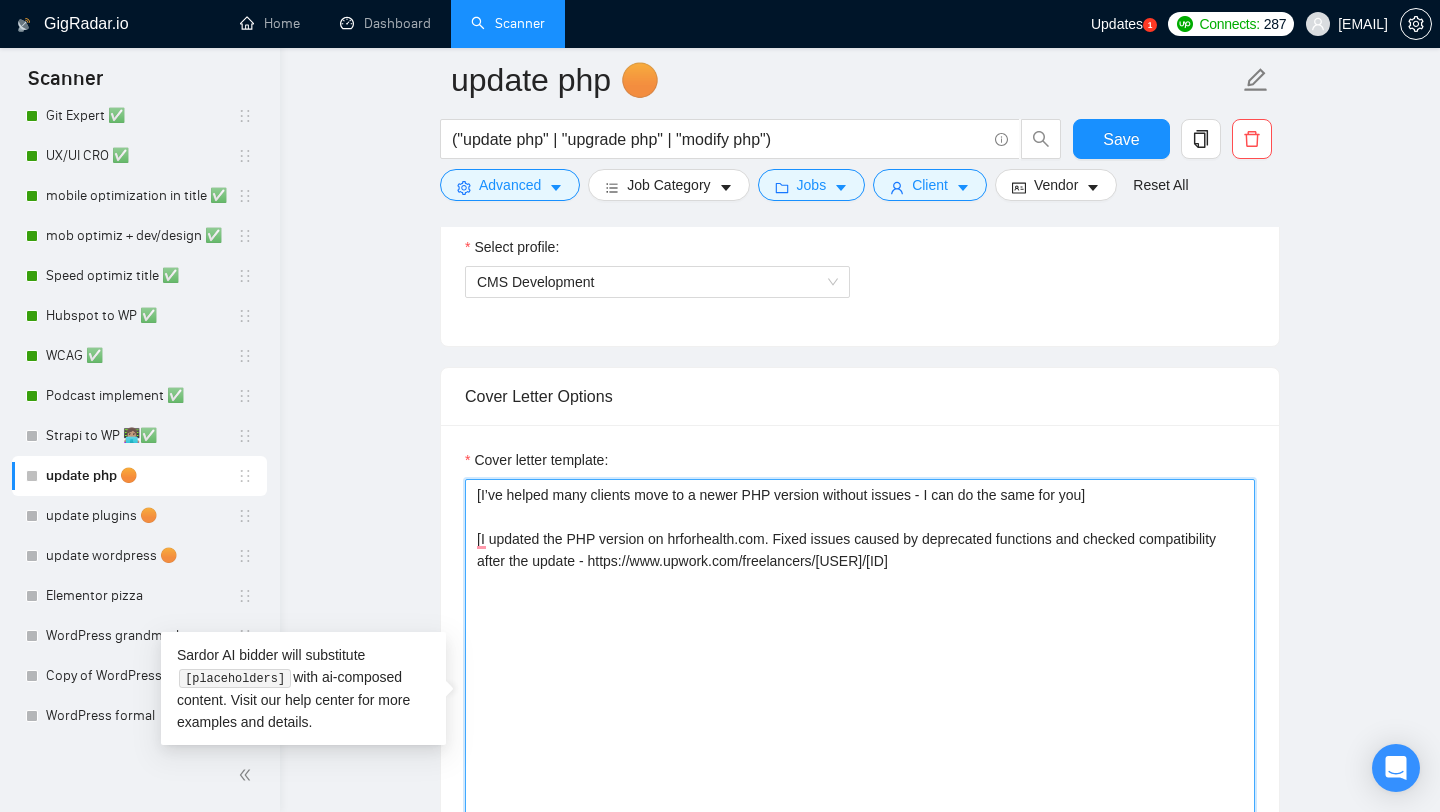 click on "[I’ve helped many clients move to a newer PHP version without issues - I can do the same for you]
[I updated the PHP version on hrforhealth.com. Fixed issues caused by deprecated functions and checked compatibility after the update - https://www.upwork.com/freelancers/alexonpoint?p=1943606831567892480]" at bounding box center (860, 704) 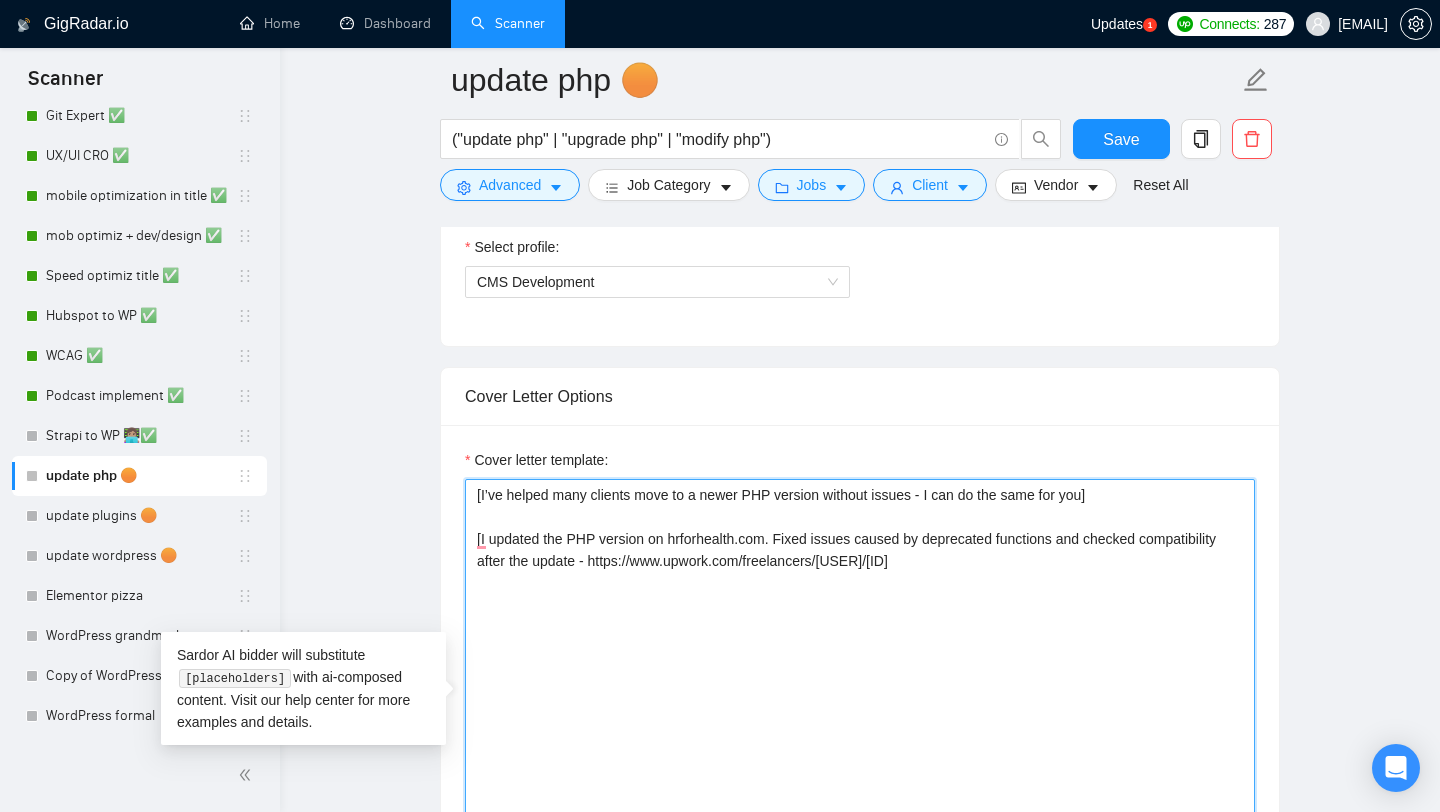 click on "[I’ve helped many clients move to a newer PHP version without issues - I can do the same for you]
[I updated the PHP version on hrforhealth.com. Fixed issues caused by deprecated functions and checked compatibility after the update - https://www.upwork.com/freelancers/alexonpoint?p=1943606831567892480]" at bounding box center [860, 704] 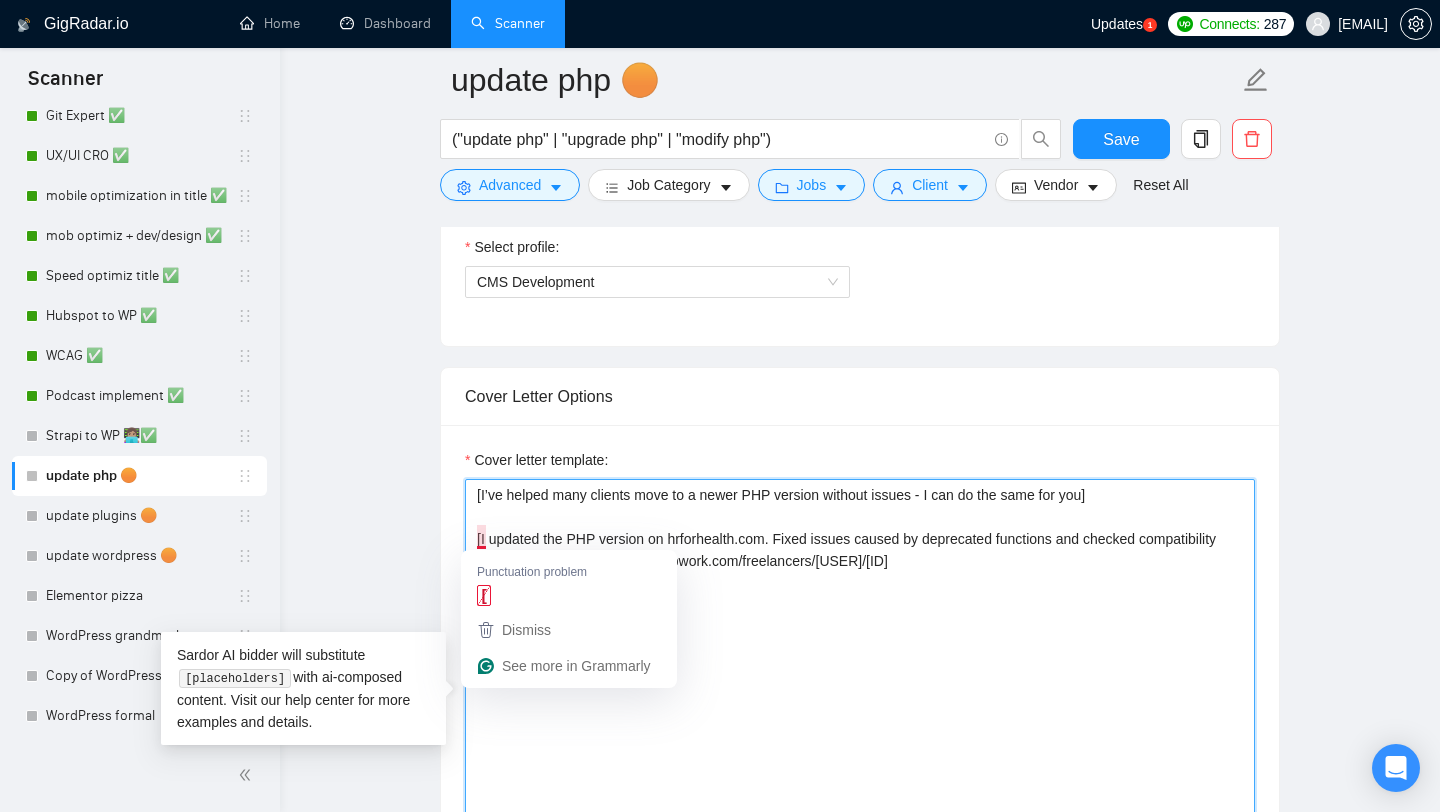 click on "[I’ve helped many clients move to a newer PHP version without issues - I can do the same for you]
[I updated the PHP version on hrforhealth.com. Fixed issues caused by deprecated functions and checked compatibility after the update - https://www.upwork.com/freelancers/alexonpoint?p=1943606831567892480]" at bounding box center [860, 704] 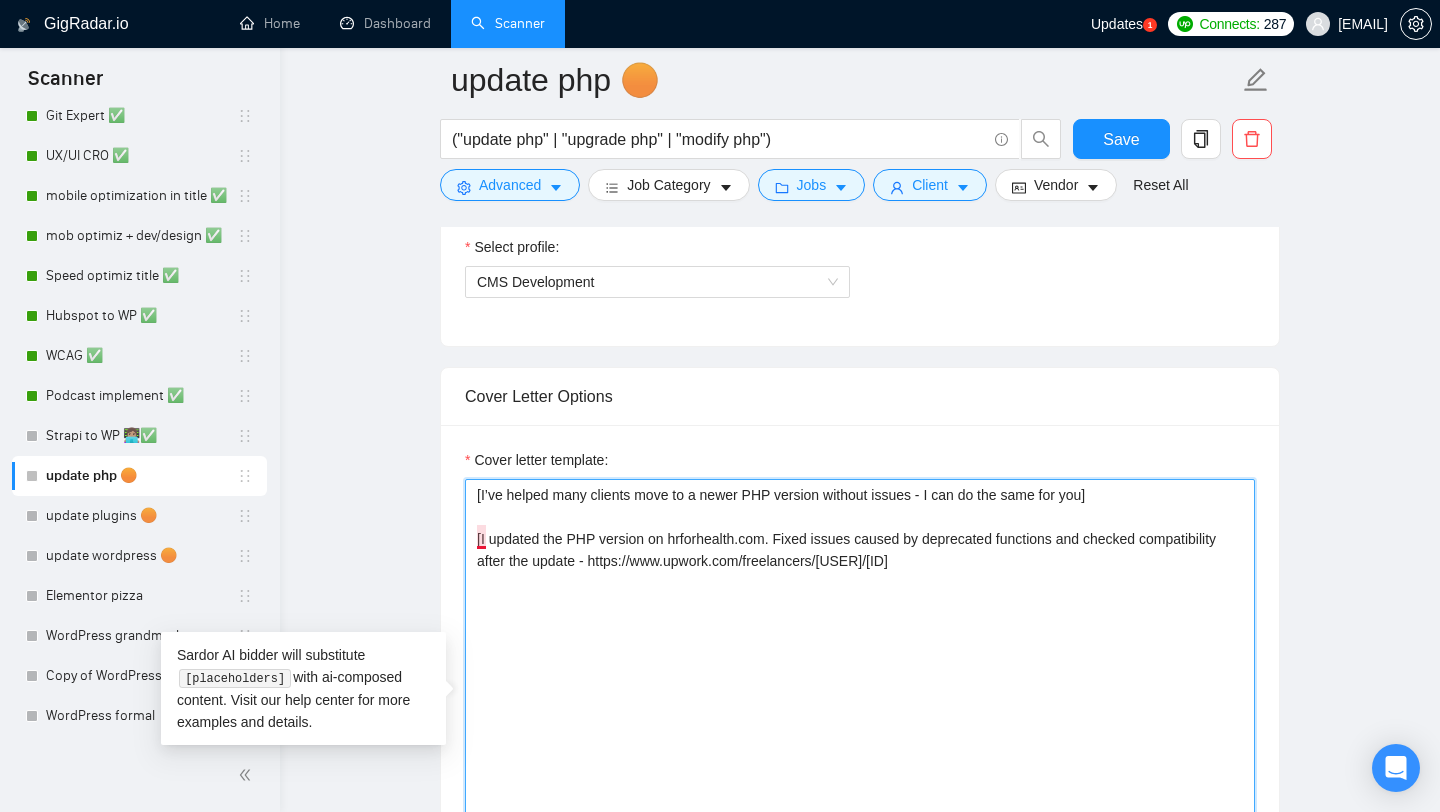 click on "[I’ve helped many clients move to a newer PHP version without issues - I can do the same for you]
[I updated the PHP version on hrforhealth.com. Fixed issues caused by deprecated functions and checked compatibility after the update - https://www.upwork.com/freelancers/alexonpoint?p=1943606831567892480]" at bounding box center [860, 704] 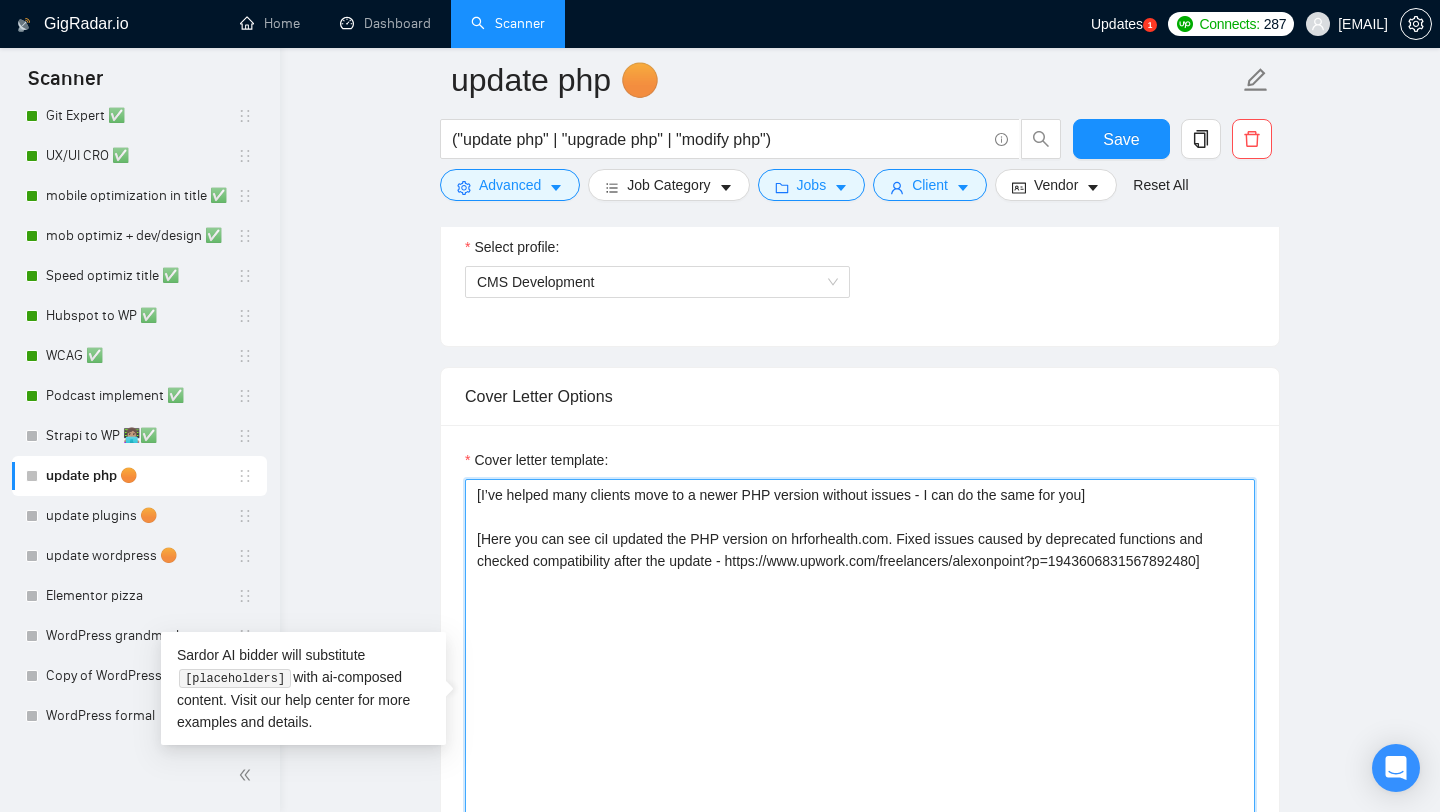 type on "[I’ve helped many clients move to a newer PHP version without issues - I can do the same for you]
[Here you can see cicI updated the PHP version on hrforhealth.com. Fixed issues caused by deprecated functions and checked compatibility after the update - https://www.upwork.com/freelancers/alexonpoint?p=1943606831567892480]" 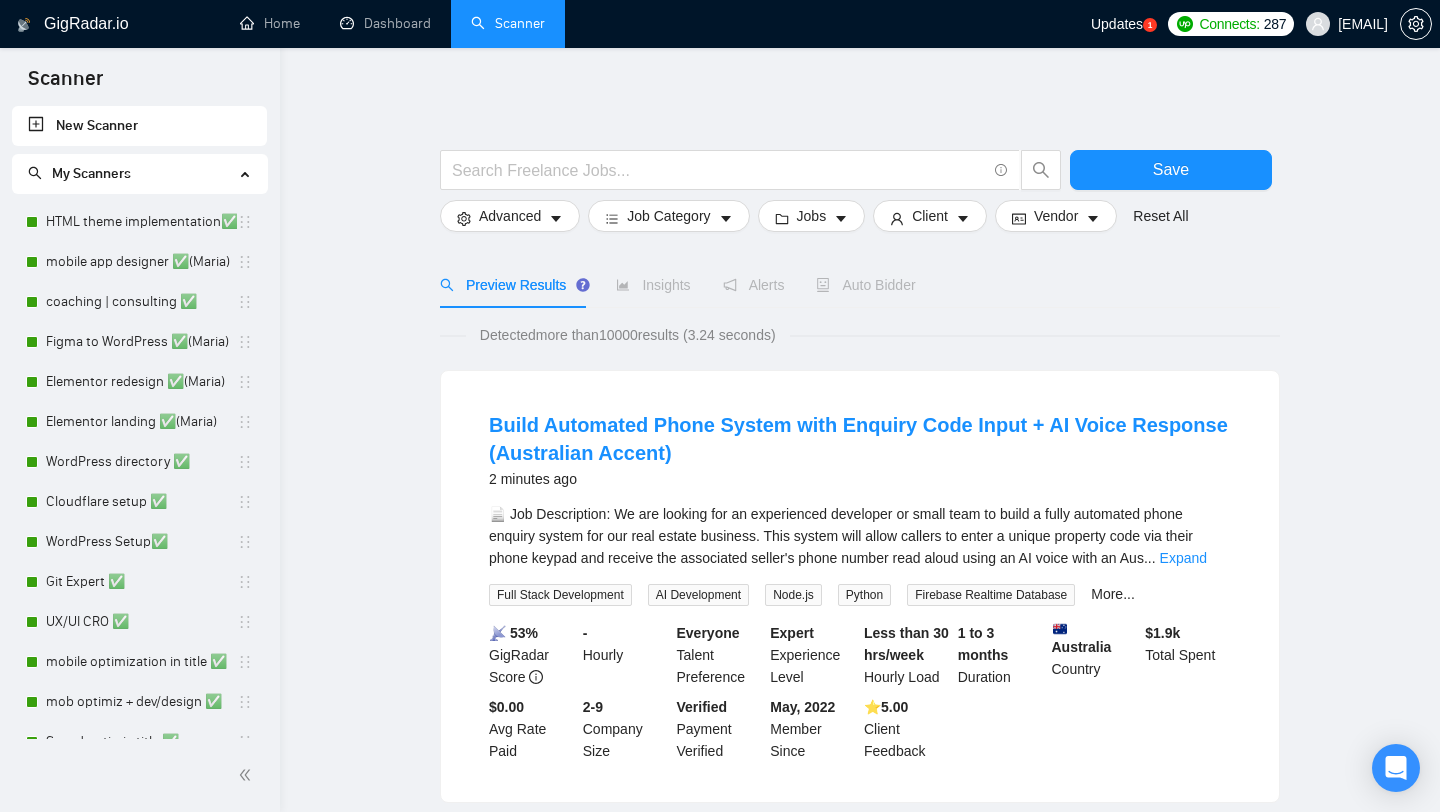 scroll, scrollTop: 0, scrollLeft: 0, axis: both 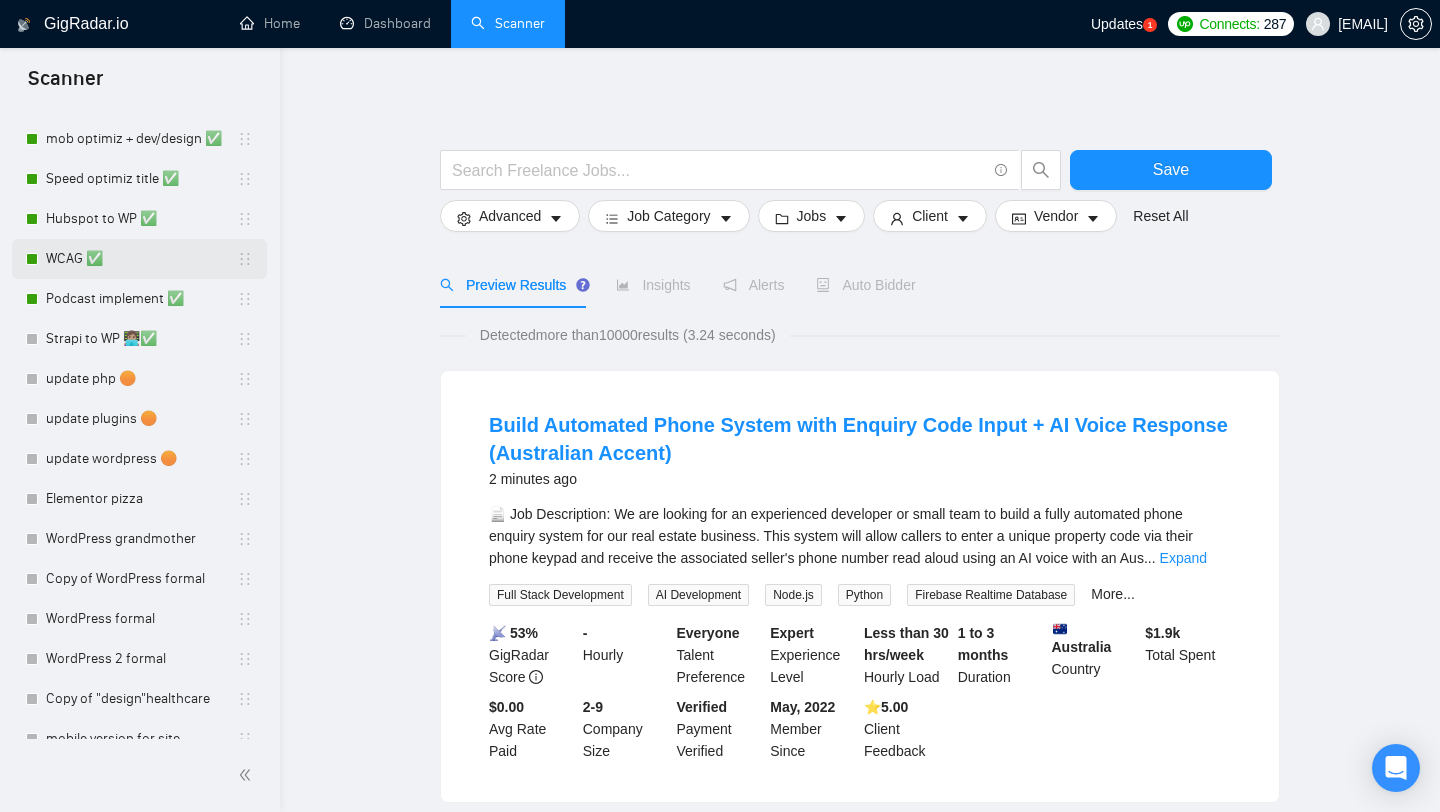 click on "WCAG ✅" at bounding box center (141, 259) 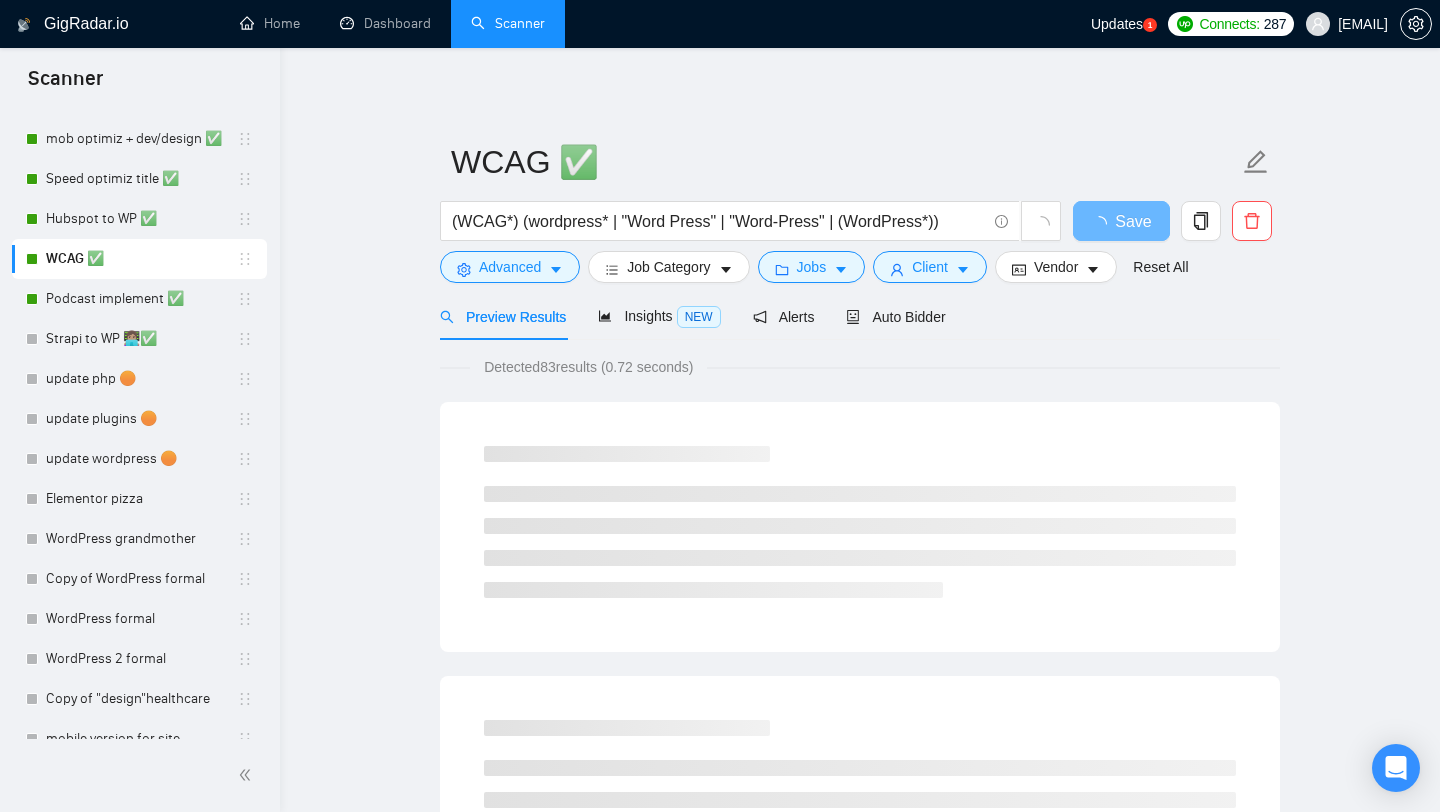 click on "Preview Results Insights NEW Alerts Auto Bidder" at bounding box center [693, 316] 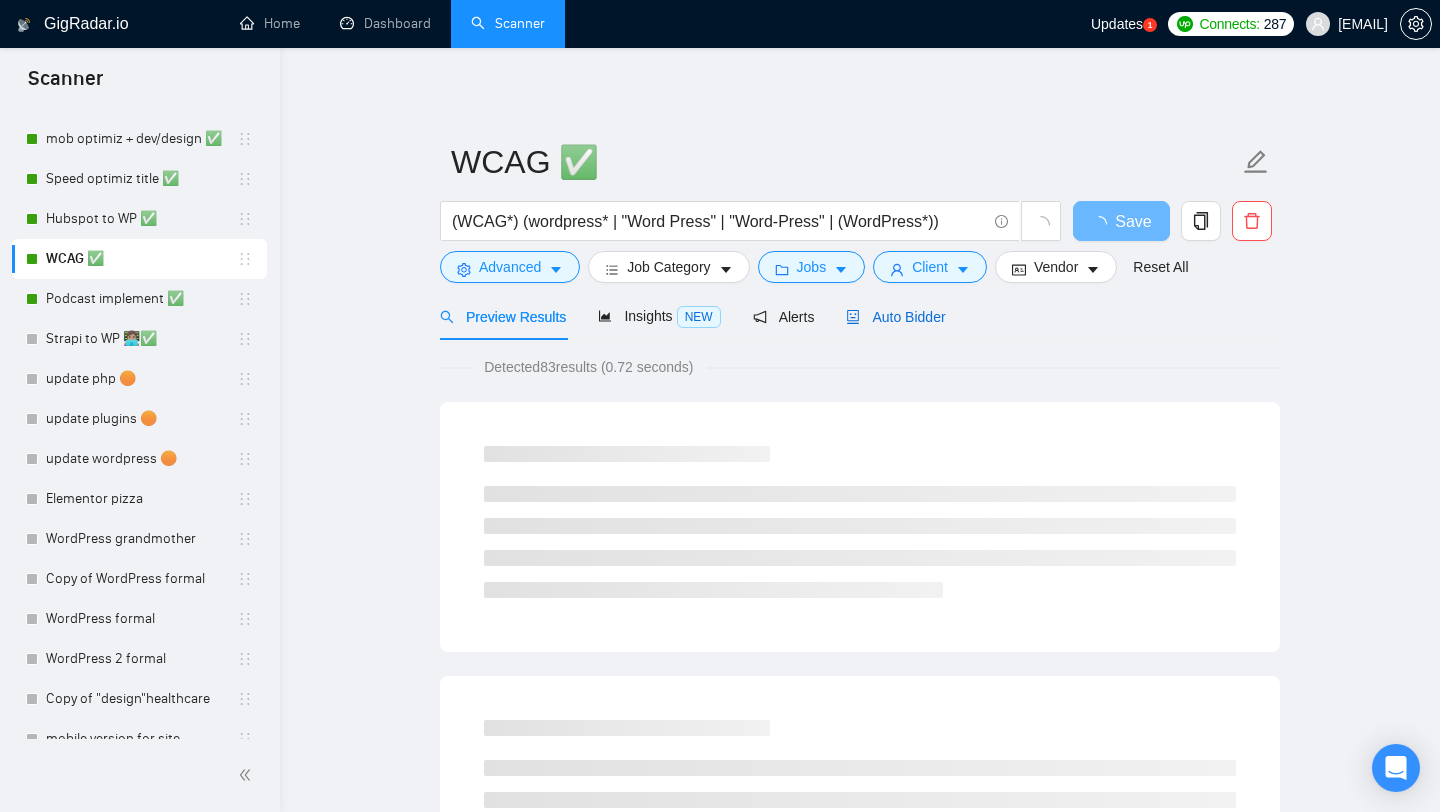 click on "Auto Bidder" at bounding box center (895, 317) 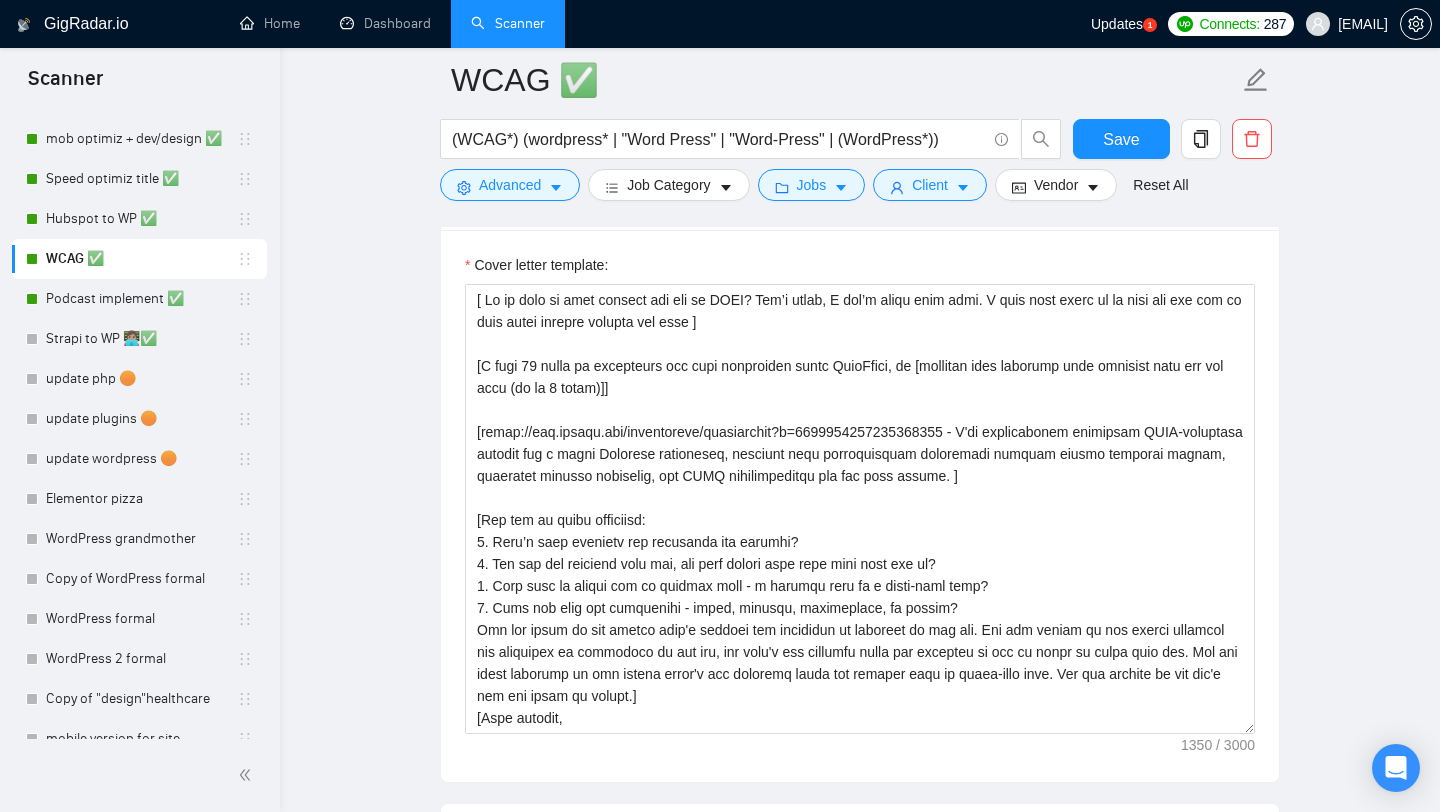 scroll, scrollTop: 1356, scrollLeft: 0, axis: vertical 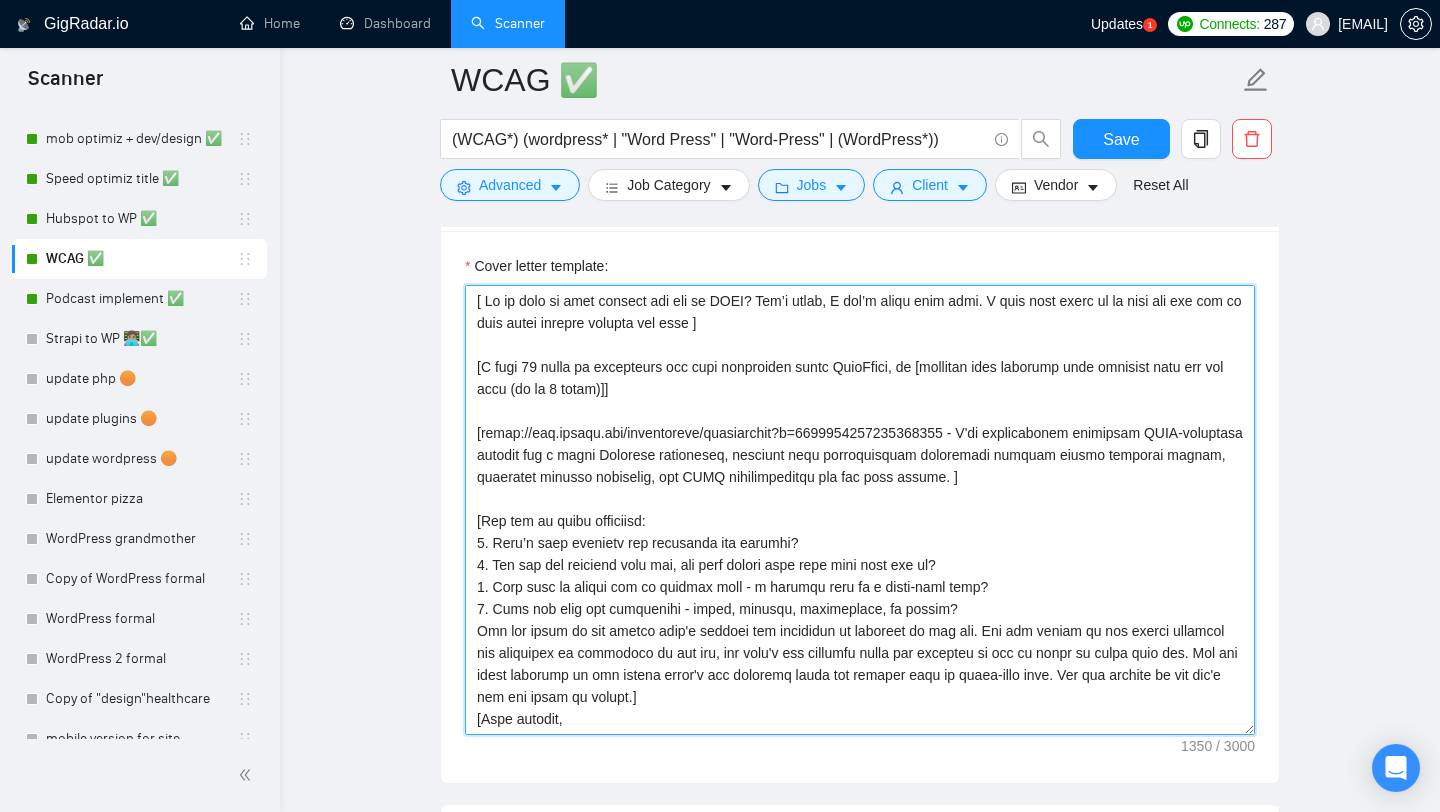 click on "Cover letter template:" at bounding box center [860, 510] 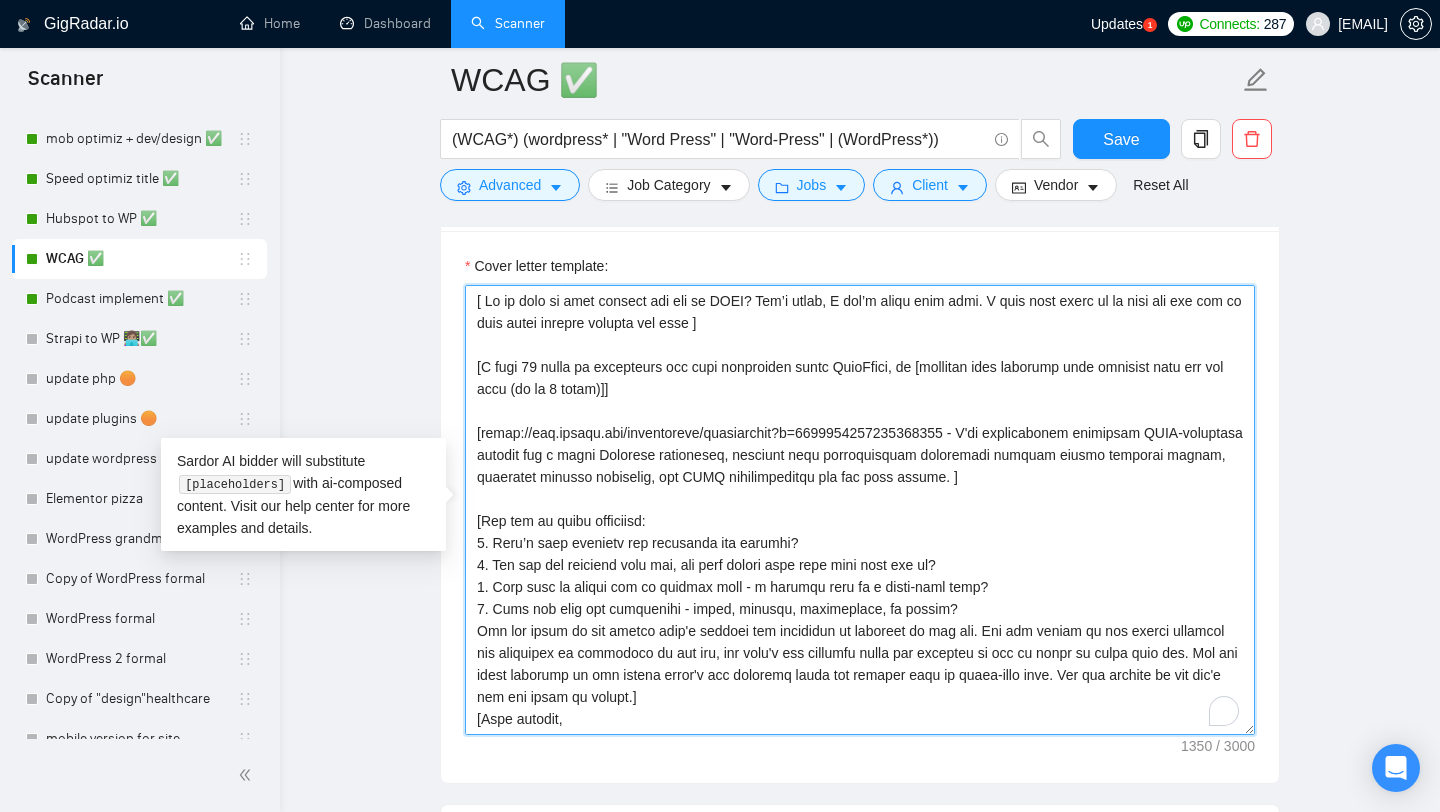 click on "Cover letter template:" at bounding box center (860, 510) 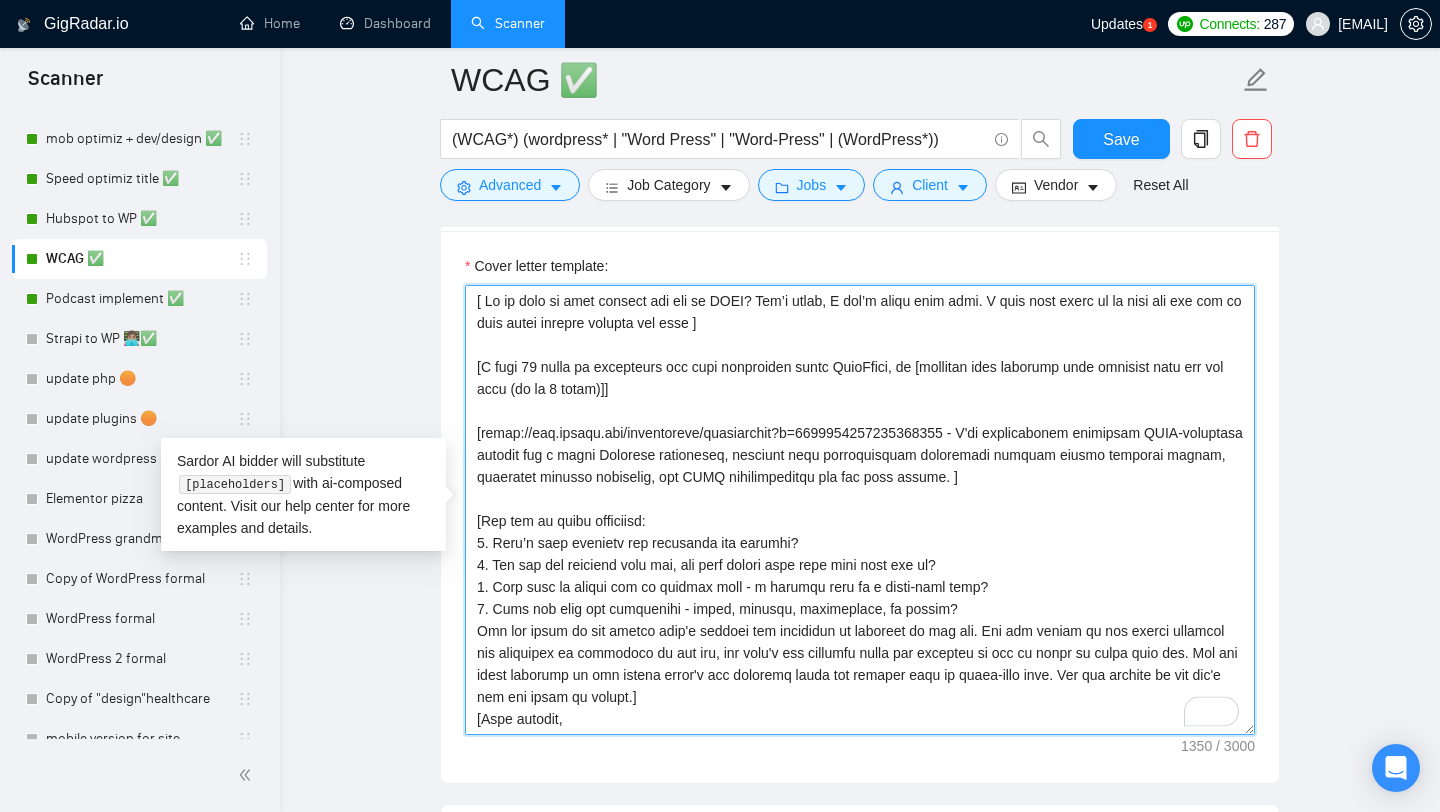 click on "Cover letter template:" at bounding box center [860, 510] 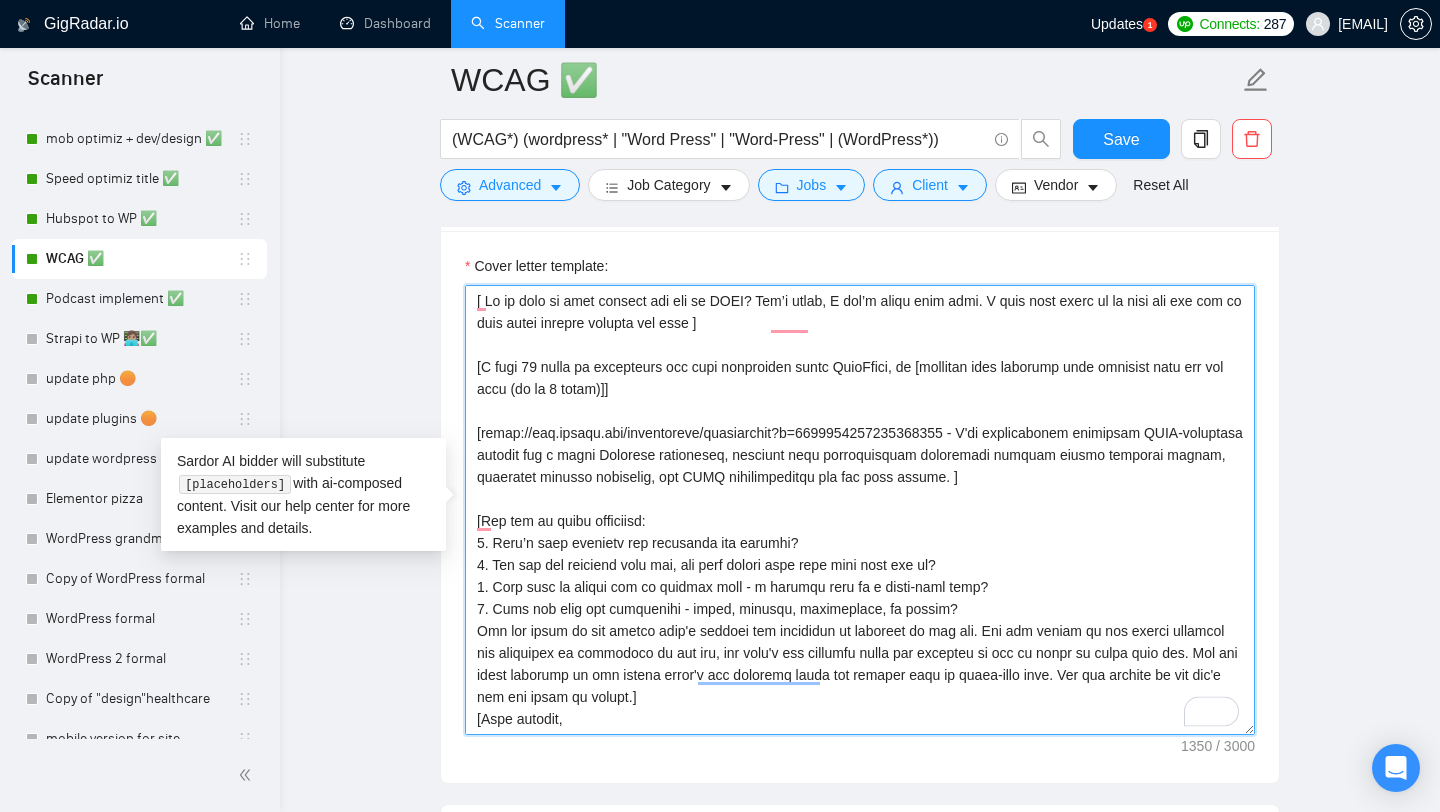 click on "Cover letter template:" at bounding box center (860, 510) 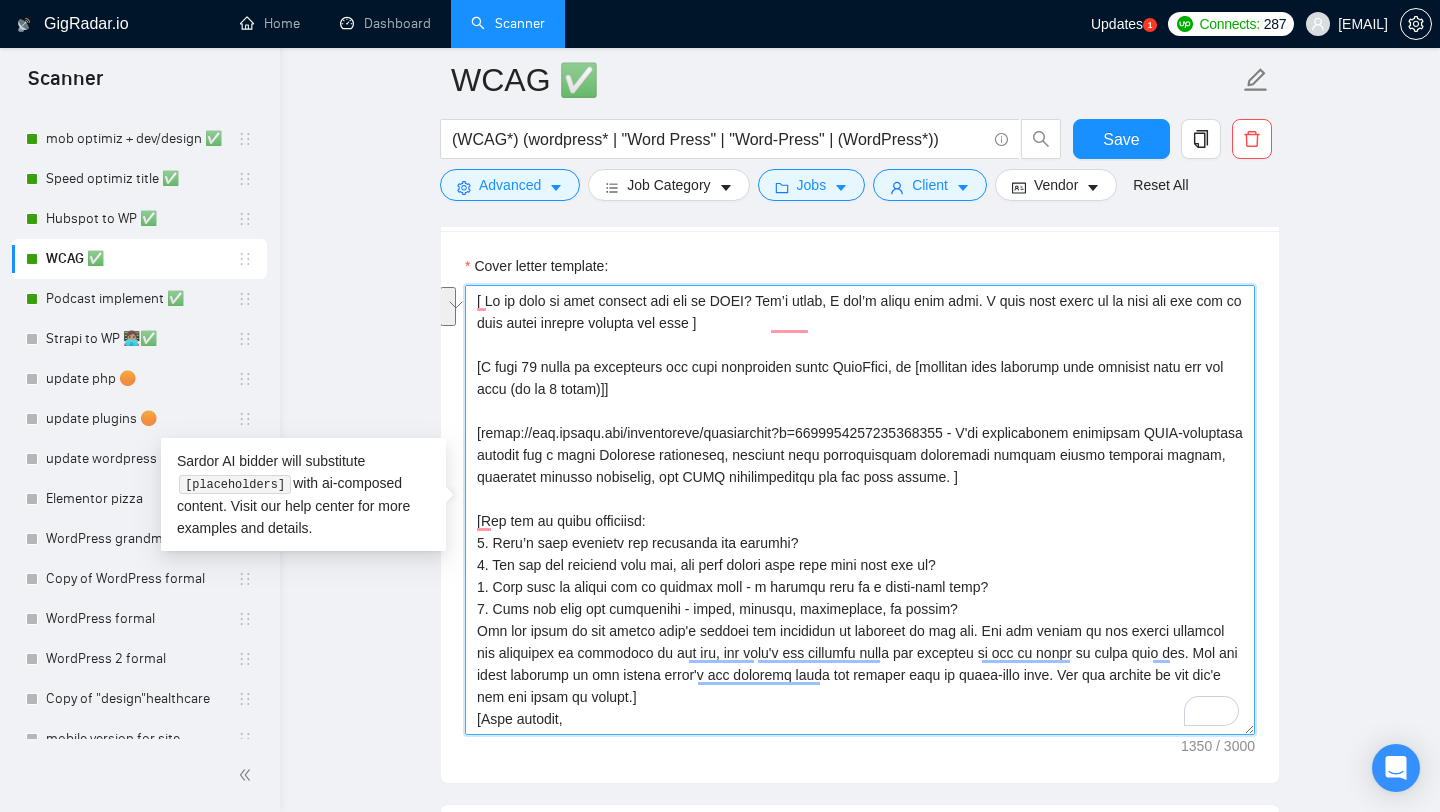 click on "Cover letter template:" at bounding box center (860, 510) 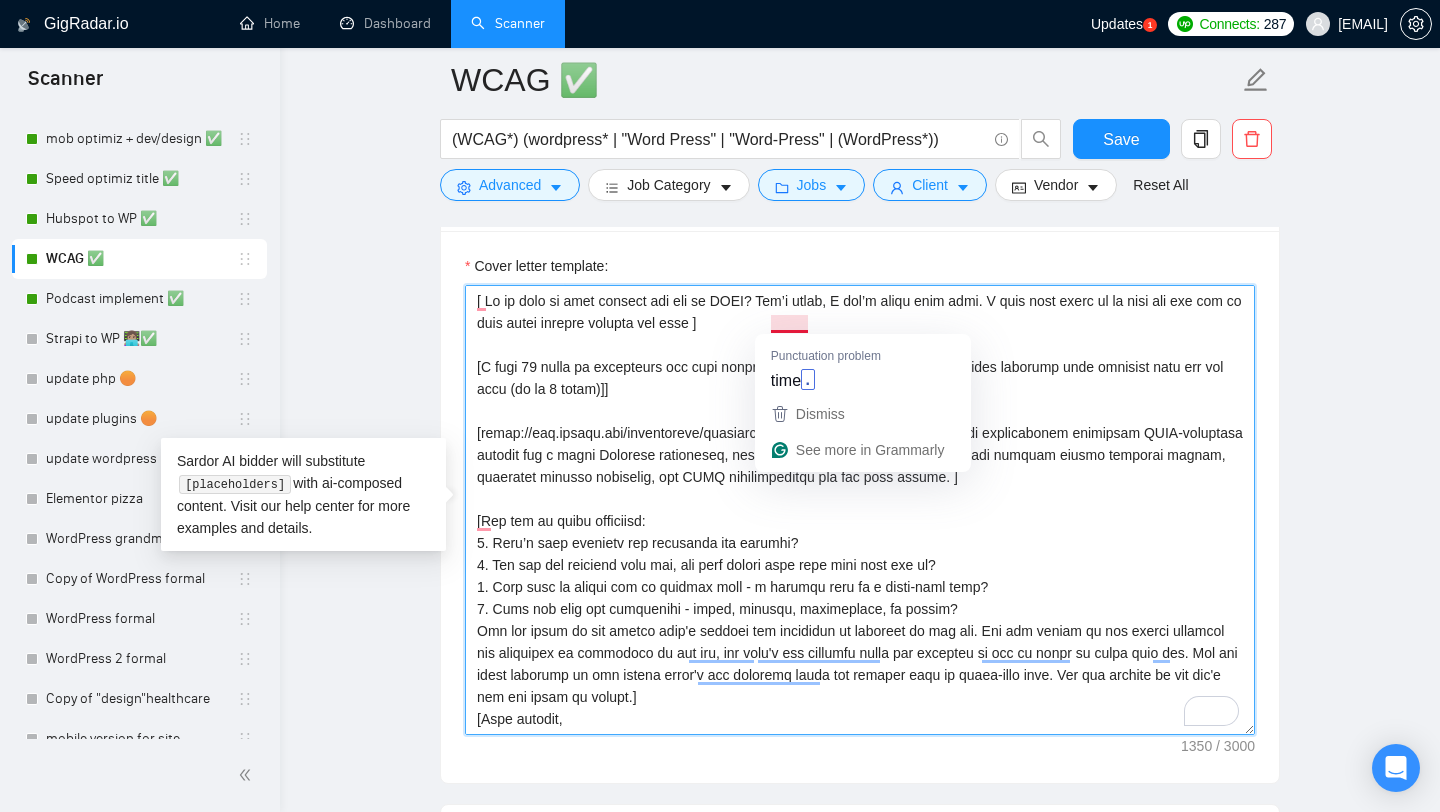 click on "Cover letter template:" at bounding box center (860, 510) 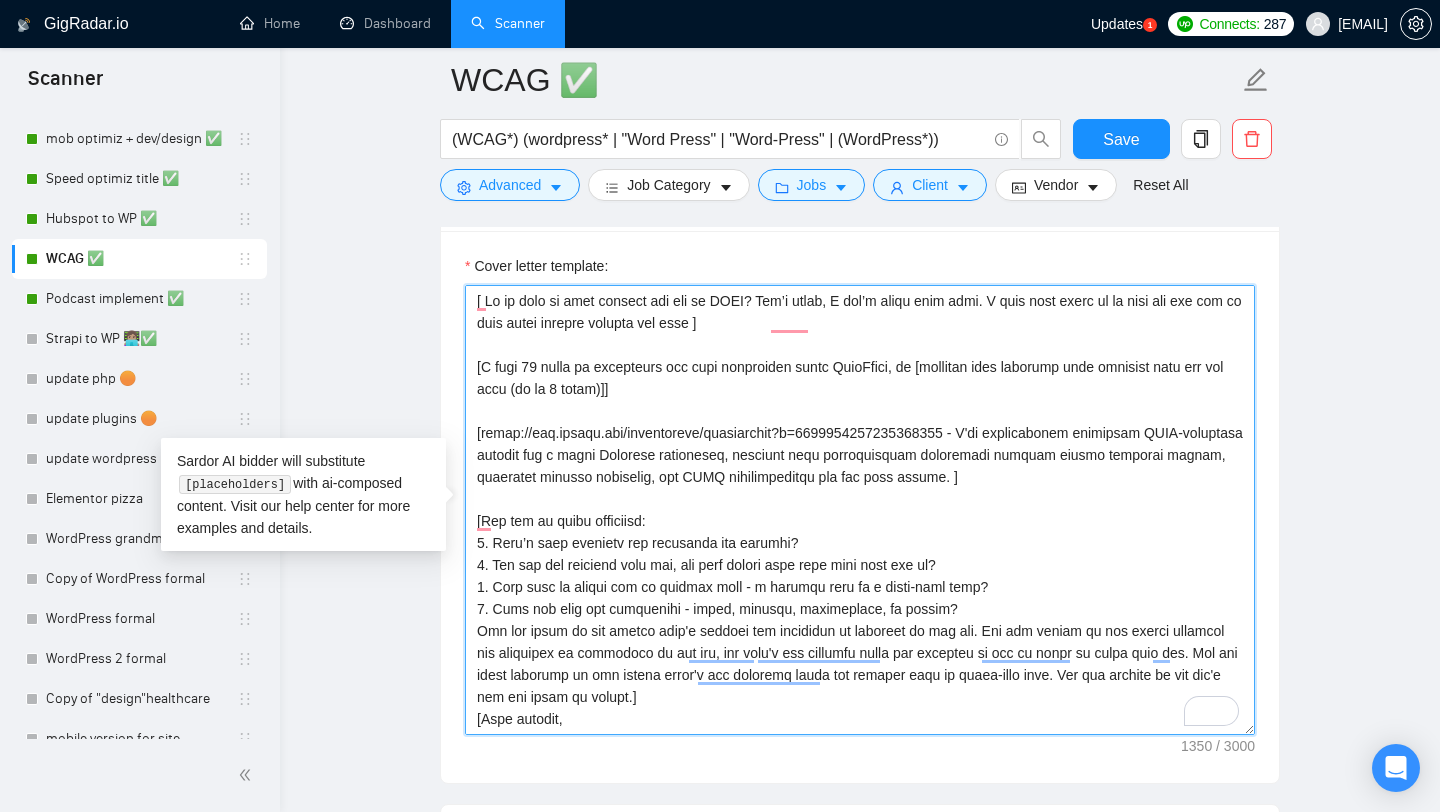 click on "Cover letter template:" at bounding box center [860, 510] 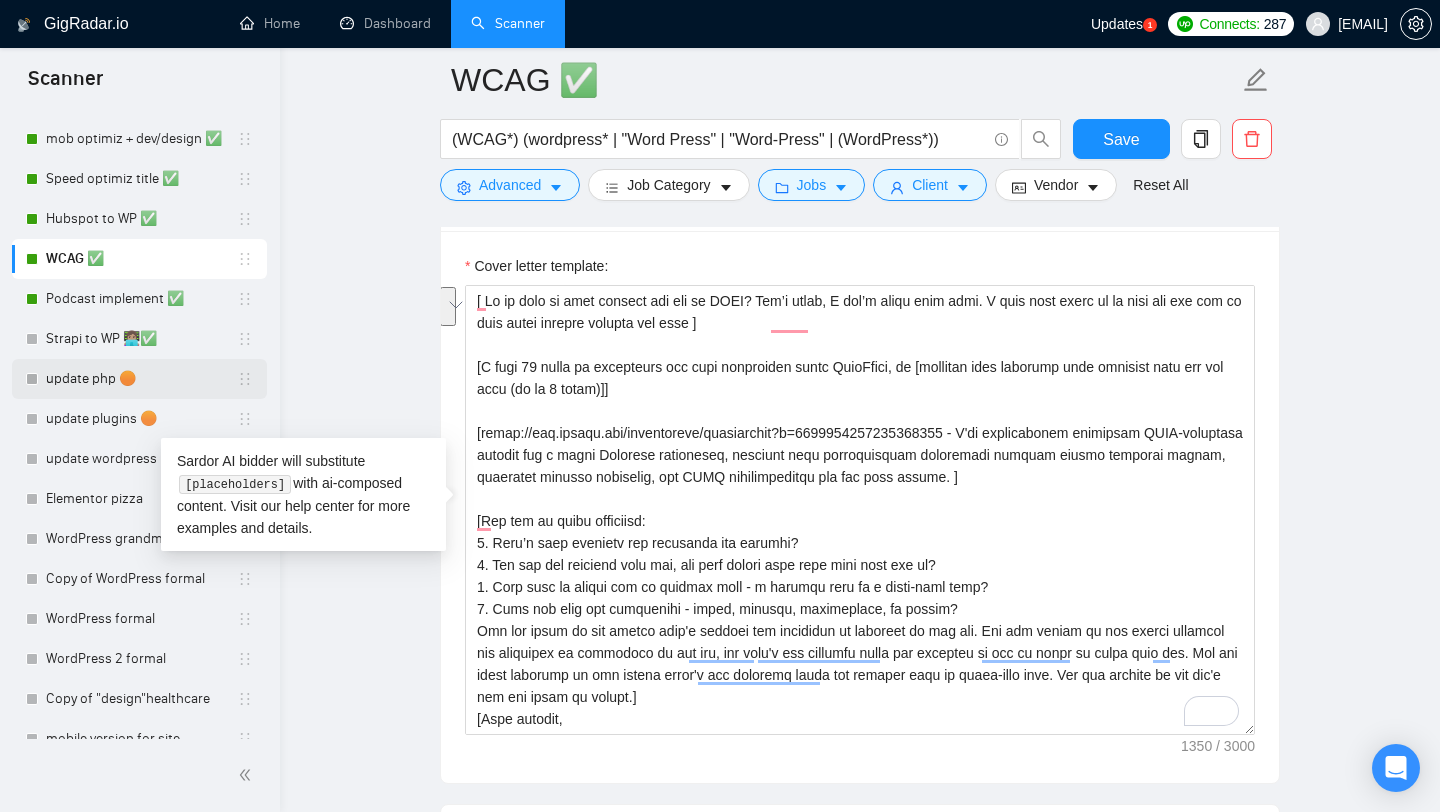 click on "update php 🟠" at bounding box center (141, 379) 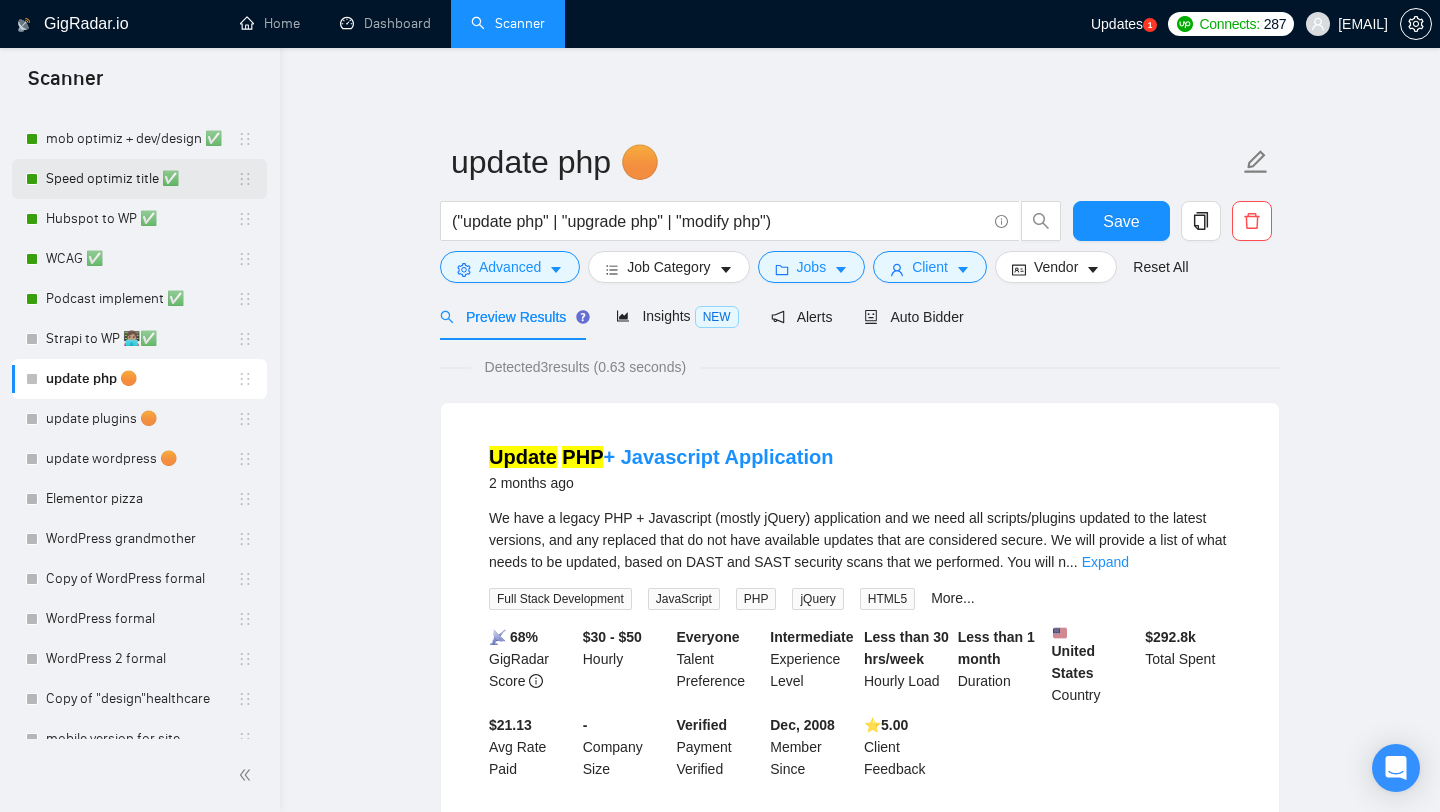 click on "Speed optimiz title ✅" at bounding box center (141, 179) 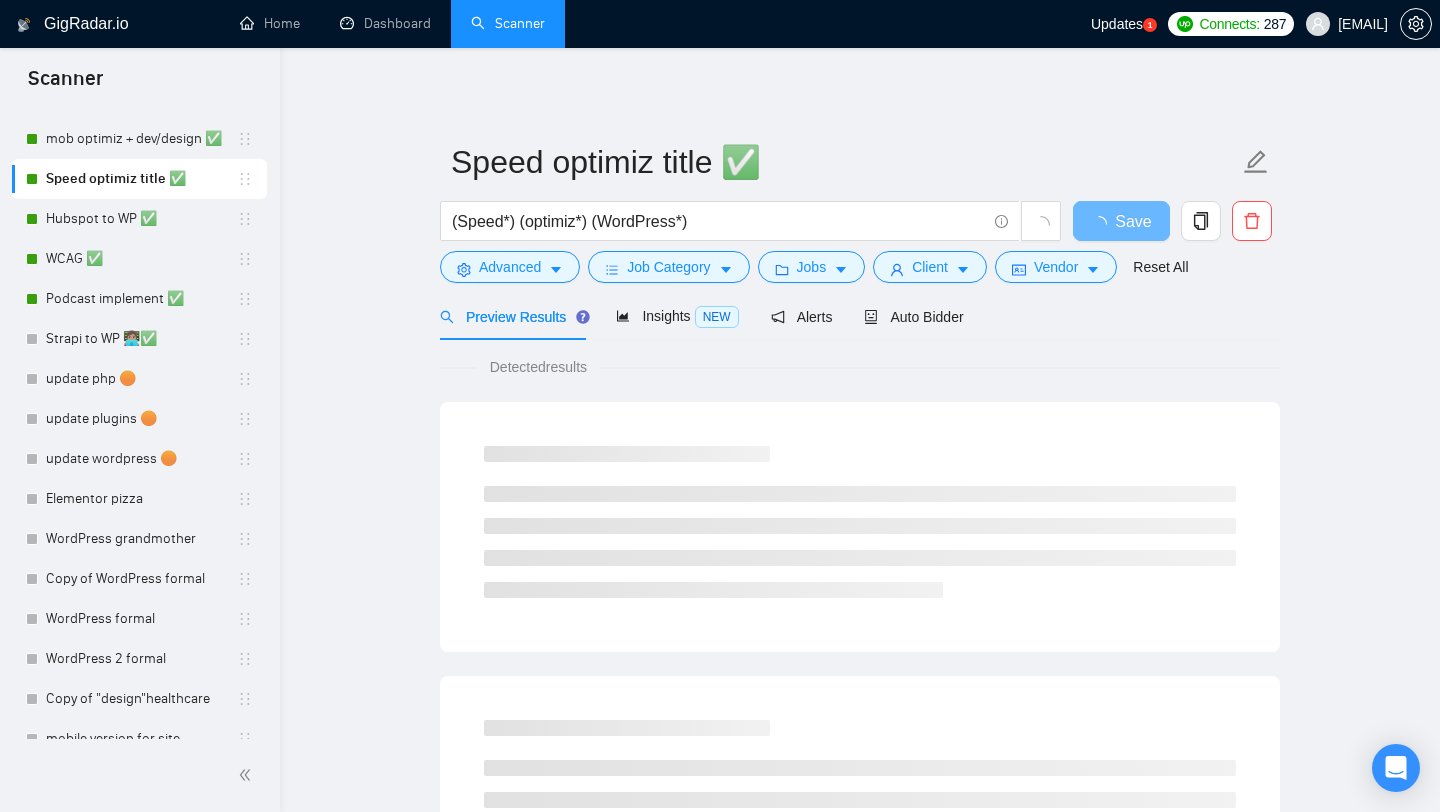 click on "Detected   results" at bounding box center [860, 1044] 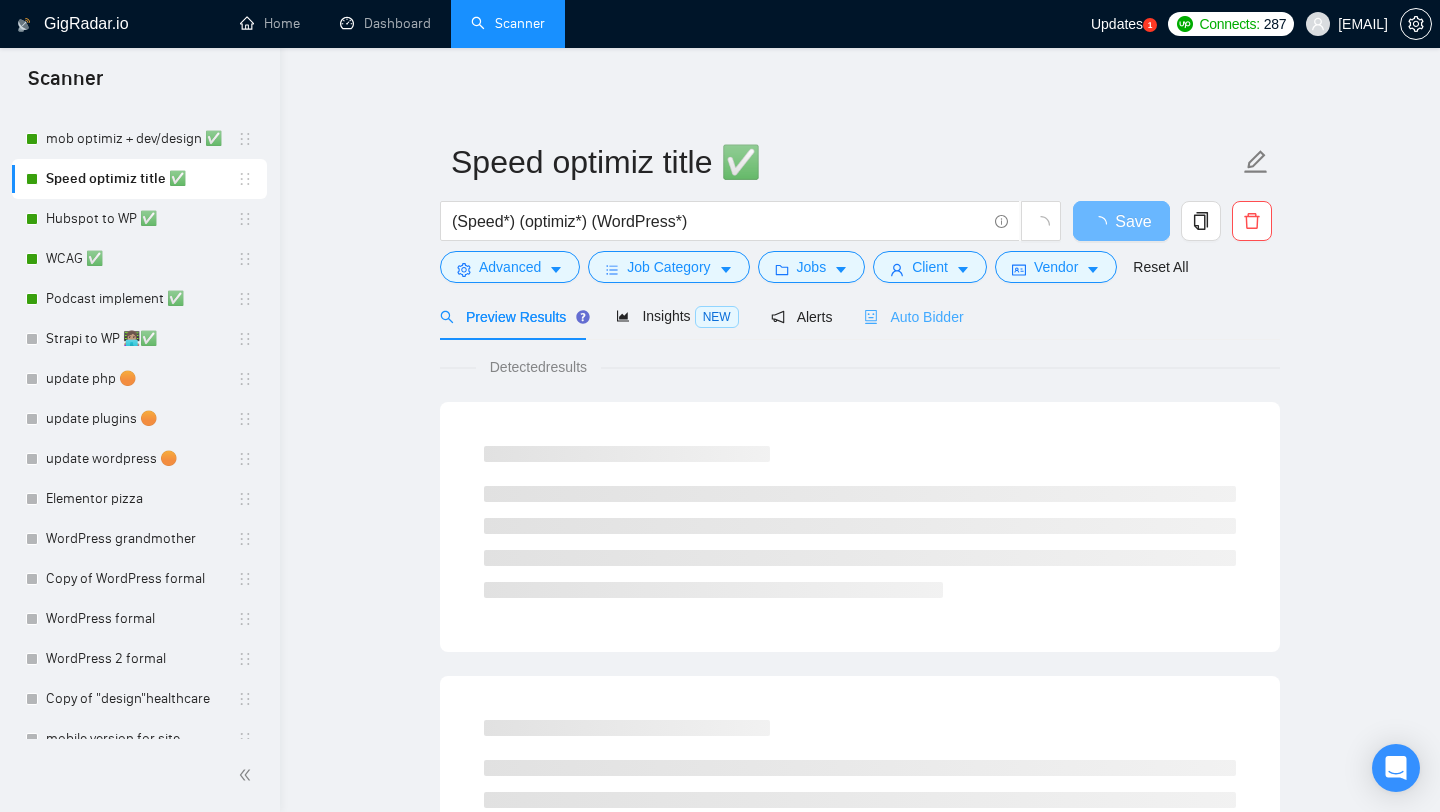 click on "Auto Bidder" at bounding box center (913, 316) 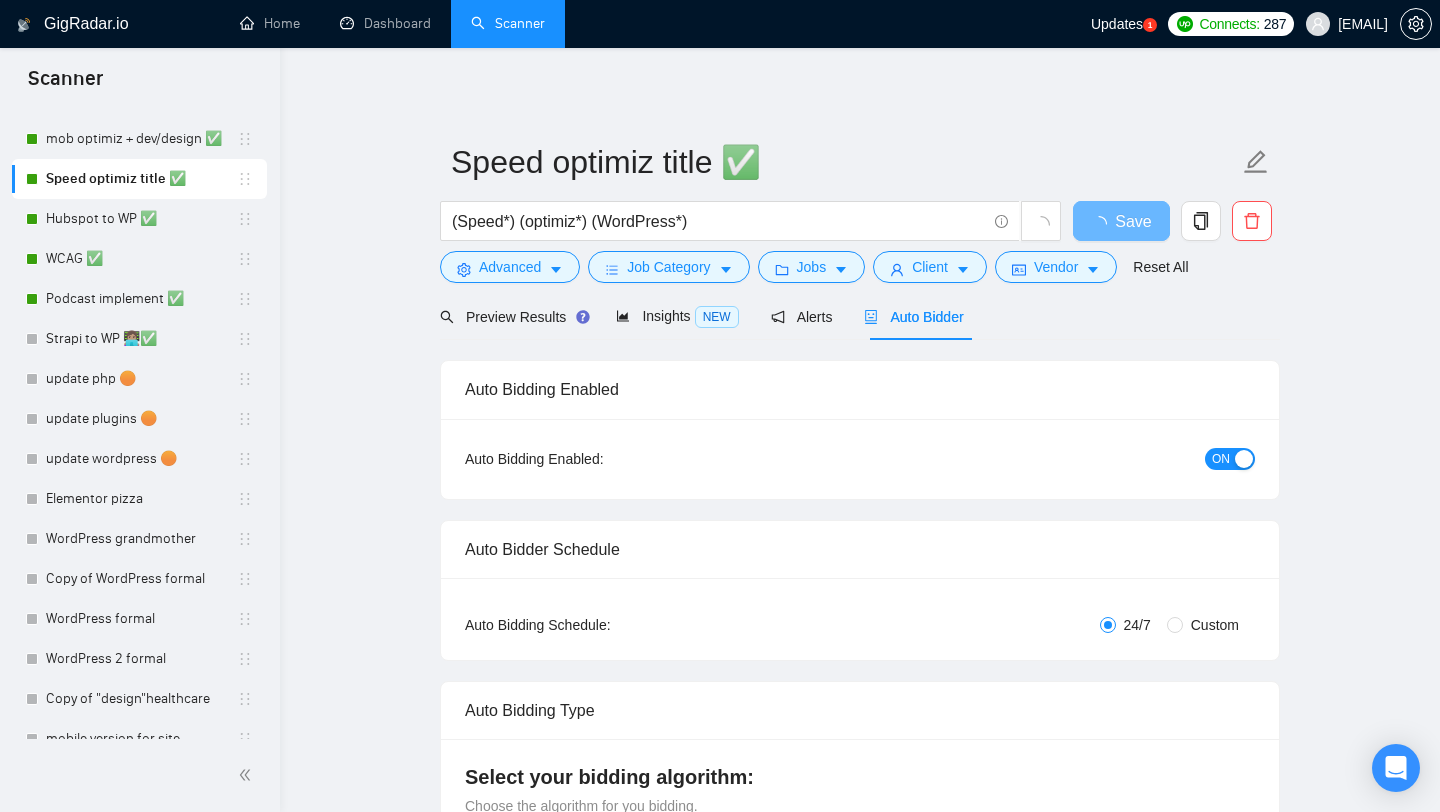 type 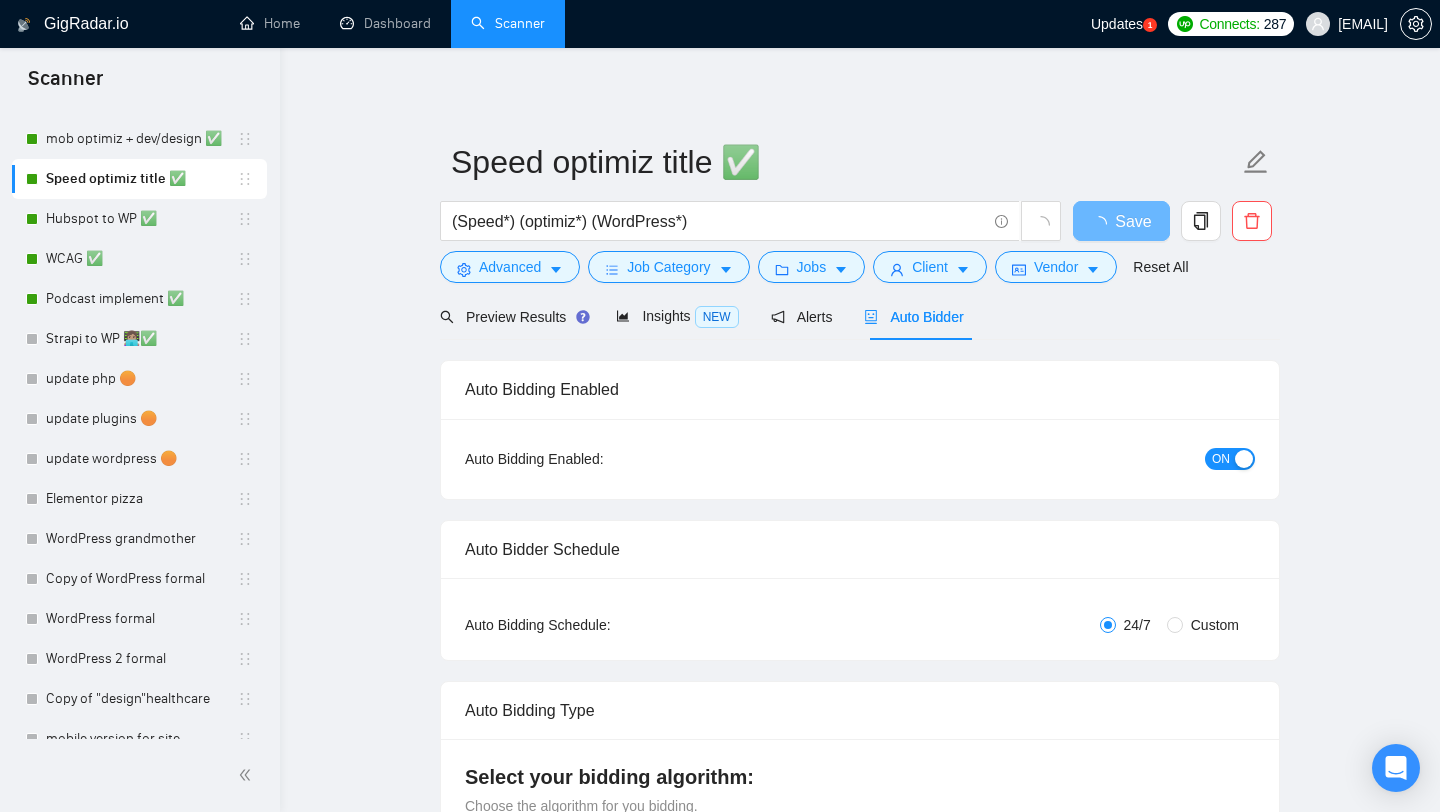 radio on "false" 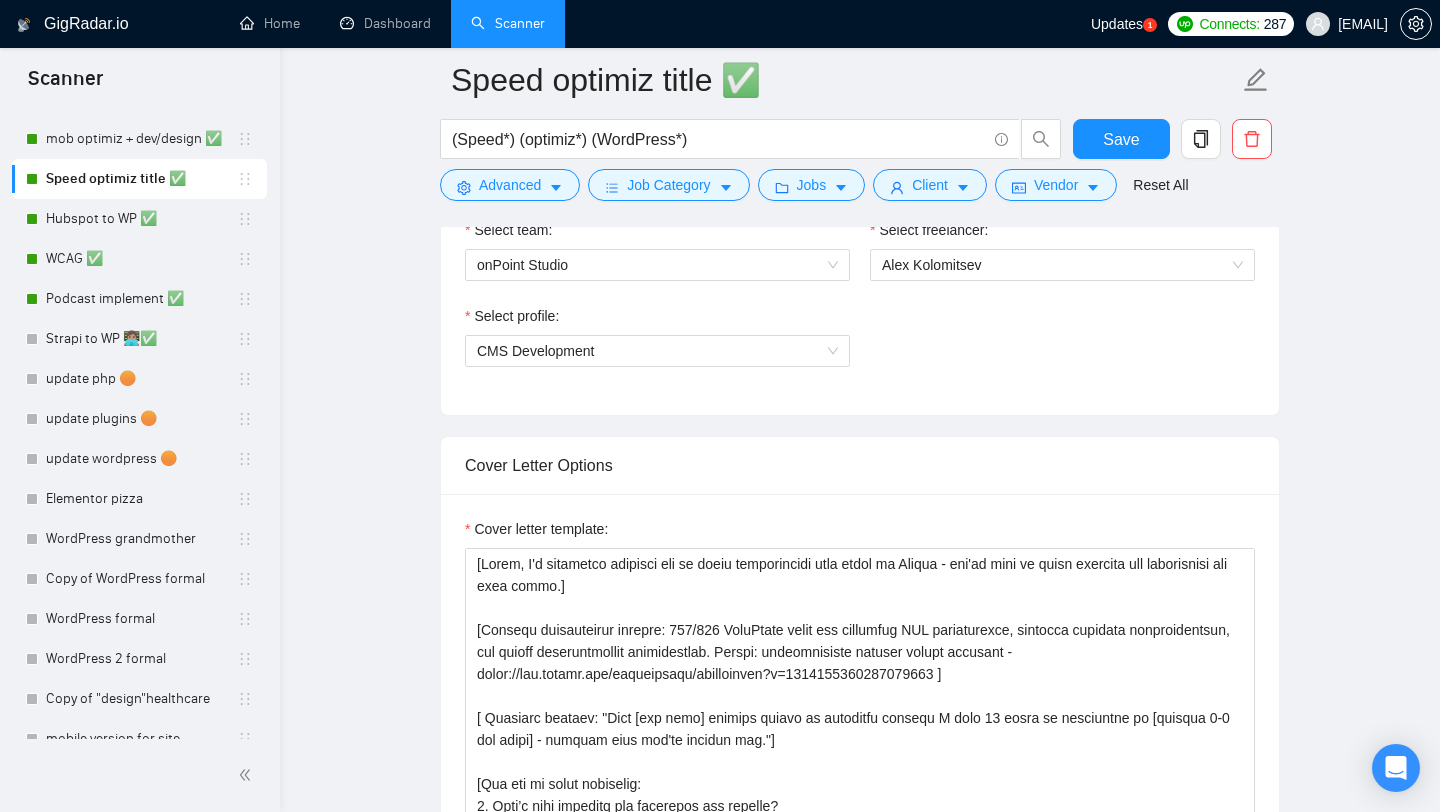 scroll, scrollTop: 1408, scrollLeft: 0, axis: vertical 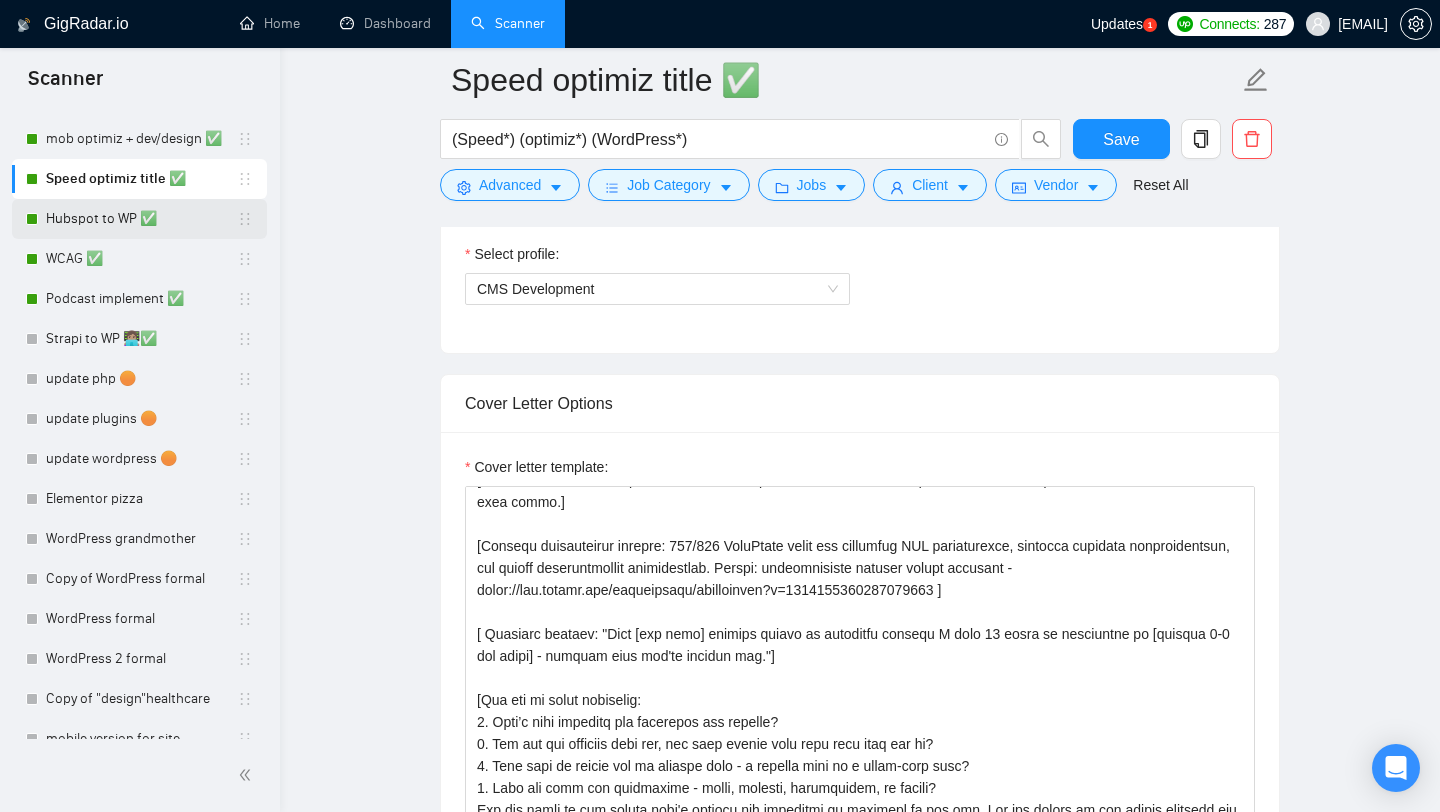 click on "Hubspot to WP ✅" at bounding box center (141, 219) 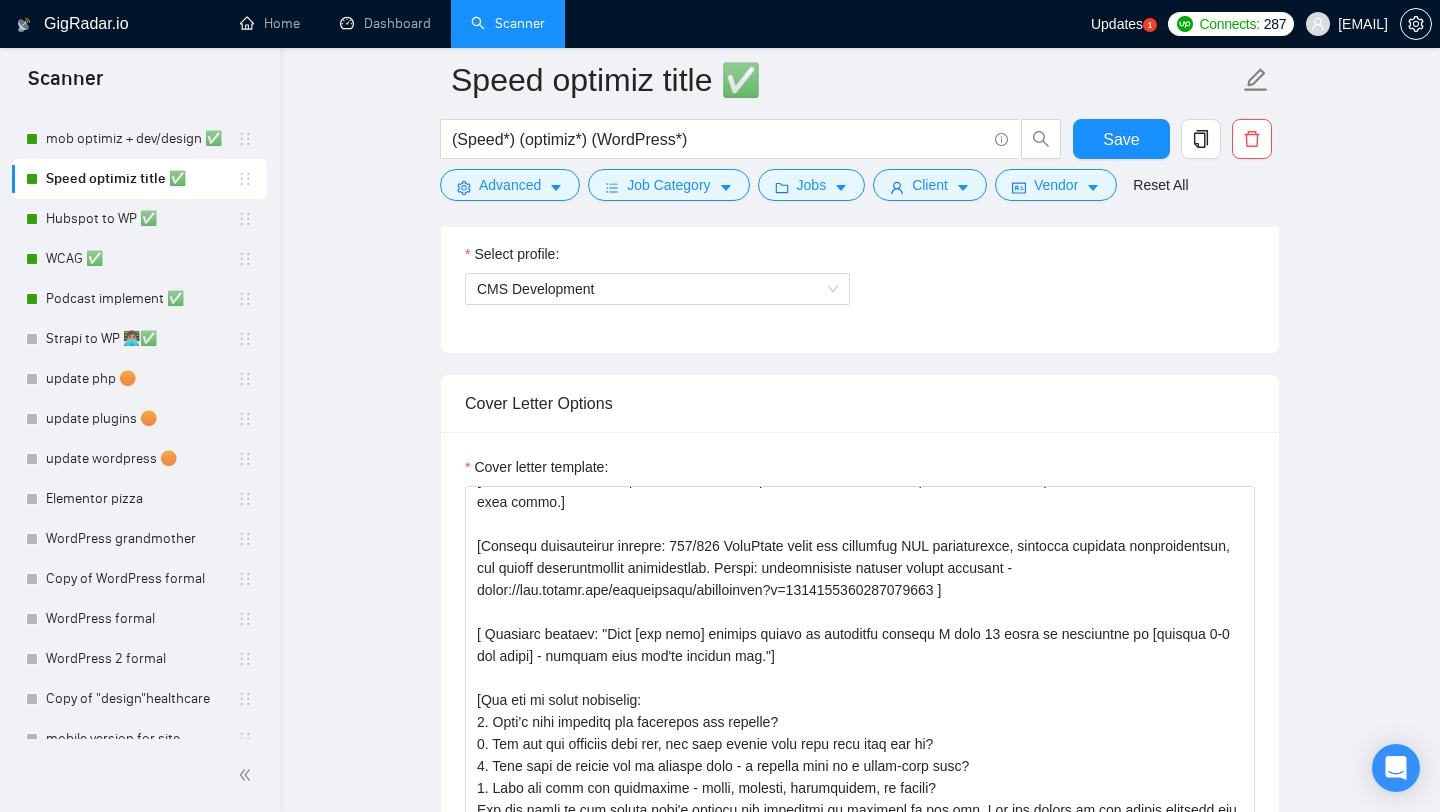 scroll, scrollTop: 0, scrollLeft: 0, axis: both 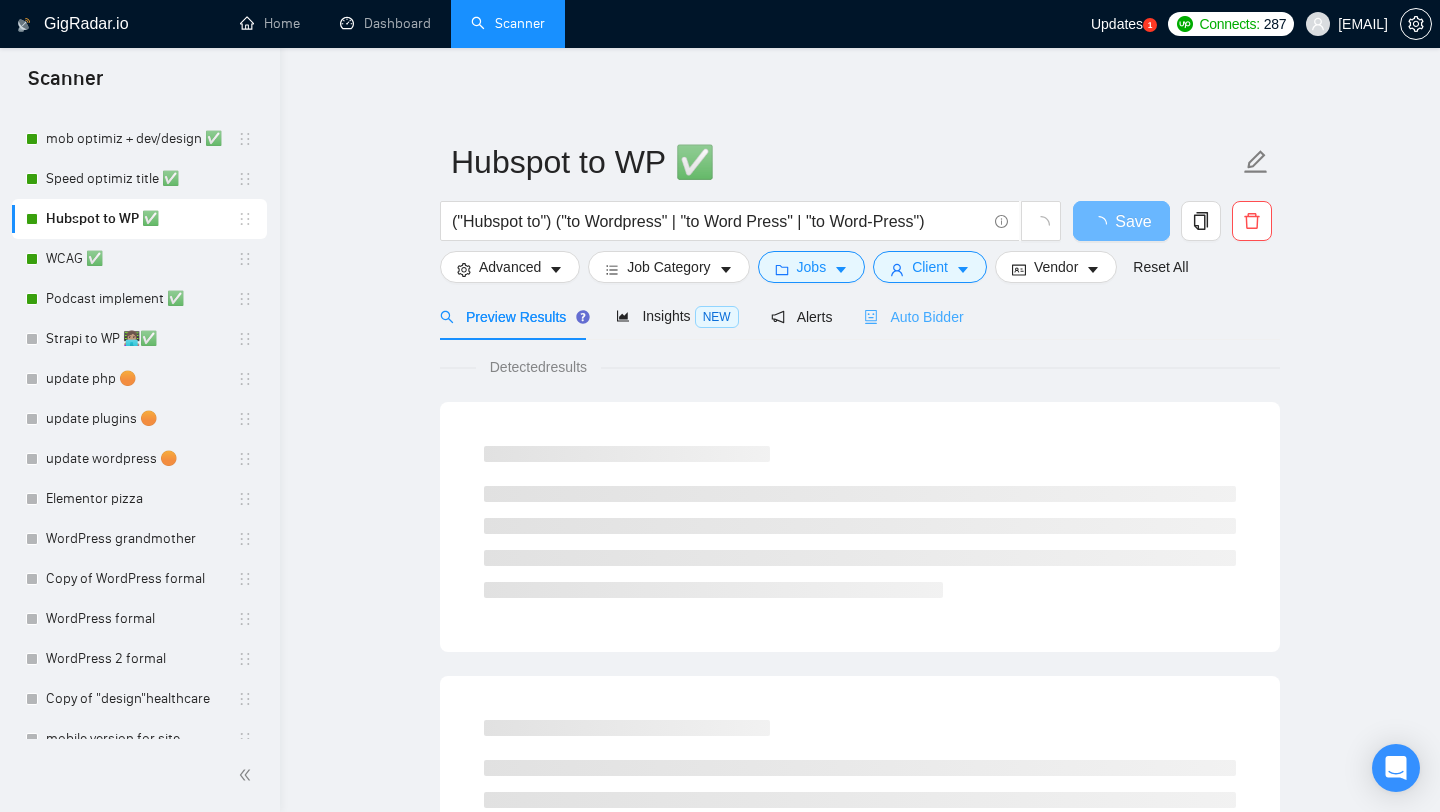 click on "Auto Bidder" at bounding box center [913, 316] 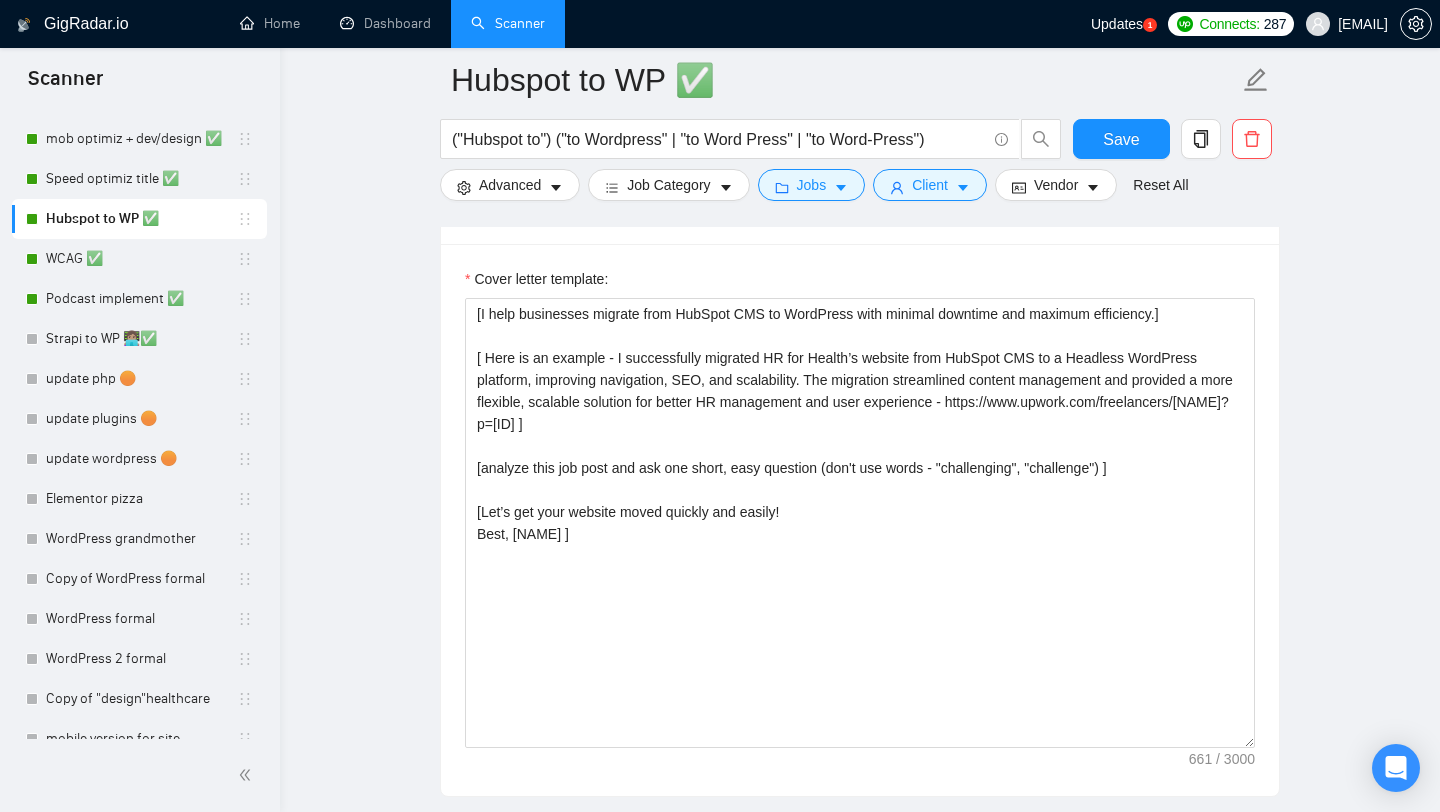 scroll, scrollTop: 1455, scrollLeft: 0, axis: vertical 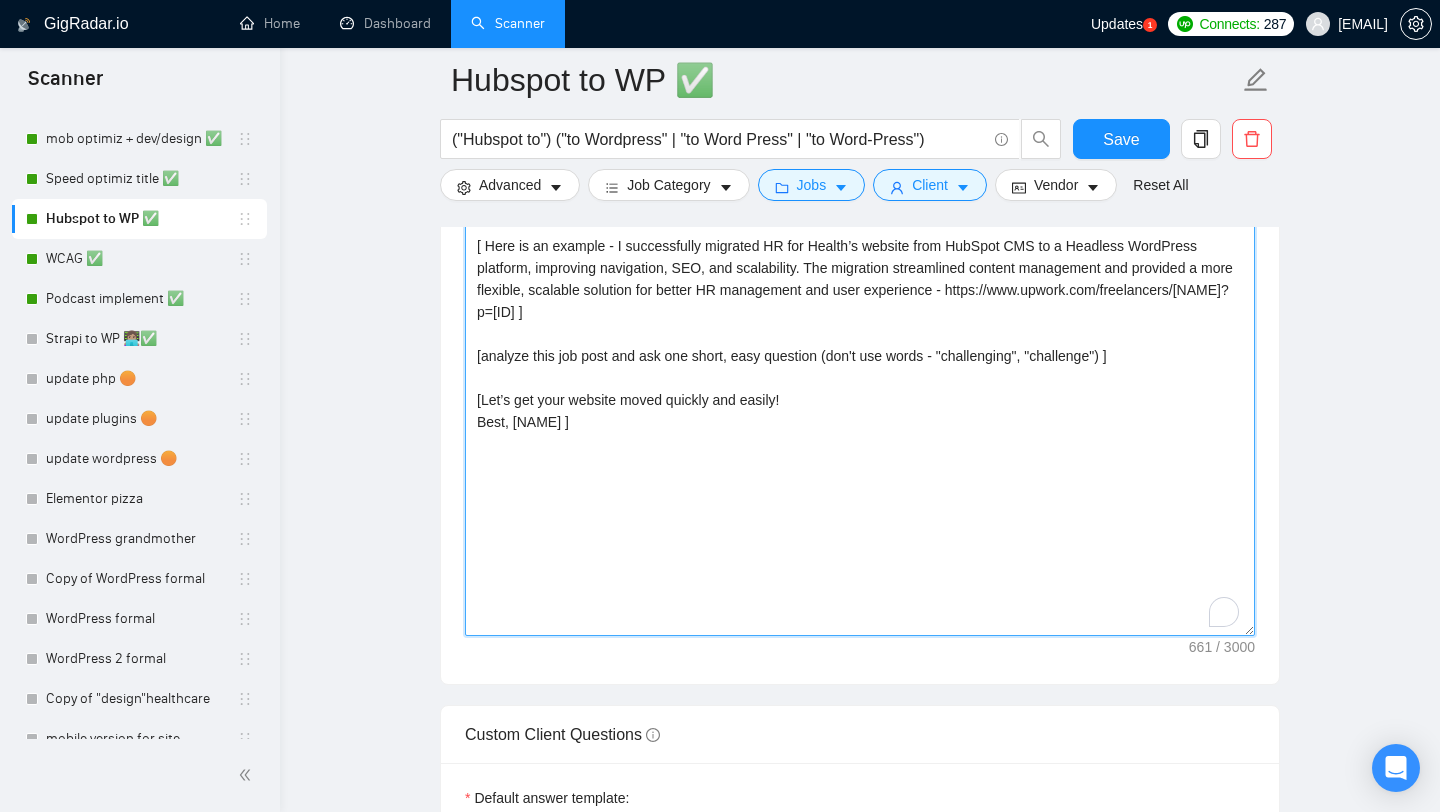 click on "[I help businesses migrate from HubSpot CMS to WordPress with minimal downtime and maximum efficiency.]
[ Here is an example - I successfully migrated HR for Health’s website from HubSpot CMS to a Headless WordPress platform, improving navigation, SEO, and scalability. The migration streamlined content management and provided a more flexible, scalable solution for better HR management and user experience - https://www.upwork.com/freelancers/alexonpoint?p=1795333184971800576 ]
[analyze this job post and ask one short, easy question (don't use words - "challenging", "challenge") ]
[Let’s get your website moved quickly and easily!
Best, Alex ]" at bounding box center (860, 411) 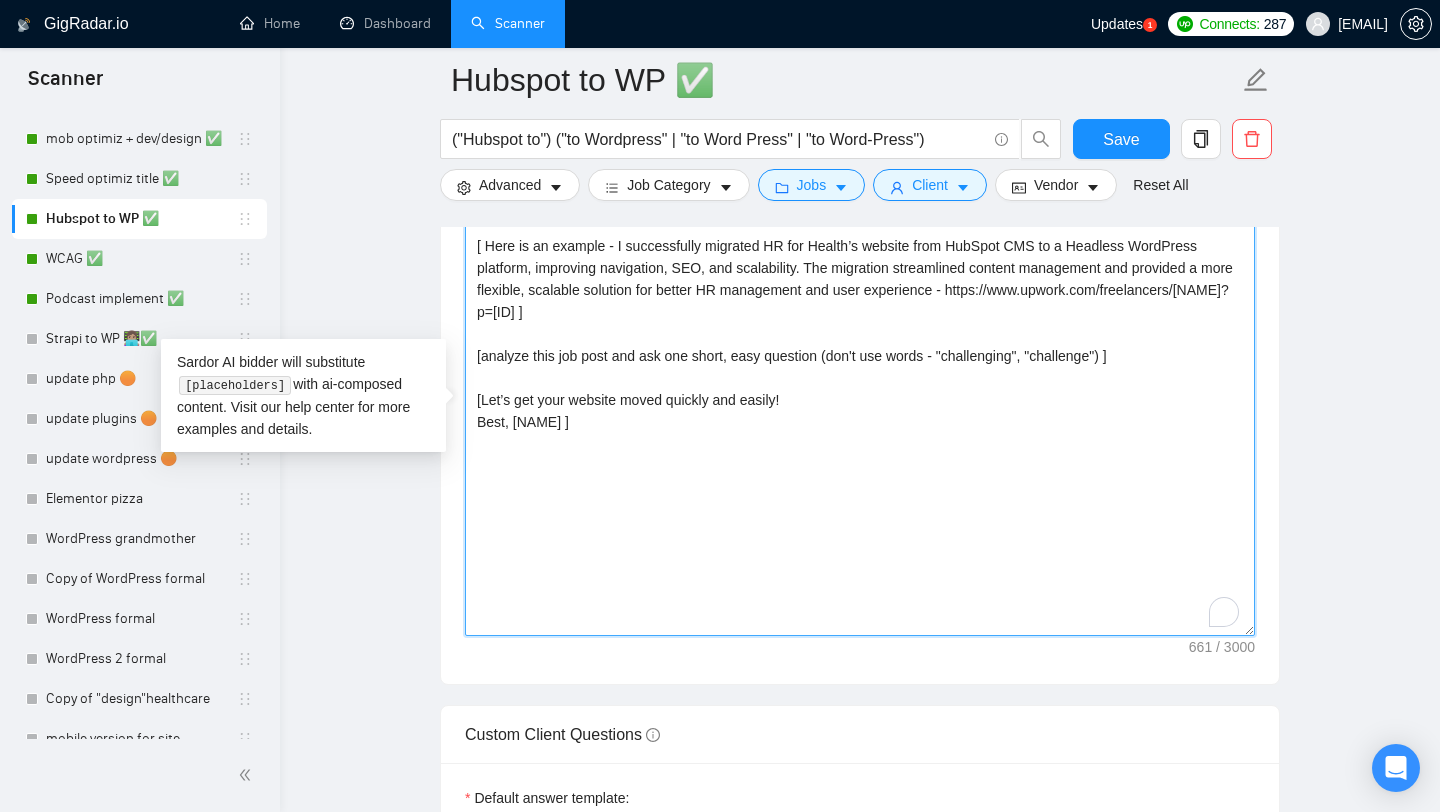 click on "[I help businesses migrate from HubSpot CMS to WordPress with minimal downtime and maximum efficiency.]
[ Here is an example - I successfully migrated HR for Health’s website from HubSpot CMS to a Headless WordPress platform, improving navigation, SEO, and scalability. The migration streamlined content management and provided a more flexible, scalable solution for better HR management and user experience - https://www.upwork.com/freelancers/alexonpoint?p=1795333184971800576 ]
[analyze this job post and ask one short, easy question (don't use words - "challenging", "challenge") ]
[Let’s get your website moved quickly and easily!
Best, Alex ]" at bounding box center (860, 411) 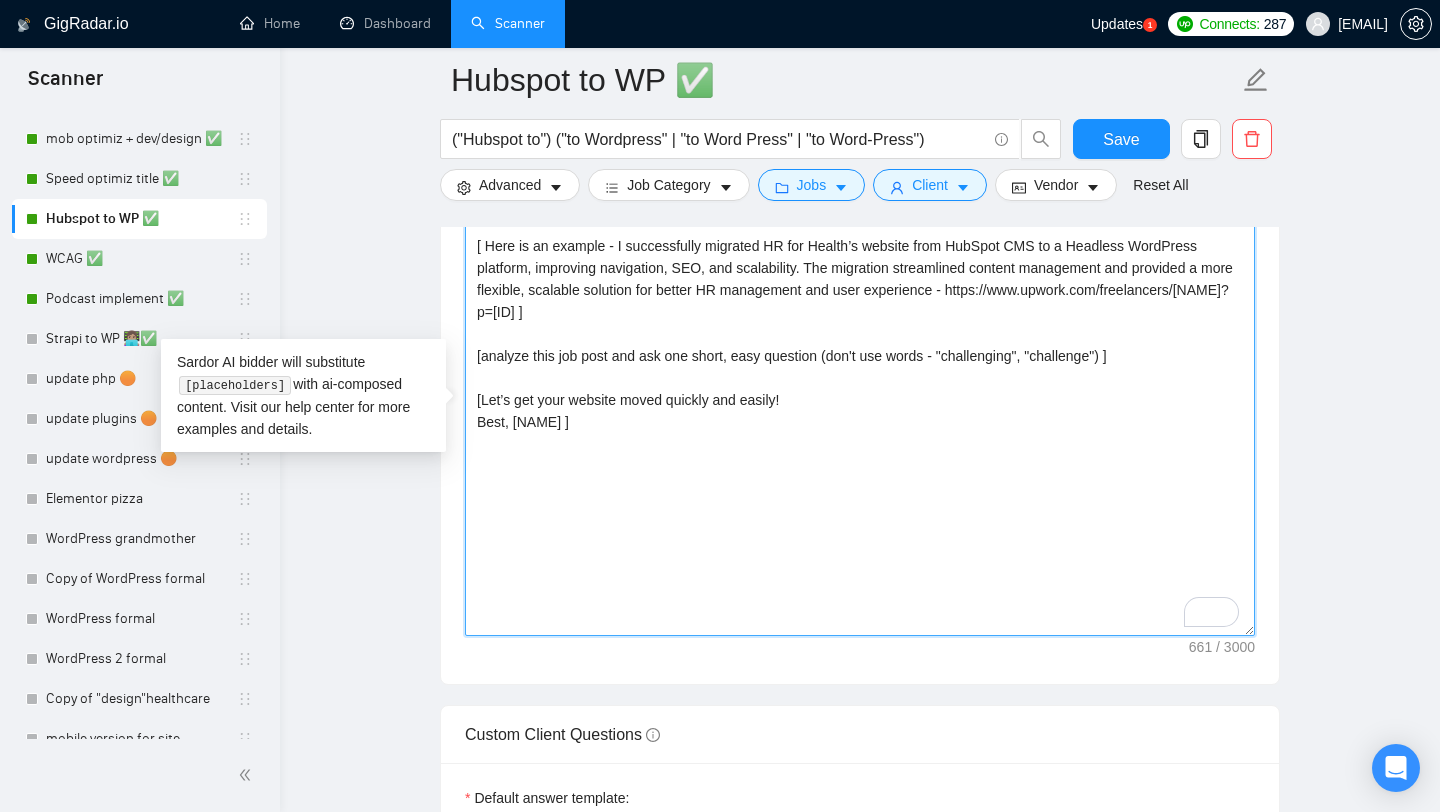 click on "[I help businesses migrate from HubSpot CMS to WordPress with minimal downtime and maximum efficiency.]
[ Here is an example - I successfully migrated HR for Health’s website from HubSpot CMS to a Headless WordPress platform, improving navigation, SEO, and scalability. The migration streamlined content management and provided a more flexible, scalable solution for better HR management and user experience - https://www.upwork.com/freelancers/alexonpoint?p=1795333184971800576 ]
[analyze this job post and ask one short, easy question (don't use words - "challenging", "challenge") ]
[Let’s get your website moved quickly and easily!
Best, Alex ]" at bounding box center (860, 411) 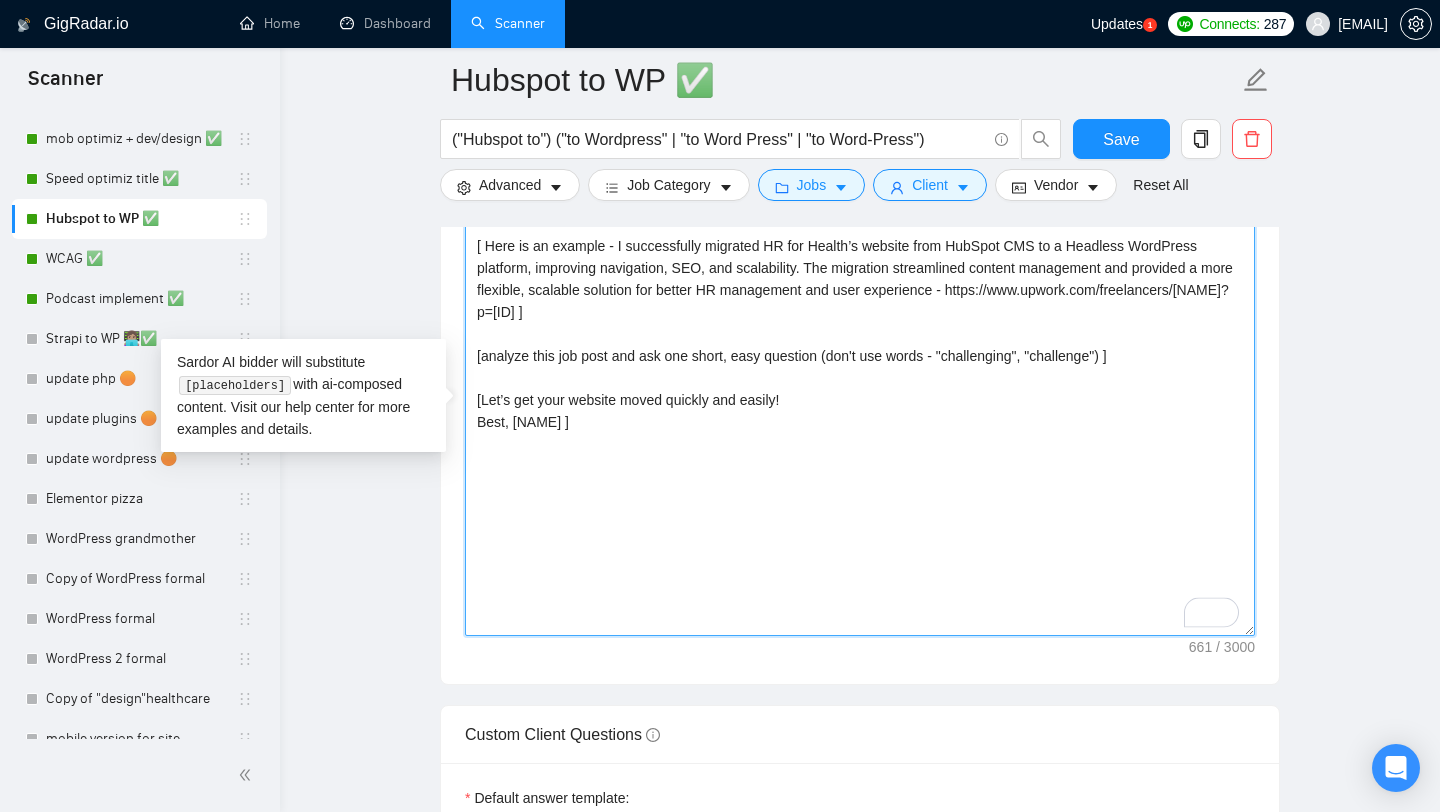 click on "[I help businesses migrate from HubSpot CMS to WordPress with minimal downtime and maximum efficiency.]
[ Here is an example - I successfully migrated HR for Health’s website from HubSpot CMS to a Headless WordPress platform, improving navigation, SEO, and scalability. The migration streamlined content management and provided a more flexible, scalable solution for better HR management and user experience - https://www.upwork.com/freelancers/alexonpoint?p=1795333184971800576 ]
[analyze this job post and ask one short, easy question (don't use words - "challenging", "challenge") ]
[Let’s get your website moved quickly and easily!
Best, Alex ]" at bounding box center (860, 411) 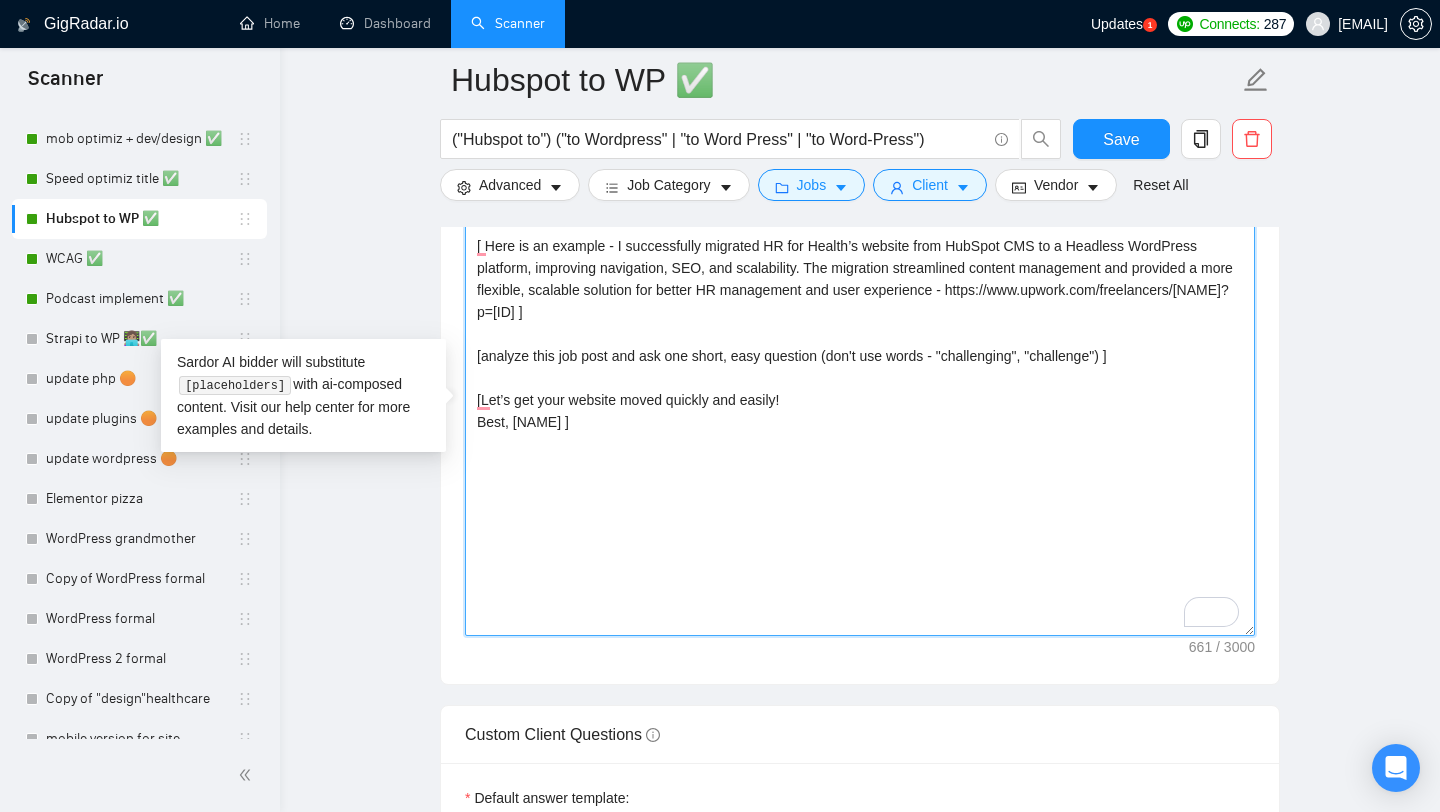 click on "[I help businesses migrate from HubSpot CMS to WordPress with minimal downtime and maximum efficiency.]
[ Here is an example - I successfully migrated HR for Health’s website from HubSpot CMS to a Headless WordPress platform, improving navigation, SEO, and scalability. The migration streamlined content management and provided a more flexible, scalable solution for better HR management and user experience - https://www.upwork.com/freelancers/alexonpoint?p=1795333184971800576 ]
[analyze this job post and ask one short, easy question (don't use words - "challenging", "challenge") ]
[Let’s get your website moved quickly and easily!
Best, Alex ]" at bounding box center (860, 411) 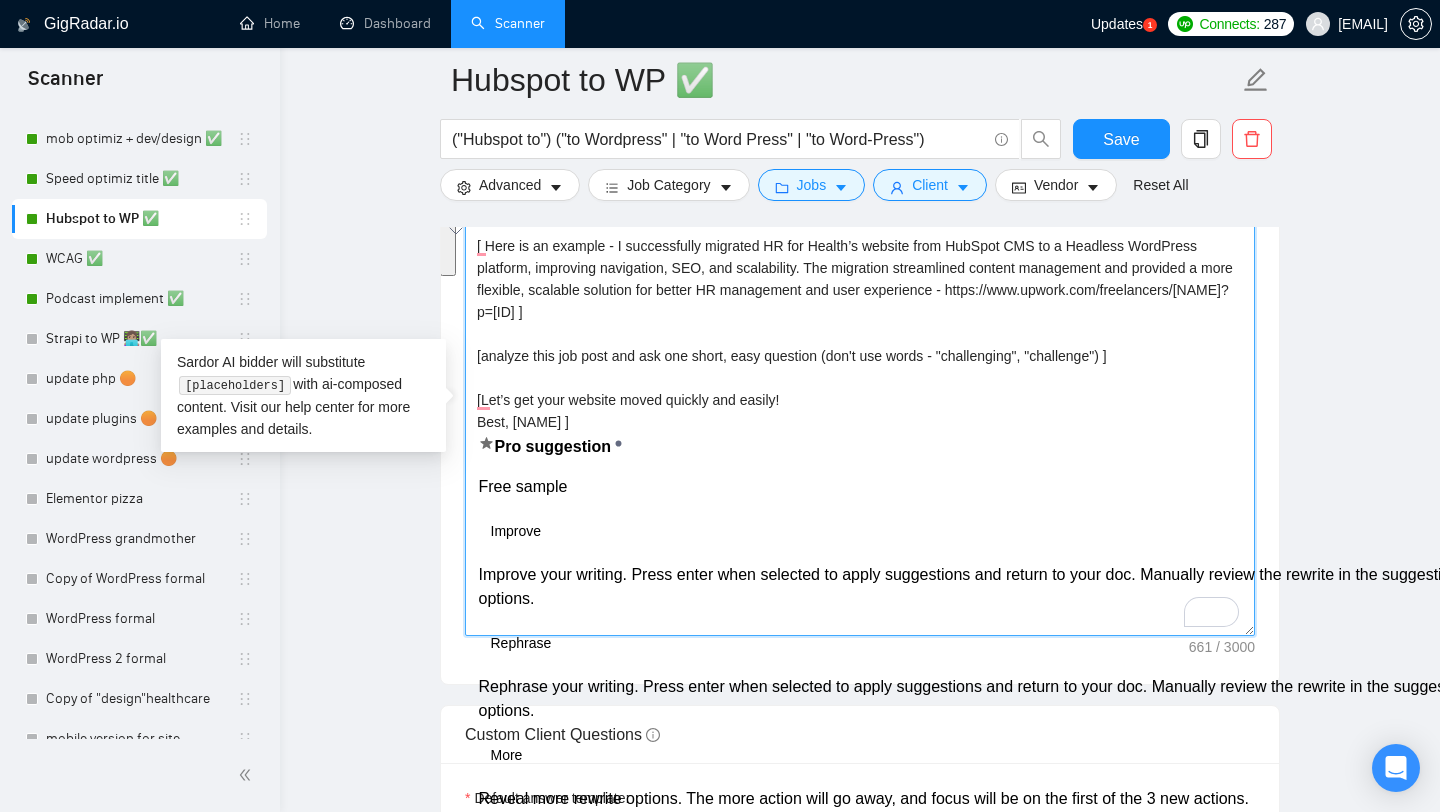 drag, startPoint x: 578, startPoint y: 433, endPoint x: 468, endPoint y: 345, distance: 140.86873 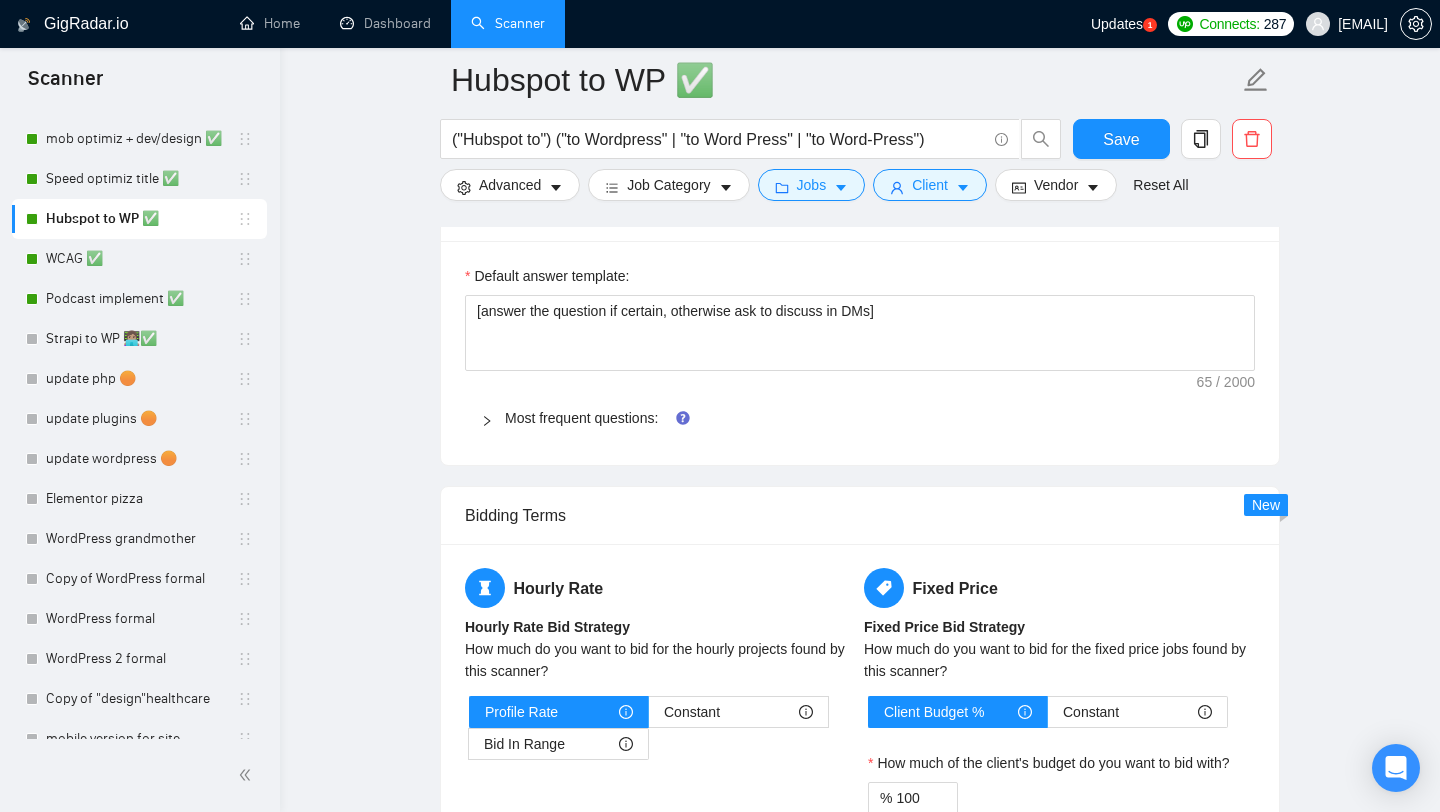 scroll, scrollTop: 1980, scrollLeft: 0, axis: vertical 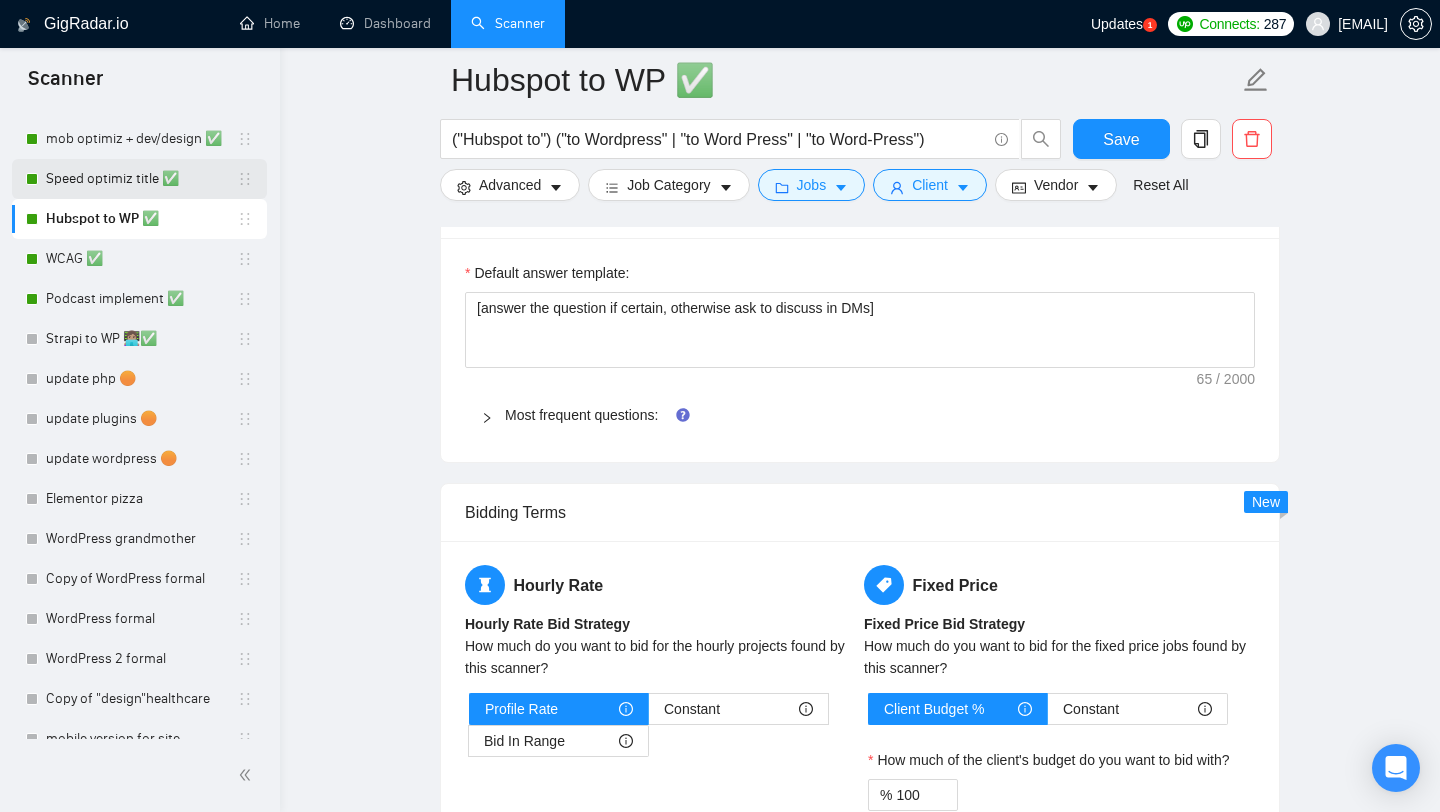 click on "Speed optimiz title ✅" at bounding box center [141, 179] 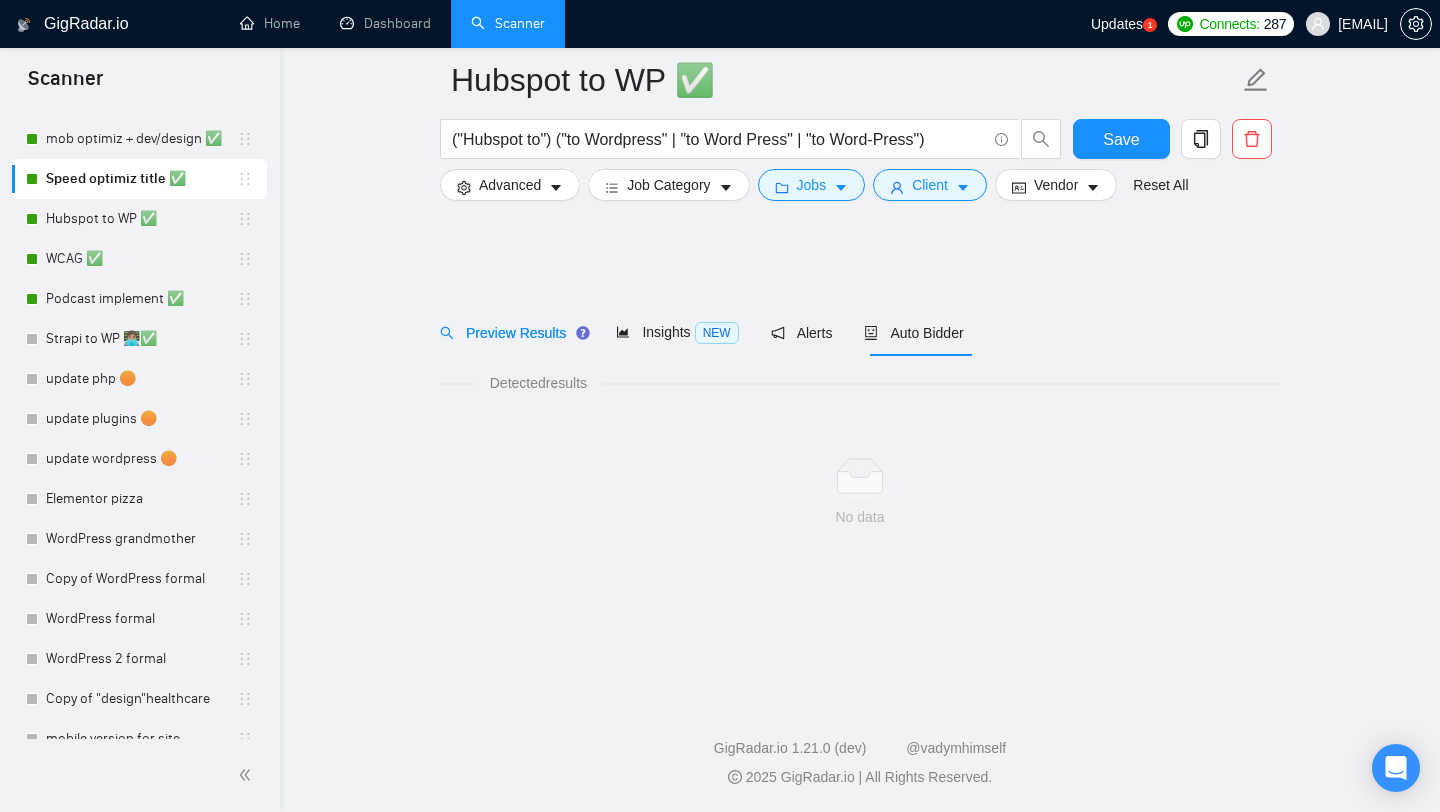scroll, scrollTop: 0, scrollLeft: 0, axis: both 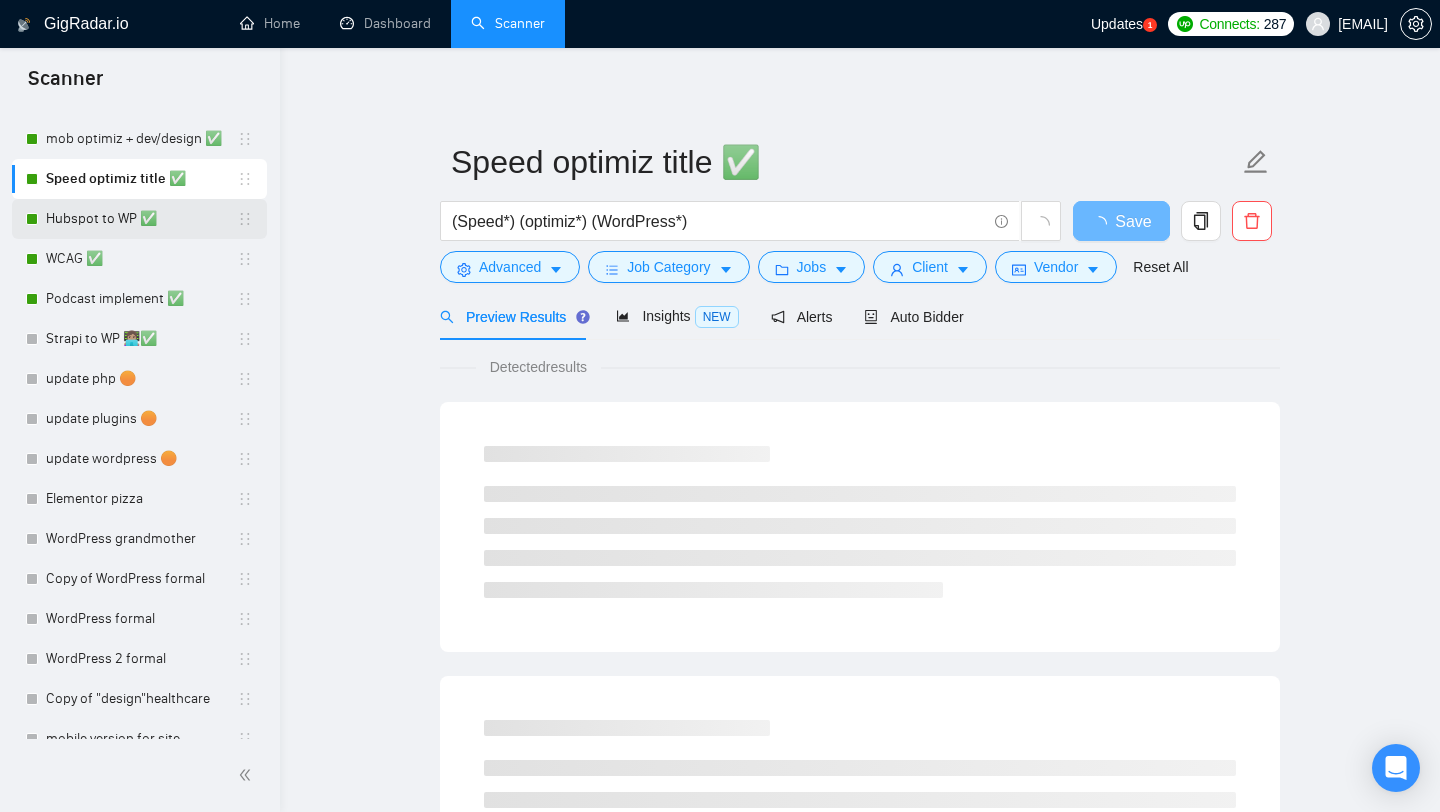 click on "Hubspot to WP ✅" at bounding box center (141, 219) 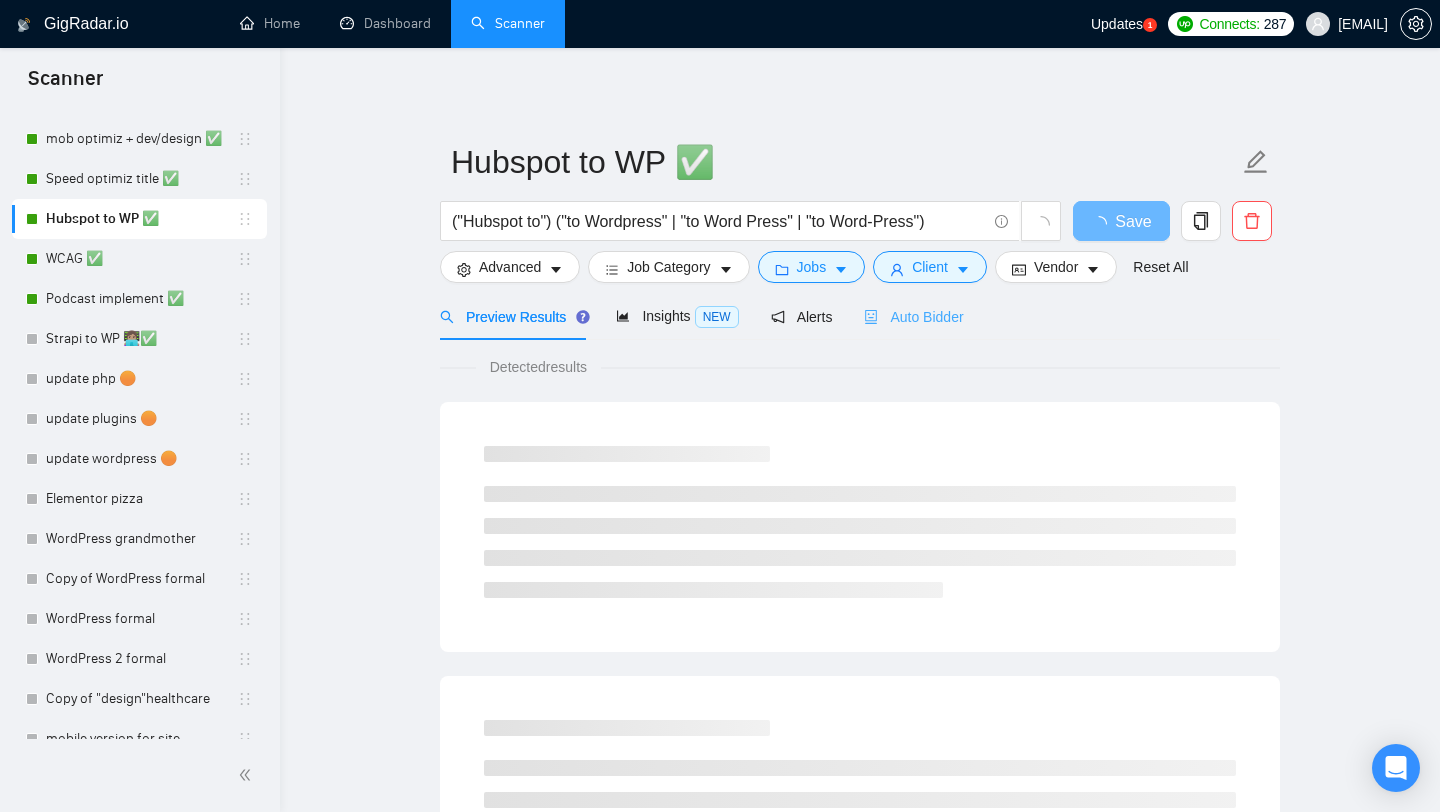 click on "Auto Bidder" at bounding box center [913, 316] 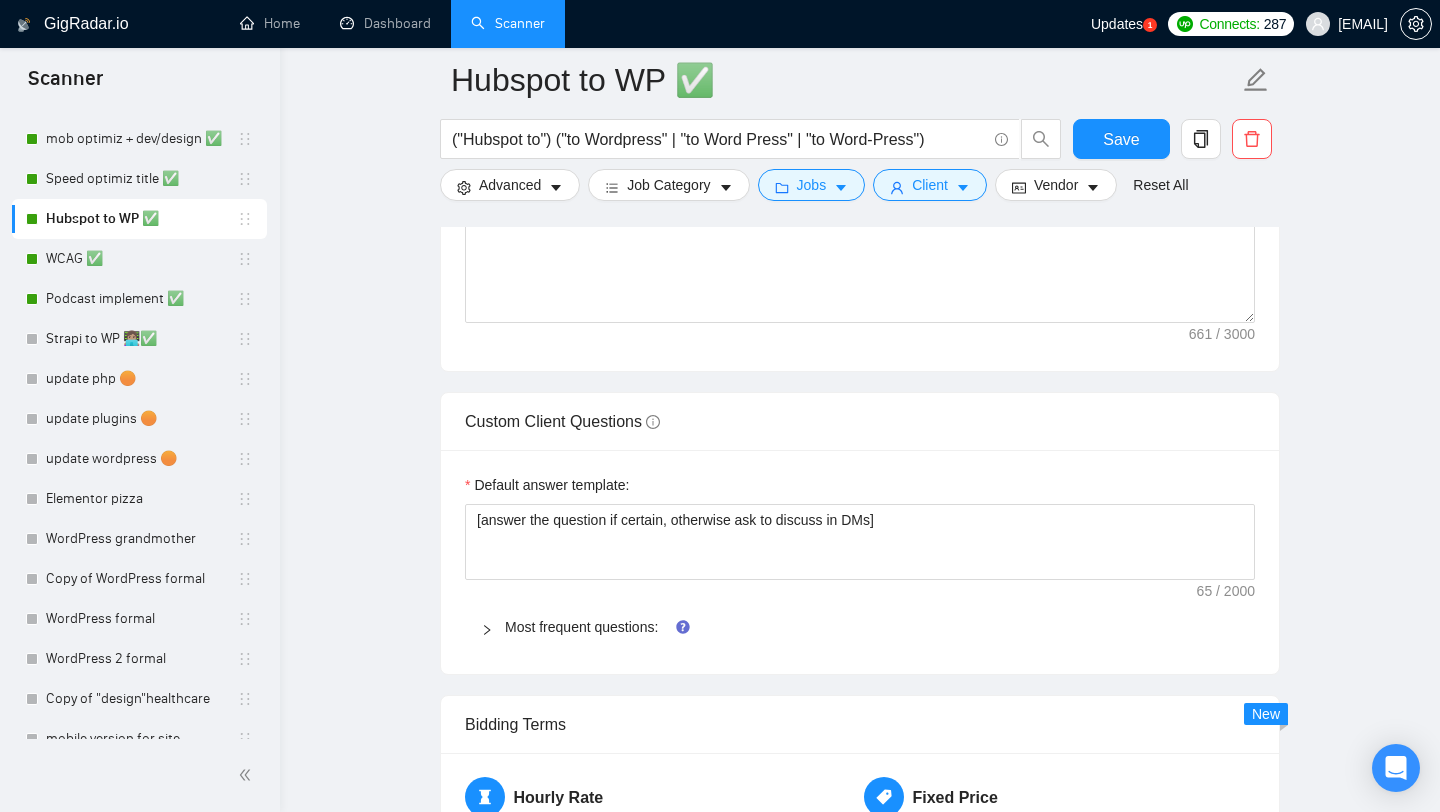 scroll, scrollTop: 1994, scrollLeft: 0, axis: vertical 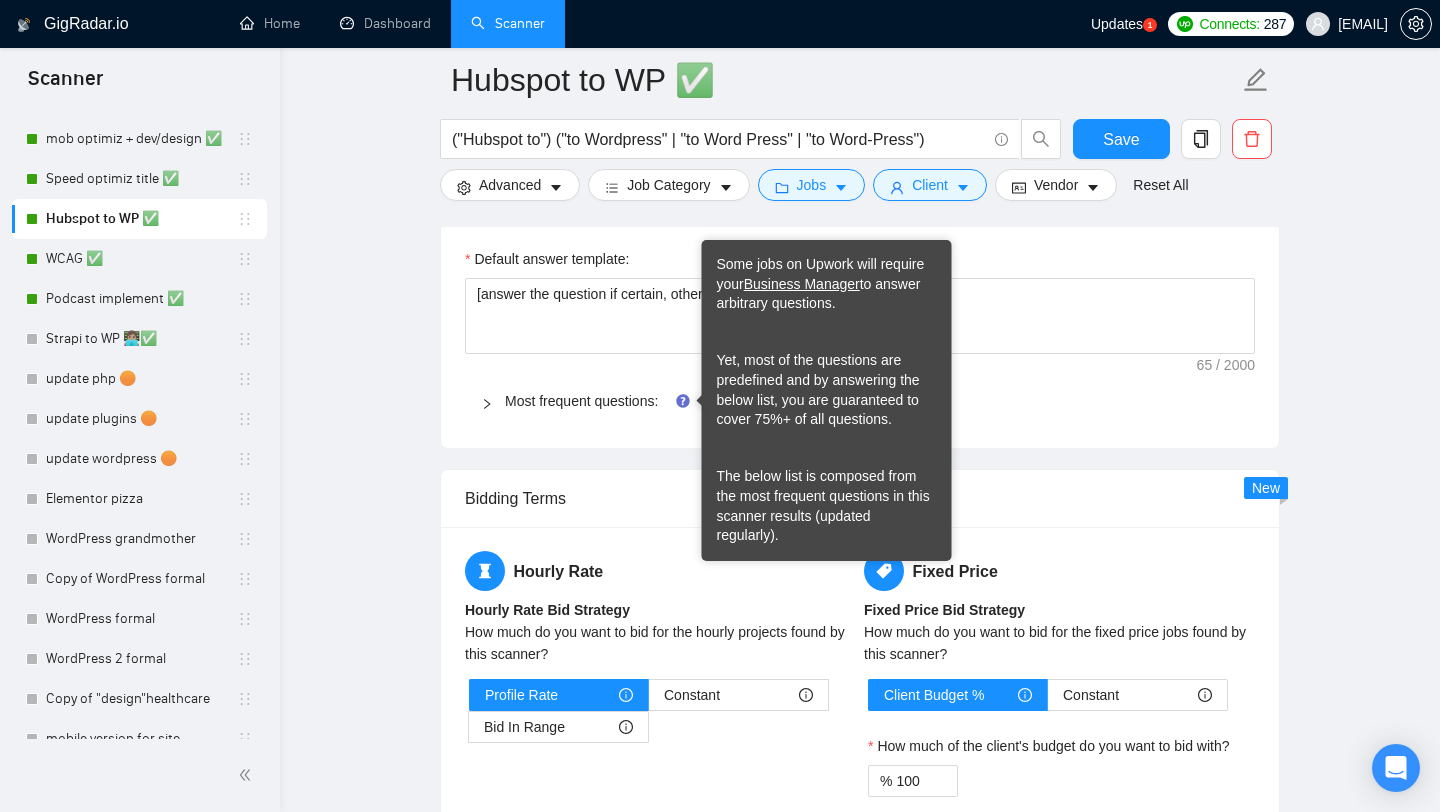 click on "Most frequent questions:" at bounding box center (872, 401) 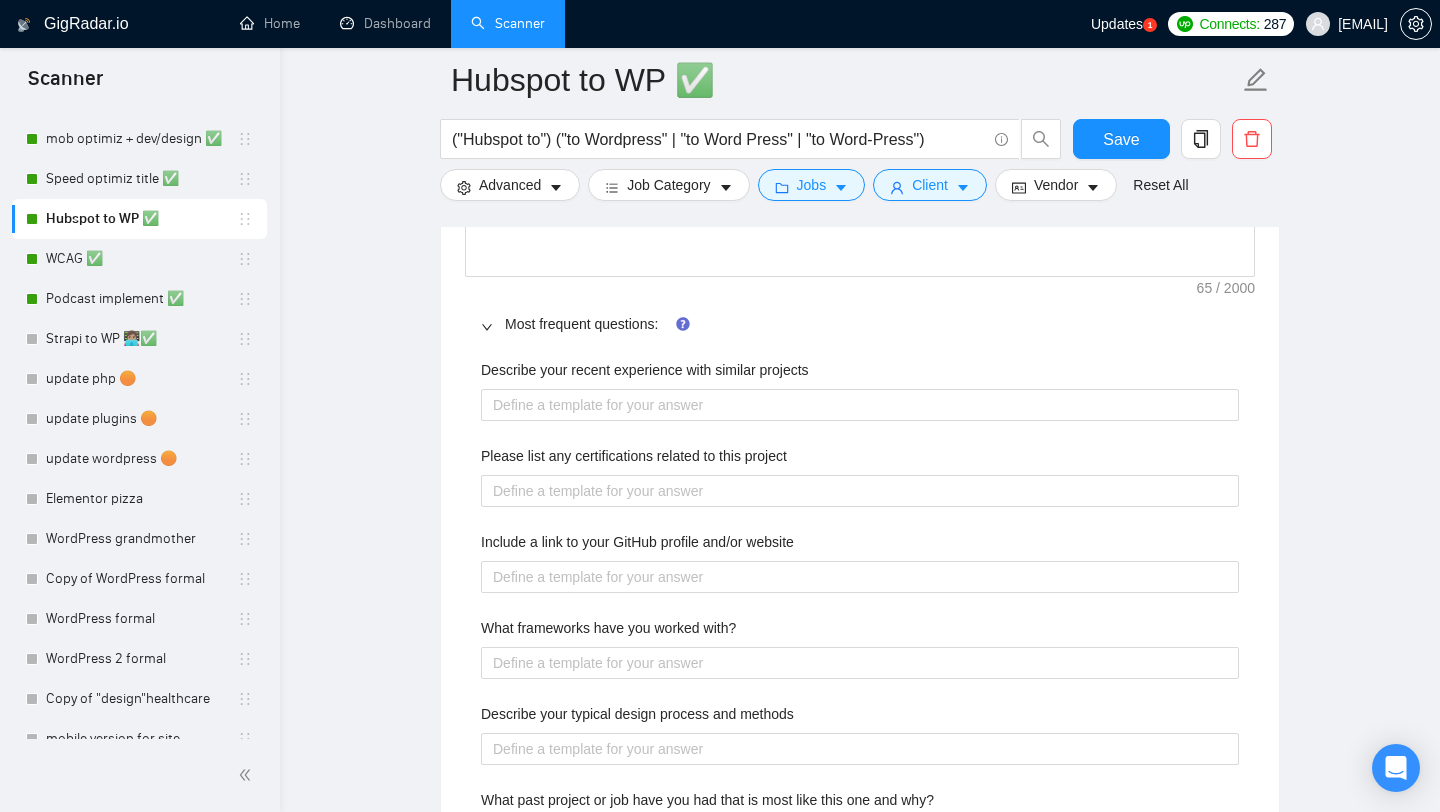 scroll, scrollTop: 2048, scrollLeft: 0, axis: vertical 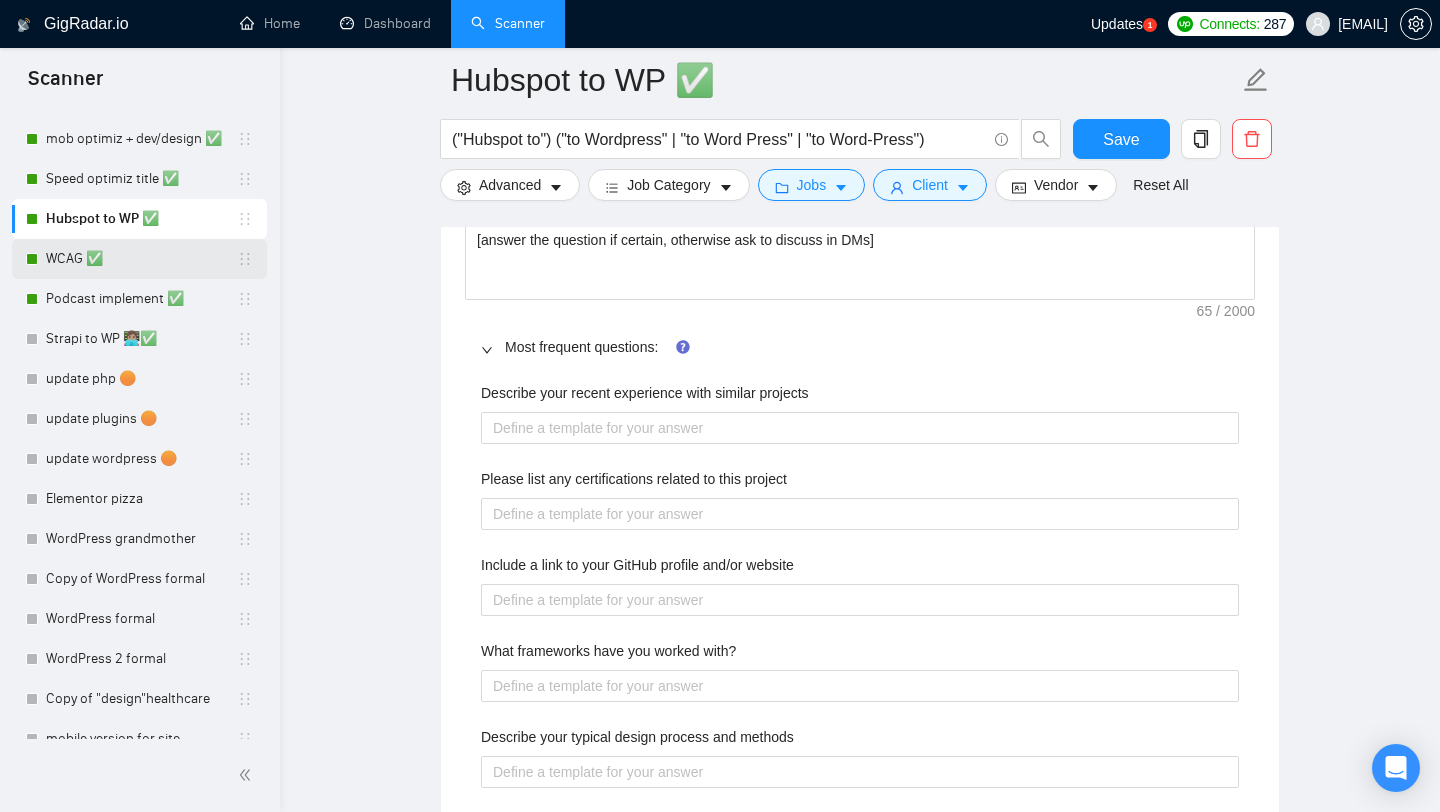 click on "WCAG ✅" at bounding box center (141, 259) 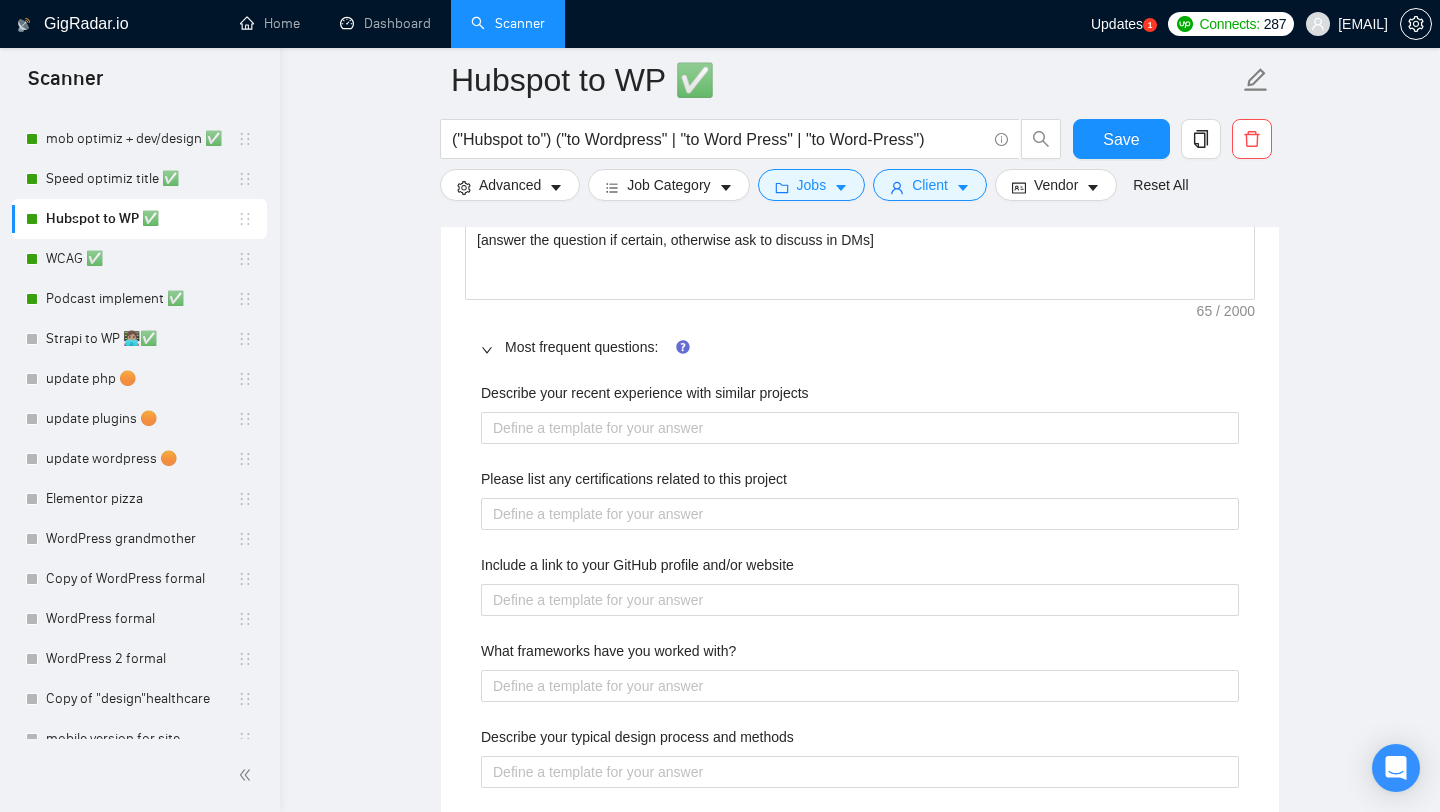 scroll, scrollTop: 0, scrollLeft: 0, axis: both 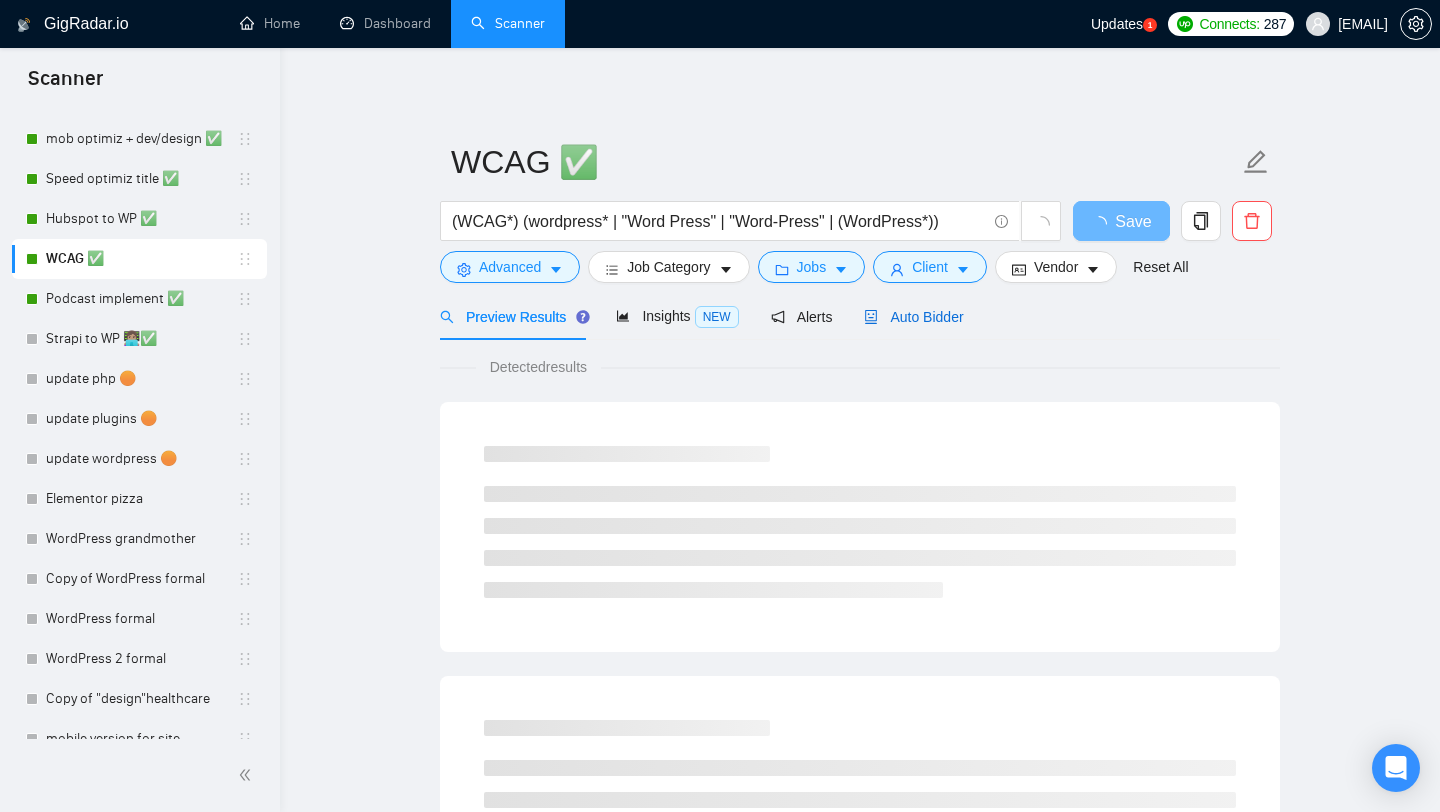 click 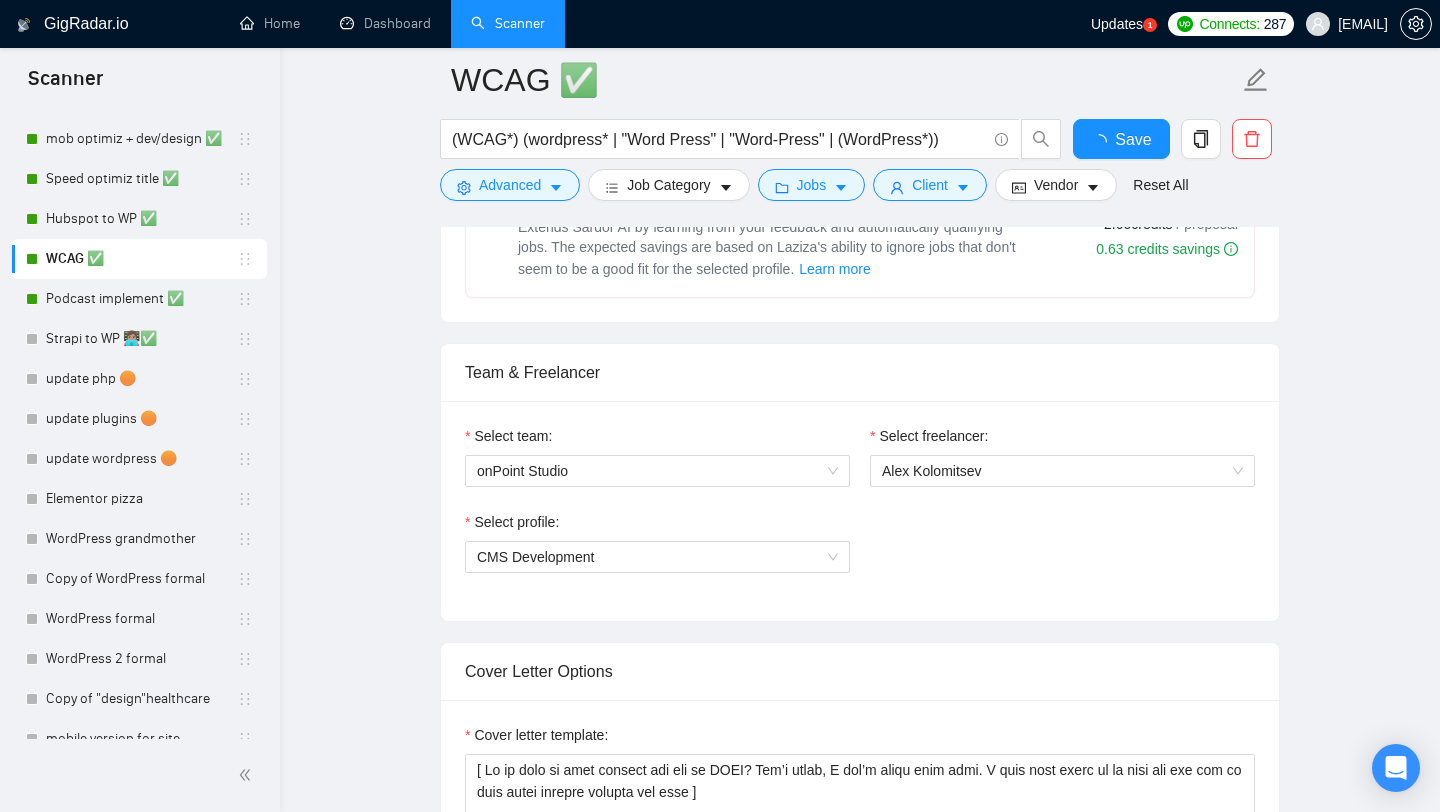scroll, scrollTop: 1692, scrollLeft: 0, axis: vertical 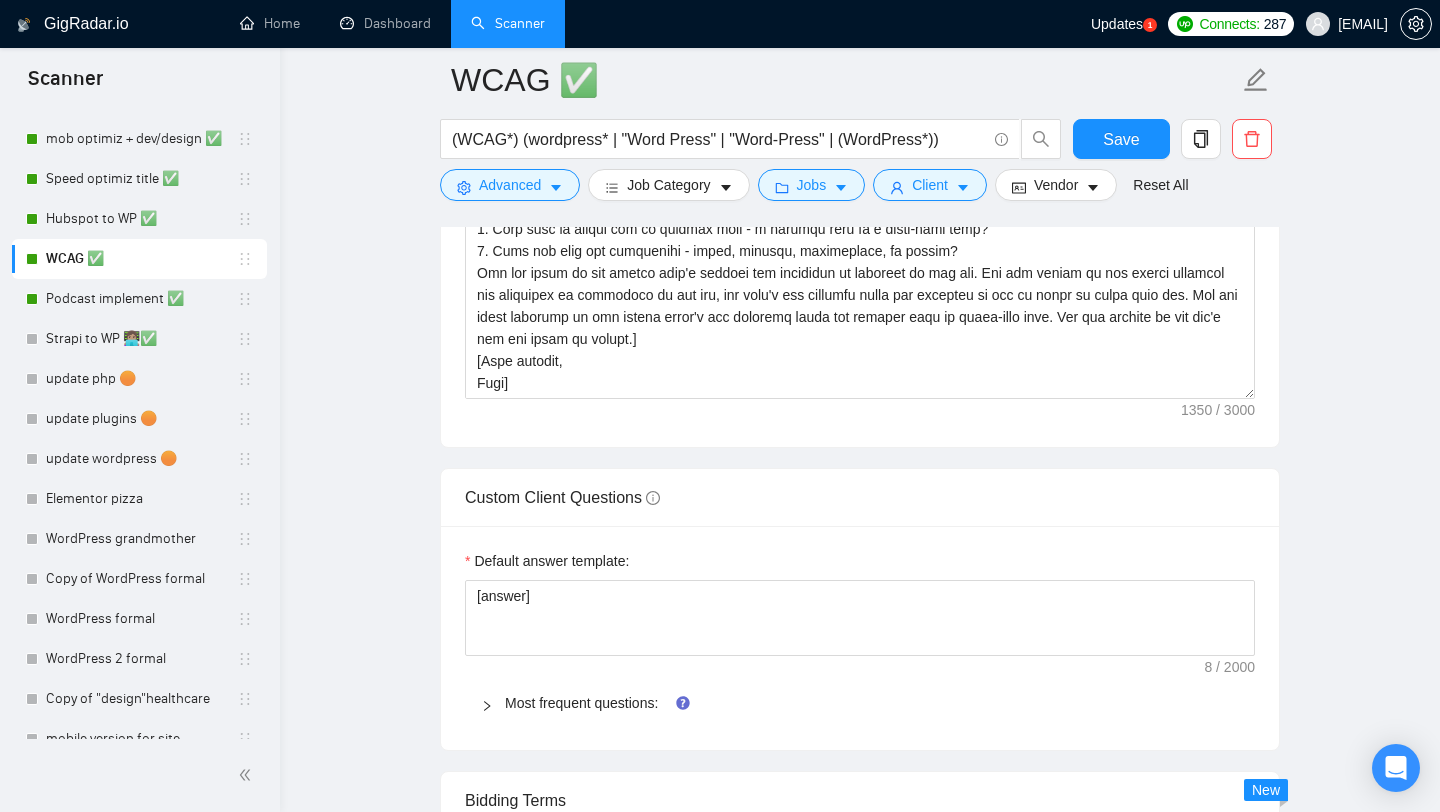click on "Most frequent questions:" at bounding box center [860, 703] 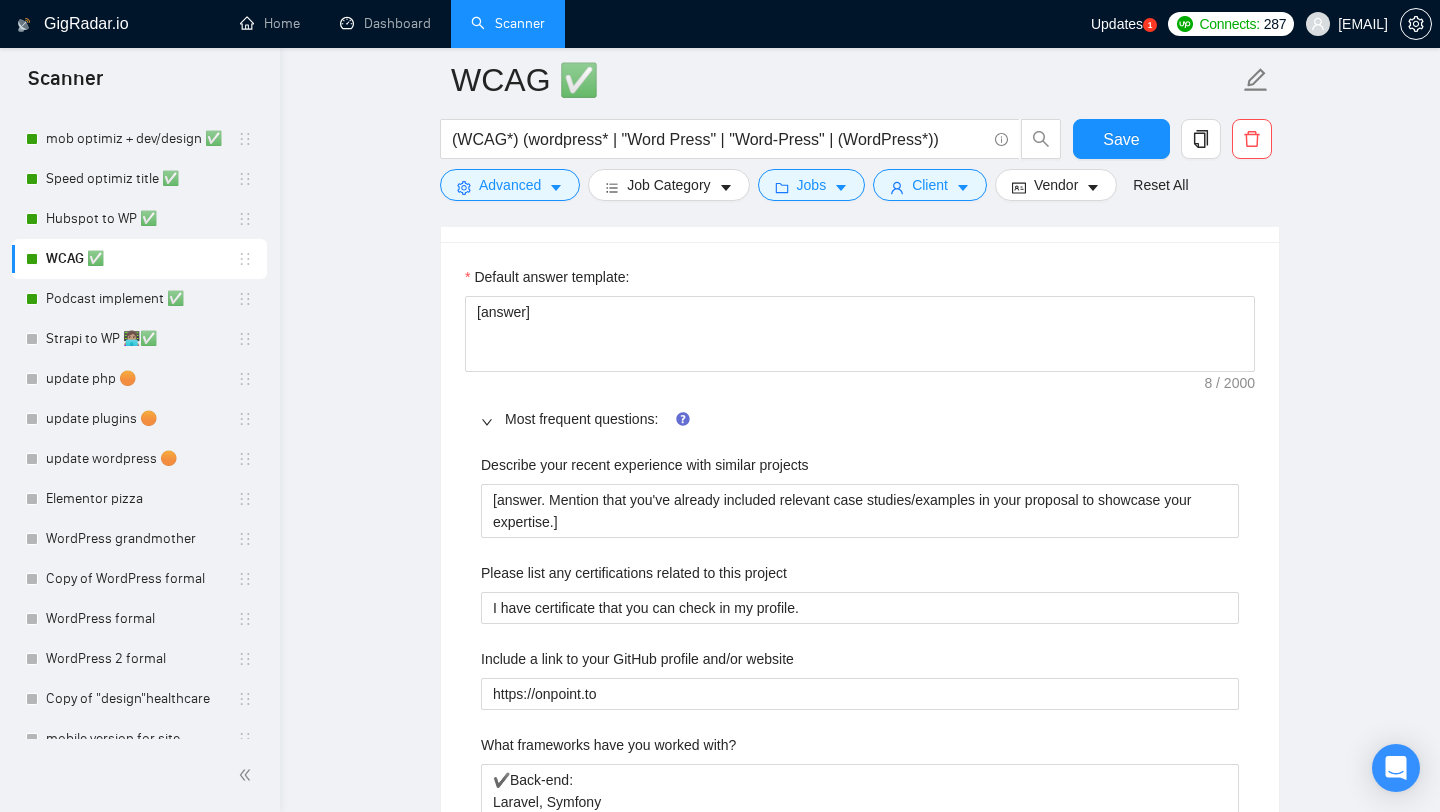 scroll, scrollTop: 1979, scrollLeft: 0, axis: vertical 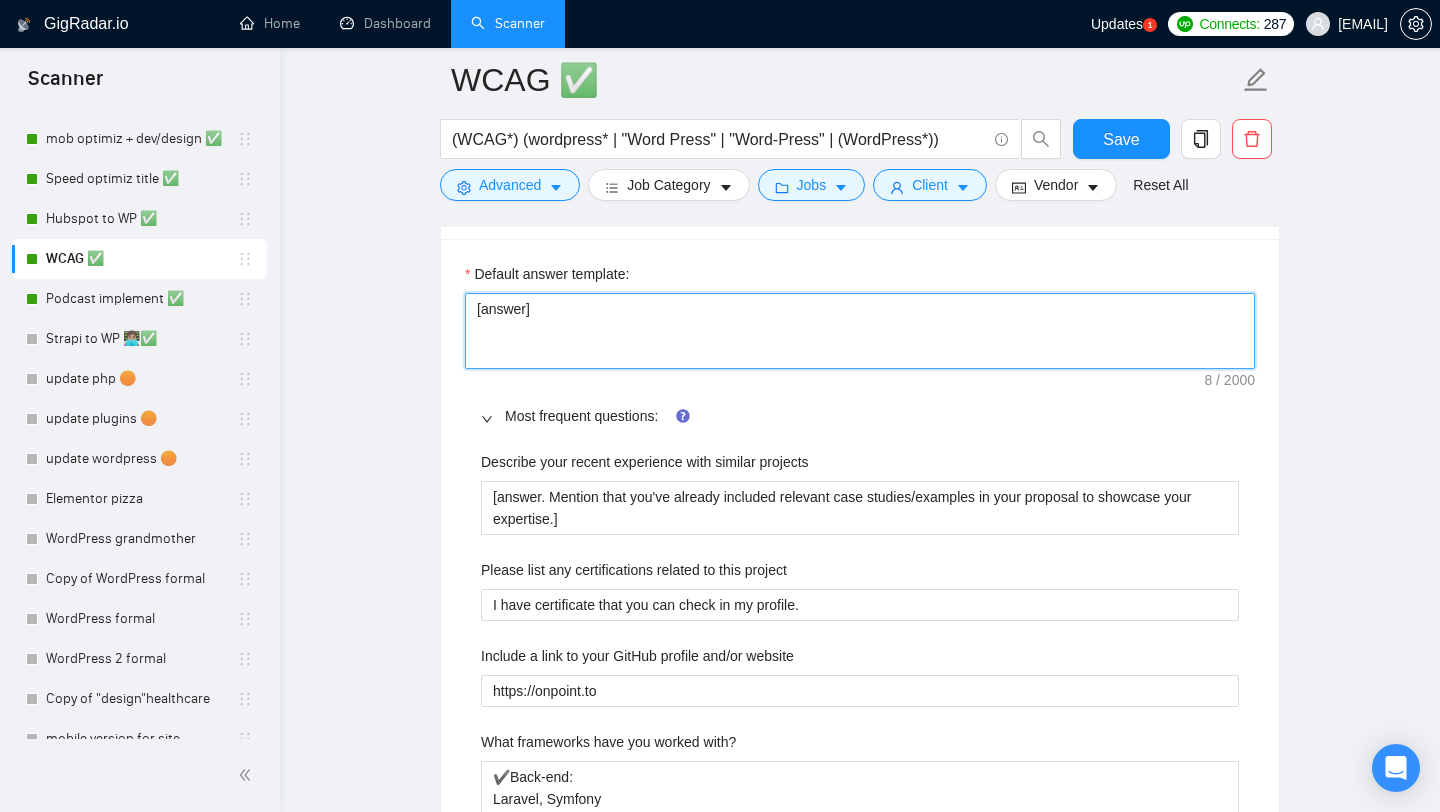 click on "[answer]" at bounding box center [860, 331] 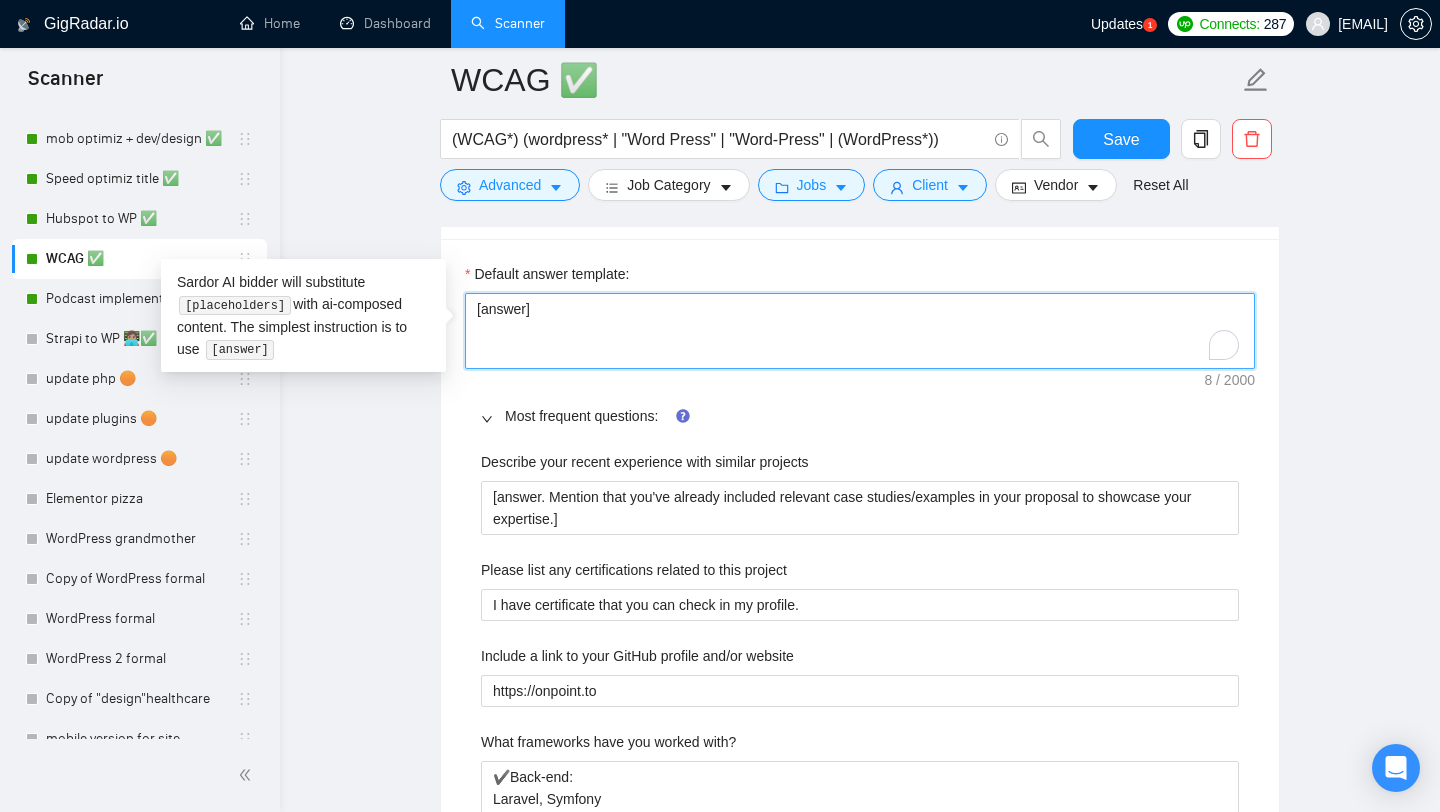 click on "[answer]" at bounding box center [860, 331] 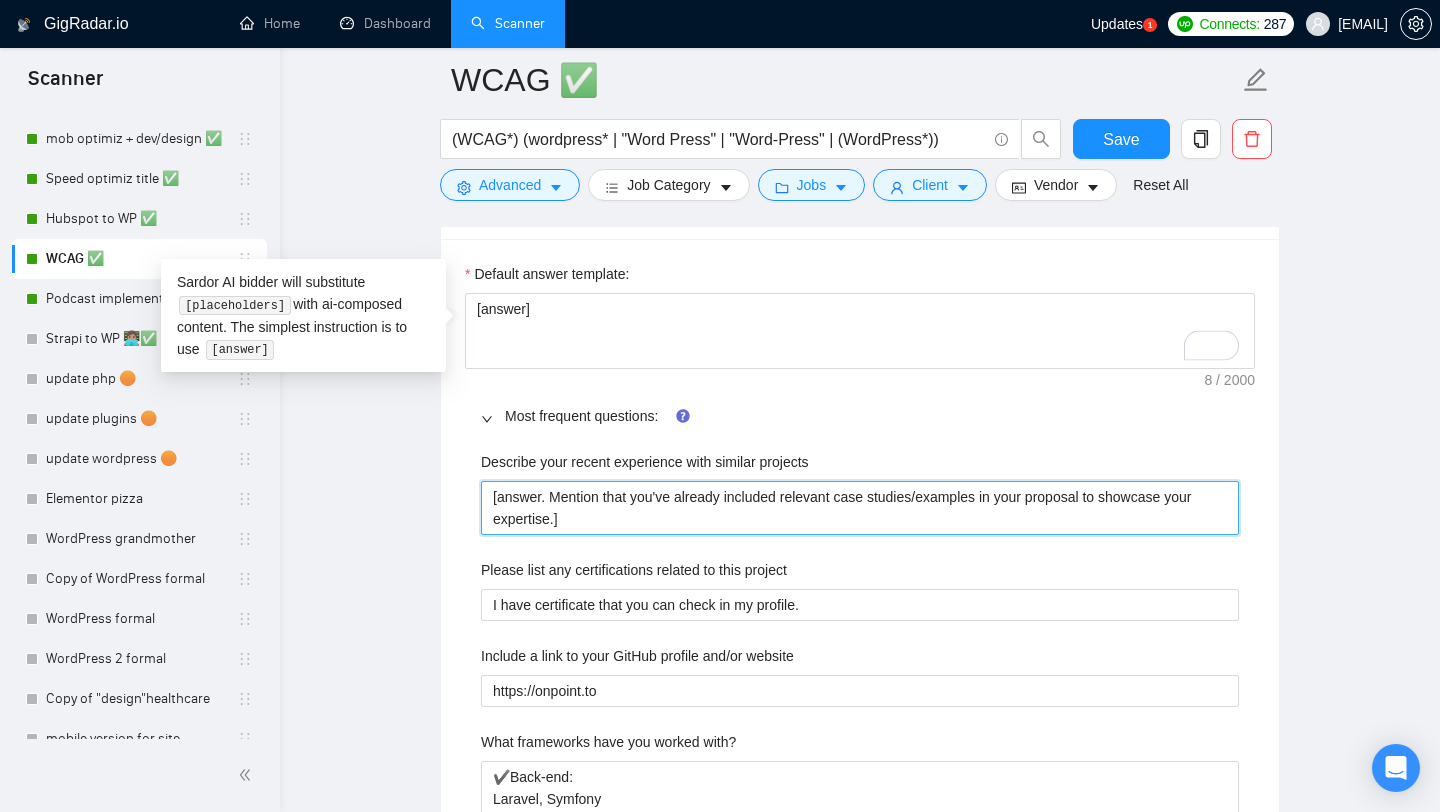 click on "[answer. Mention that you've already included relevant case studies/examples in your proposal to showcase your expertise.]" at bounding box center [860, 508] 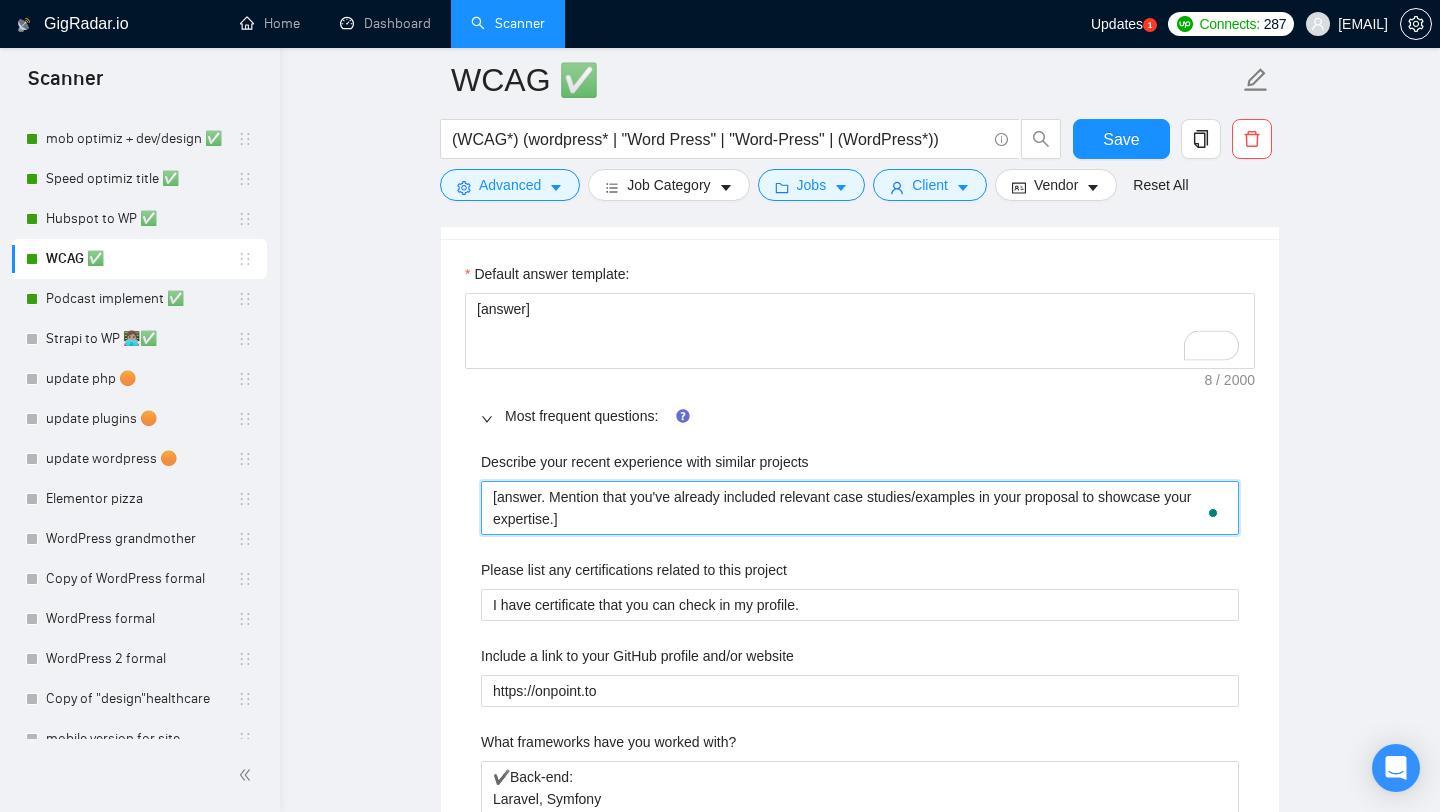 click on "[answer. Mention that you've already included relevant case studies/examples in your proposal to showcase your expertise.]" at bounding box center (860, 508) 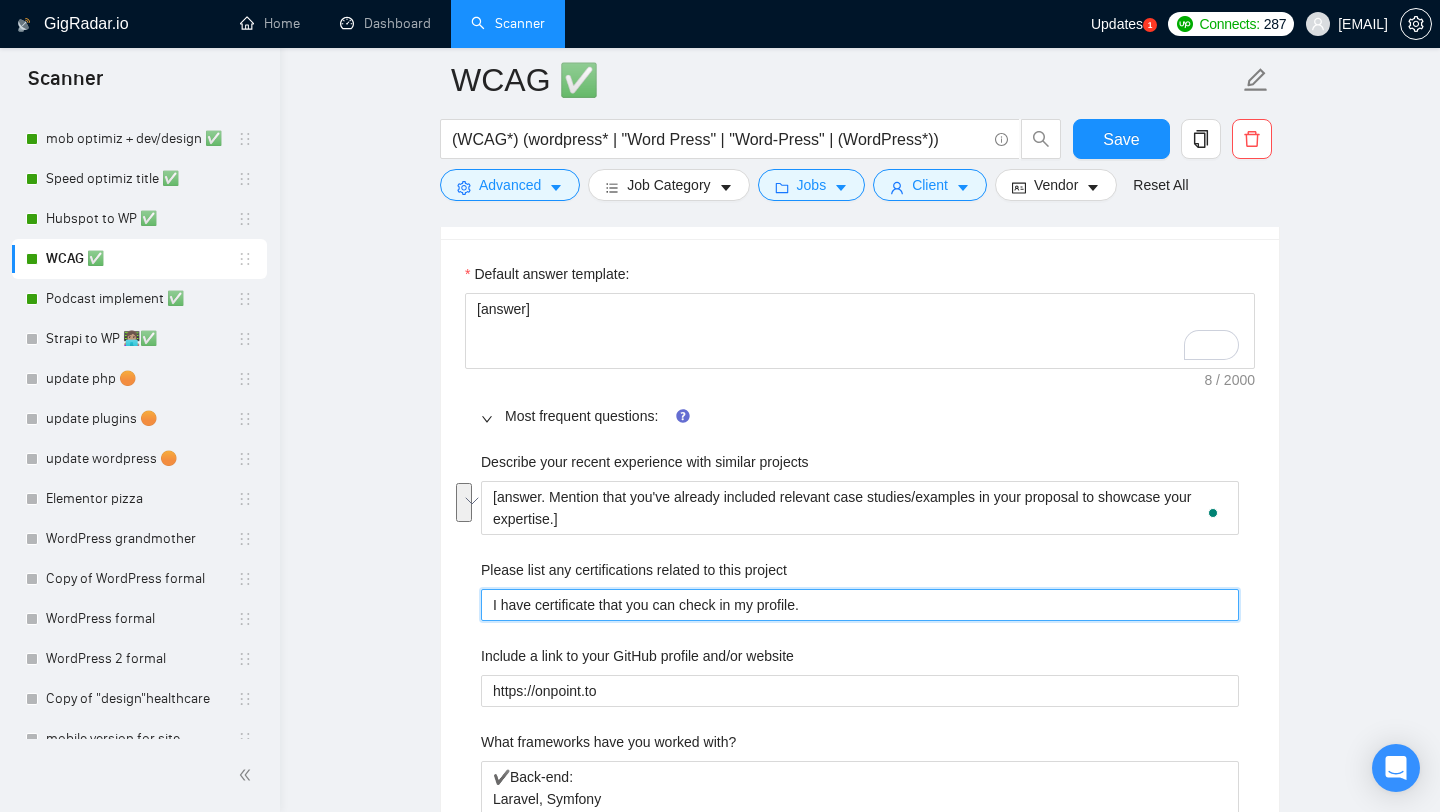 click on "I have certificate that you can check in my profile." at bounding box center [860, 605] 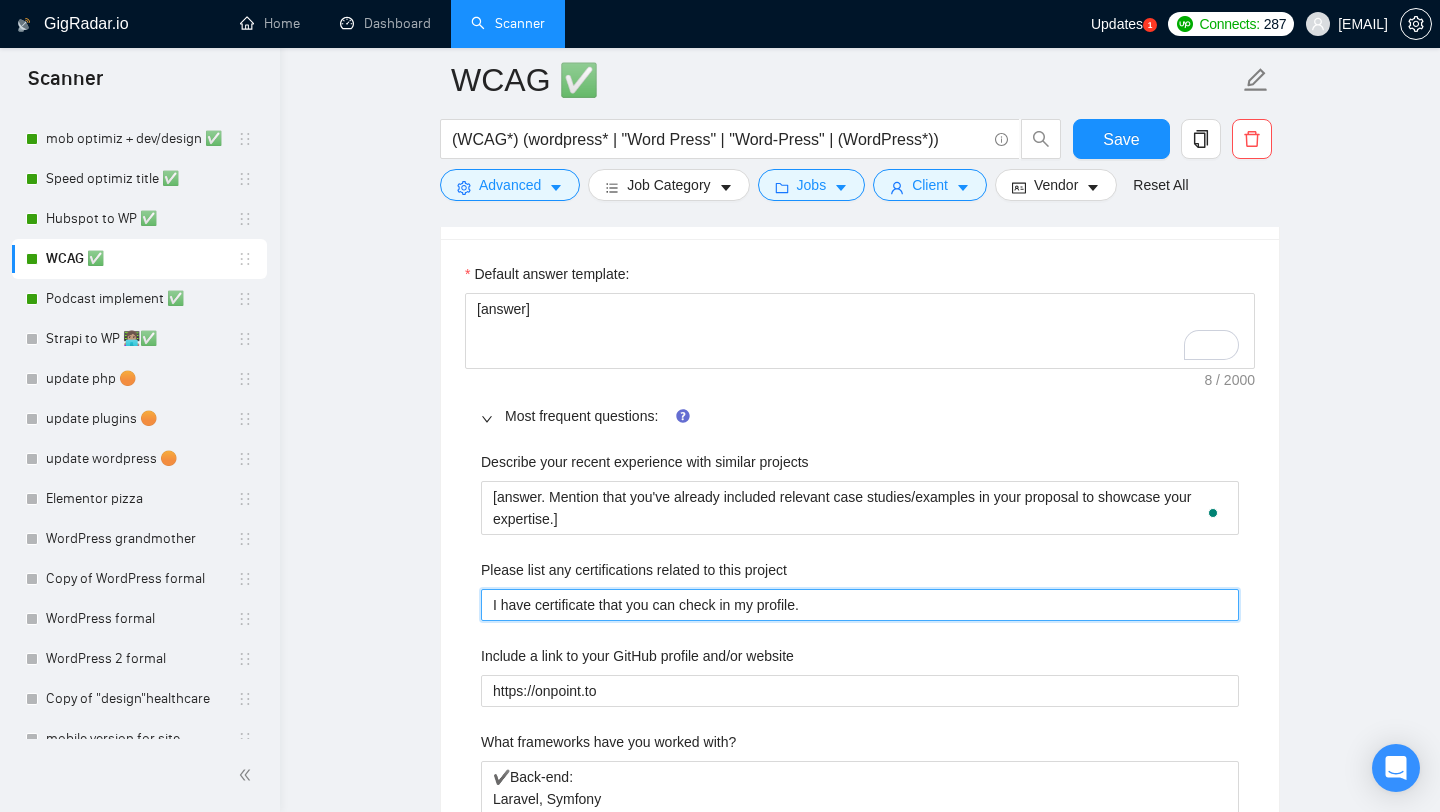 click on "I have certificate that you can check in my profile." at bounding box center [860, 605] 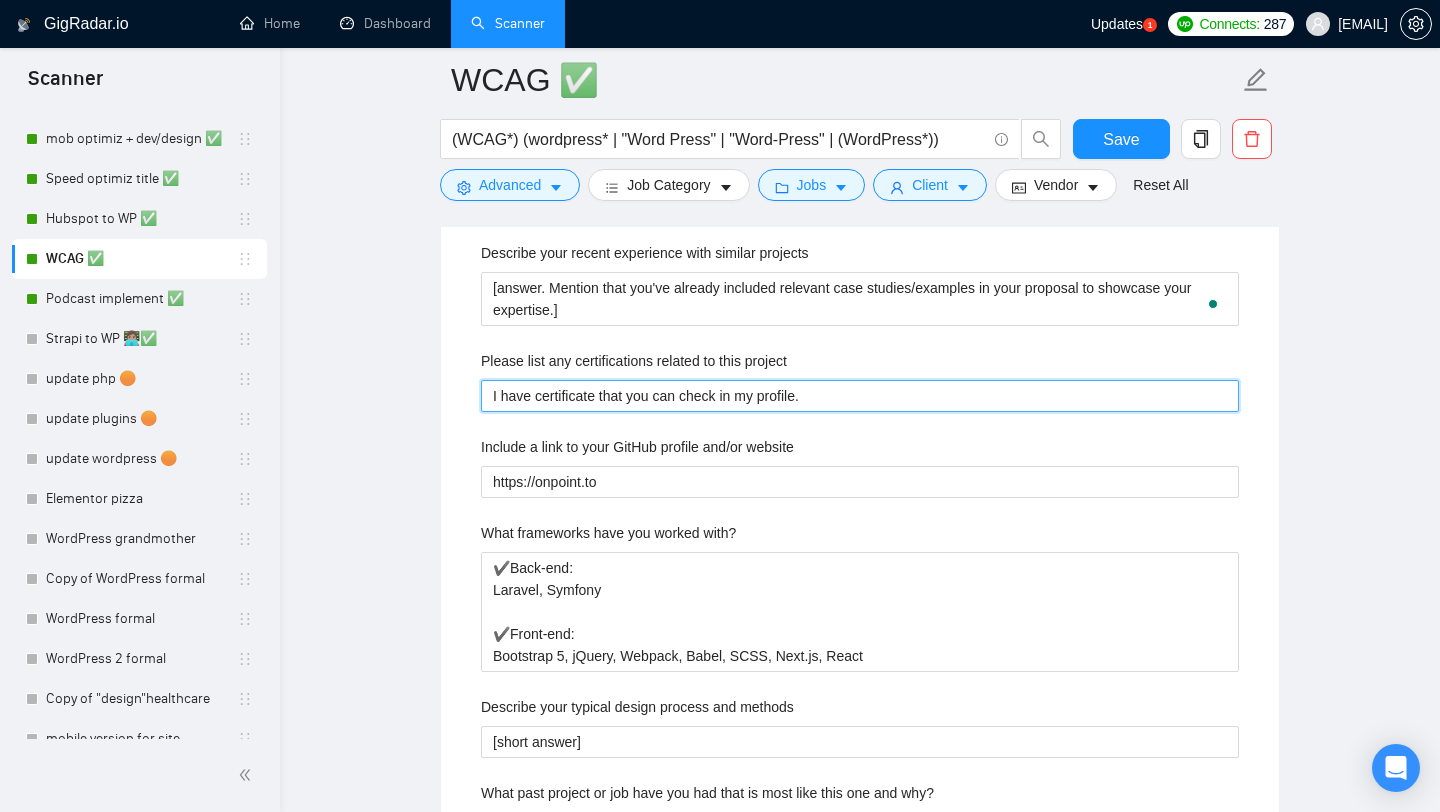 scroll, scrollTop: 2217, scrollLeft: 0, axis: vertical 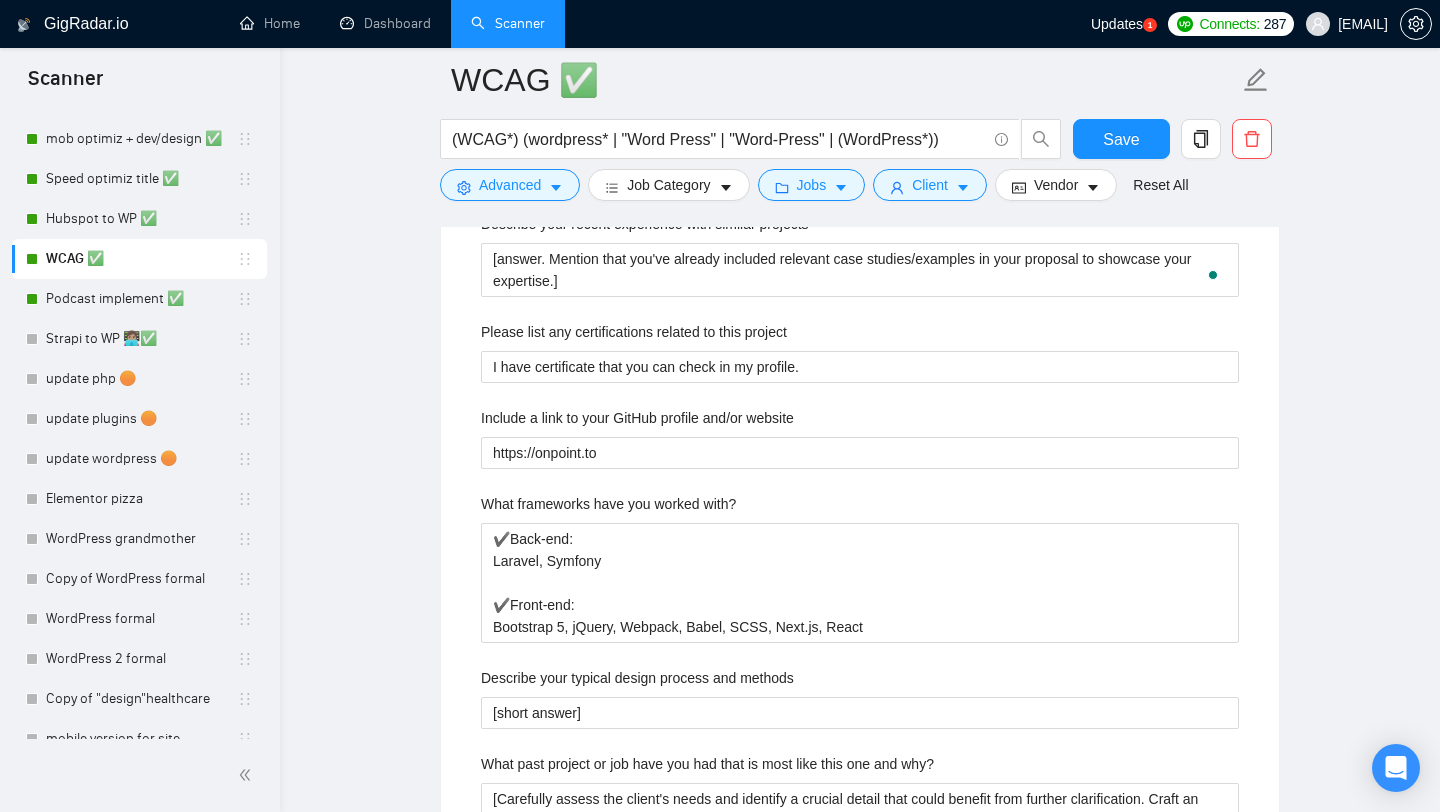 click on "Include a link to your GitHub profile and/or website" at bounding box center (860, 422) 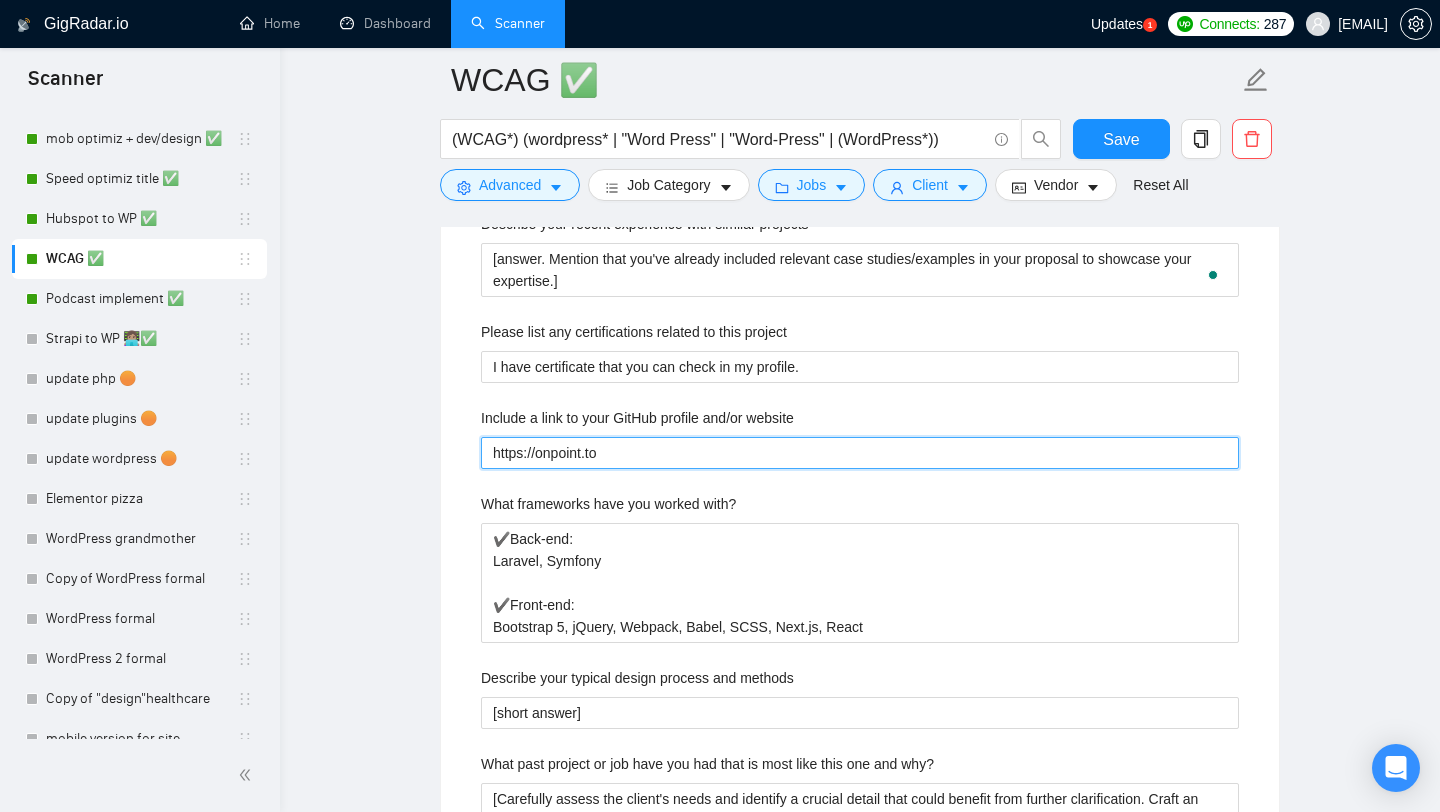 click on "https://onpoint.to" at bounding box center [860, 453] 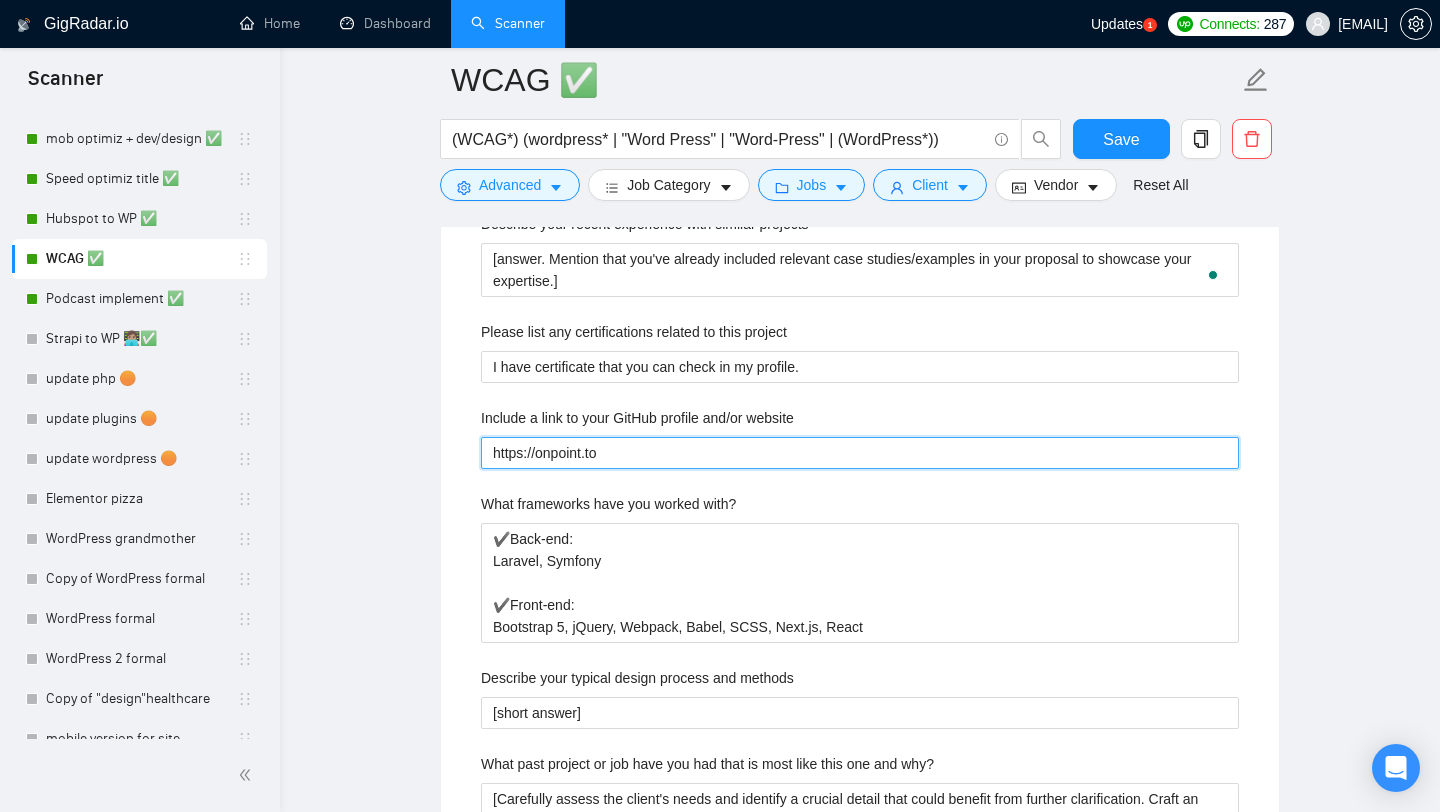 click on "https://onpoint.to" at bounding box center [860, 453] 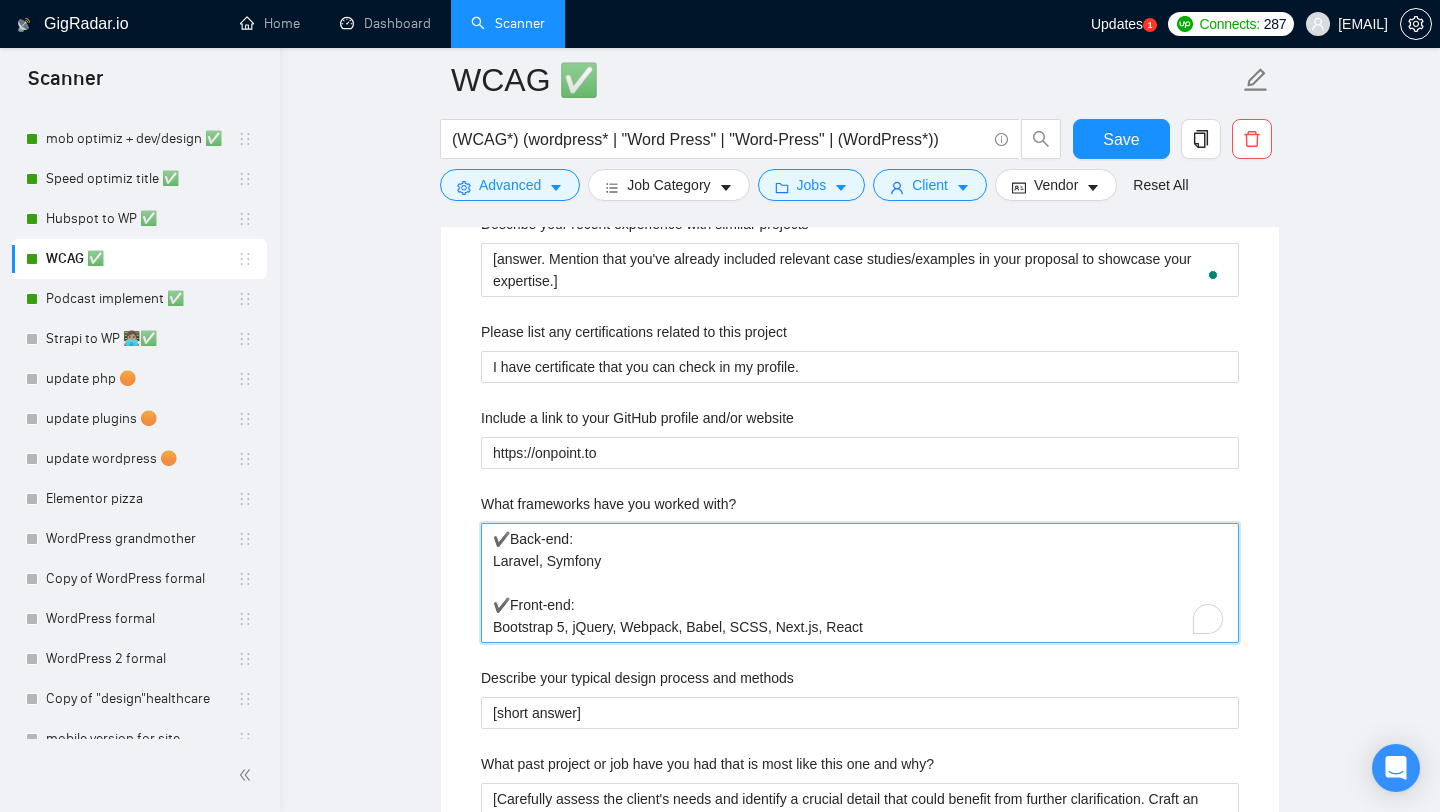 click on "✔️Back-end:
Laravel, Symfony
✔️Front-end:
Bootstrap 5, jQuery, Webpack, Babel, SCSS, Next.js, React" at bounding box center (860, 583) 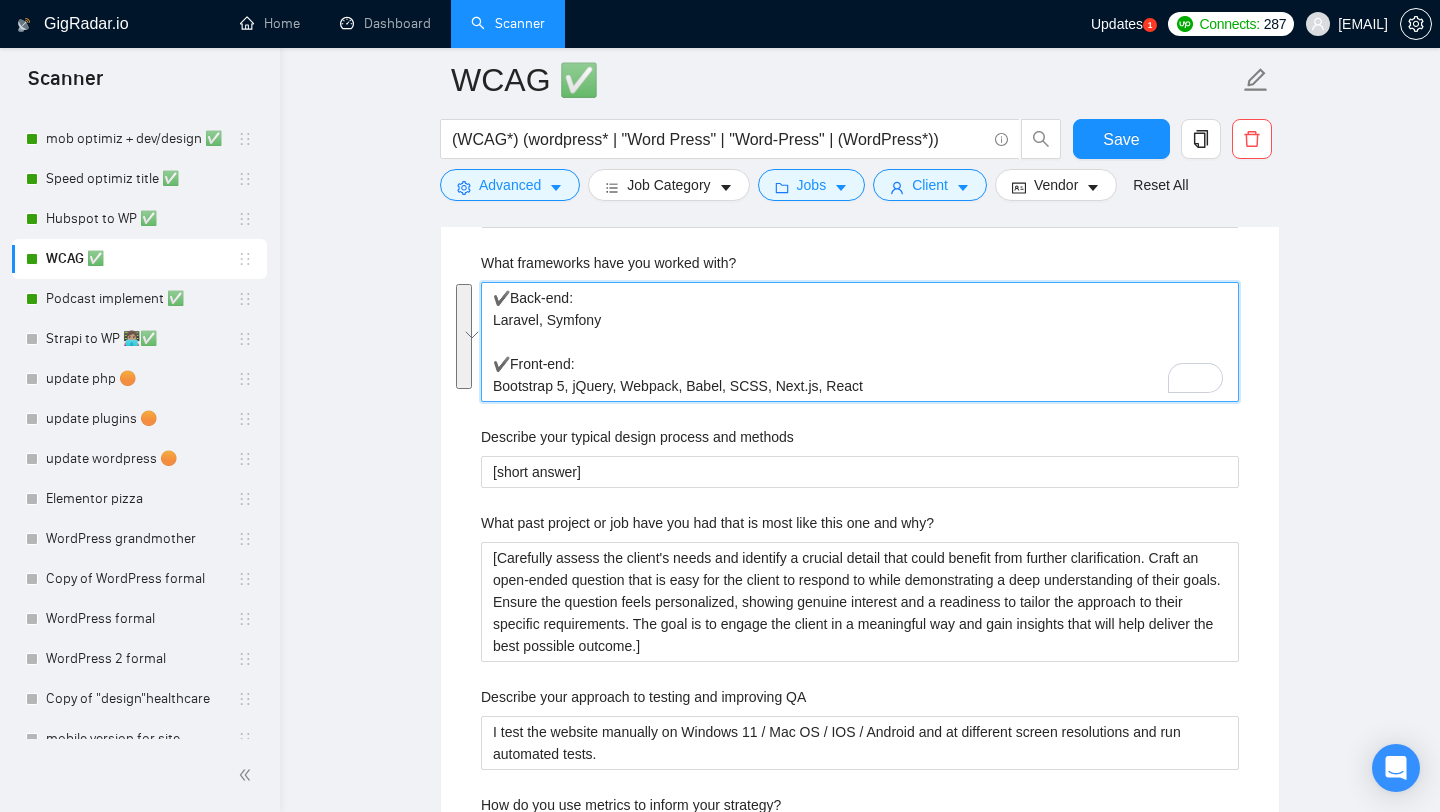 scroll, scrollTop: 2475, scrollLeft: 0, axis: vertical 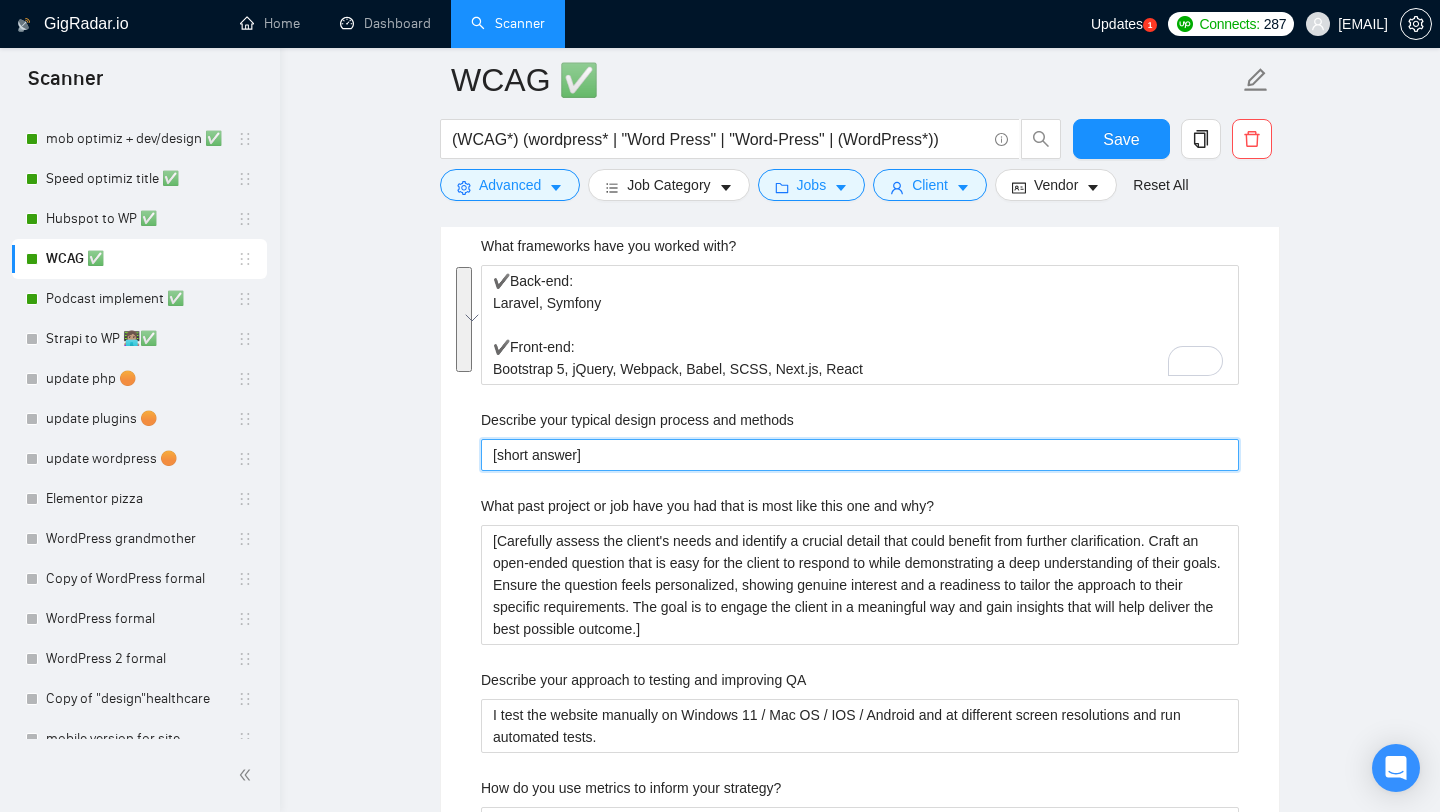 click on "[short answer]" at bounding box center (860, 455) 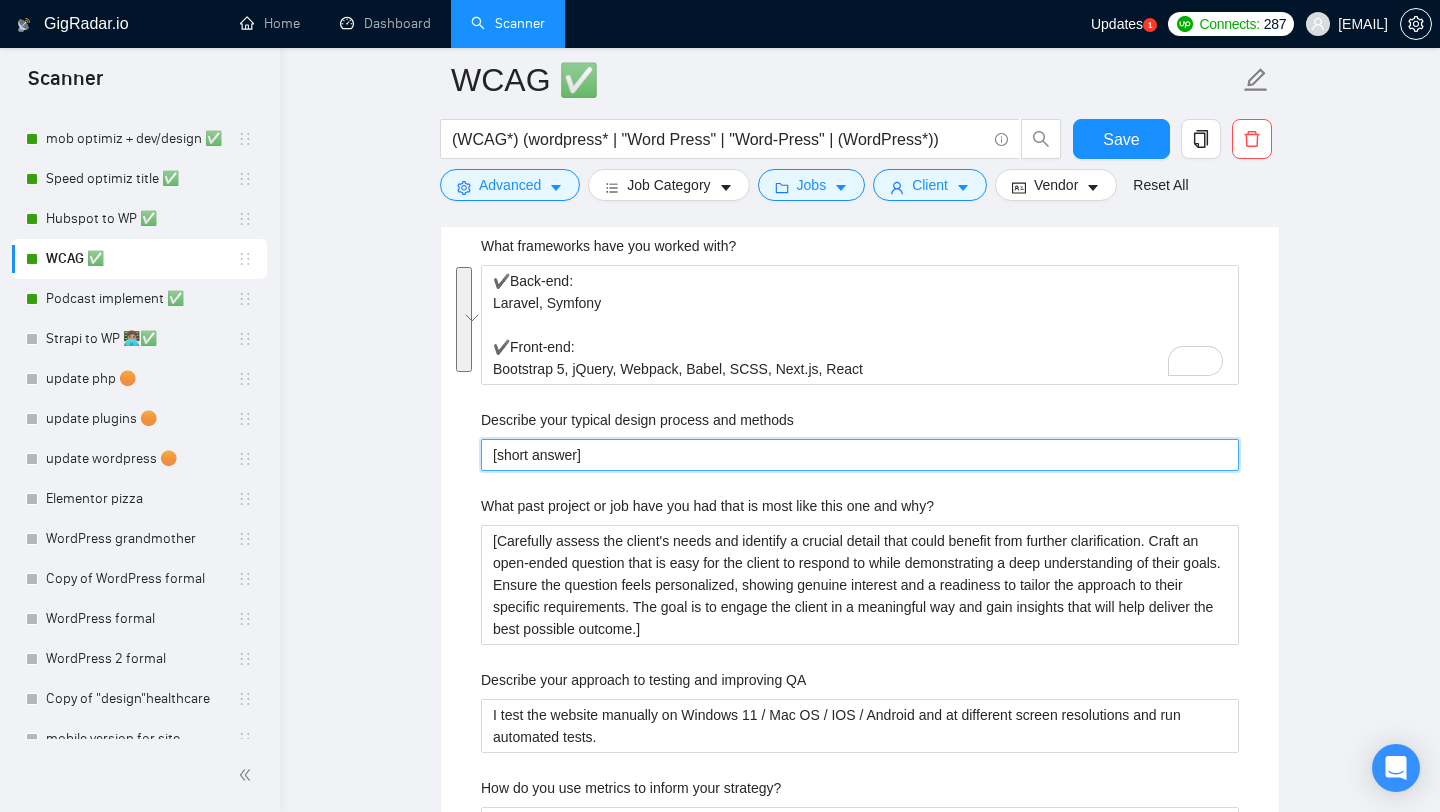 click on "[short answer]" at bounding box center (860, 455) 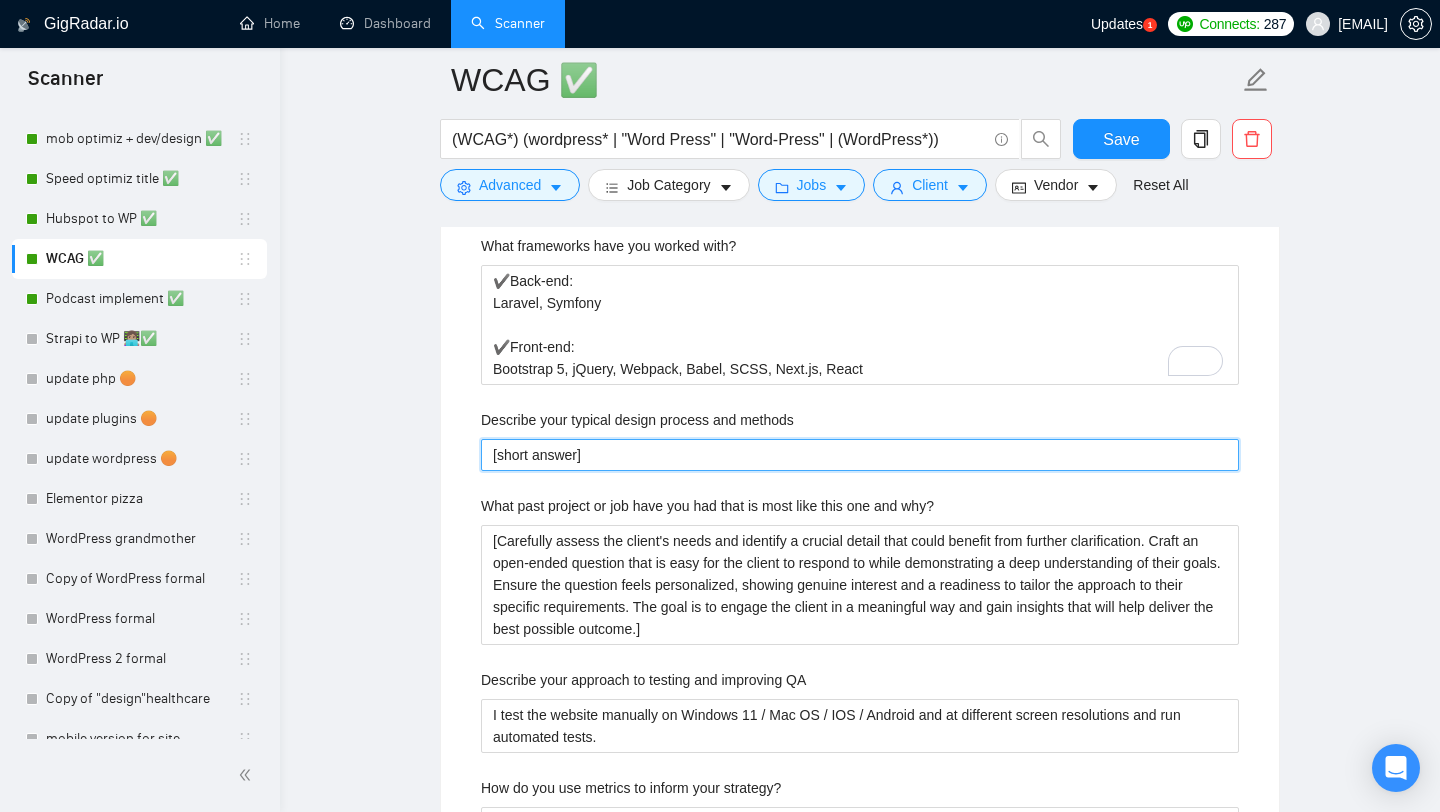 click on "[short answer]" at bounding box center [860, 455] 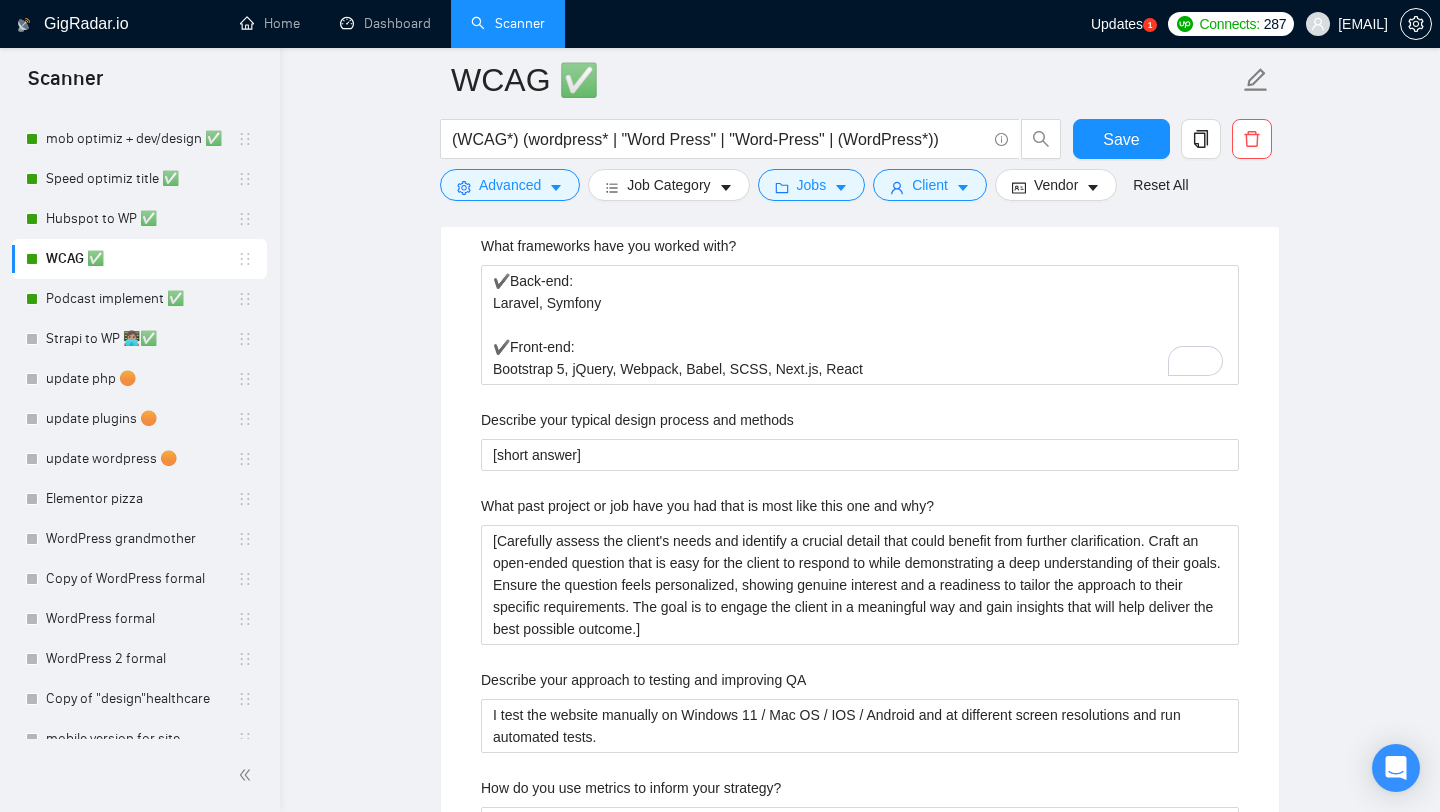 click on "Describe your recent experience with similar projects [answer. Mention that you've already included relevant case studies/examples in your proposal to showcase your expertise.] Please list any certifications related to this project I have certificate that you can check in my profile. Include a link to your GitHub profile and/or website https://onpoint.to What frameworks have you worked with? ✔️Back-end:
Laravel, Symfony
✔️Front-end:
Bootstrap 5, jQuery, Webpack, Babel, SCSS, Next.js, React Describe your typical design process and methods [short answer] What past project or job have you had that is most like this one and why? Describe your approach to testing and improving QA I test the website manually on Windows 11 / Mac OS / IOS / Android and at different screen resolutions and run automated tests. How do you use metrics to inform your strategy? [short answer] Do you have any questions about the job description? Why do you think you are a good fit for this particular project? [short answer]" at bounding box center [860, 539] 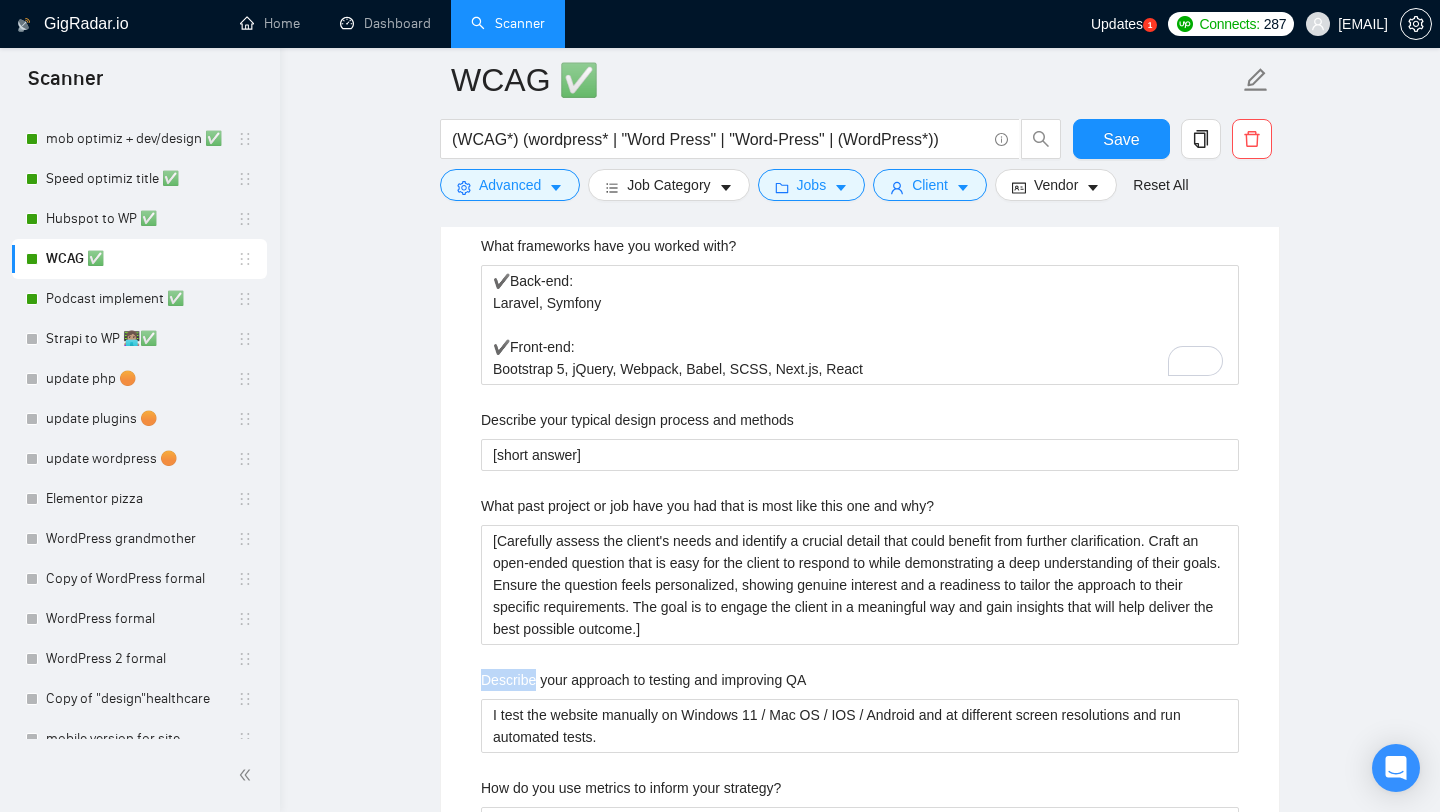 click on "Describe your recent experience with similar projects [answer. Mention that you've already included relevant case studies/examples in your proposal to showcase your expertise.] Please list any certifications related to this project I have certificate that you can check in my profile. Include a link to your GitHub profile and/or website https://onpoint.to What frameworks have you worked with? ✔️Back-end:
Laravel, Symfony
✔️Front-end:
Bootstrap 5, jQuery, Webpack, Babel, SCSS, Next.js, React Describe your typical design process and methods [short answer] What past project or job have you had that is most like this one and why? Describe your approach to testing and improving QA I test the website manually on Windows 11 / Mac OS / IOS / Android and at different screen resolutions and run automated tests. How do you use metrics to inform your strategy? [short answer] Do you have any questions about the job description? Why do you think you are a good fit for this particular project? [short answer]" at bounding box center (860, 539) 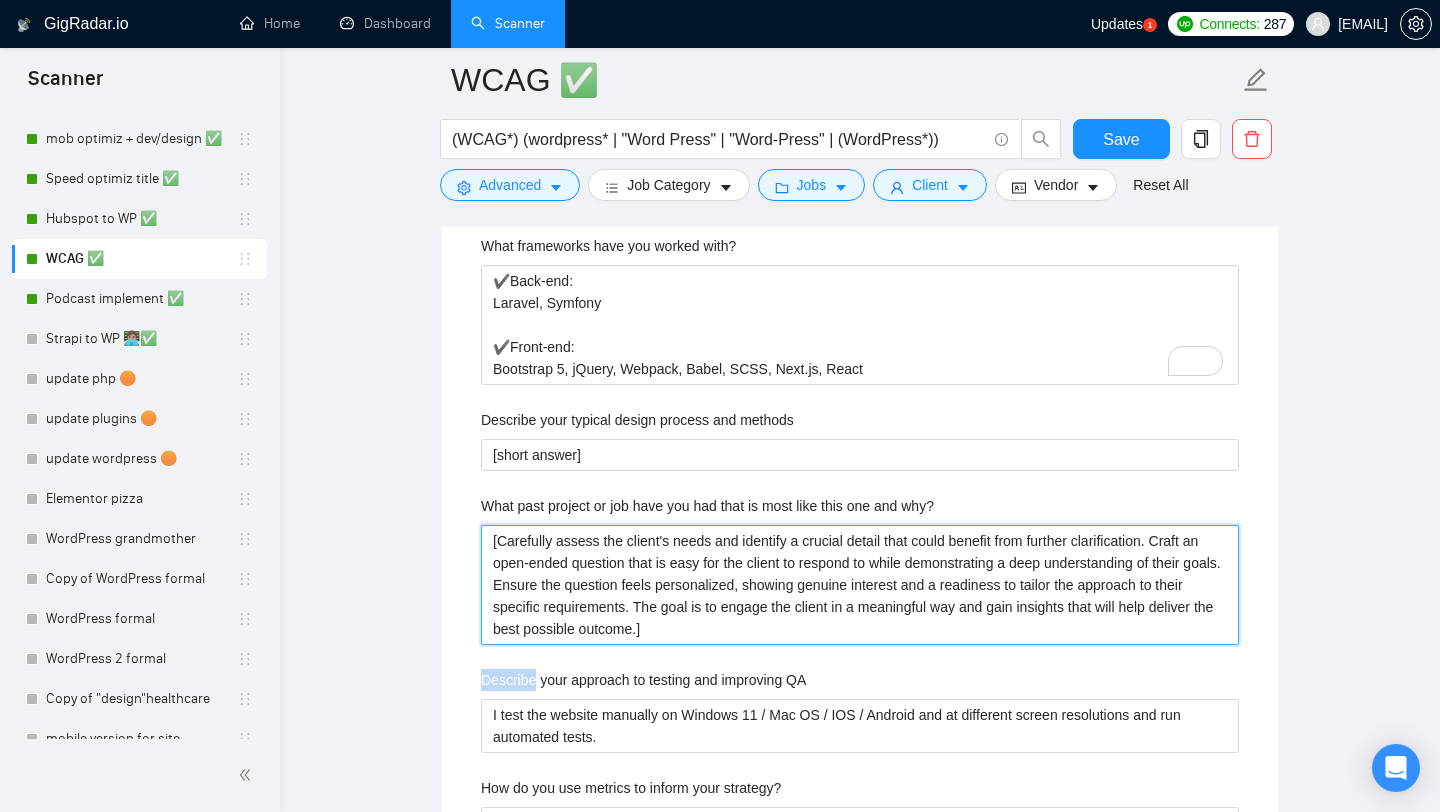 click on "[Carefully assess the client's needs and identify a crucial detail that could benefit from further clarification. Craft an open-ended question that is easy for the client to respond to while demonstrating a deep understanding of their goals. Ensure the question feels personalized, showing genuine interest and a readiness to tailor the approach to their specific requirements. The goal is to engage the client in a meaningful way and gain insights that will help deliver the best possible outcome.]" at bounding box center [860, 585] 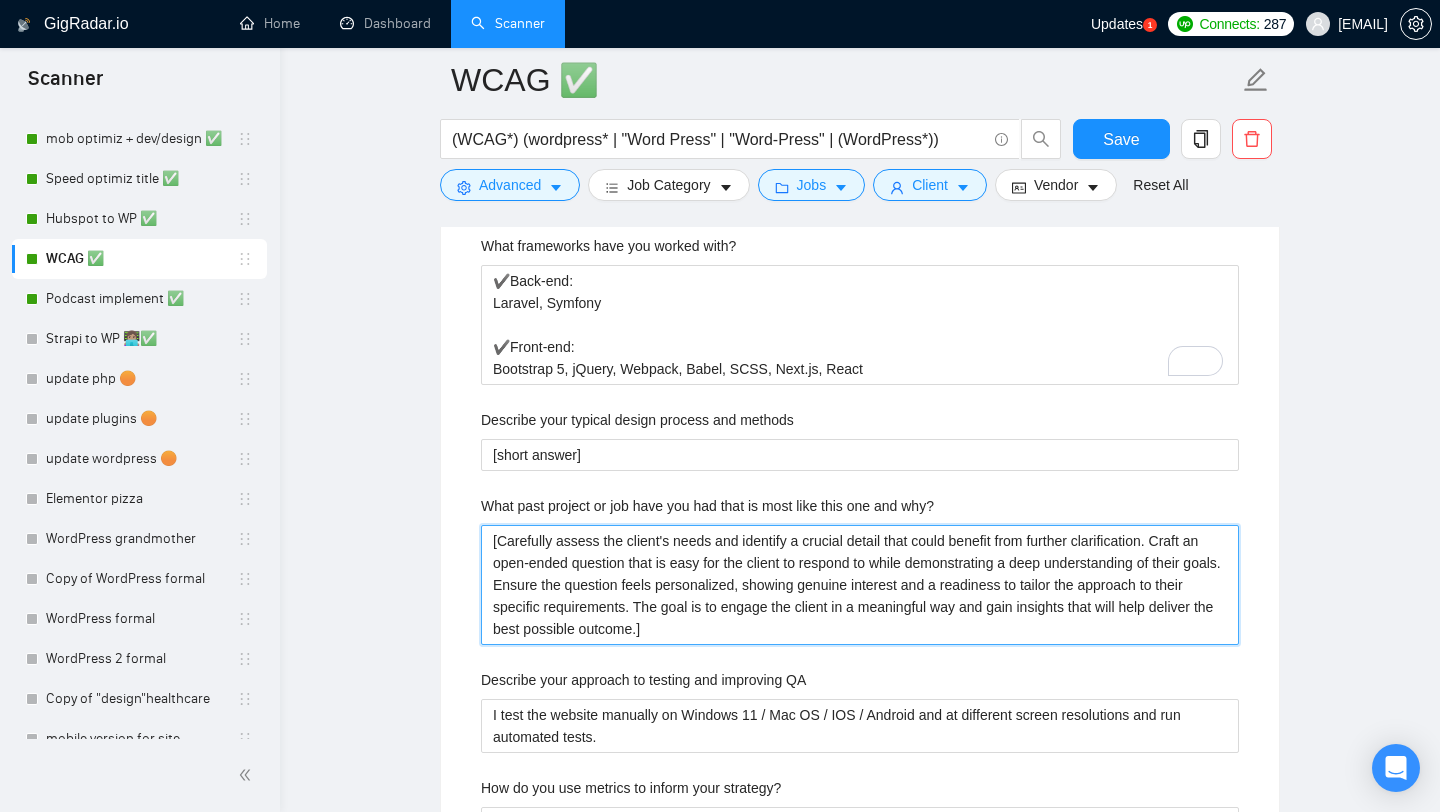click on "[Carefully assess the client's needs and identify a crucial detail that could benefit from further clarification. Craft an open-ended question that is easy for the client to respond to while demonstrating a deep understanding of their goals. Ensure the question feels personalized, showing genuine interest and a readiness to tailor the approach to their specific requirements. The goal is to engage the client in a meaningful way and gain insights that will help deliver the best possible outcome.]" at bounding box center (860, 585) 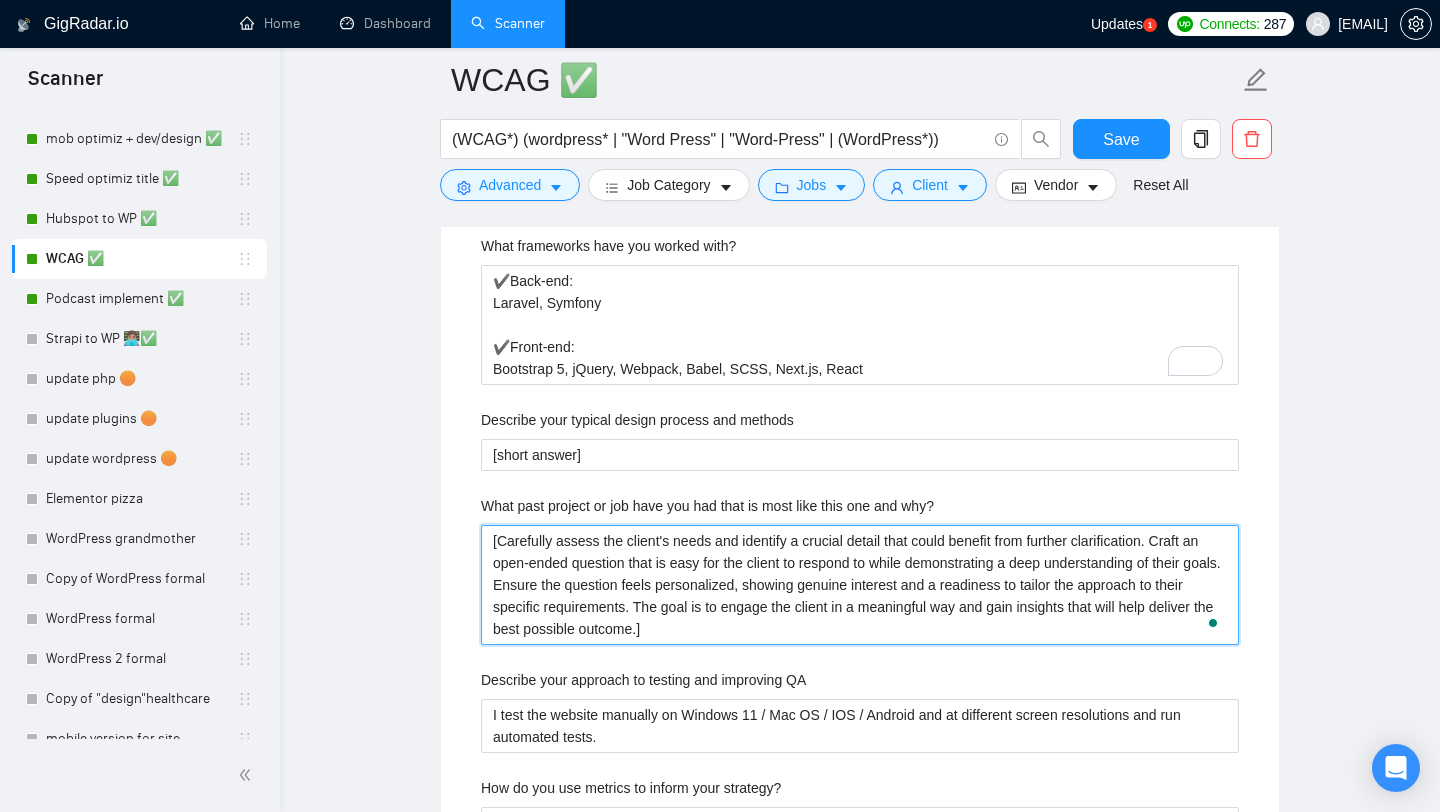 click on "[Carefully assess the client's needs and identify a crucial detail that could benefit from further clarification. Craft an open-ended question that is easy for the client to respond to while demonstrating a deep understanding of their goals. Ensure the question feels personalized, showing genuine interest and a readiness to tailor the approach to their specific requirements. The goal is to engage the client in a meaningful way and gain insights that will help deliver the best possible outcome.]" at bounding box center (860, 585) 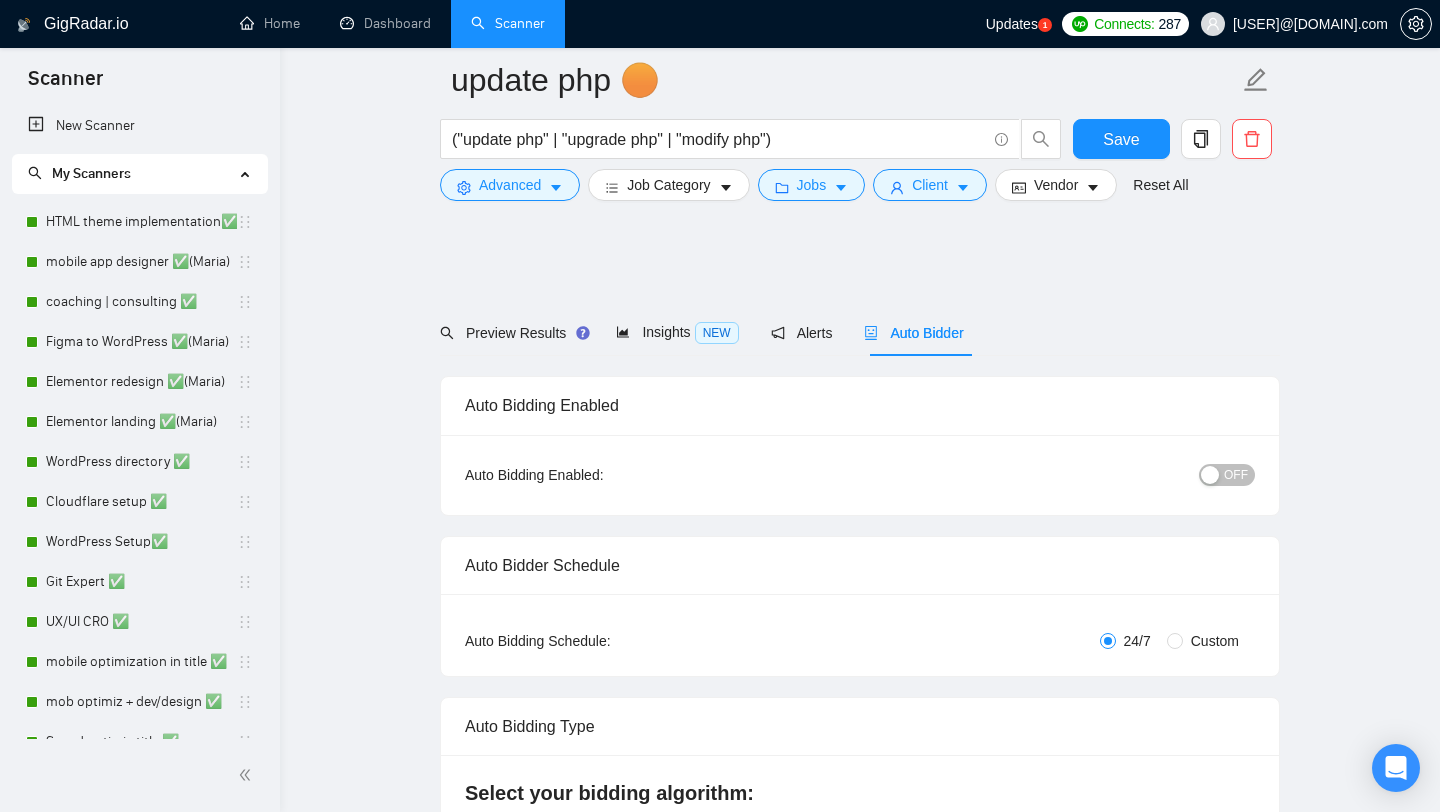 scroll, scrollTop: 1162, scrollLeft: 0, axis: vertical 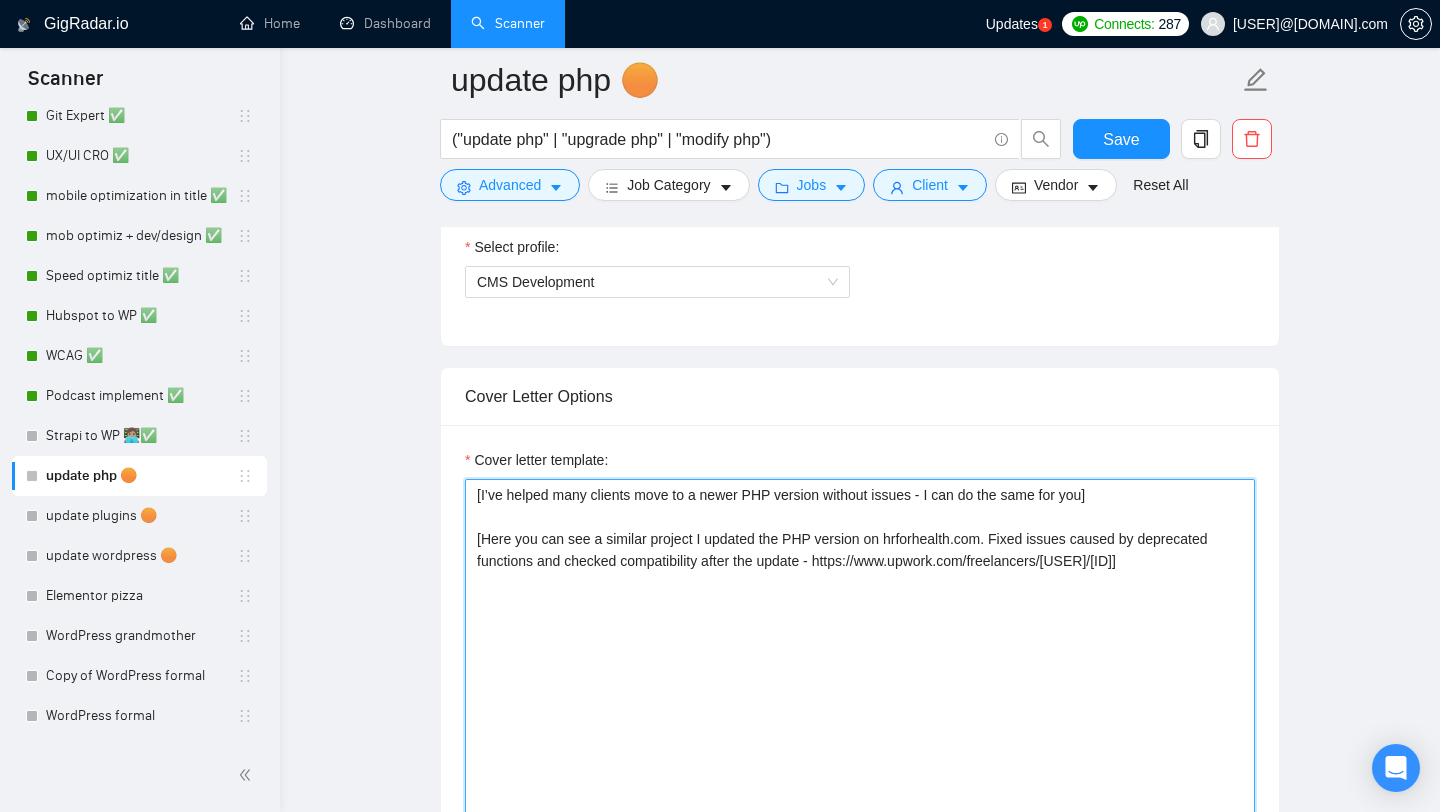click on "[I’ve helped many clients move to a newer PHP version without issues - I can do the same for you]
[Here you can see a similar project I updated the PHP version on hrforhealth.com. Fixed issues caused by deprecated functions and checked compatibility after the update - https://www.upwork.com/freelancers/[USER]/[ID]]" at bounding box center (860, 704) 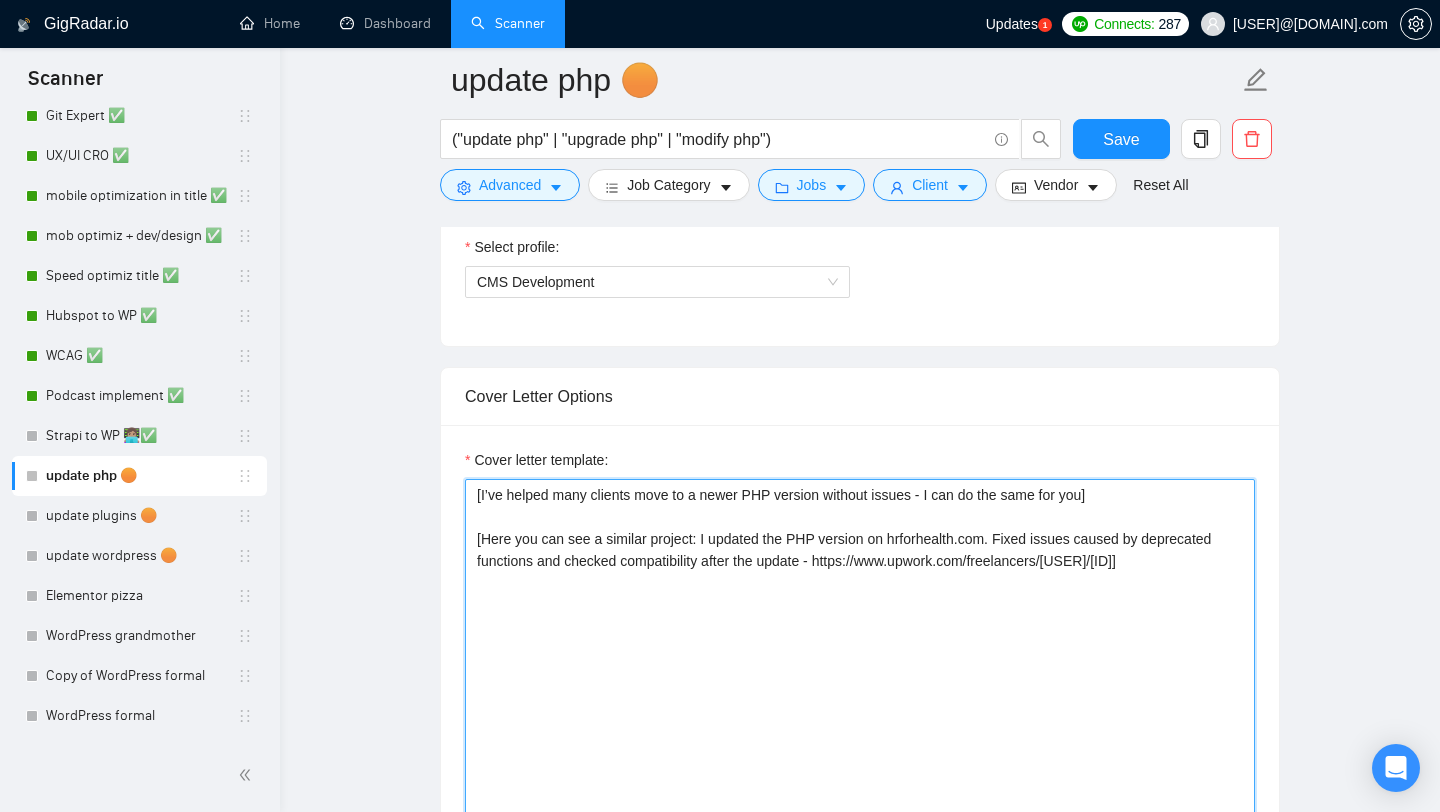 click on "[I’ve helped many clients move to a newer PHP version without issues - I can do the same for you]
[Here you can see a similar project: I updated the PHP version on hrforhealth.com. Fixed issues caused by deprecated functions and checked compatibility after the update - https://www.upwork.com/freelancers/[USER]/[ID]]" at bounding box center [860, 704] 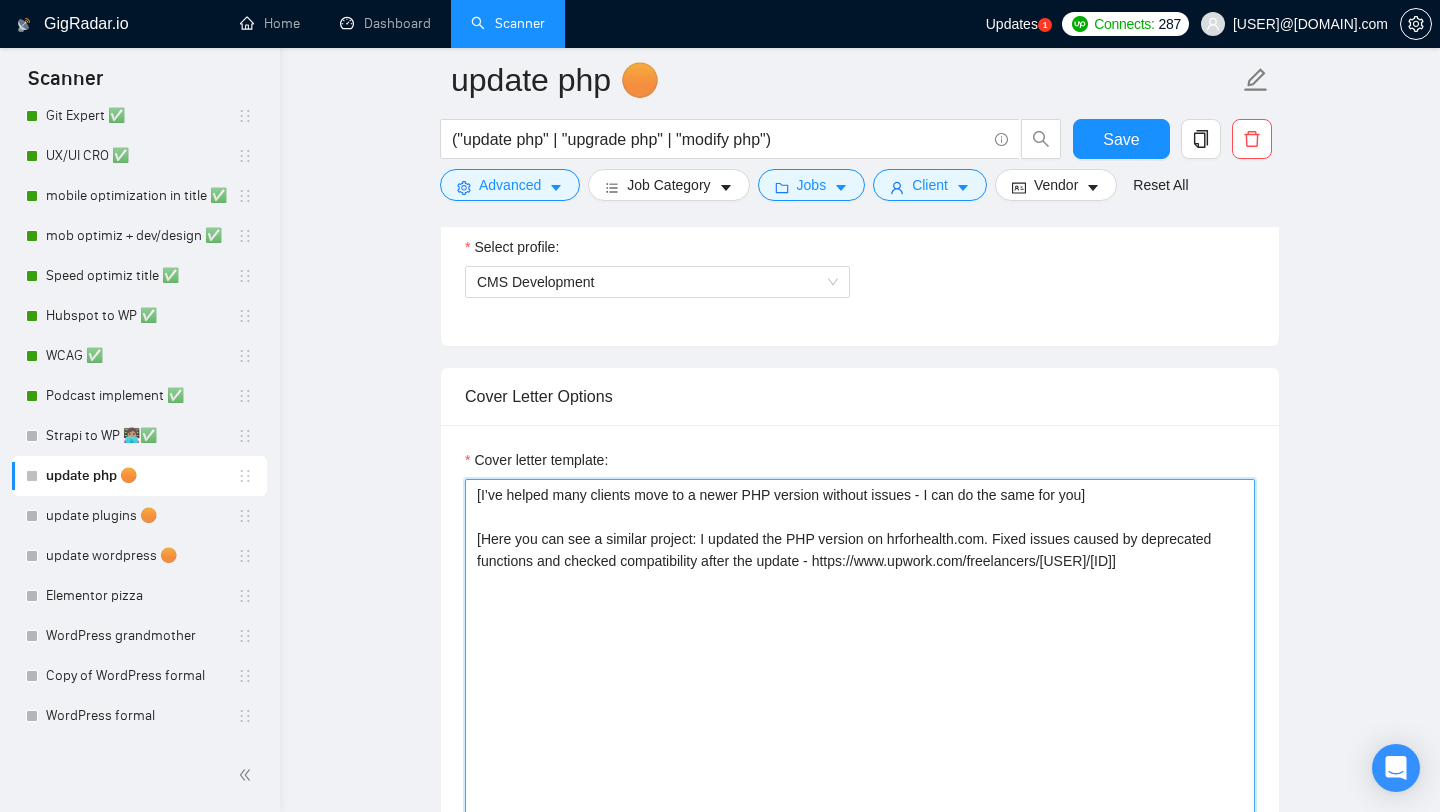 click on "[I’ve helped many clients move to a newer PHP version without issues - I can do the same for you]
[Here you can see a similar project: I updated the PHP version on hrforhealth.com. Fixed issues caused by deprecated functions and checked compatibility after the update - https://www.upwork.com/freelancers/[USER]/[ID]]" at bounding box center (860, 704) 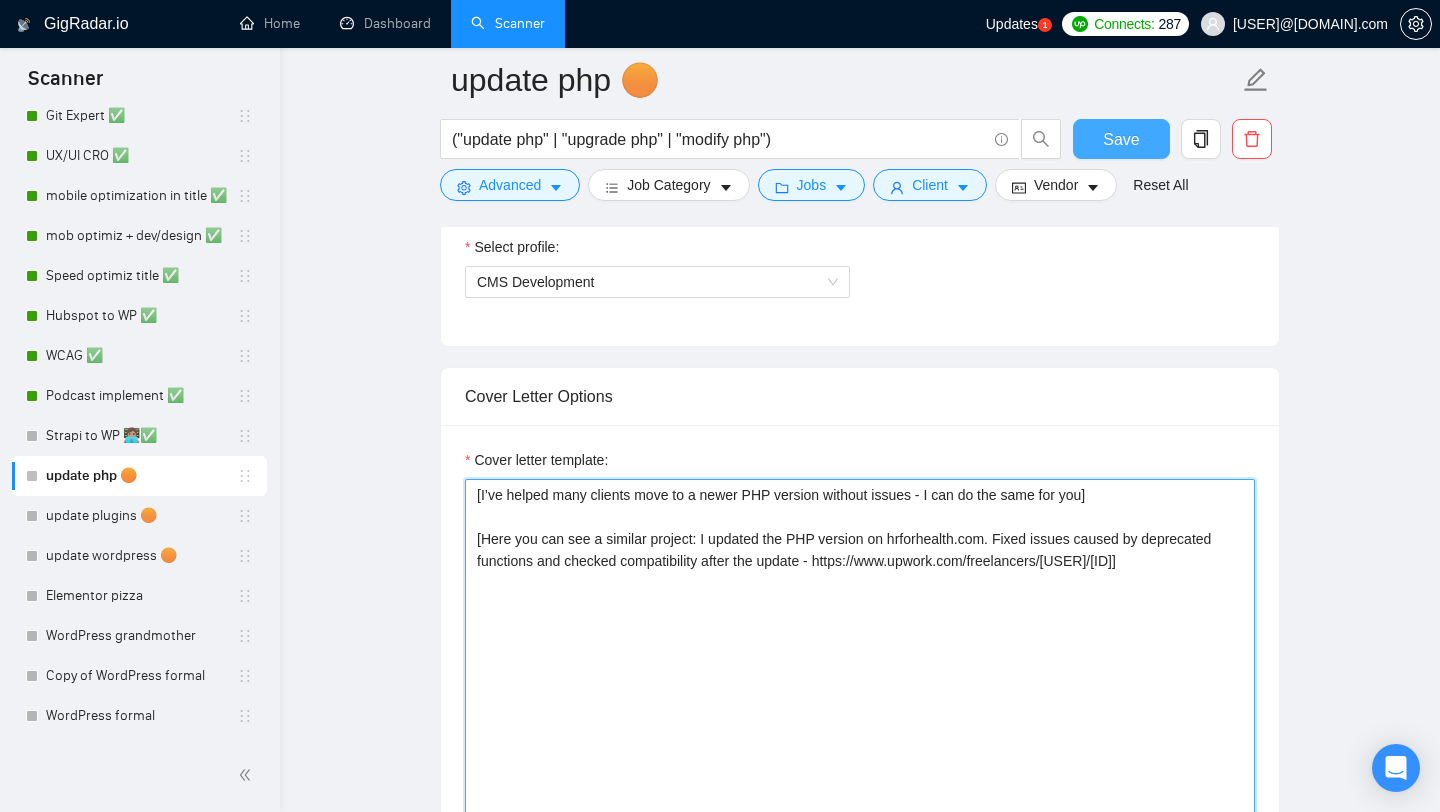 type on "[I’ve helped many clients move to a newer PHP version without issues - I can do the same for you]
[Here you can see a similar project: I updated the PHP version on hrforhealth.com. Fixed issues caused by deprecated functions and checked compatibility after the update - https://www.upwork.com/freelancers/[USER]/[ID]]" 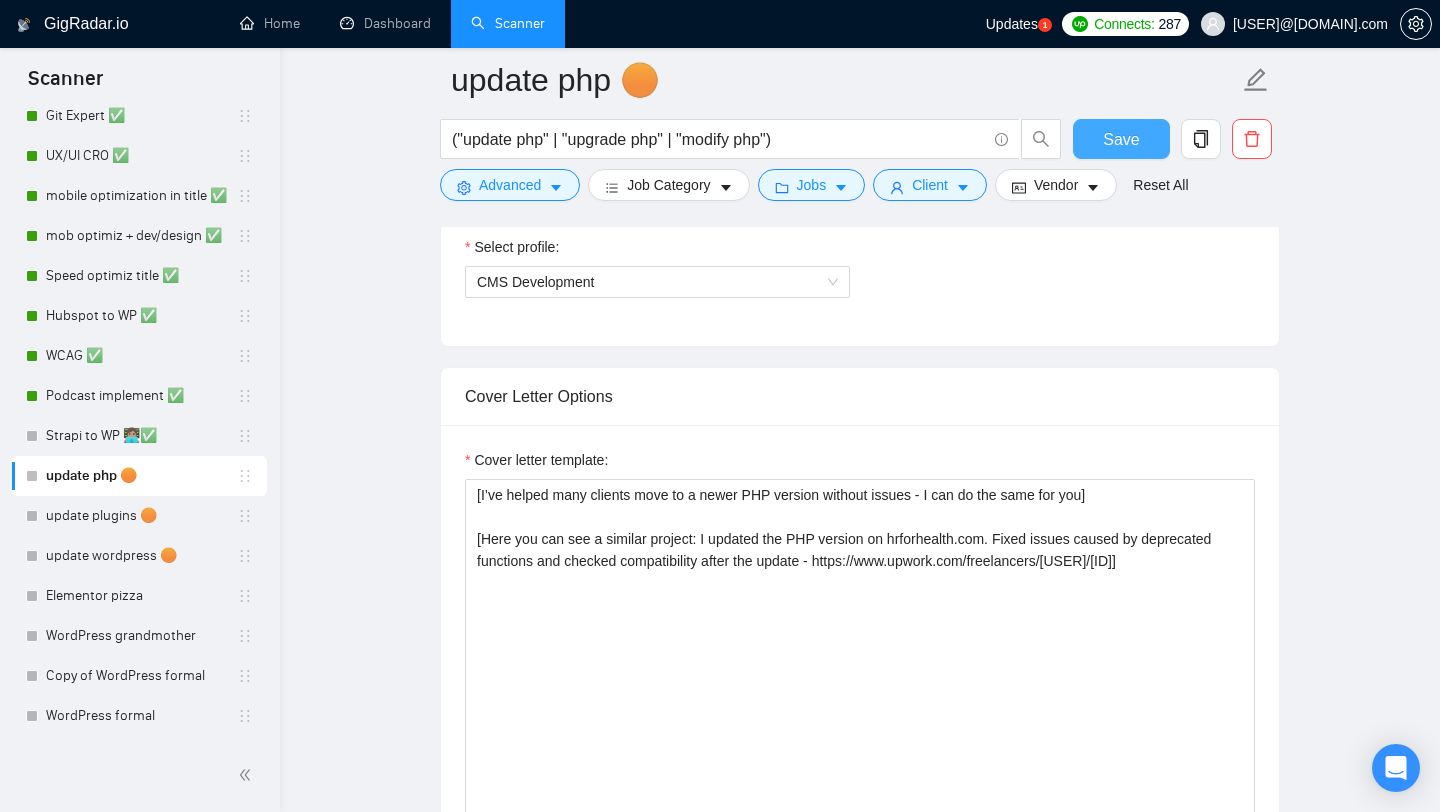 click on "Save" at bounding box center [1121, 139] 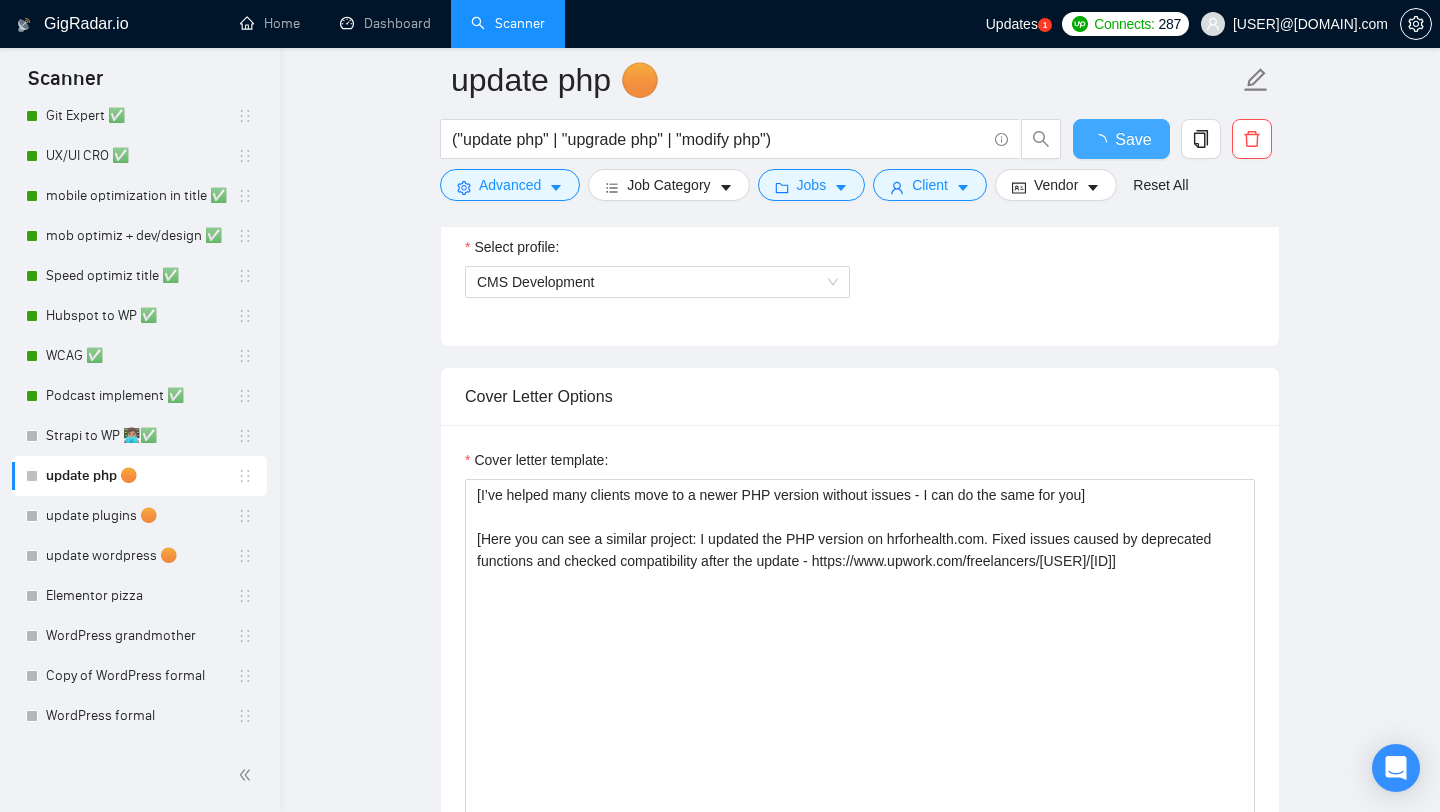 type 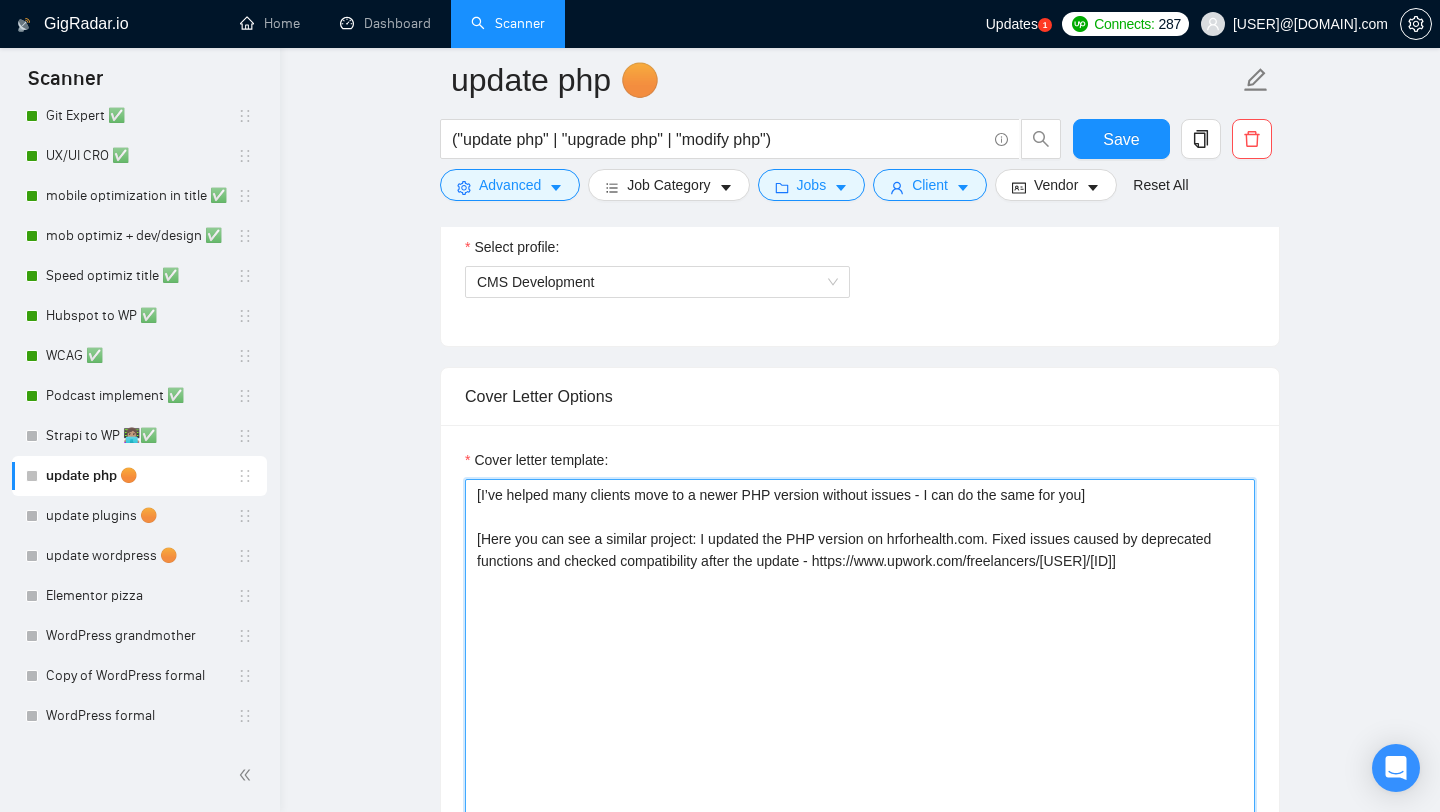 click on "[I’ve helped many clients move to a newer PHP version without issues - I can do the same for you]
[Here you can see a similar project: I updated the PHP version on hrforhealth.com. Fixed issues caused by deprecated functions and checked compatibility after the update - https://www.upwork.com/freelancers/[USER]/[ID]]" at bounding box center (860, 704) 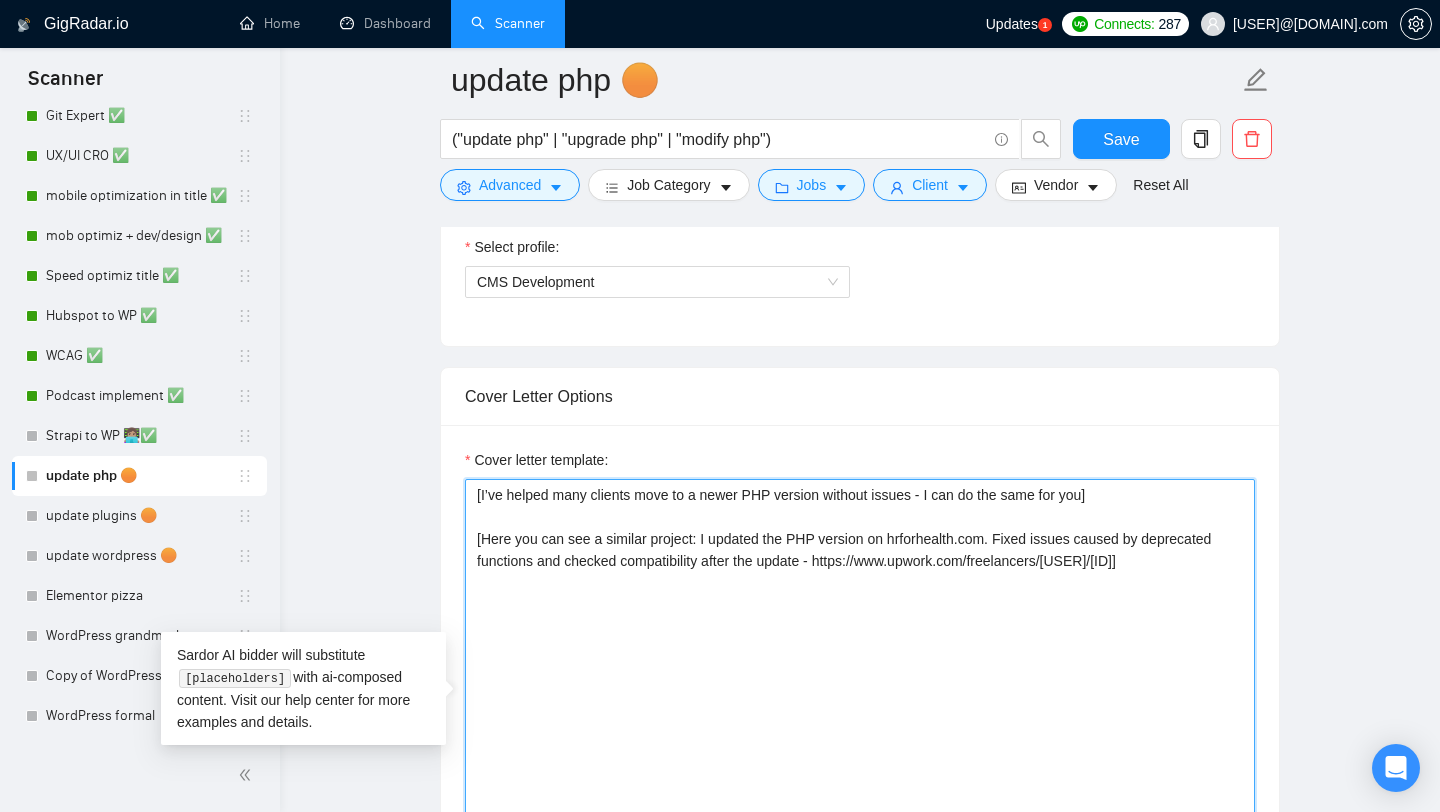 click on "[I’ve helped many clients move to a newer PHP version without issues - I can do the same for you]
[Here you can see a similar project: I updated the PHP version on hrforhealth.com. Fixed issues caused by deprecated functions and checked compatibility after the update - https://www.upwork.com/freelancers/[USER]/[ID]]" at bounding box center (860, 704) 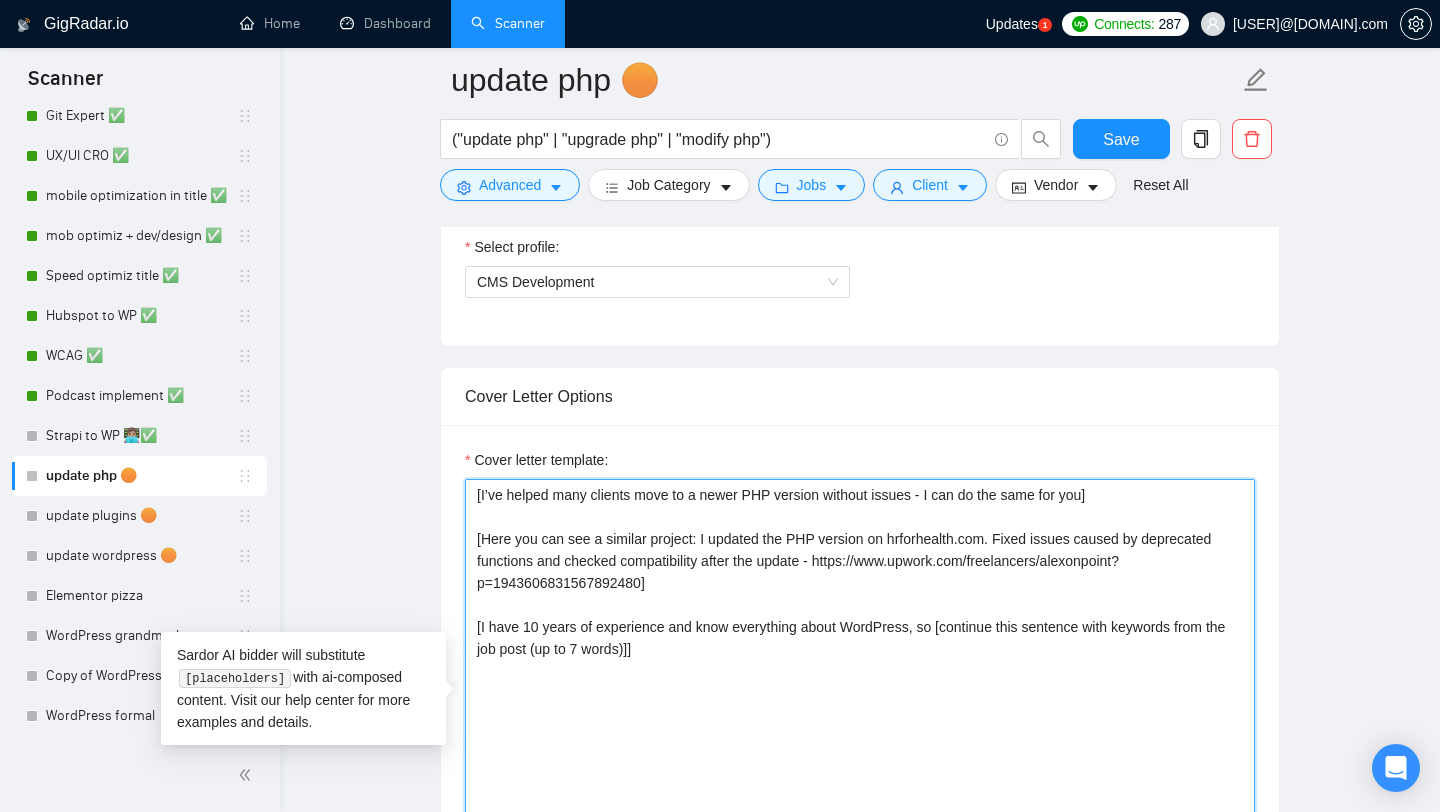 click on "[I’ve helped many clients move to a newer PHP version without issues - I can do the same for you]
[Here you can see a similar project: I updated the PHP version on hrforhealth.com. Fixed issues caused by deprecated functions and checked compatibility after the update - https://www.upwork.com/freelancers/alexonpoint?p=1943606831567892480]
[I have 10 years of experience and know everything about WordPress, so [continue this sentence with keywords from the job post (up to 7 words)]]" at bounding box center [860, 704] 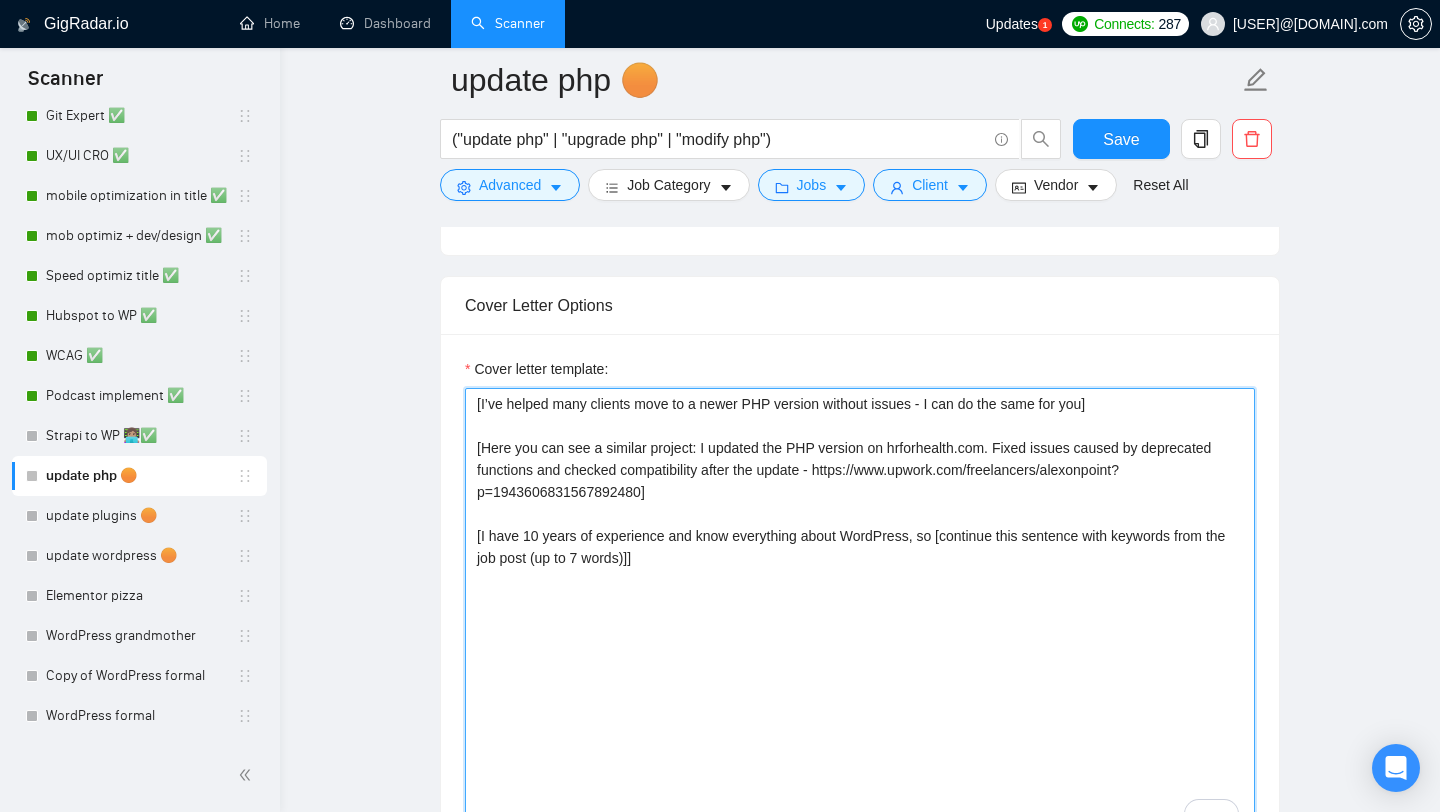 scroll, scrollTop: 1271, scrollLeft: 0, axis: vertical 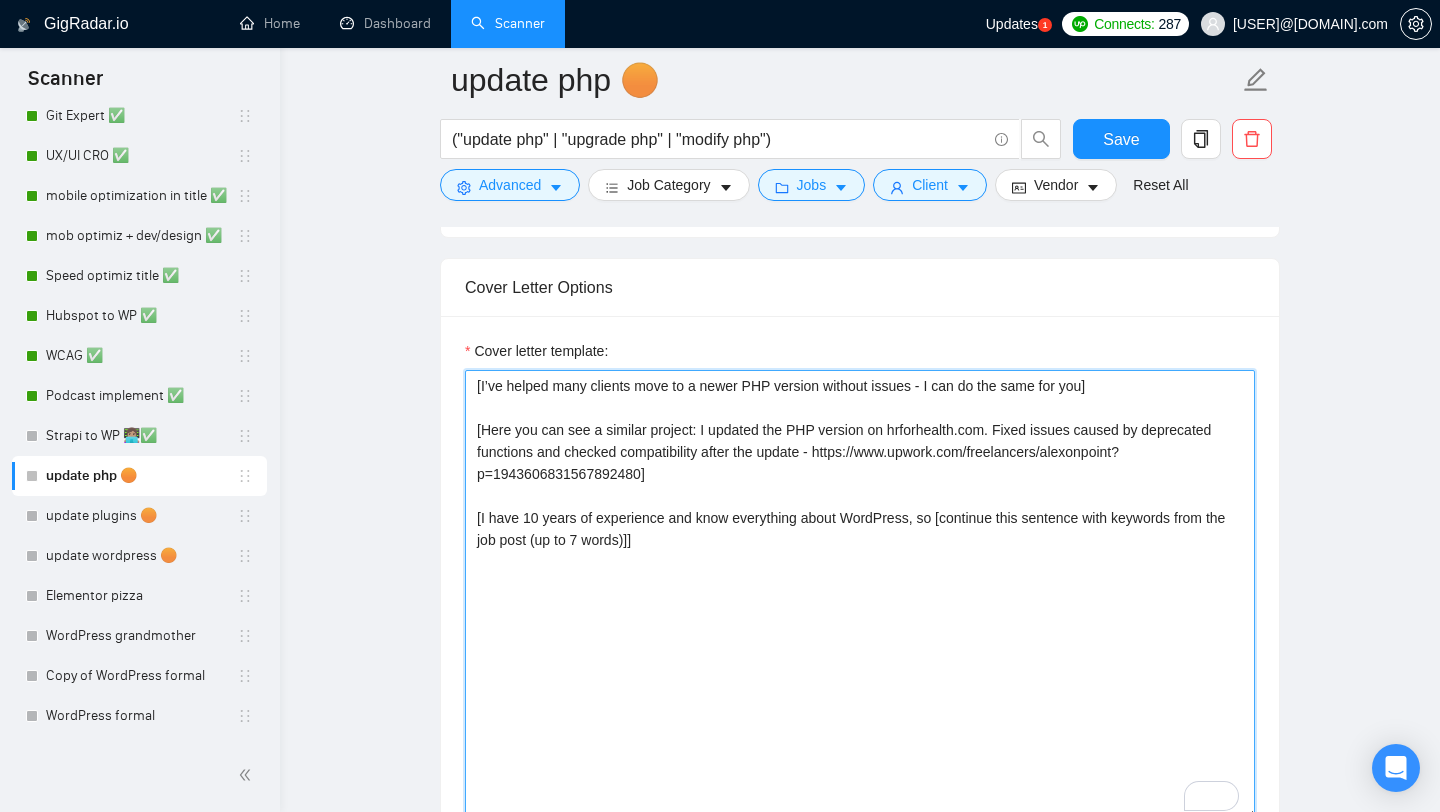 drag, startPoint x: 855, startPoint y: 519, endPoint x: 920, endPoint y: 519, distance: 65 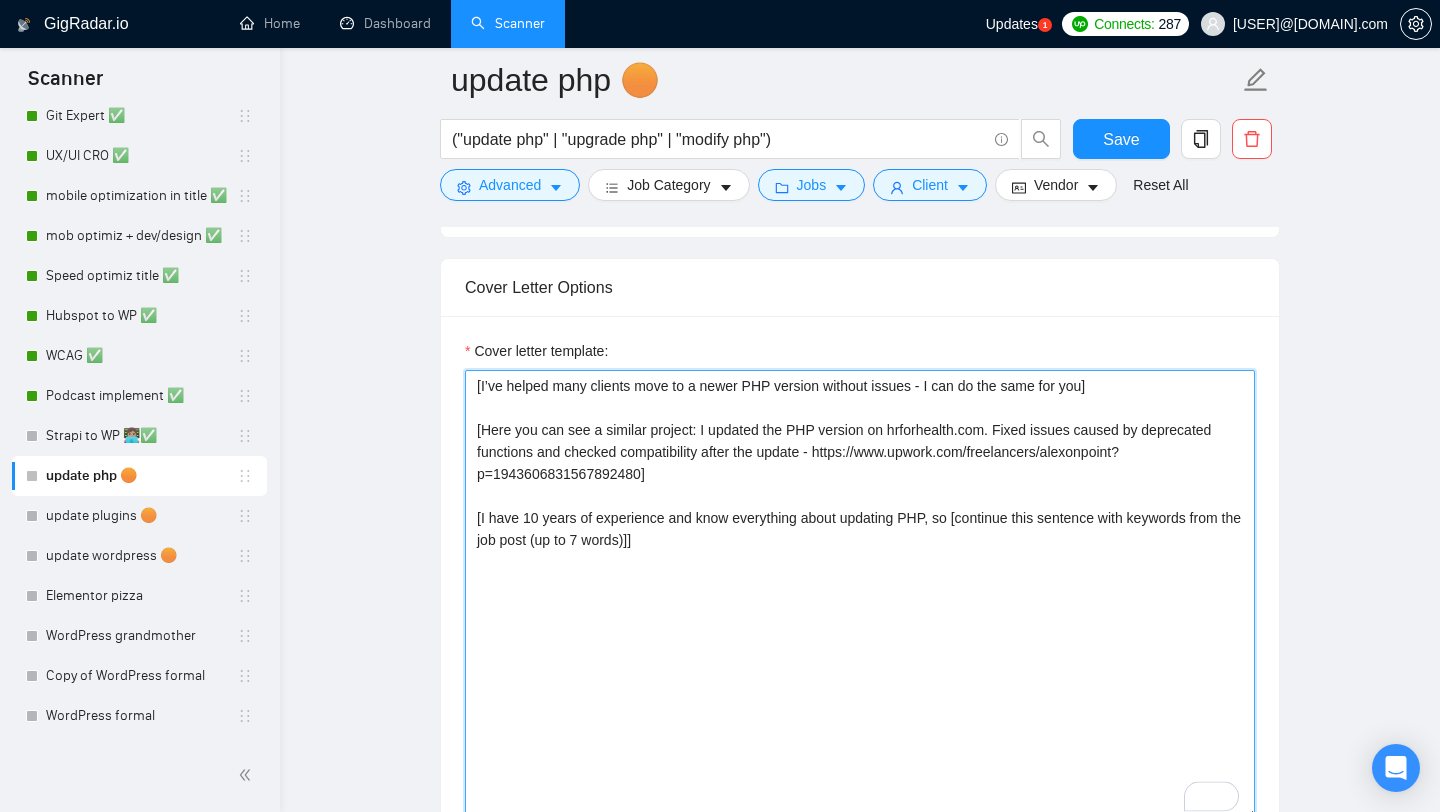 click on "[I’ve helped many clients move to a newer PHP version without issues - I can do the same for you]
[Here you can see a similar project: I updated the PHP version on hrforhealth.com. Fixed issues caused by deprecated functions and checked compatibility after the update - https://www.upwork.com/freelancers/alexonpoint?p=1943606831567892480]
[I have 10 years of experience and know everything about updating PHP, so [continue this sentence with keywords from the job post (up to 7 words)]]" at bounding box center [860, 595] 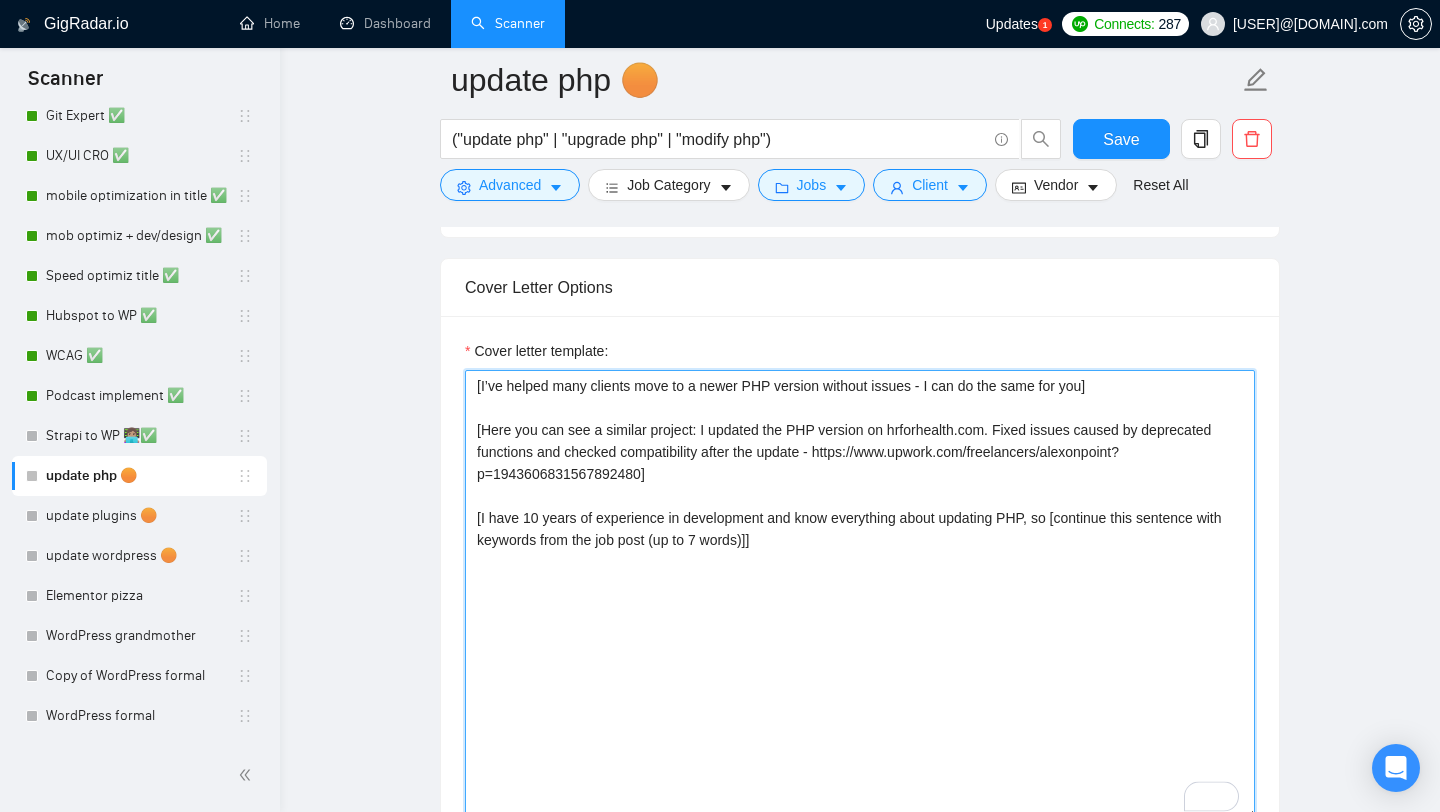 click on "[I’ve helped many clients move to a newer PHP version without issues - I can do the same for you]
[Here you can see a similar project: I updated the PHP version on hrforhealth.com. Fixed issues caused by deprecated functions and checked compatibility after the update - https://www.upwork.com/freelancers/alexonpoint?p=1943606831567892480]
[I have 10 years of experience in development and know everything about updating PHP, so [continue this sentence with keywords from the job post (up to 7 words)]]" at bounding box center (860, 595) 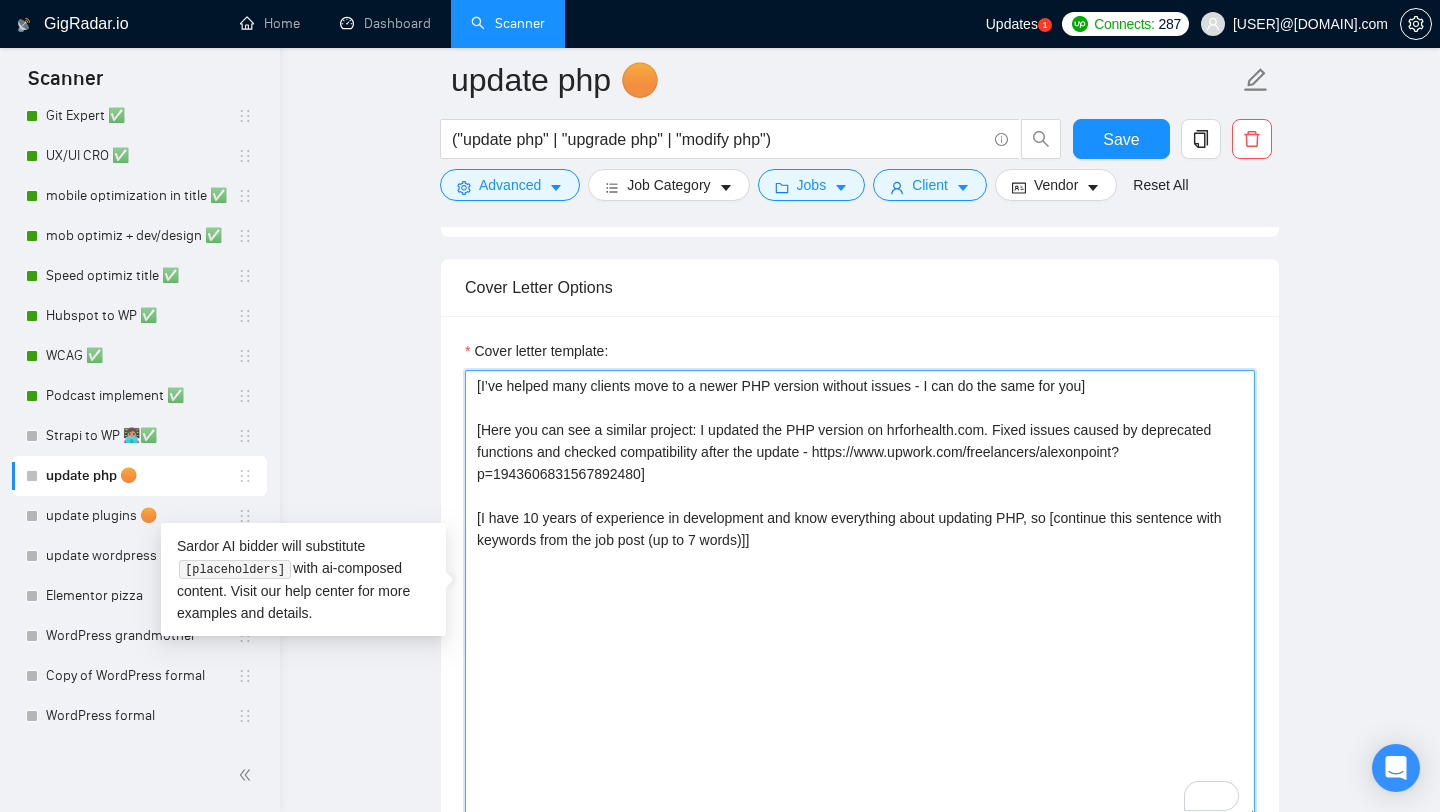paste on "[analyze this job post and ask one short, easy question (don't use words - "challenging", "challenge") ]
[Let’s get your website moved quickly and easily!
Best, [FIRST] ]" 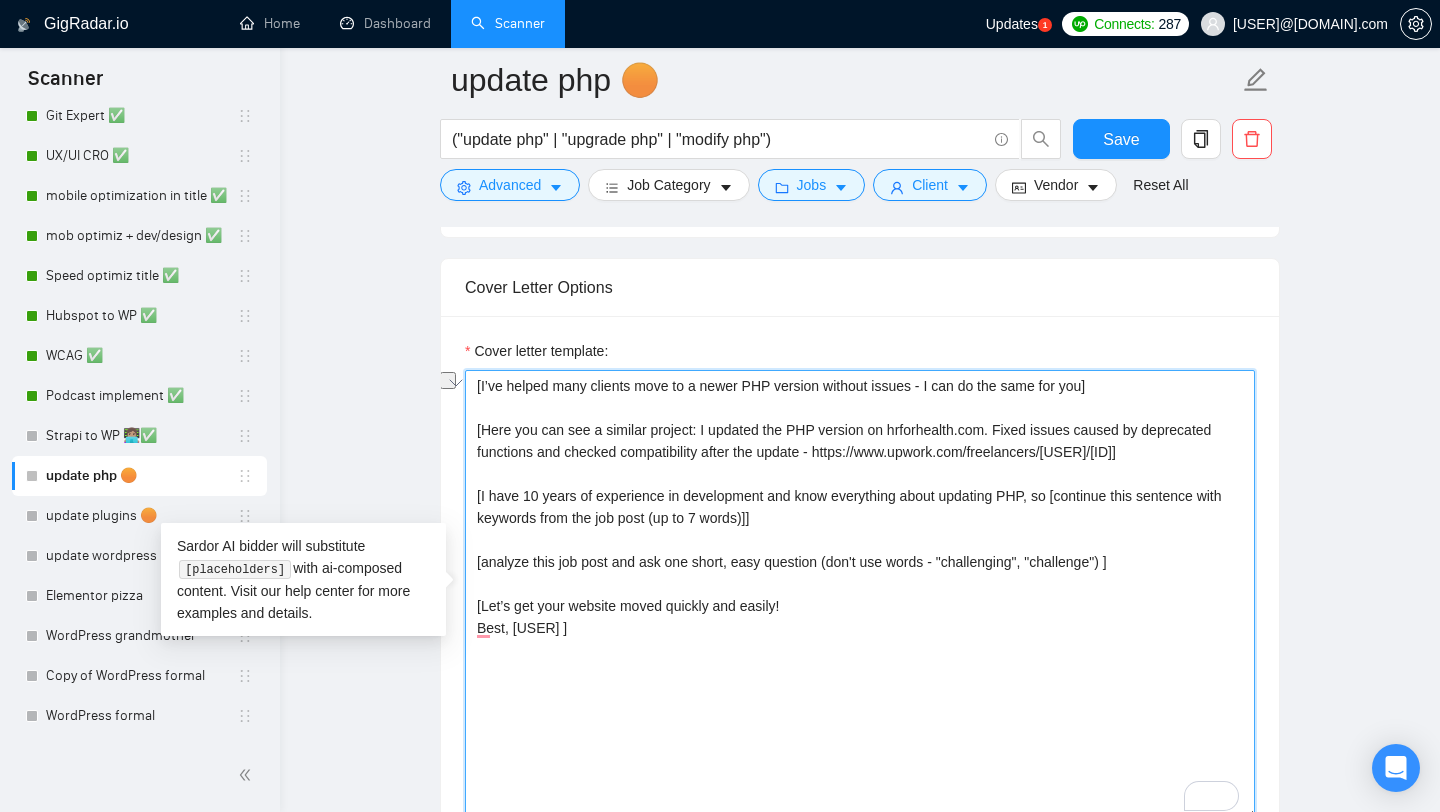 drag, startPoint x: 518, startPoint y: 628, endPoint x: 669, endPoint y: 634, distance: 151.11916 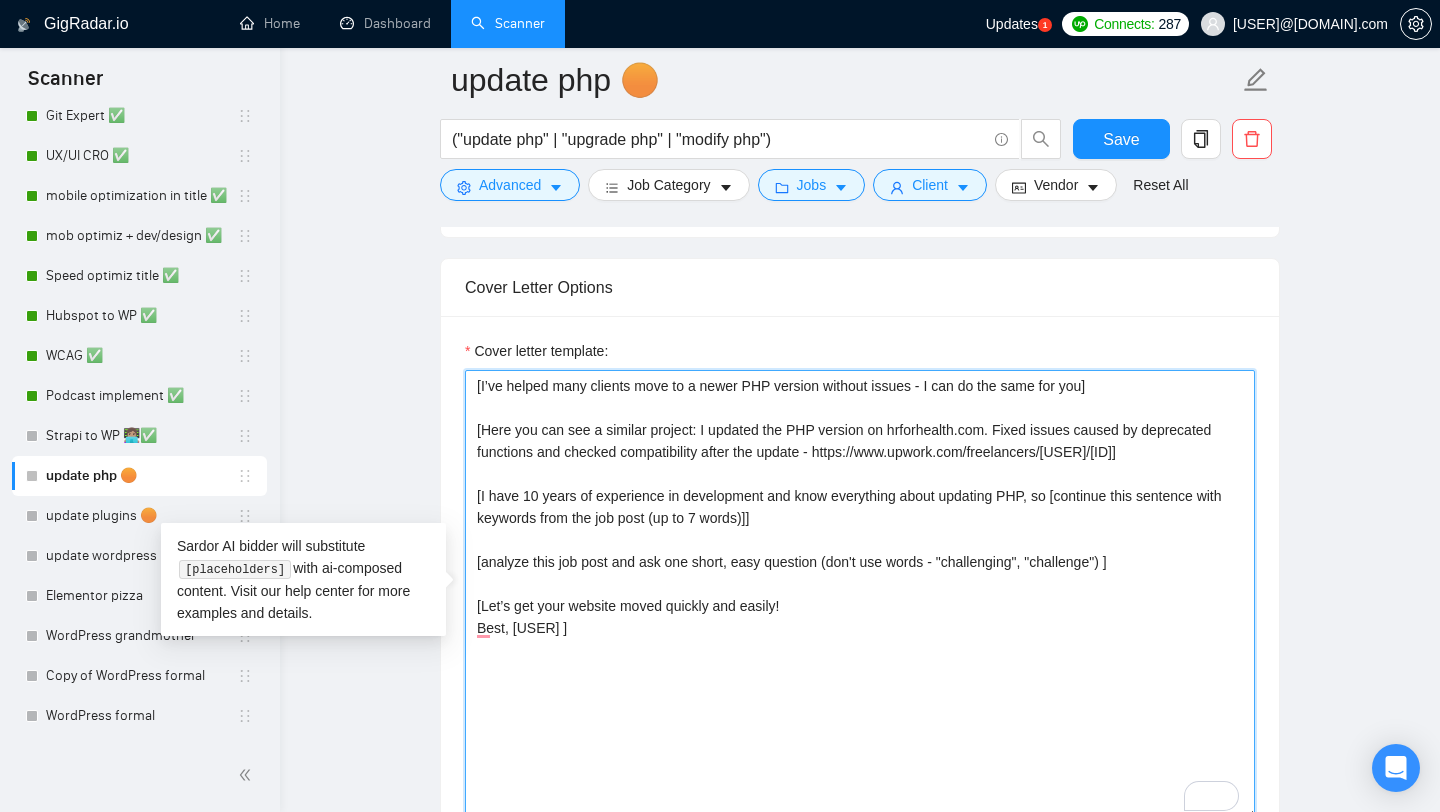 click on "[I’ve helped many clients move to a newer PHP version without issues - I can do the same for you]
[Here you can see a similar project: I updated the PHP version on hrforhealth.com. Fixed issues caused by deprecated functions and checked compatibility after the update - https://www.upwork.com/freelancers/[USER]/[ID]]
[I have 10 years of experience in development and know everything about updating PHP, so [continue this sentence with keywords from the job post (up to 7 words)]]
[analyze this job post and ask one short, easy question (don't use words - "challenging", "challenge") ]
[Let’s get your website moved quickly and easily!
Best, [USER] ]" at bounding box center (860, 595) 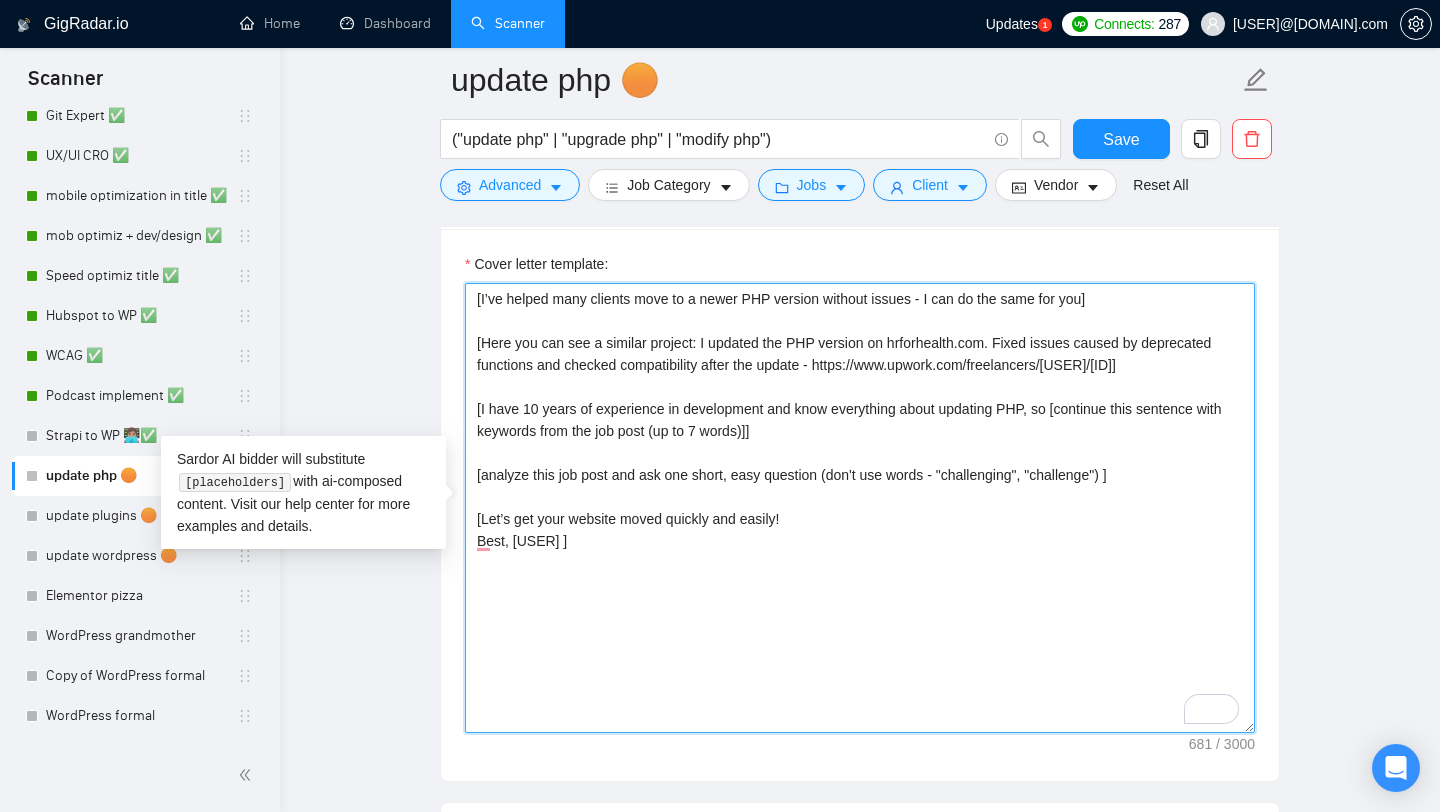 scroll, scrollTop: 1364, scrollLeft: 0, axis: vertical 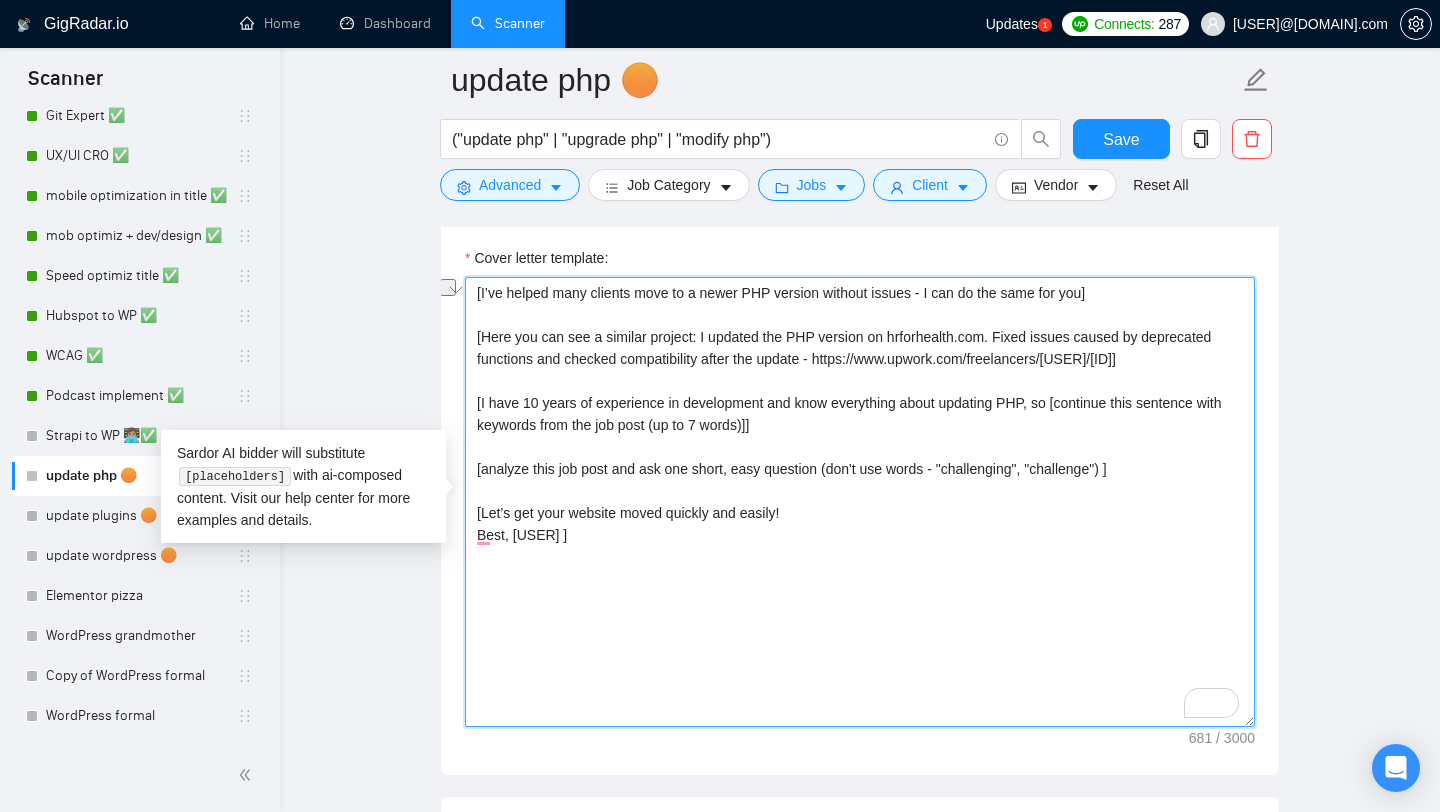 drag, startPoint x: 485, startPoint y: 530, endPoint x: 847, endPoint y: 534, distance: 362.0221 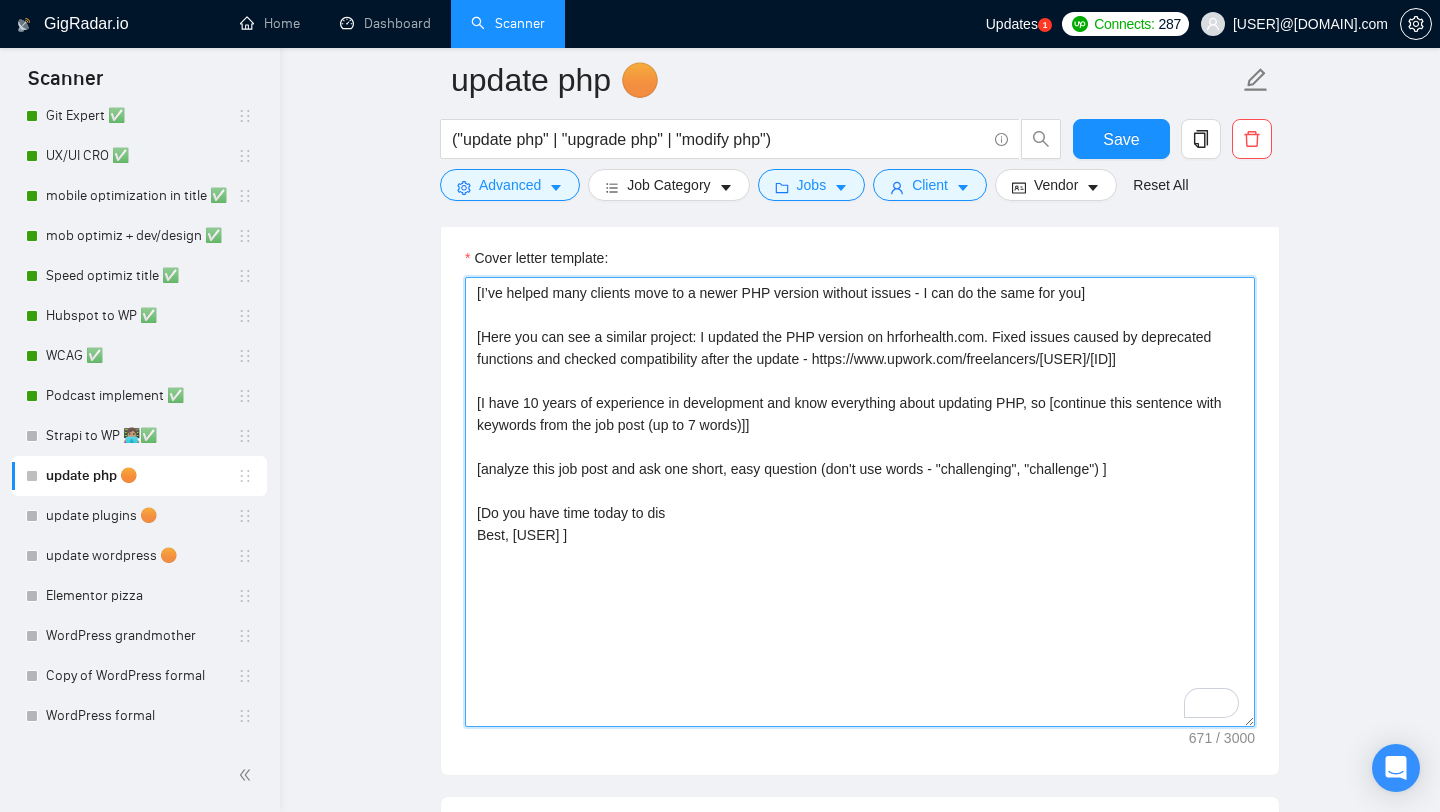 click on "[I’ve helped many clients move to a newer PHP version without issues - I can do the same for you]
[Here you can see a similar project: I updated the PHP version on hrforhealth.com. Fixed issues caused by deprecated functions and checked compatibility after the update - https://www.upwork.com/freelancers/[USER]/[ID]]
[I have 10 years of experience in development and know everything about updating PHP, so [continue this sentence with keywords from the job post (up to 7 words)]]
[analyze this job post and ask one short, easy question (don't use words - "challenging", "challenge") ]
[Do you have time today to dis
Best, [USER] ]" at bounding box center [860, 502] 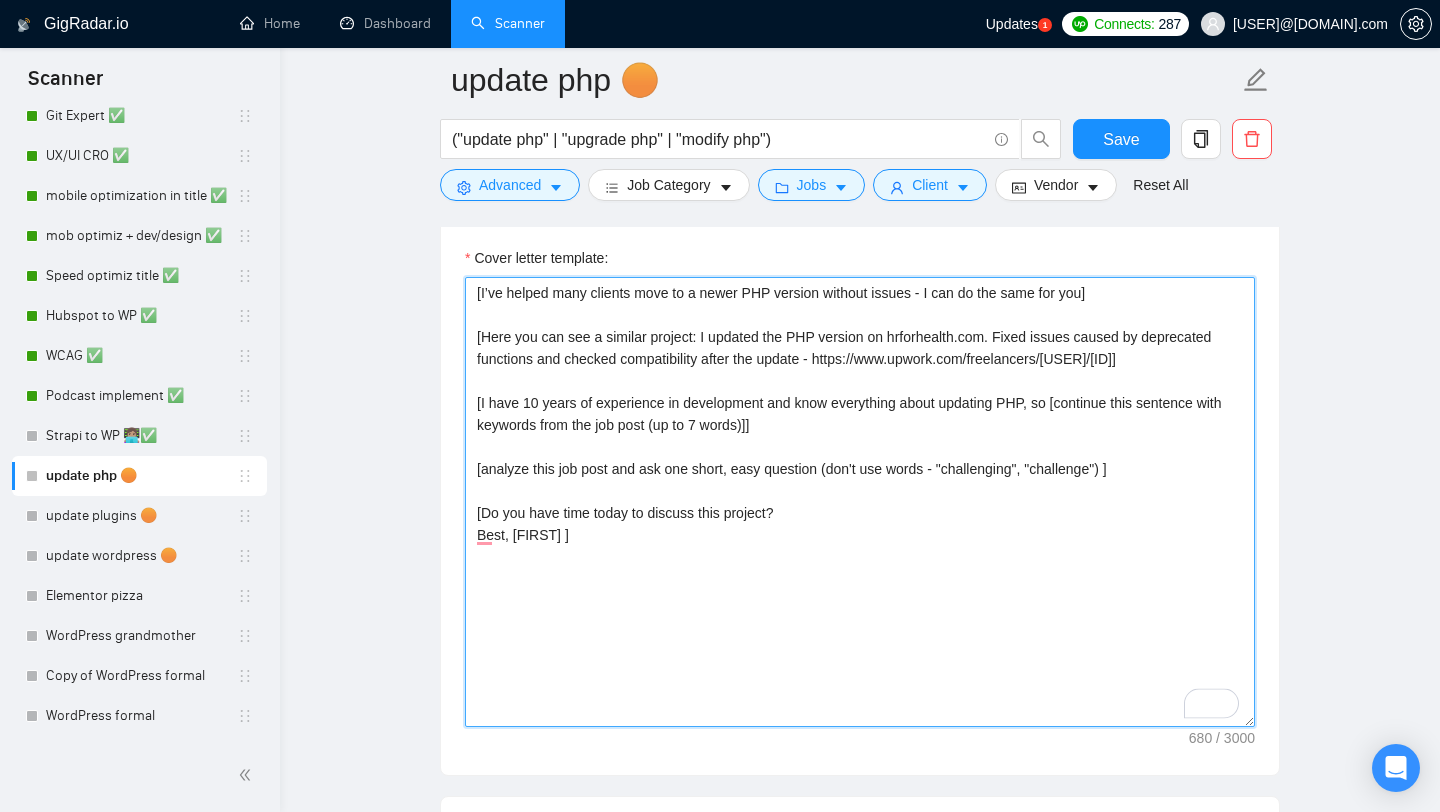 click on "[I’ve helped many clients move to a newer PHP version without issues - I can do the same for you]
[Here you can see a similar project: I updated the PHP version on hrforhealth.com. Fixed issues caused by deprecated functions and checked compatibility after the update - https://www.upwork.com/freelancers/[USER]/[ID]]
[I have 10 years of experience in development and know everything about updating PHP, so [continue this sentence with keywords from the job post (up to 7 words)]]
[analyze this job post and ask one short, easy question (don't use words - "challenging", "challenge") ]
[Do you have time today to discuss this project?
Best, [FIRST] ]" at bounding box center [860, 502] 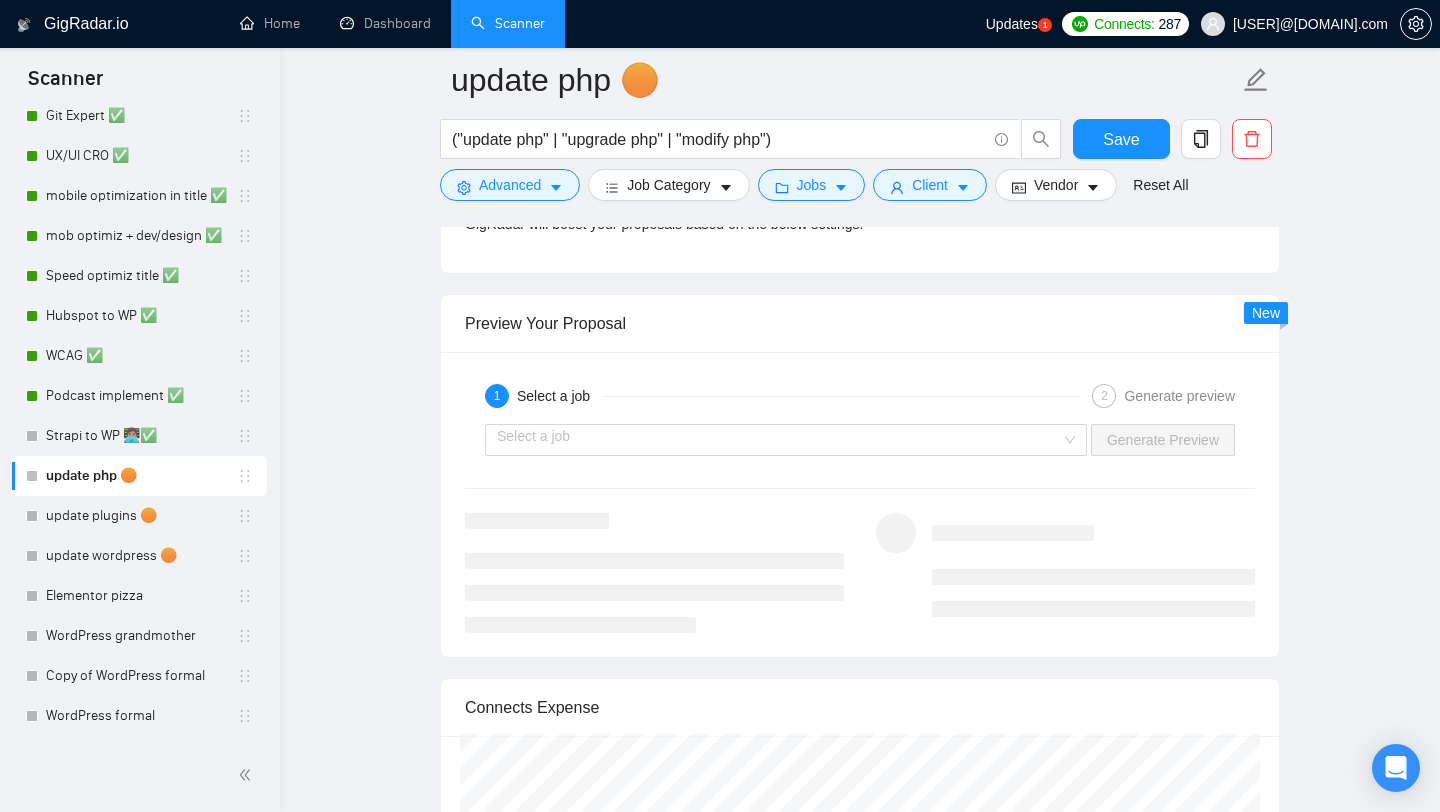 scroll, scrollTop: 2834, scrollLeft: 0, axis: vertical 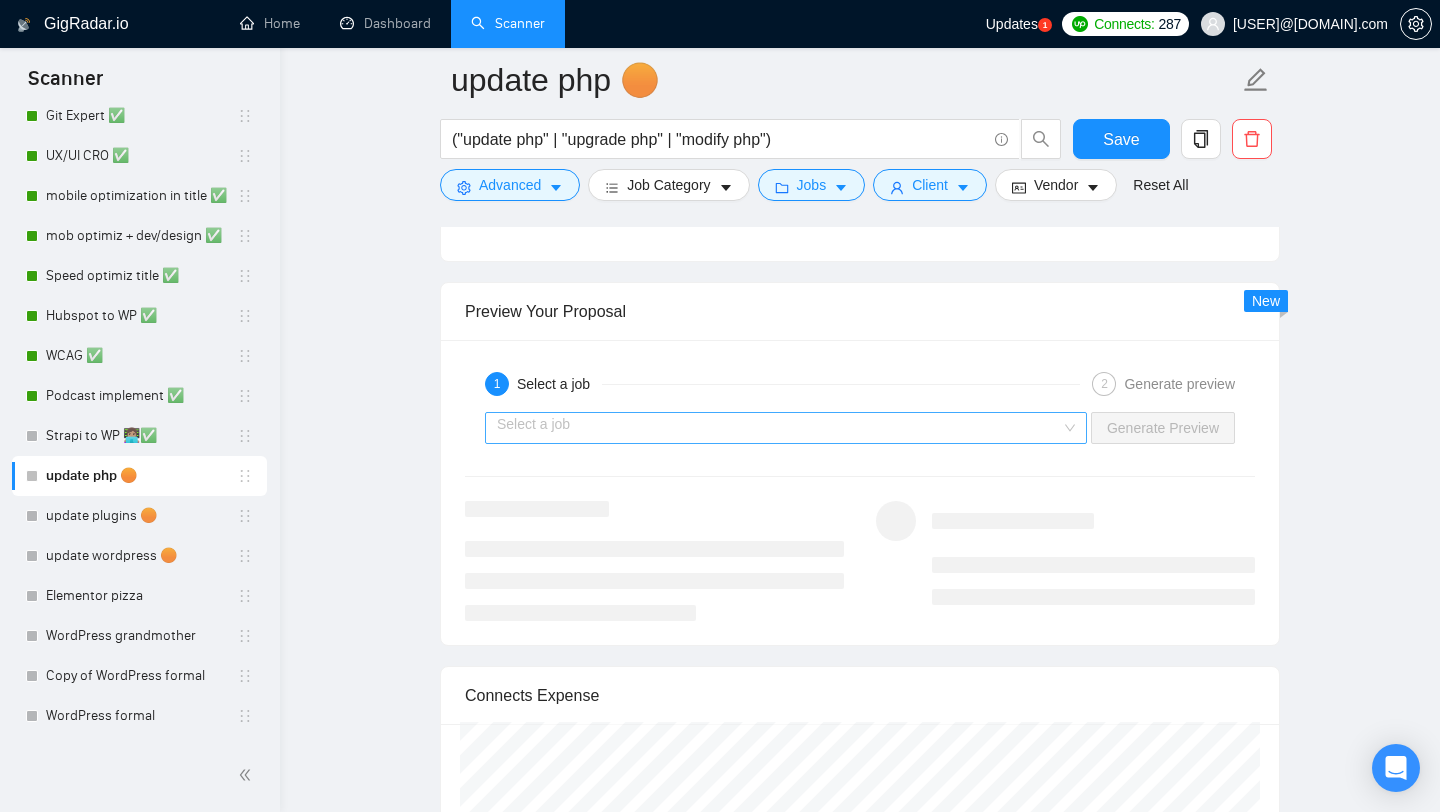 type on "[I’ve helped many clients move to a newer PHP version without issues - I can do the same for you]
[Here you can see a similar project: I updated the PHP version on hrforhealth.com. Fixed issues caused by deprecated functions and checked compatibility after the update - https://www.upwork.com/freelancers/[USER]/[ID]]
[I have 10 years of experience in development and know everything about updating PHP, so [continue this sentence with keywords from the job post (up to 7 words)]]
[analyze this job post and ask one short, easy question (don't use words - "challenging", "challenge") ]
[Do you have time today to discuss this project?
Best, [FIRST] ]" 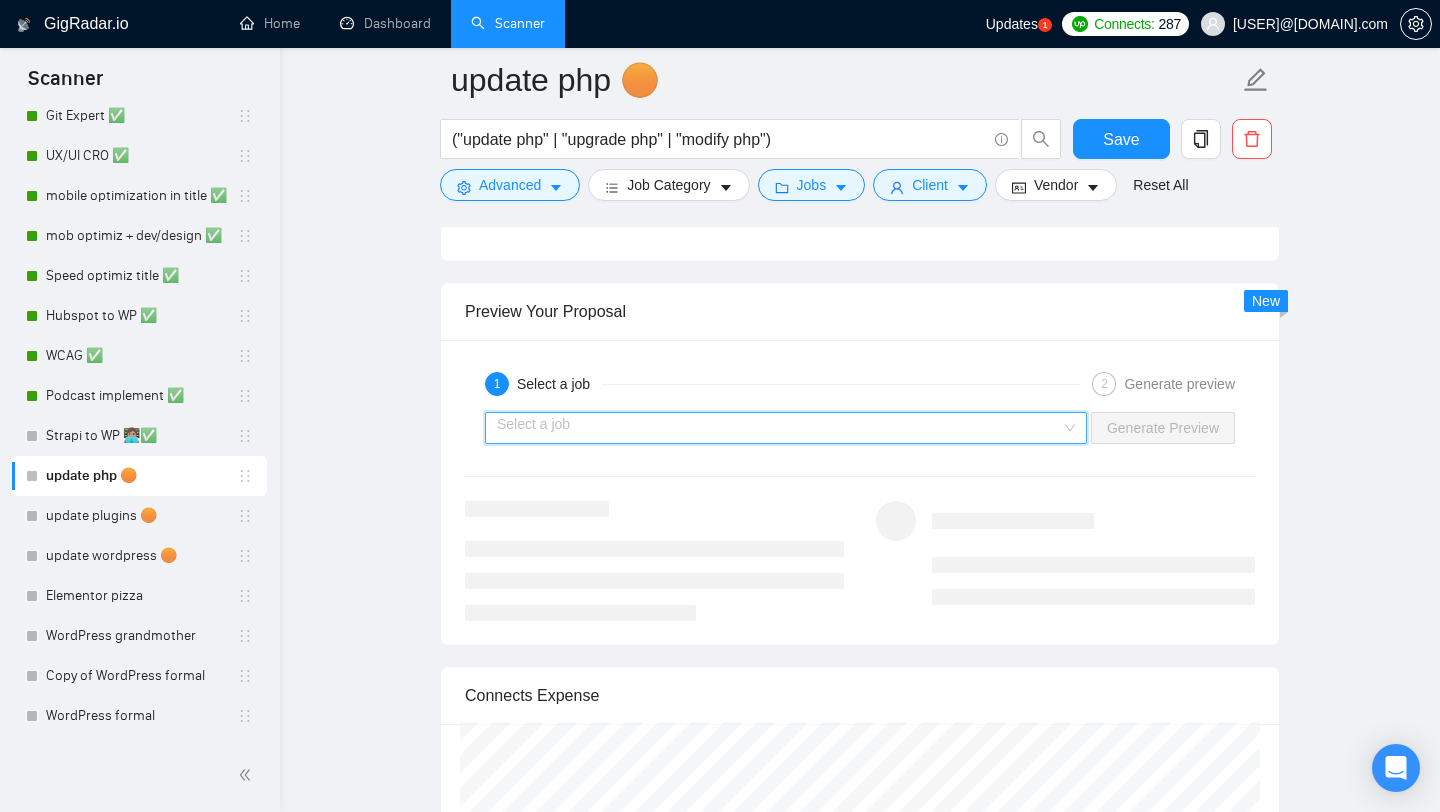 click at bounding box center (779, 428) 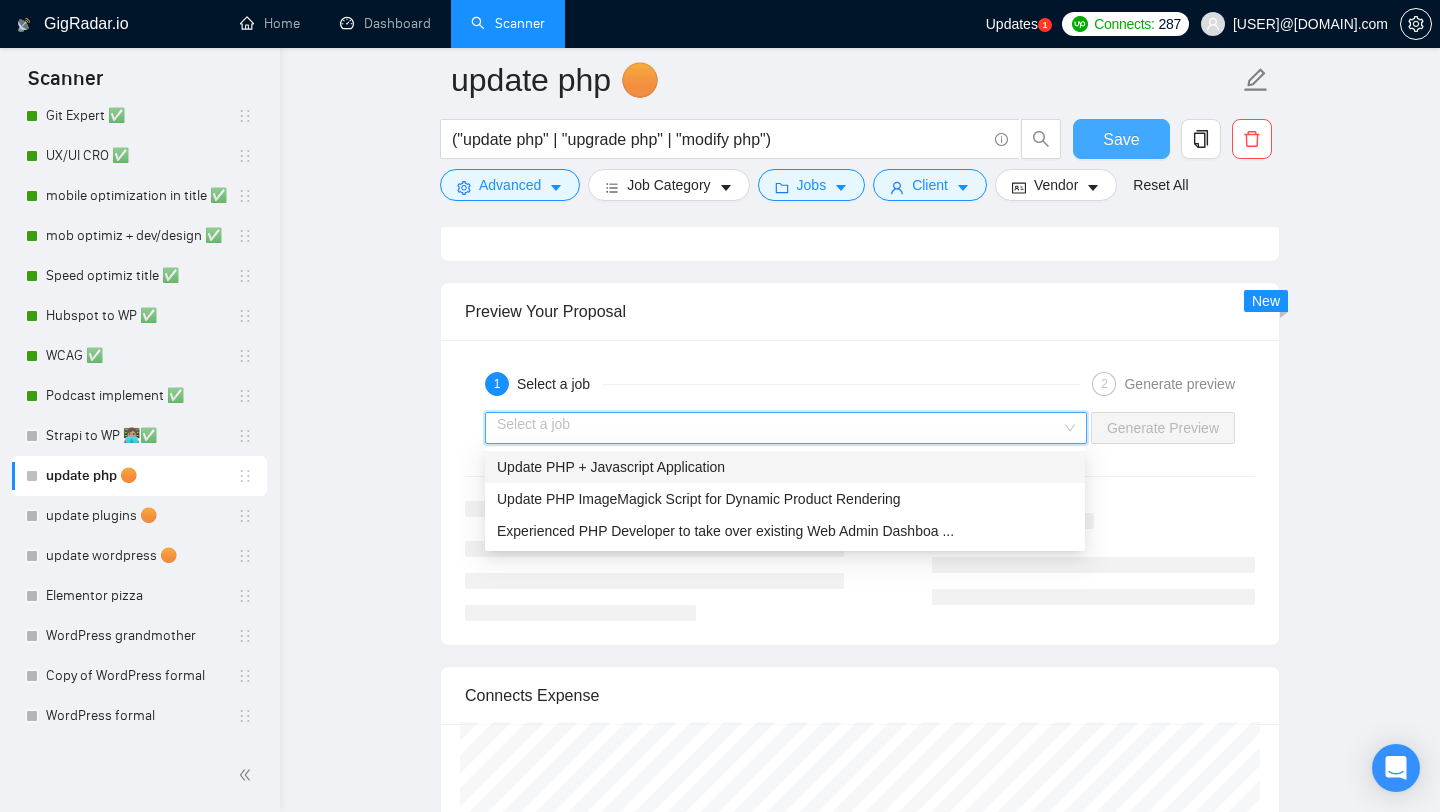 click on "Save" at bounding box center [1121, 139] 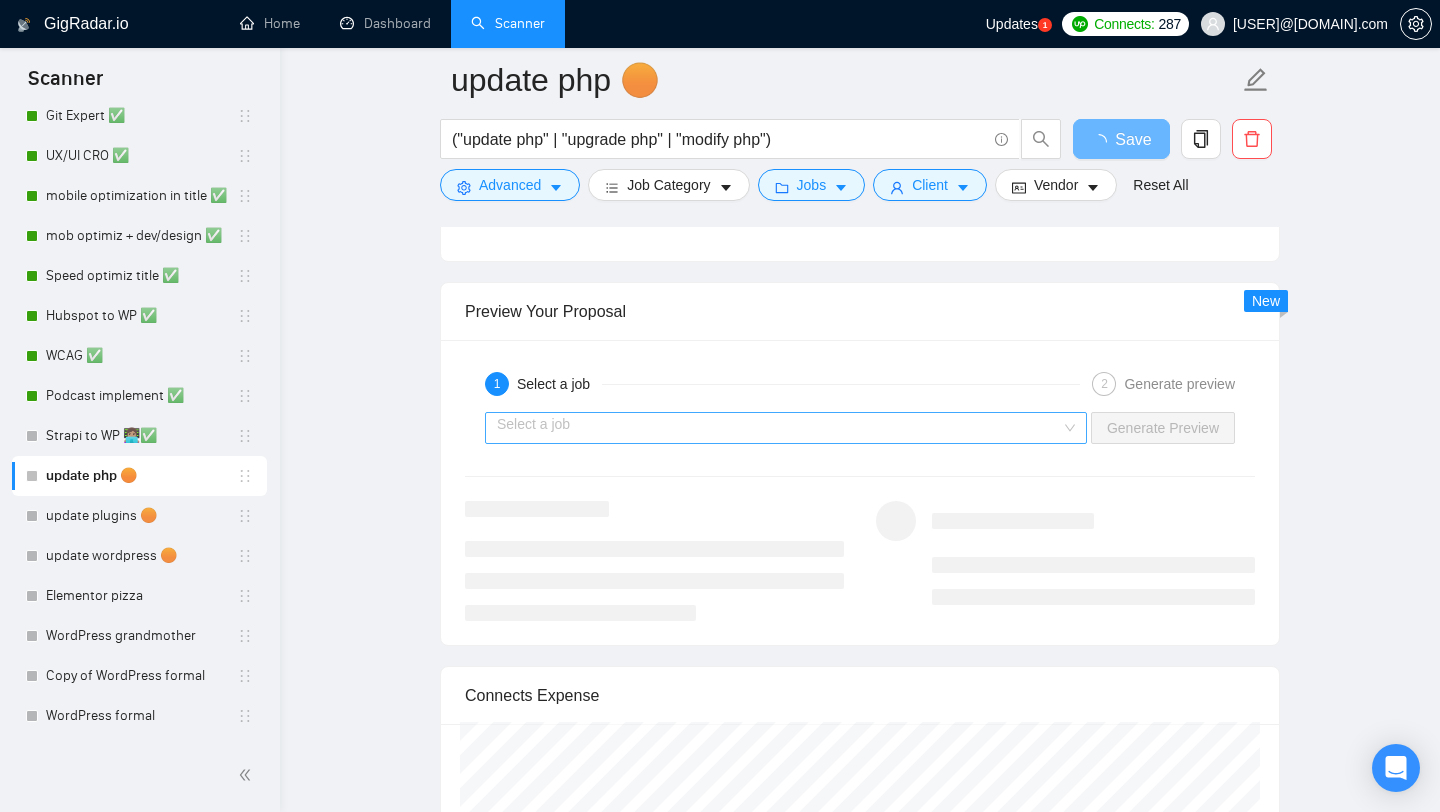 click at bounding box center [779, 428] 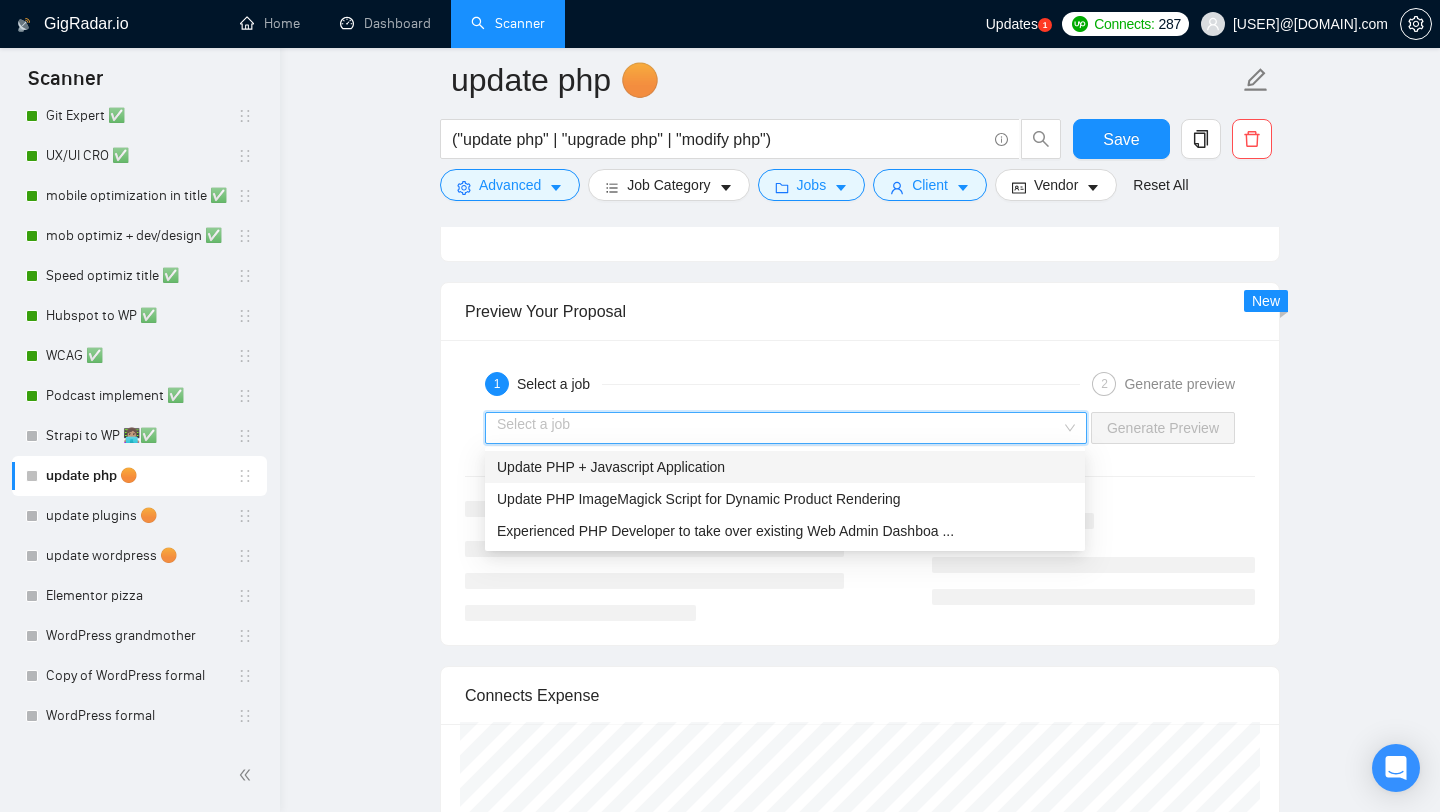 click on "1 Select a job" at bounding box center [782, 384] 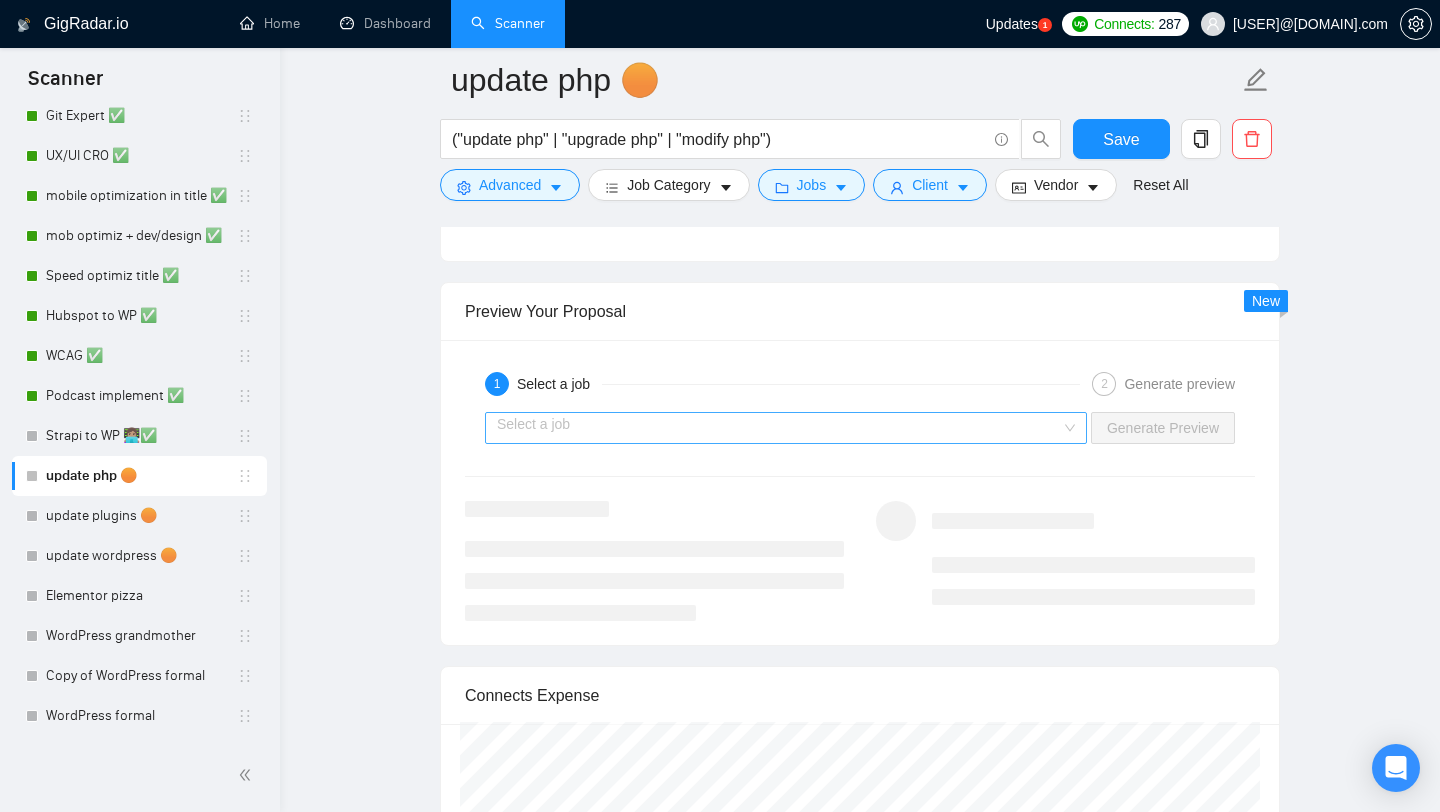 click at bounding box center (779, 428) 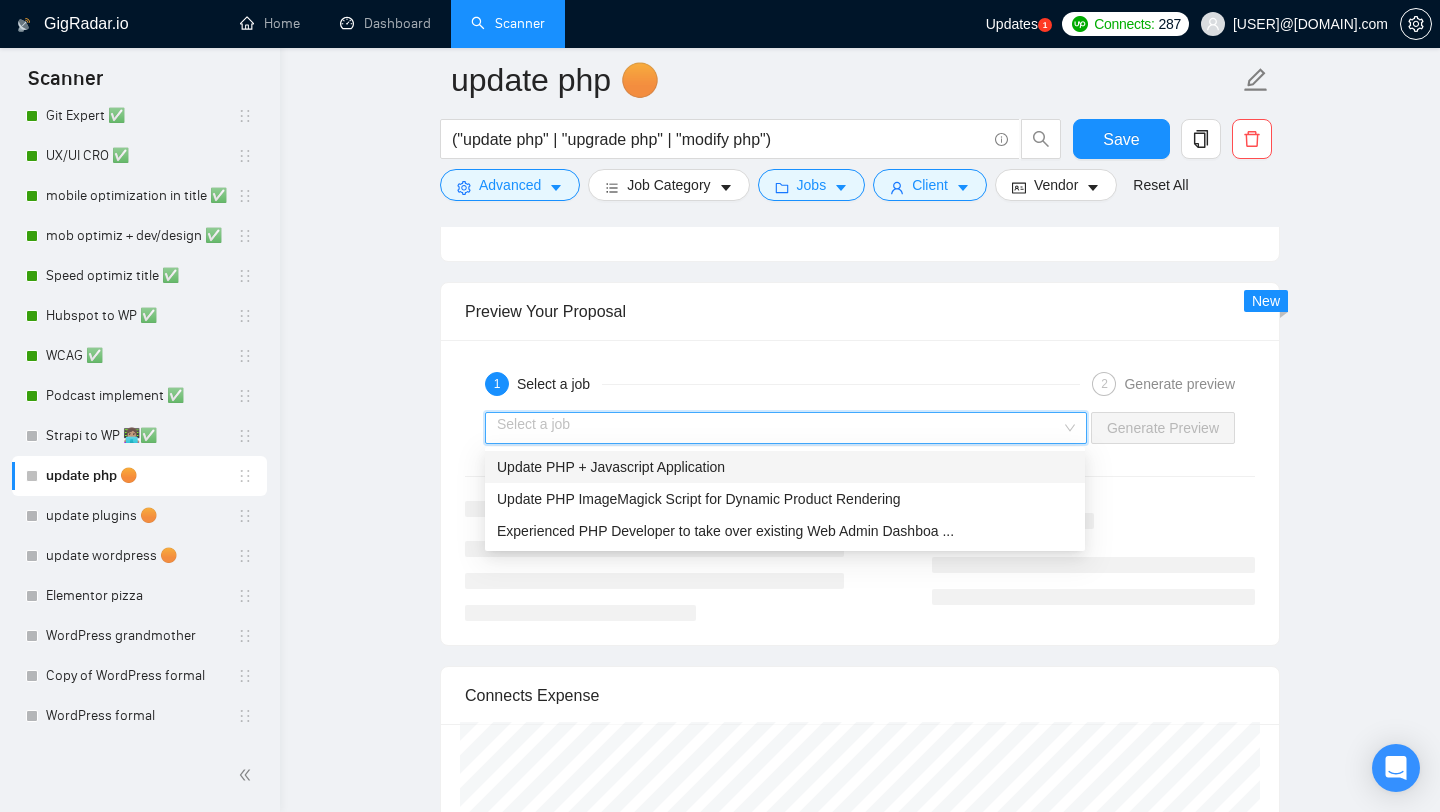 click on "Update PHP + Javascript Application" at bounding box center (785, 467) 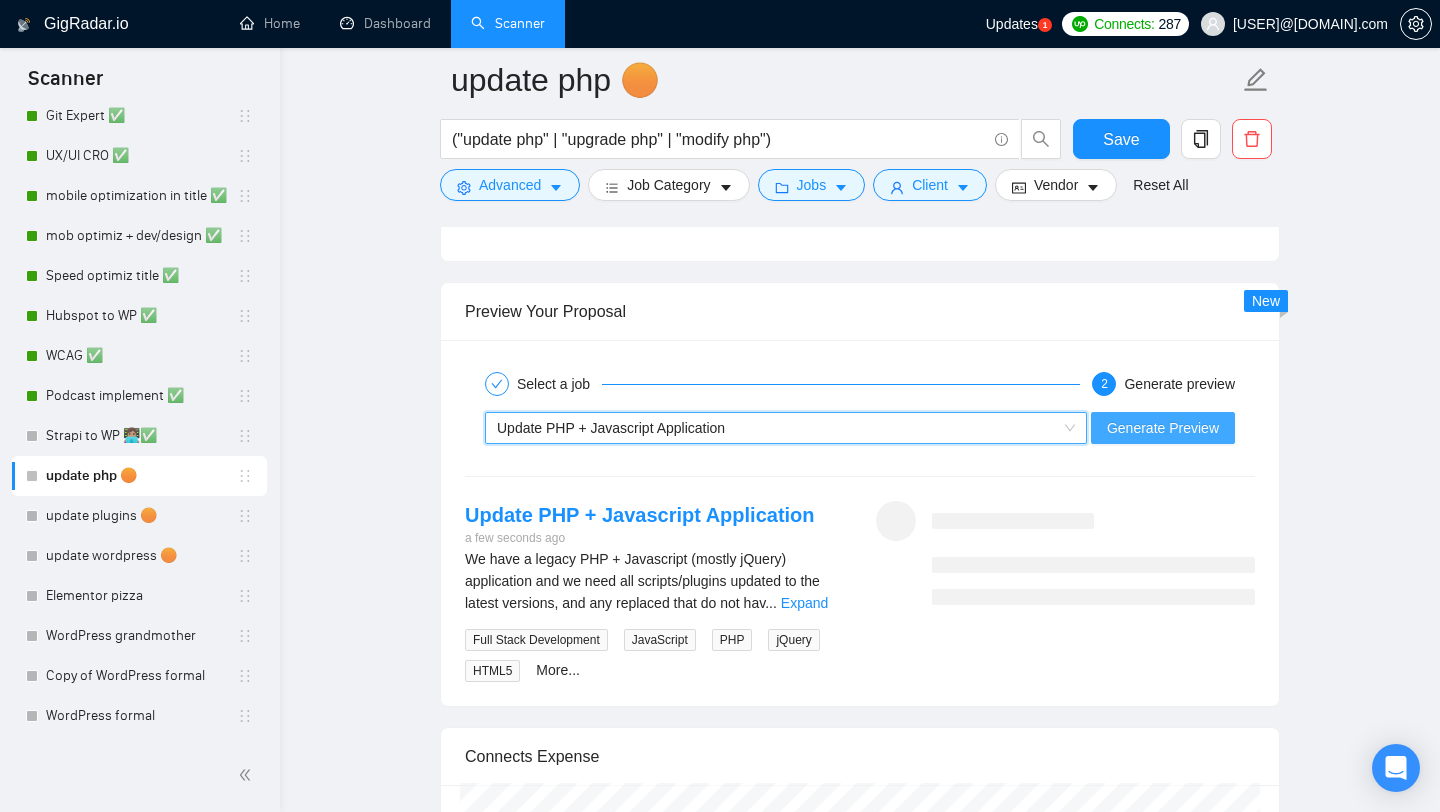 click on "Generate Preview" at bounding box center [1163, 428] 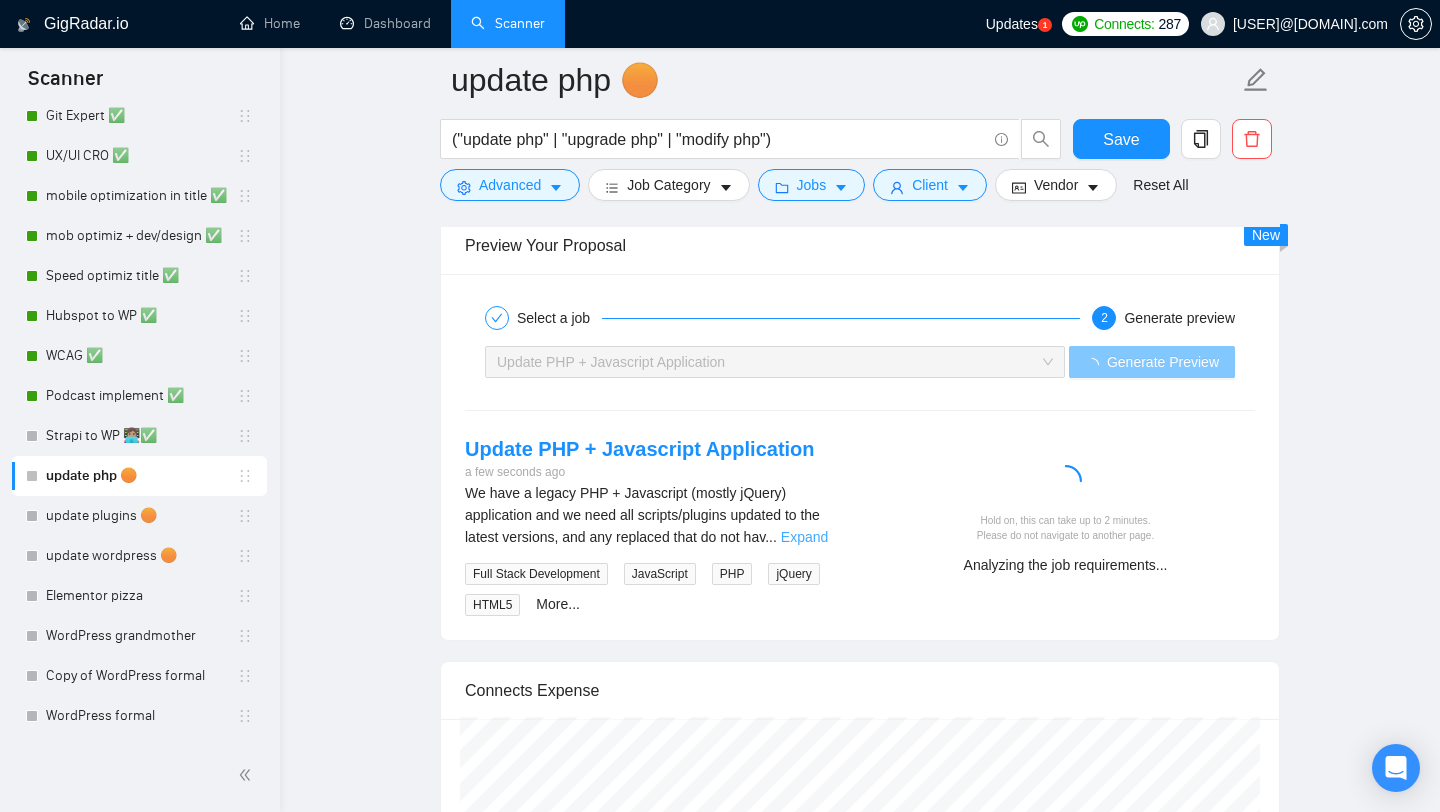 scroll, scrollTop: 2903, scrollLeft: 0, axis: vertical 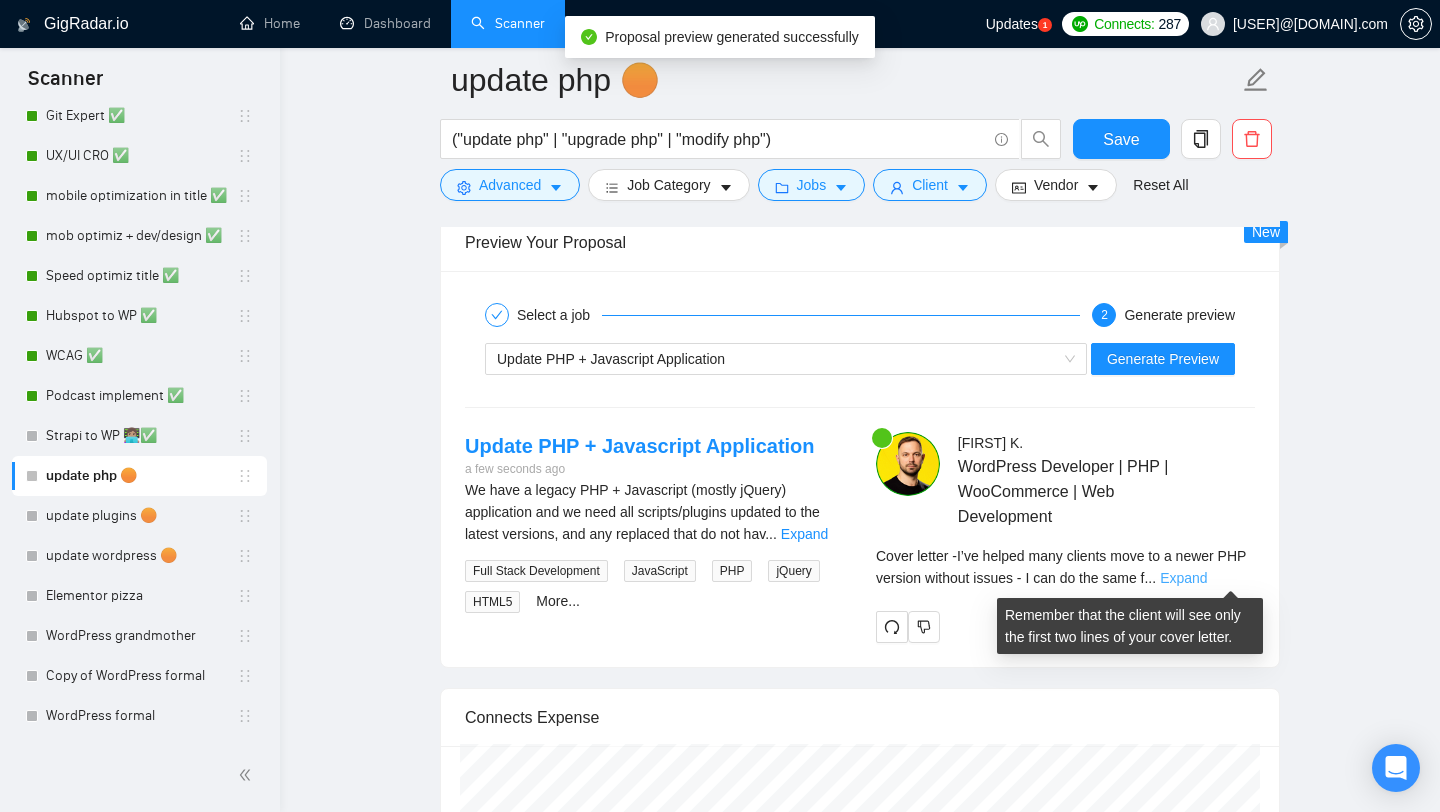 click on "Expand" at bounding box center [1183, 578] 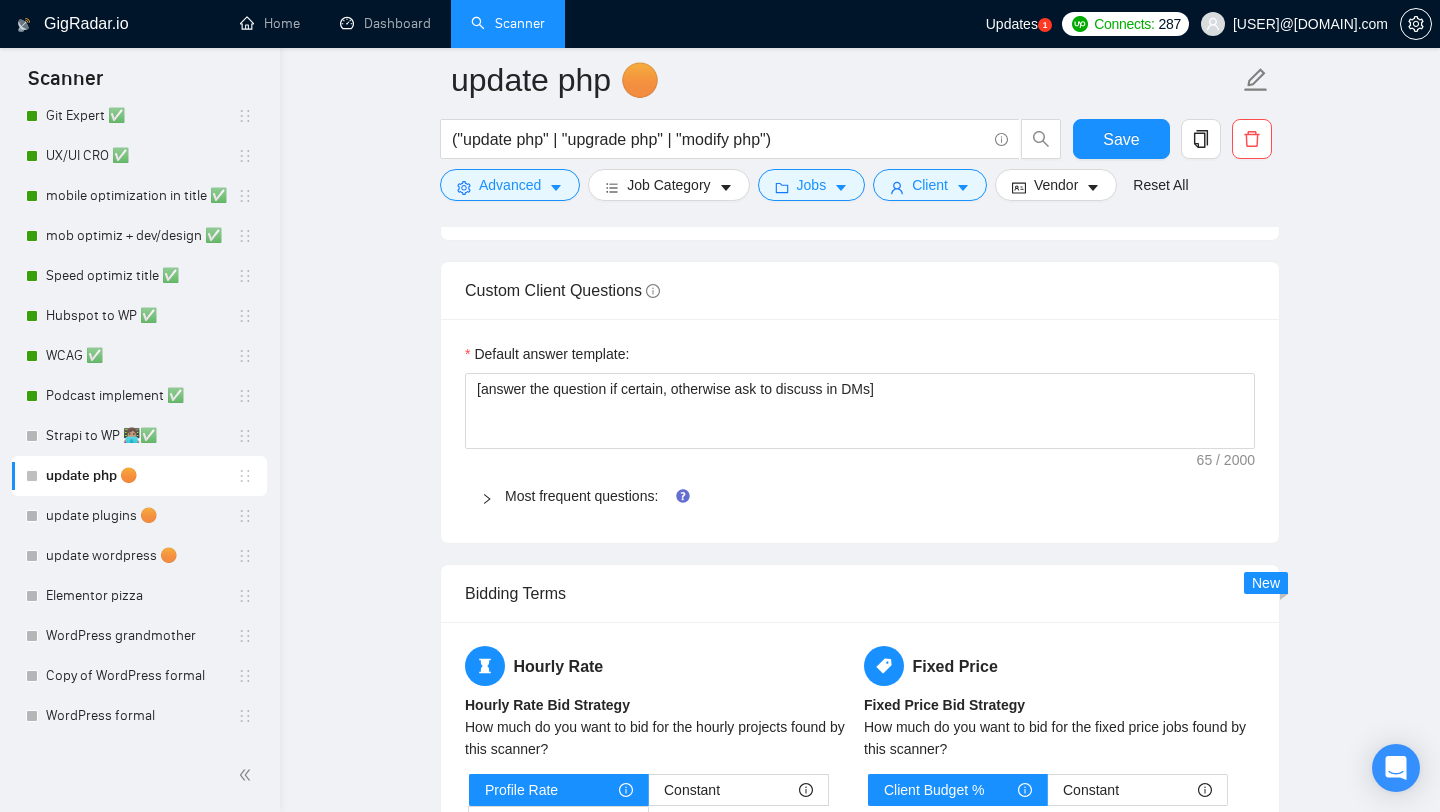 scroll, scrollTop: 1872, scrollLeft: 0, axis: vertical 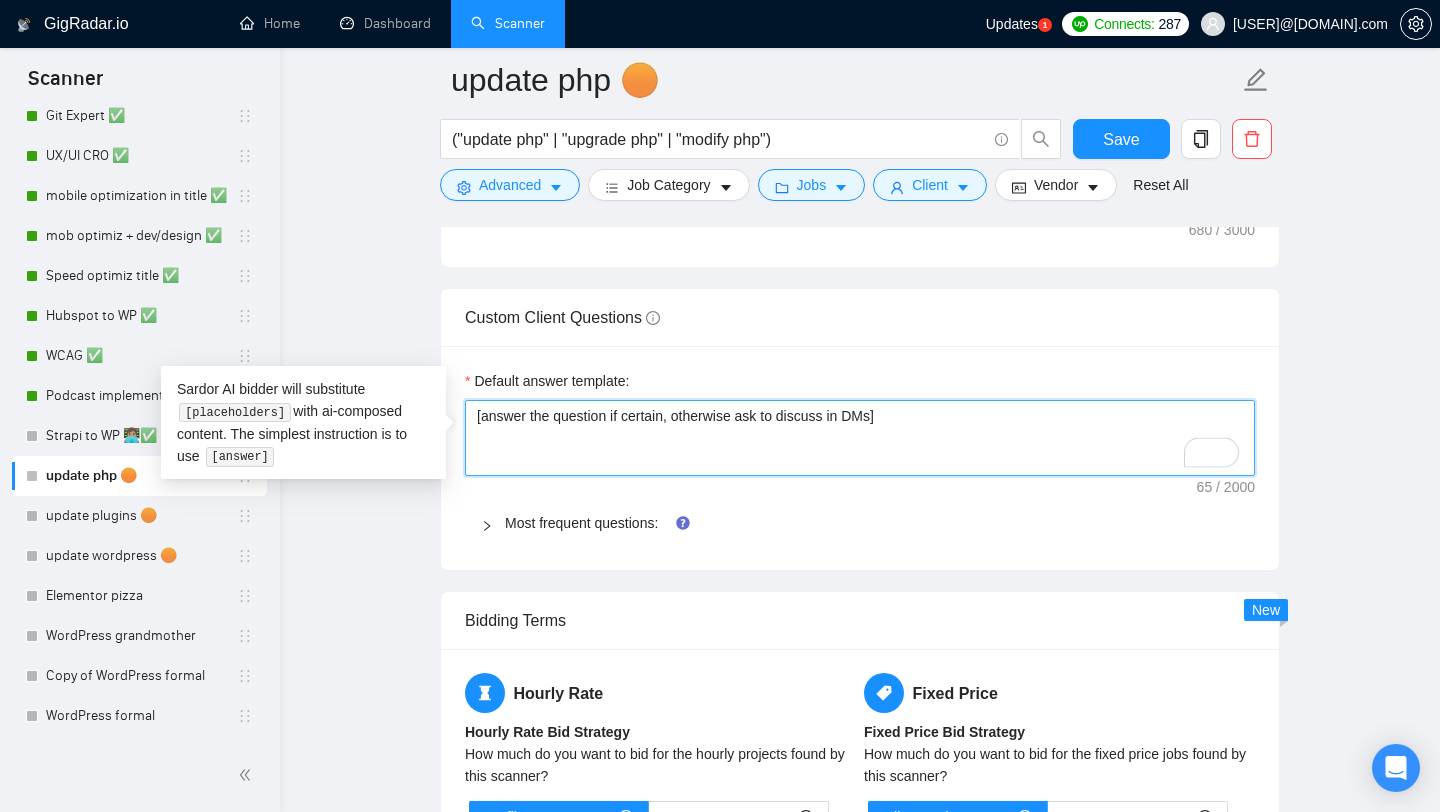 drag, startPoint x: 528, startPoint y: 410, endPoint x: 886, endPoint y: 418, distance: 358.0894 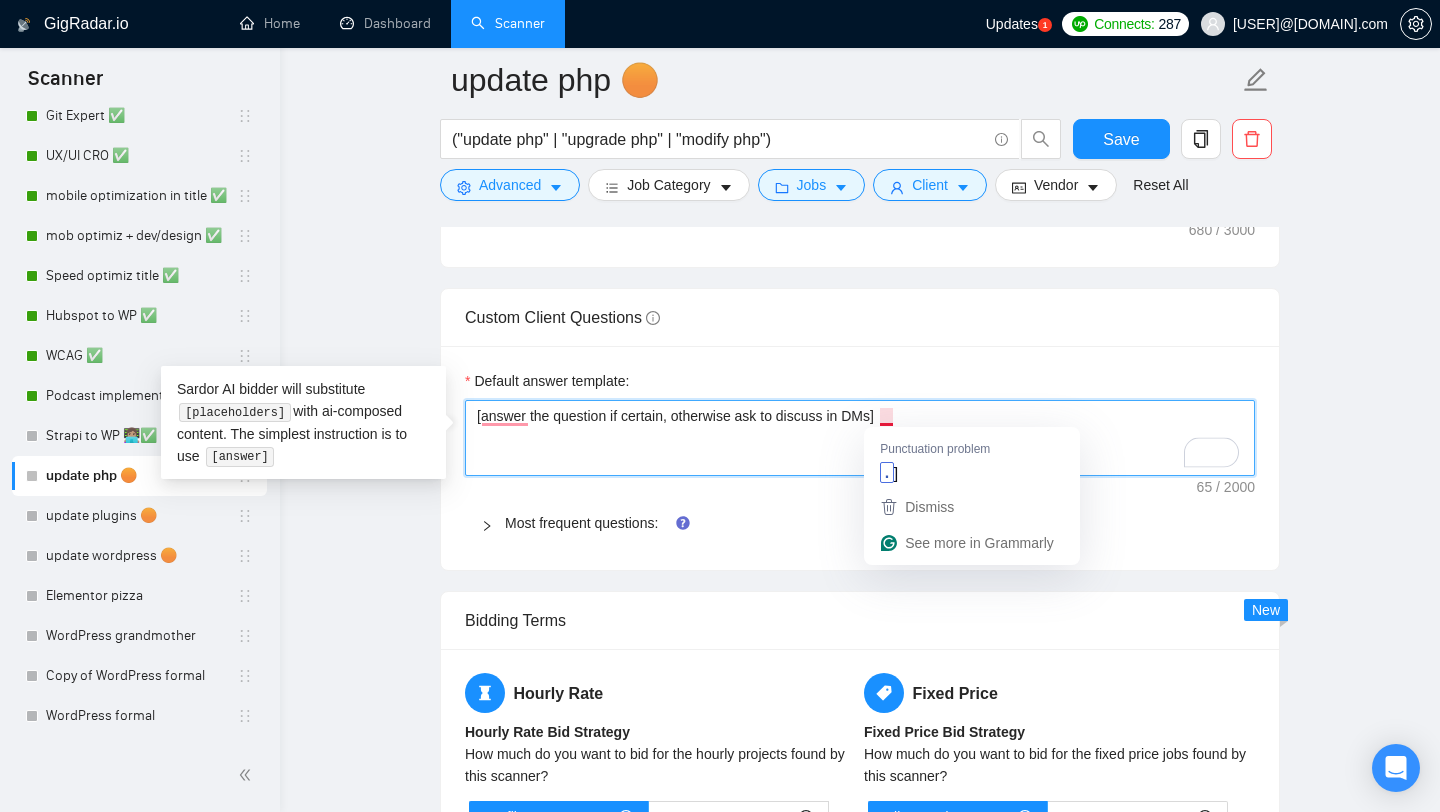 type 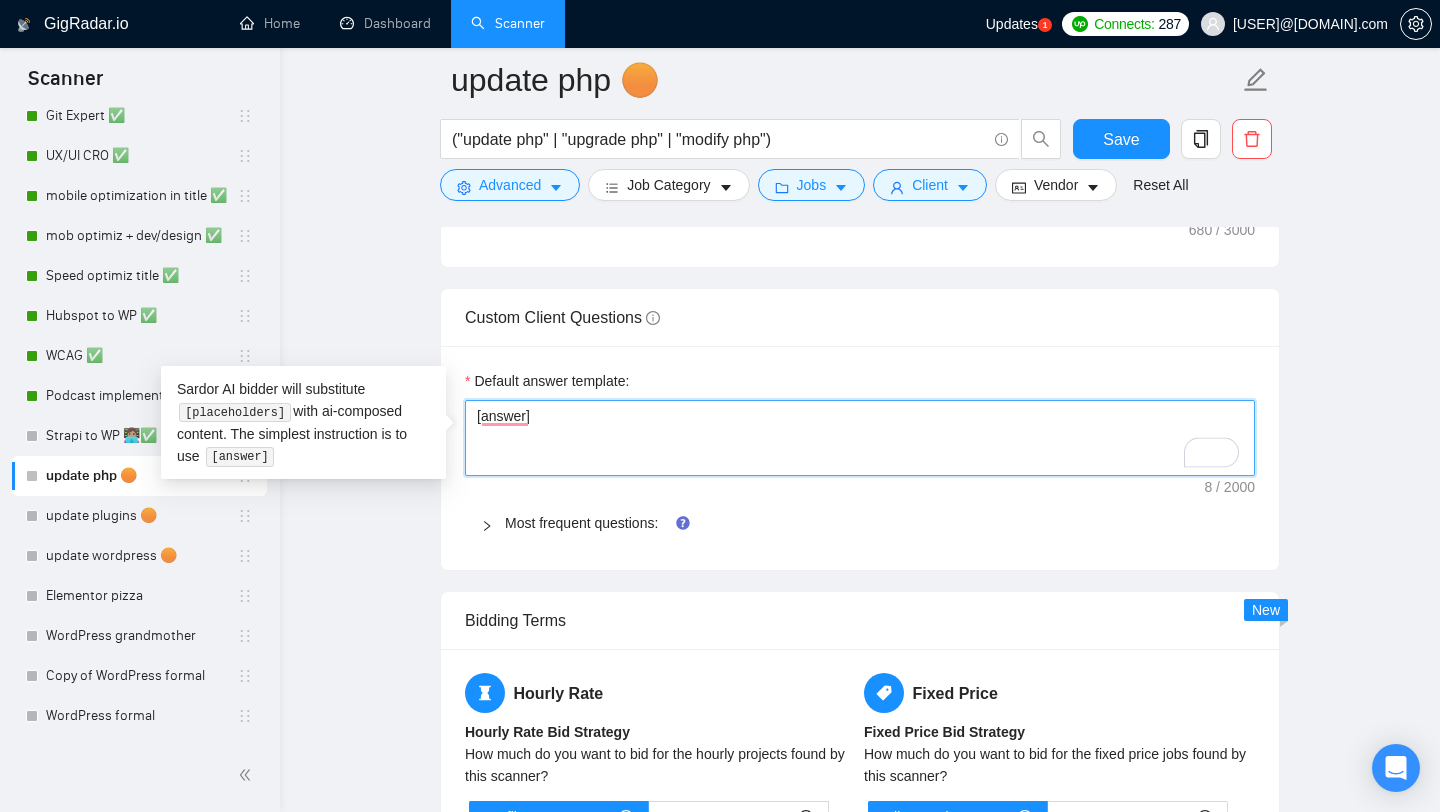 type on "[answer]" 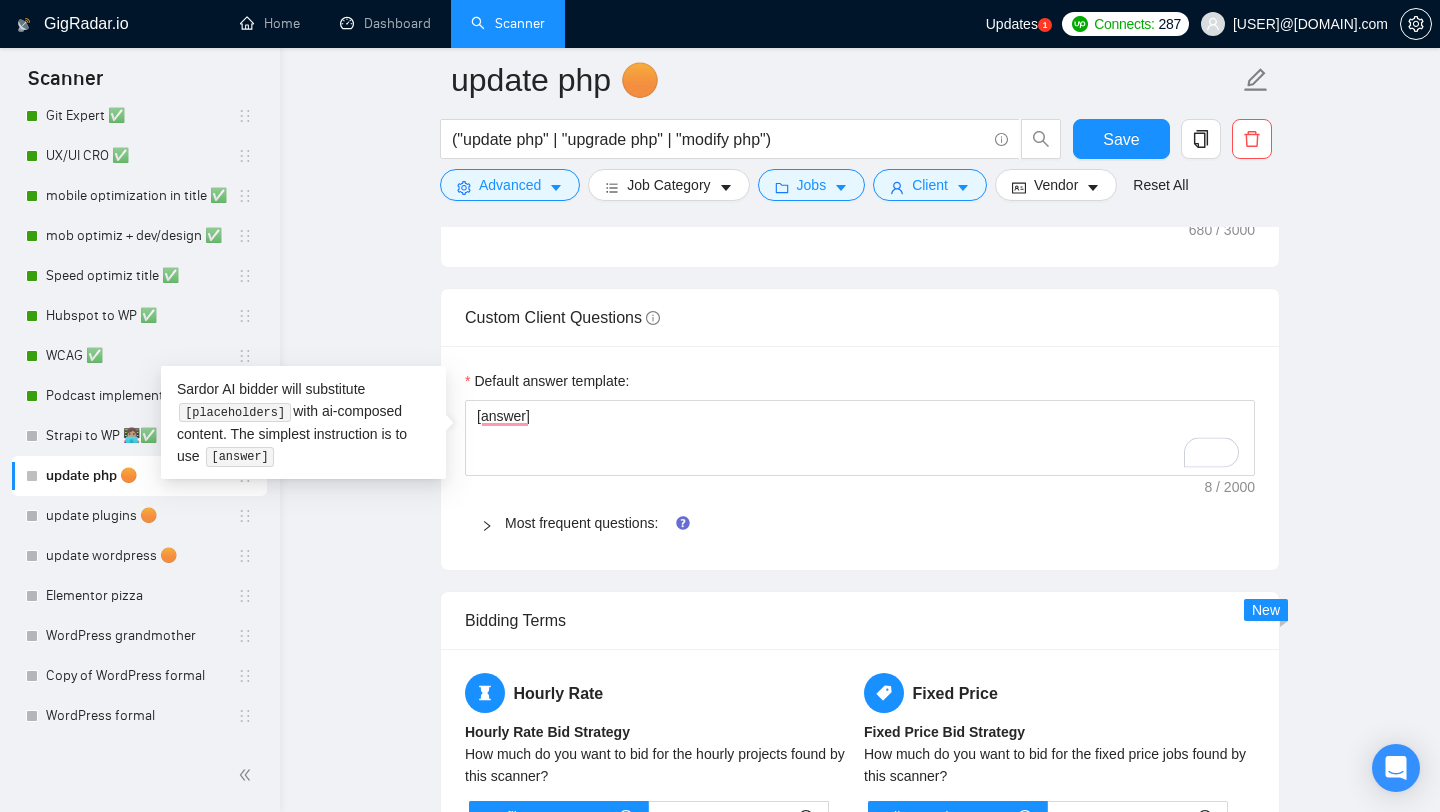 click on "Most frequent questions:" at bounding box center (860, 523) 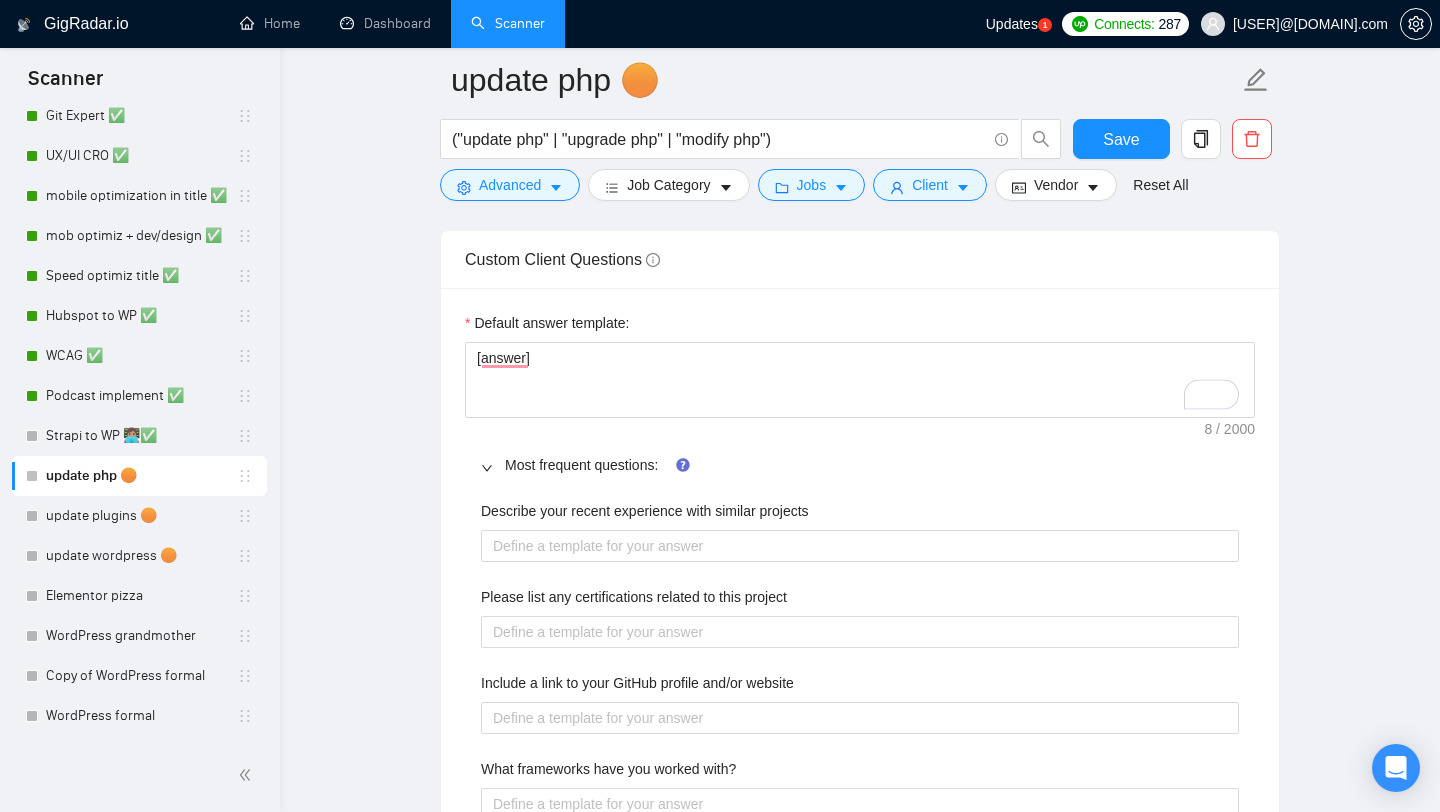 scroll, scrollTop: 1976, scrollLeft: 0, axis: vertical 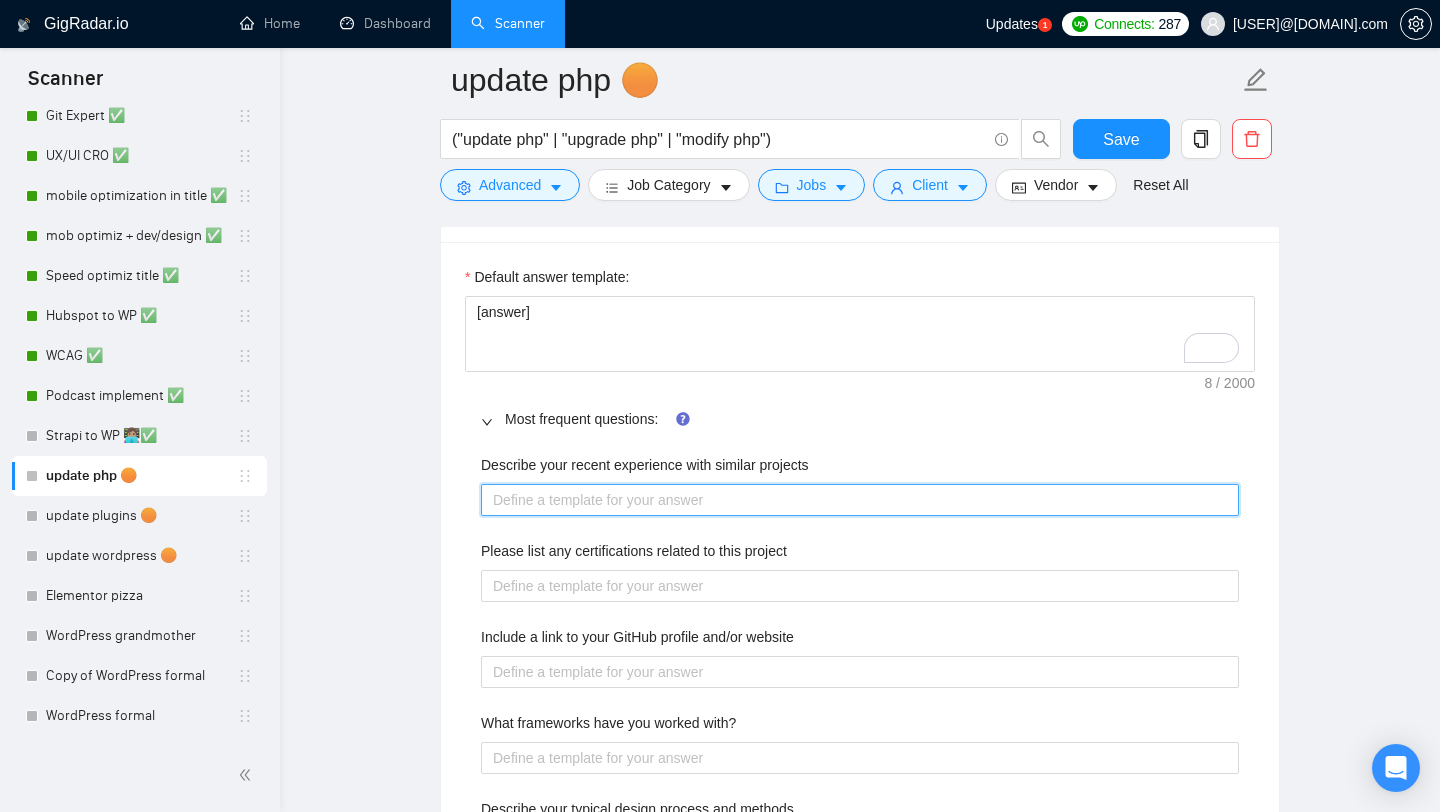 click on "Describe your recent experience with similar projects" at bounding box center (860, 500) 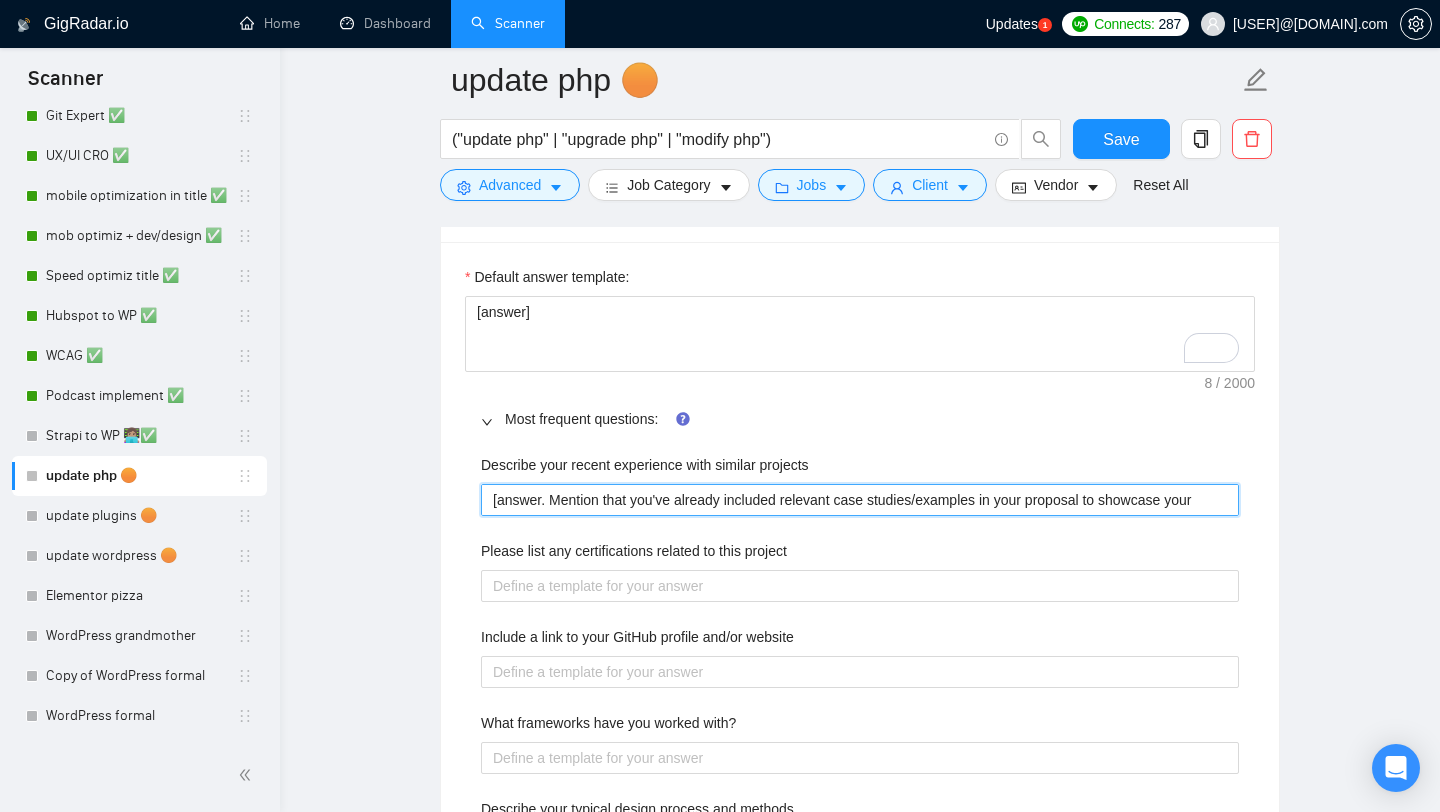 type 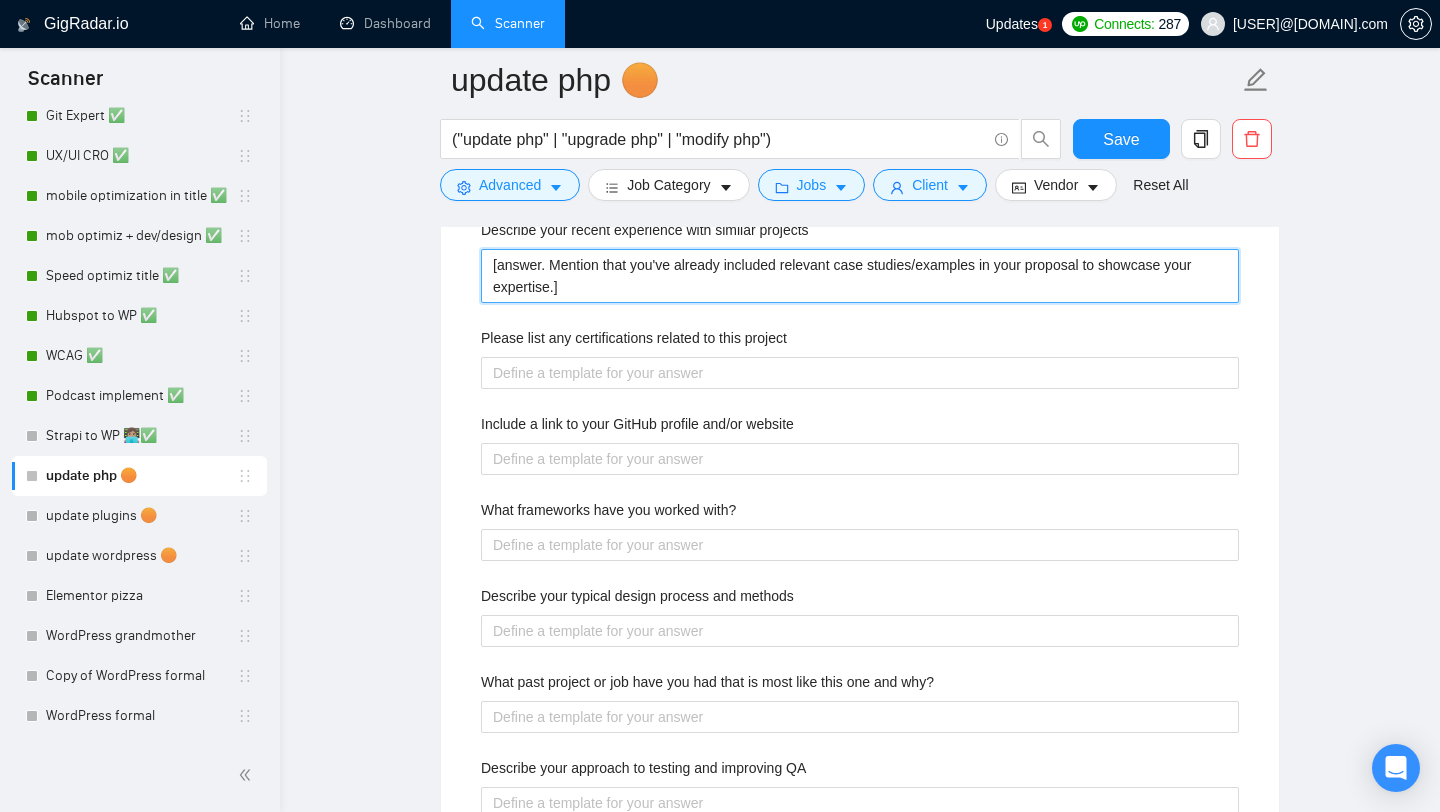 scroll, scrollTop: 2227, scrollLeft: 0, axis: vertical 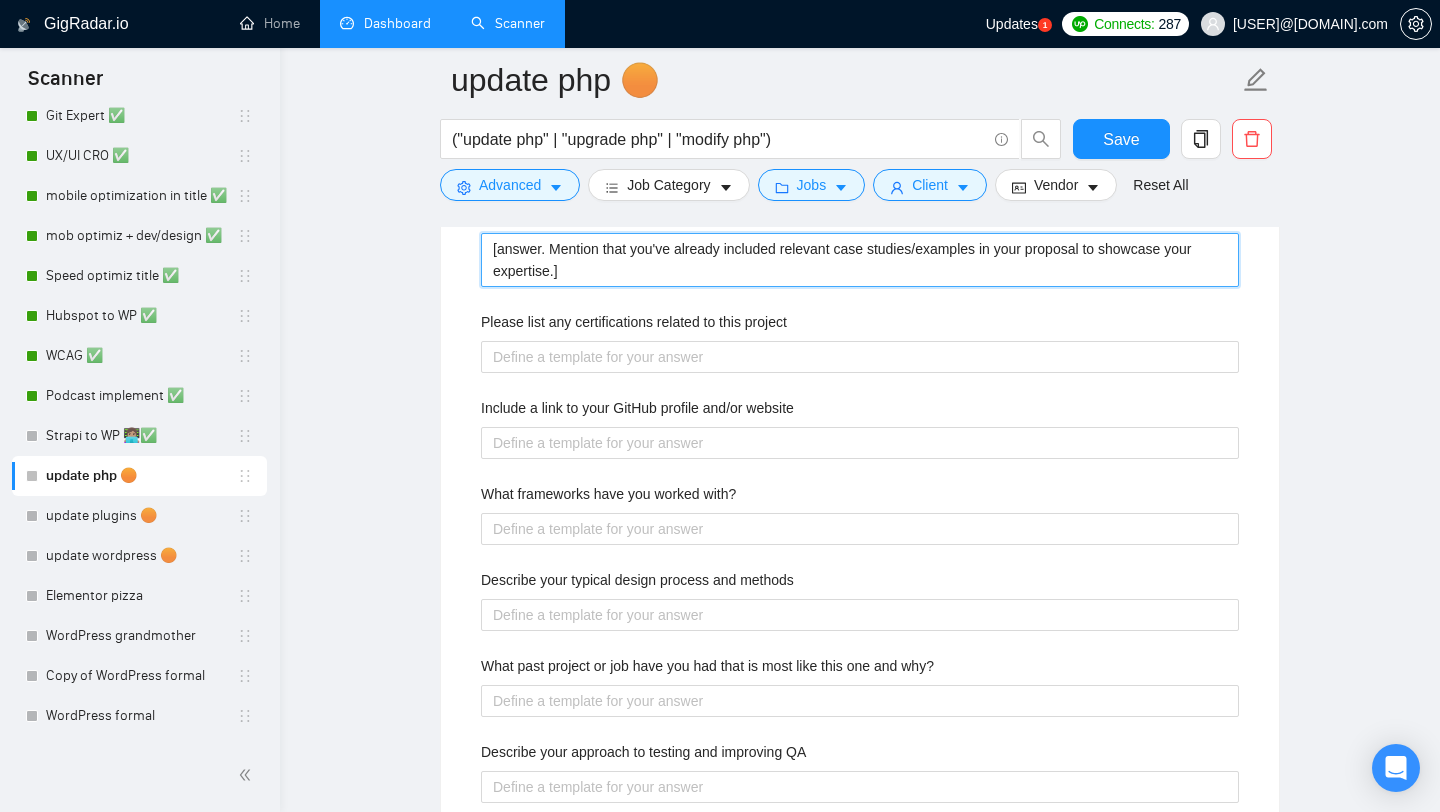type on "[answer. Mention that you've already included relevant case studies/examples in your proposal to showcase your expertise.]" 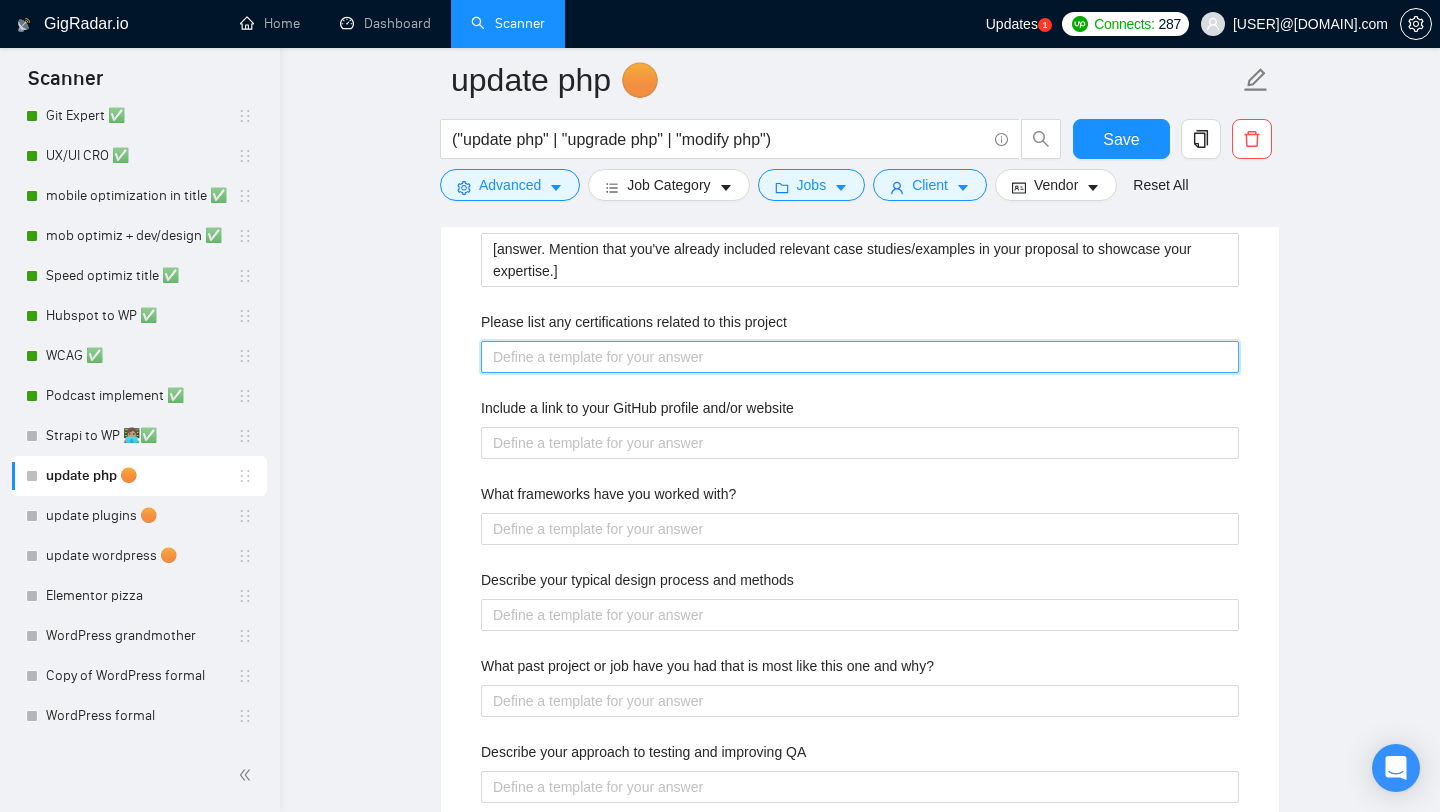 click on "Please list any certifications related to this project" at bounding box center [860, 357] 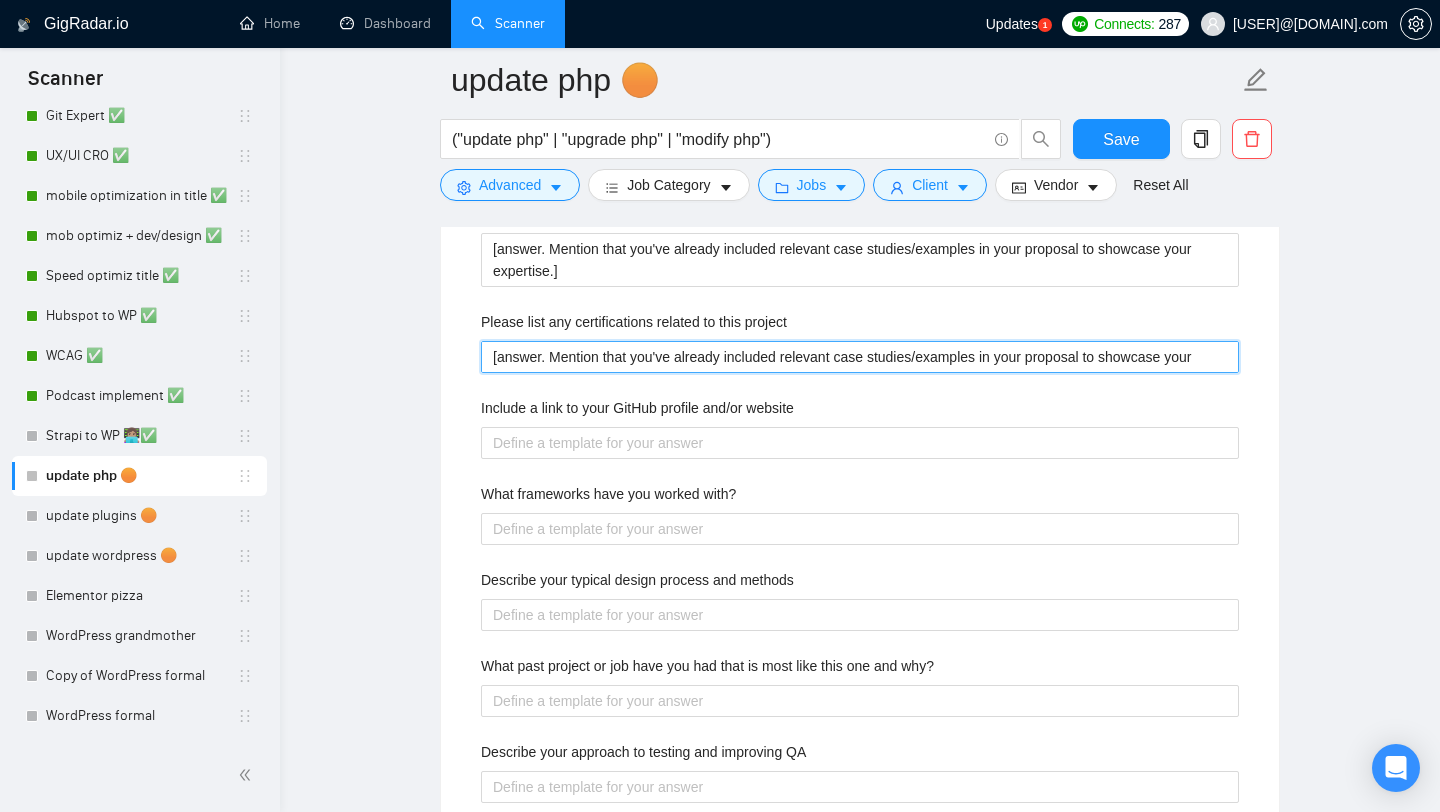 type 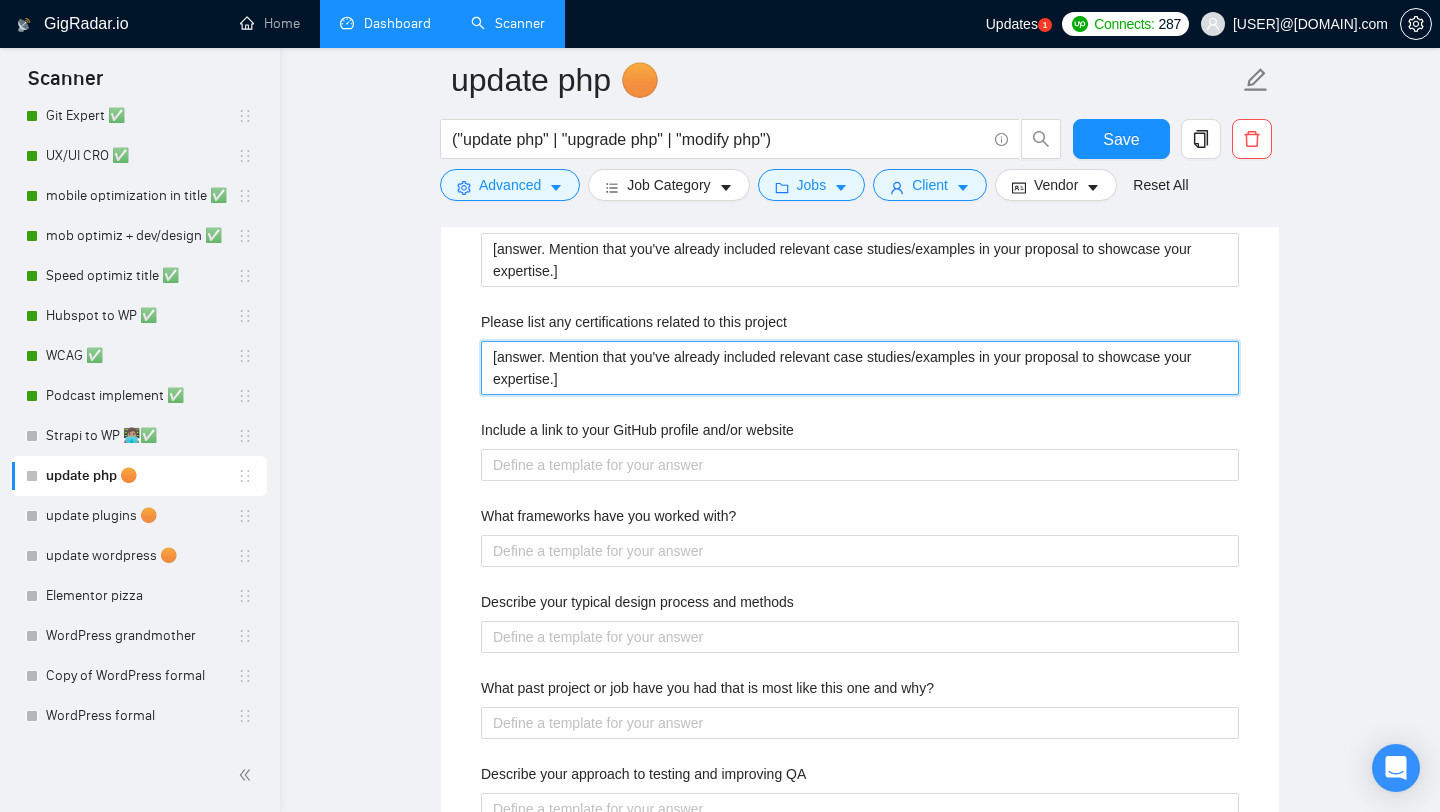 type on "[answer. Mention that you've already included relevant case studies/examples in your proposal to showcase your expertise.]" 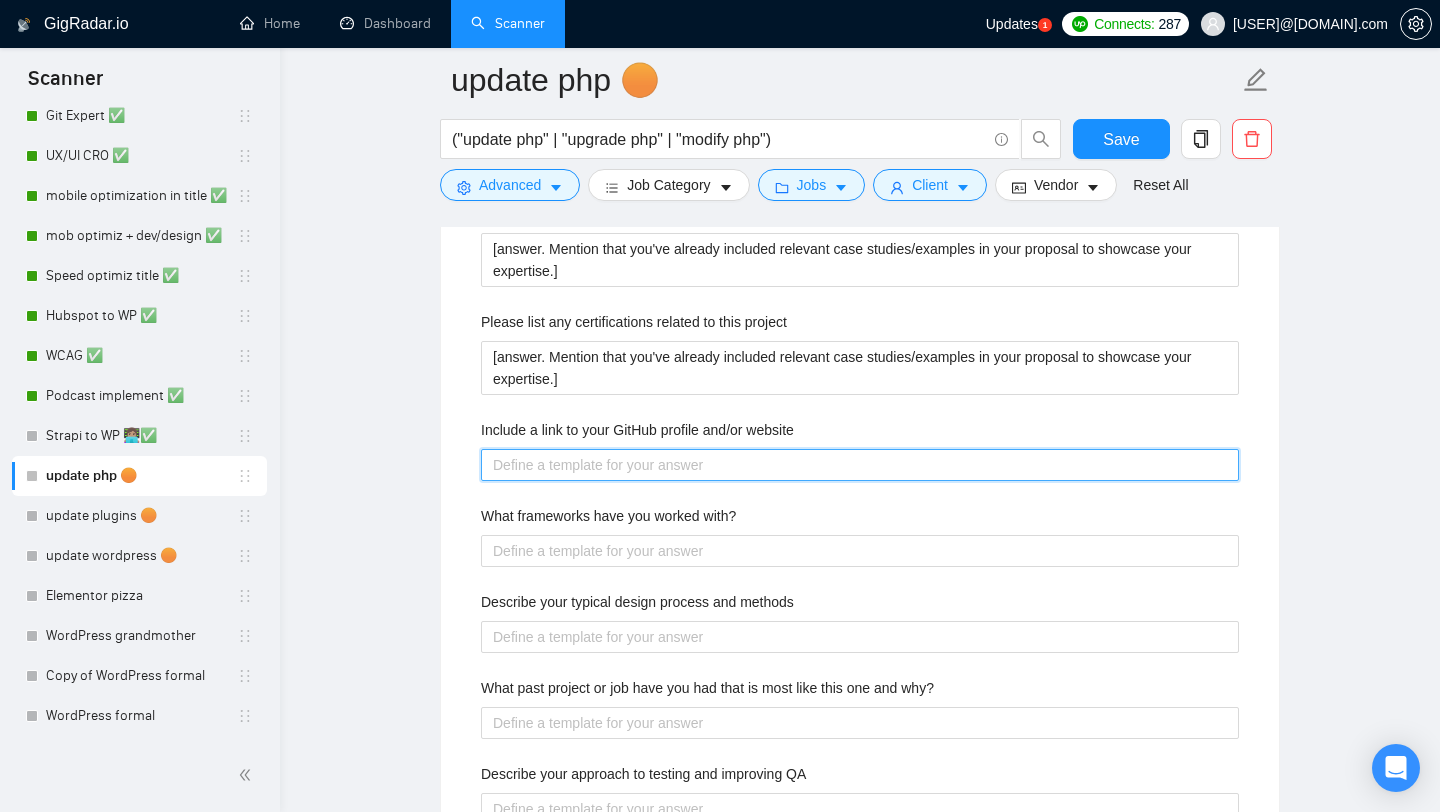 click on "Include a link to your GitHub profile and/or website" at bounding box center (860, 465) 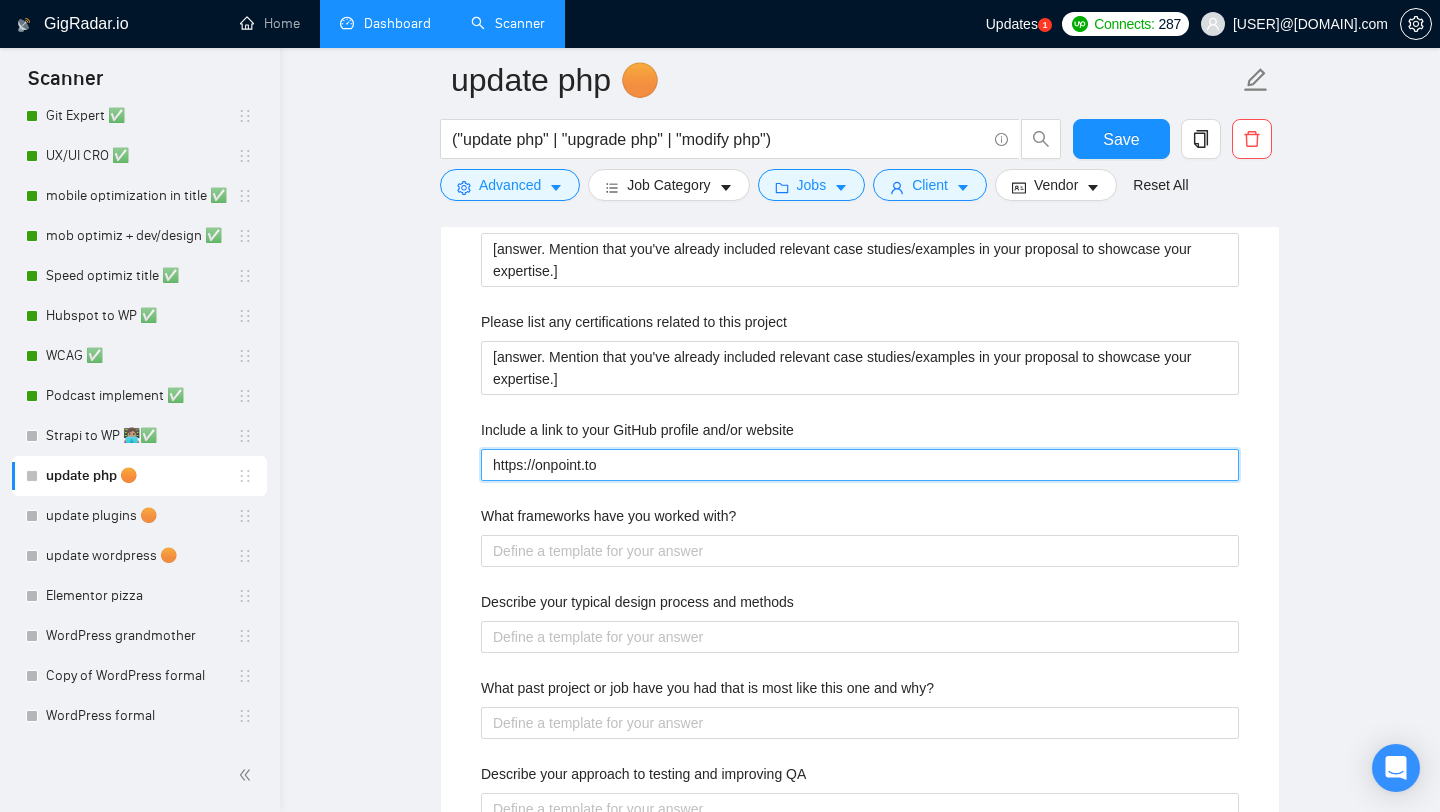 type on "https://onpoint.to" 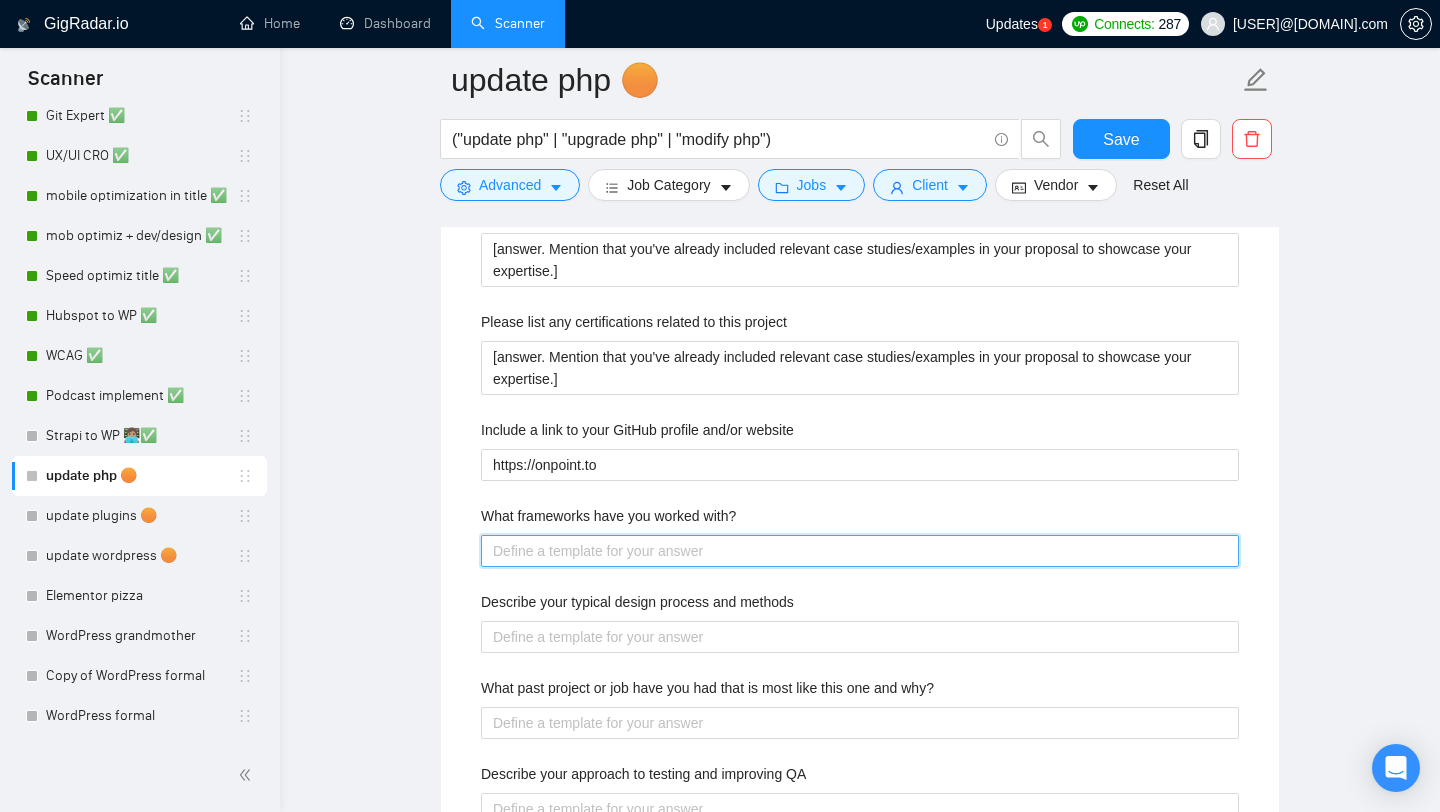 click on "What frameworks have you worked with?" at bounding box center [860, 551] 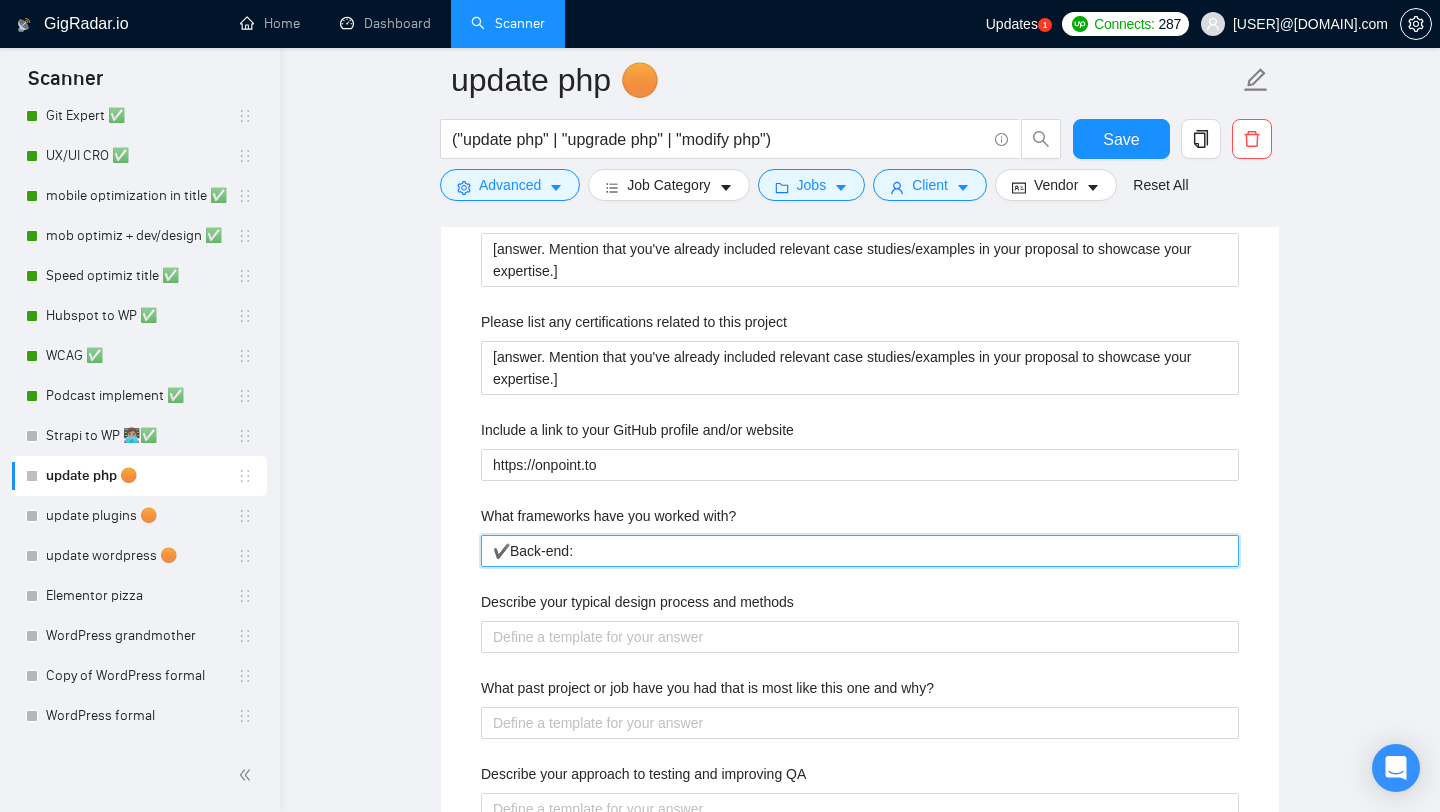 type 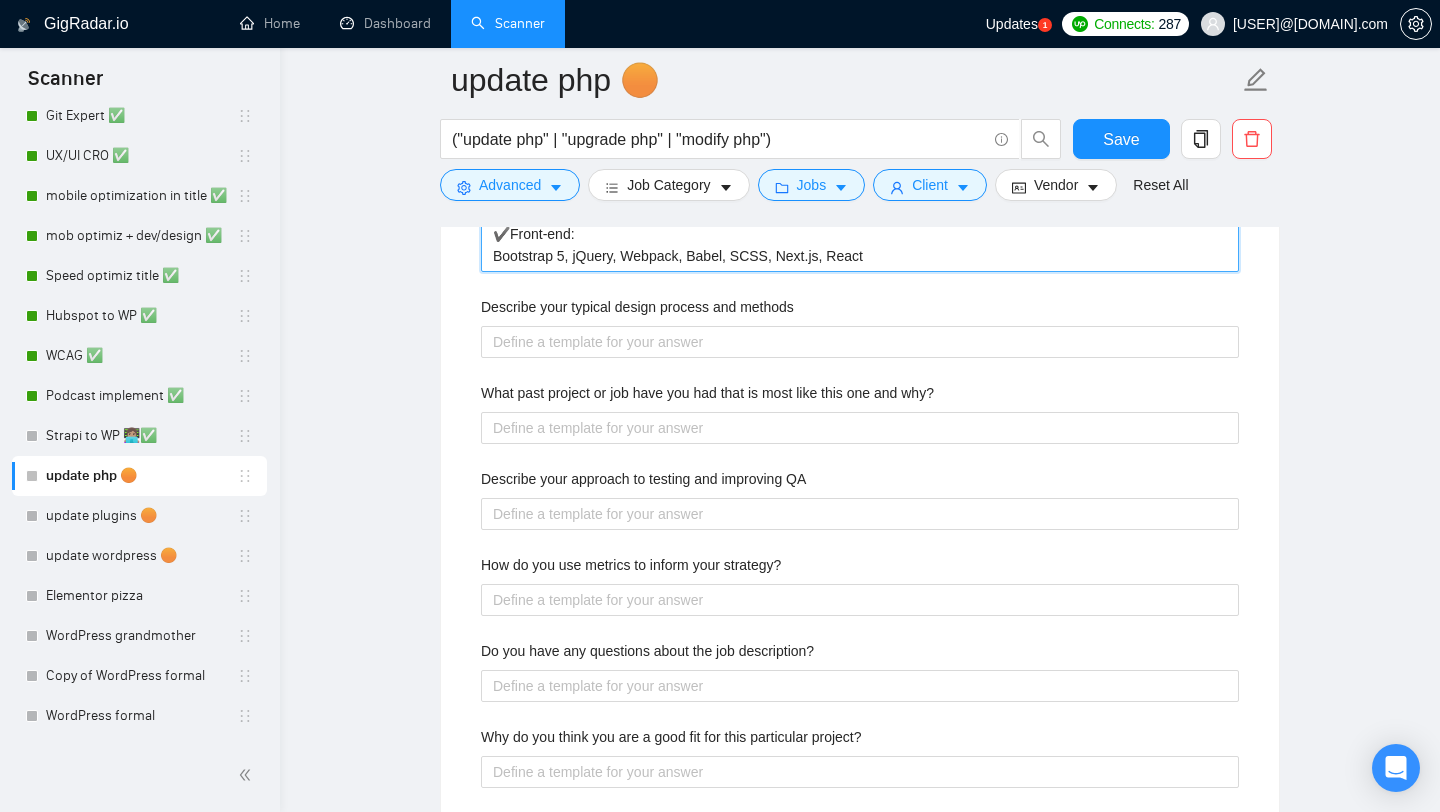 scroll, scrollTop: 2618, scrollLeft: 0, axis: vertical 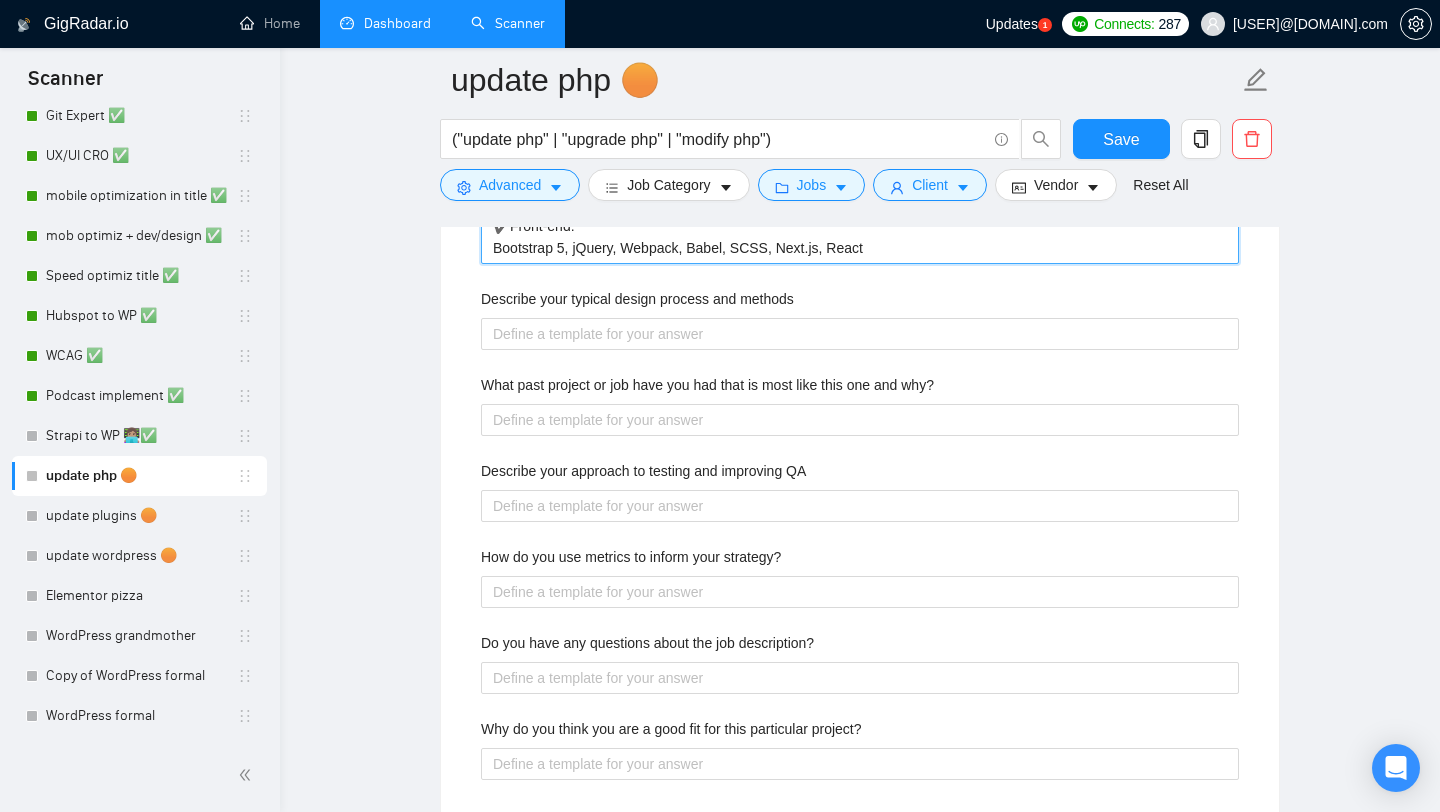 type on "✔️Back-end:
Laravel, Symfony
✔️Front-end:
Bootstrap 5, jQuery, Webpack, Babel, SCSS, Next.js, React" 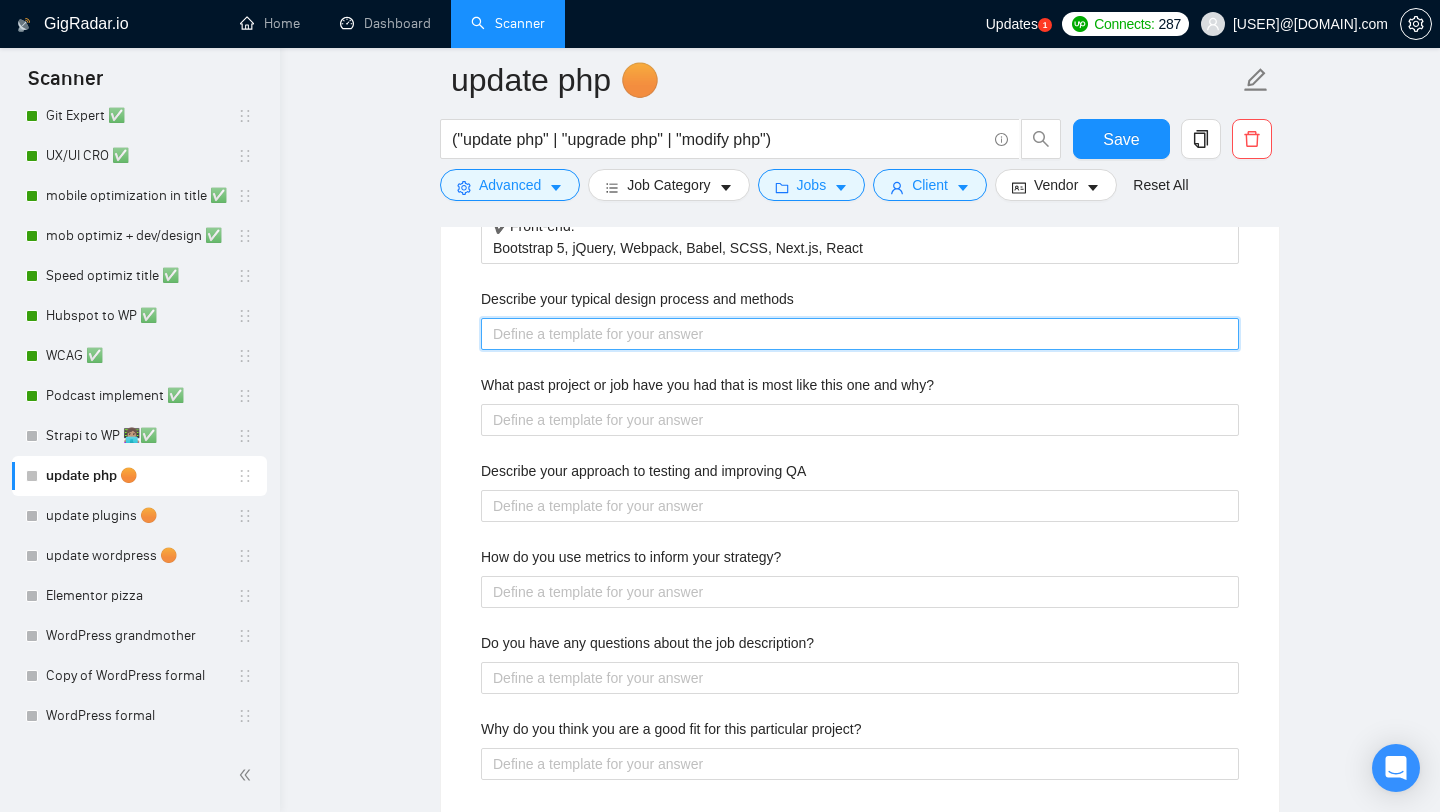 click on "Describe your typical design process and methods" at bounding box center (860, 334) 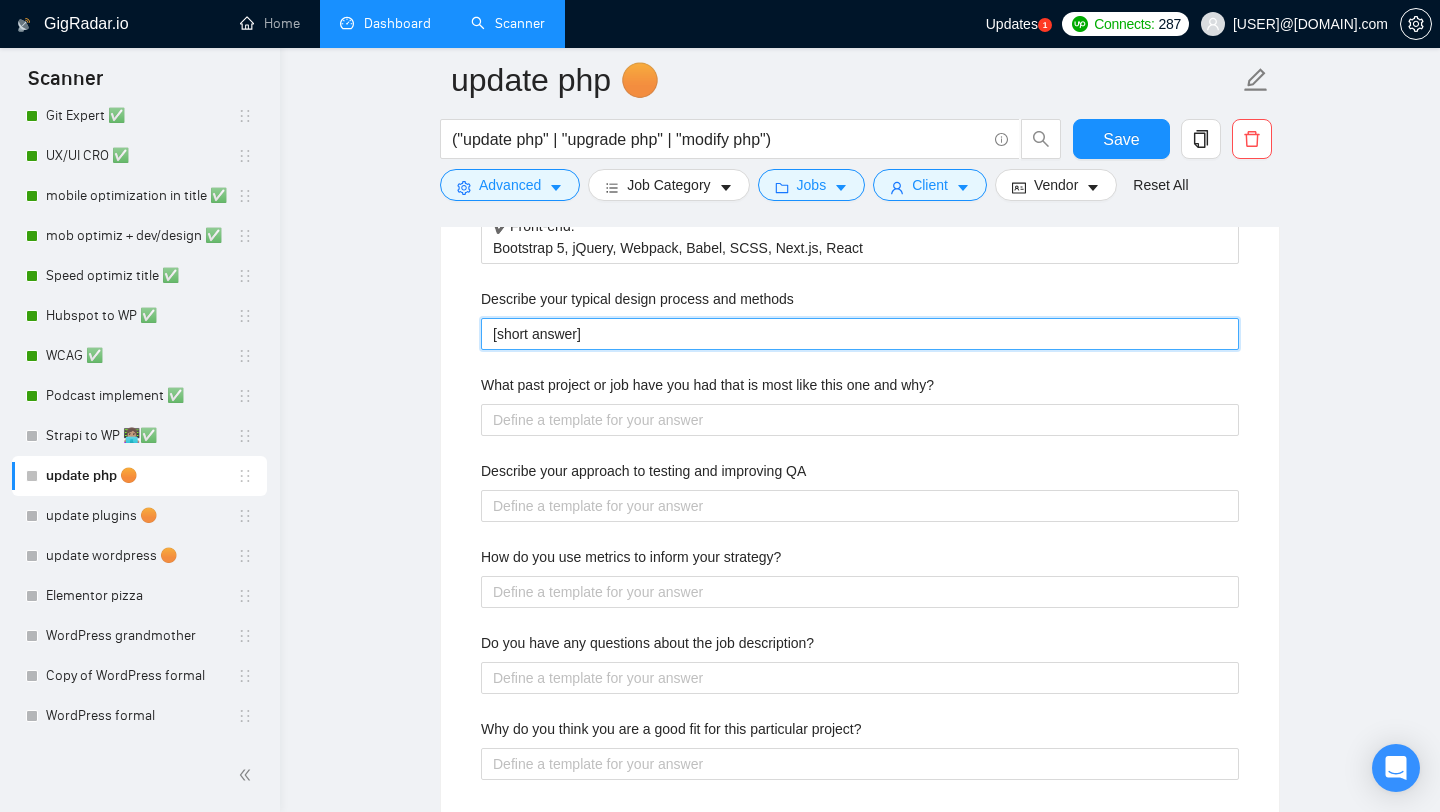 type on "[short answer]" 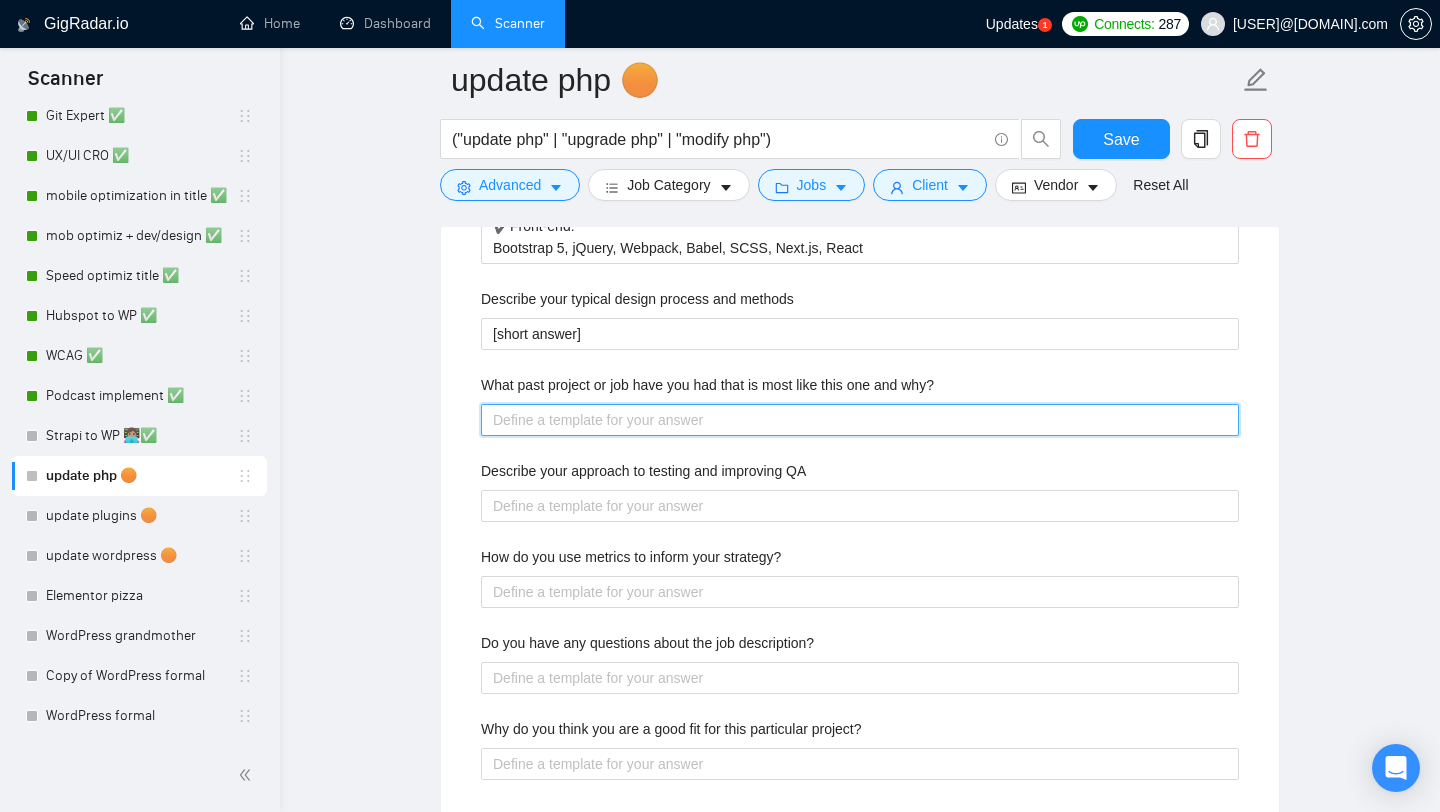 click on "What past project or job have you had that is most like this one and why?" at bounding box center [860, 420] 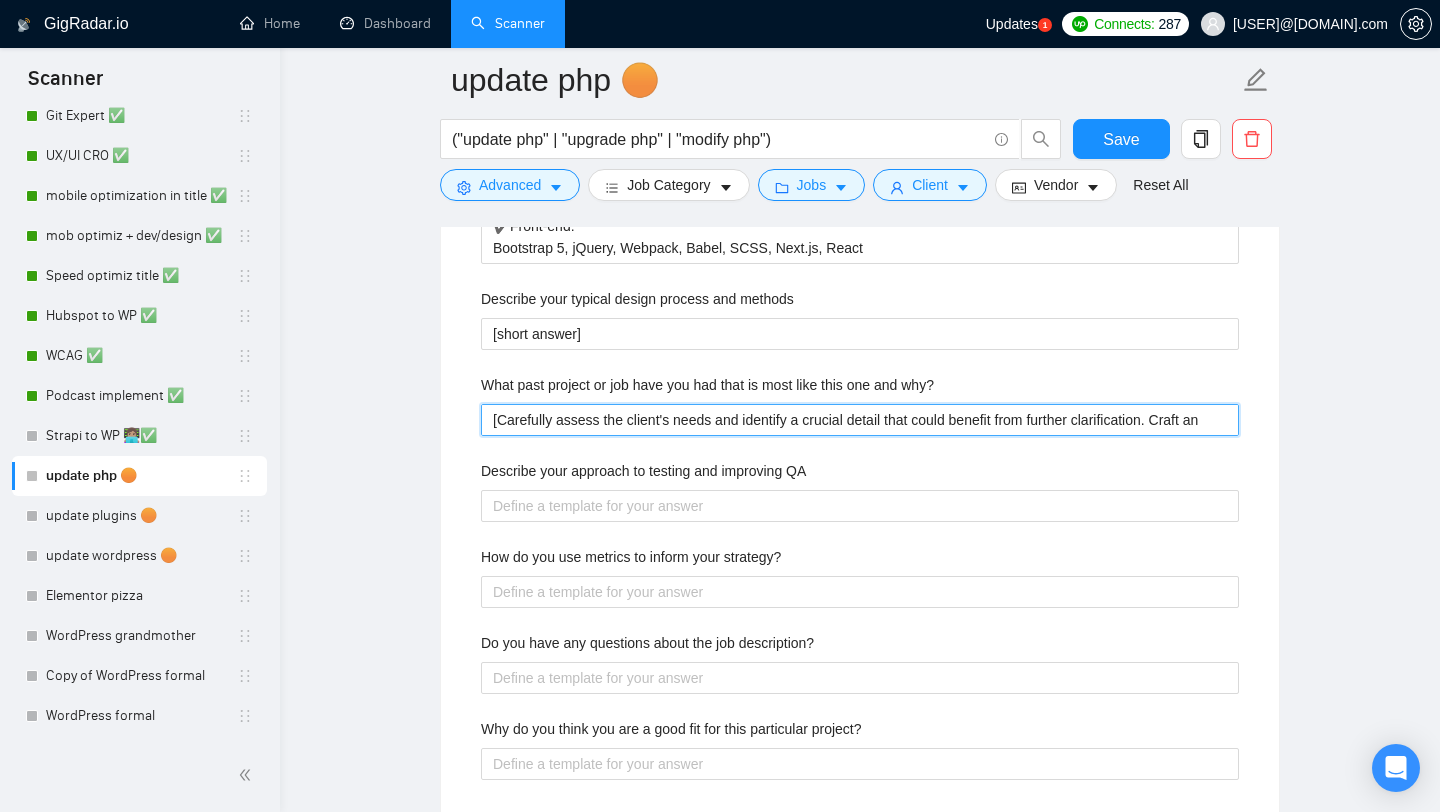 type 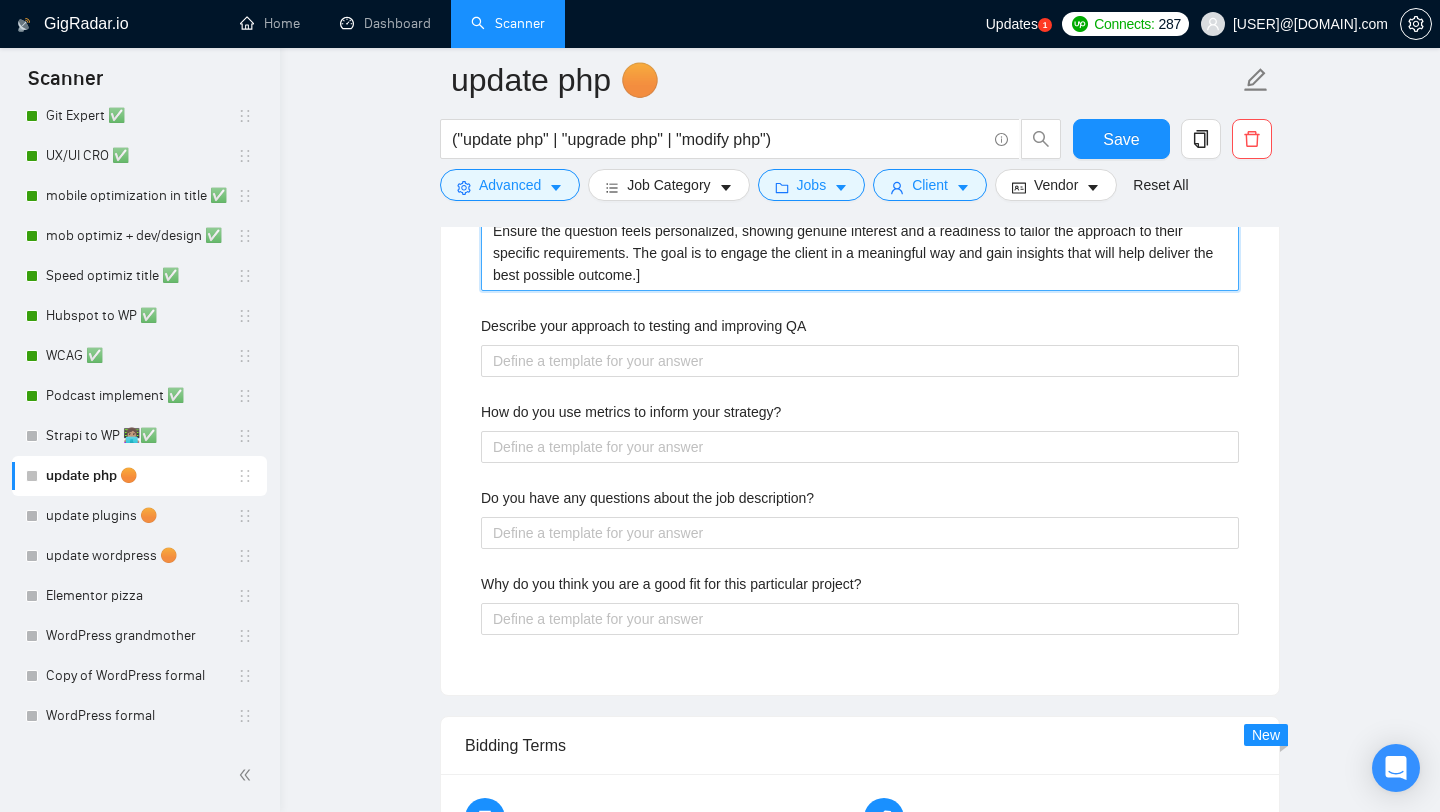 scroll, scrollTop: 2852, scrollLeft: 0, axis: vertical 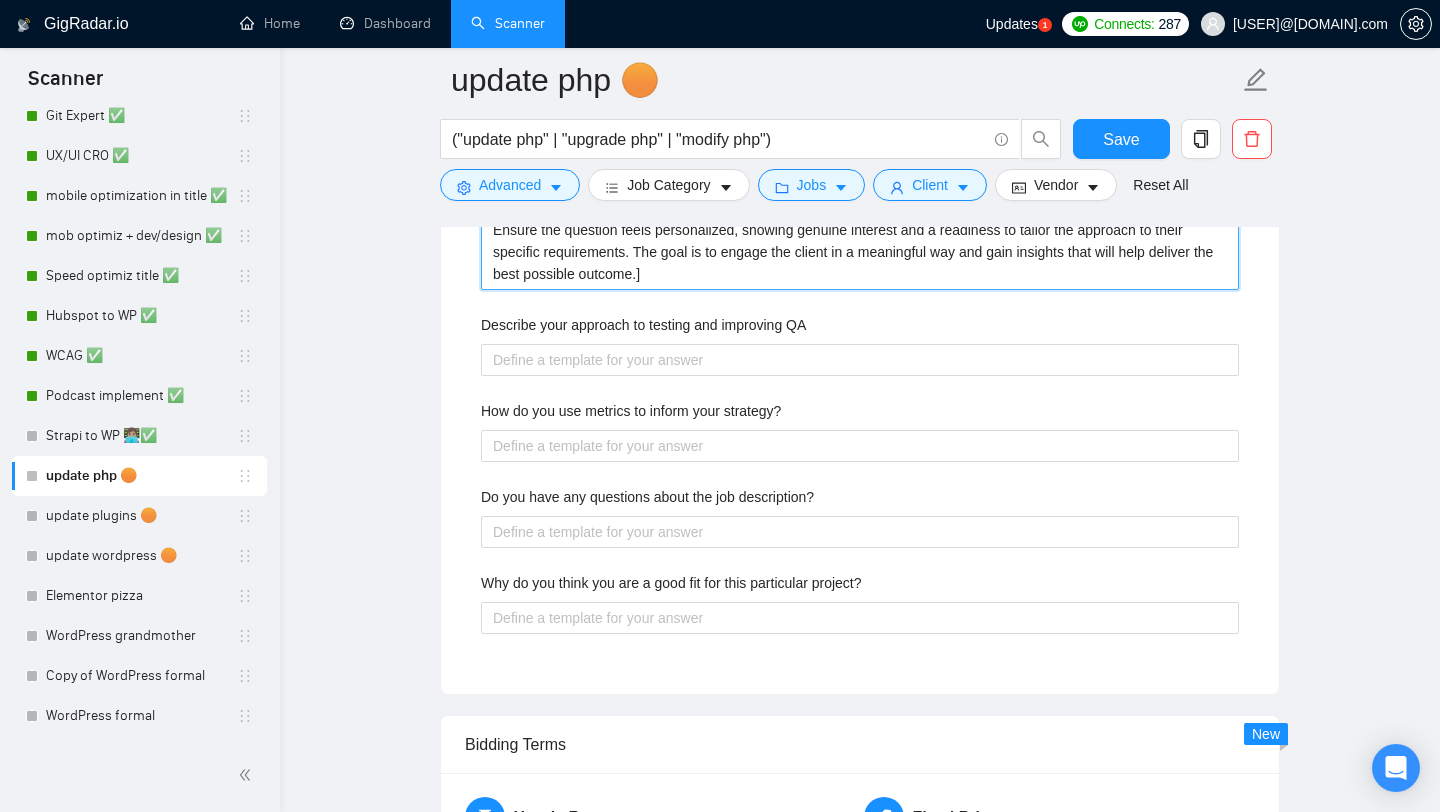 type on "[Carefully assess the client's needs and identify a crucial detail that could benefit from further clarification. Craft an open-ended question that is easy for the client to respond to while demonstrating a deep understanding of their goals. Ensure the question feels personalized, showing genuine interest and a readiness to tailor the approach to their specific requirements. The goal is to engage the client in a meaningful way and gain insights that will help deliver the best possible outcome.]" 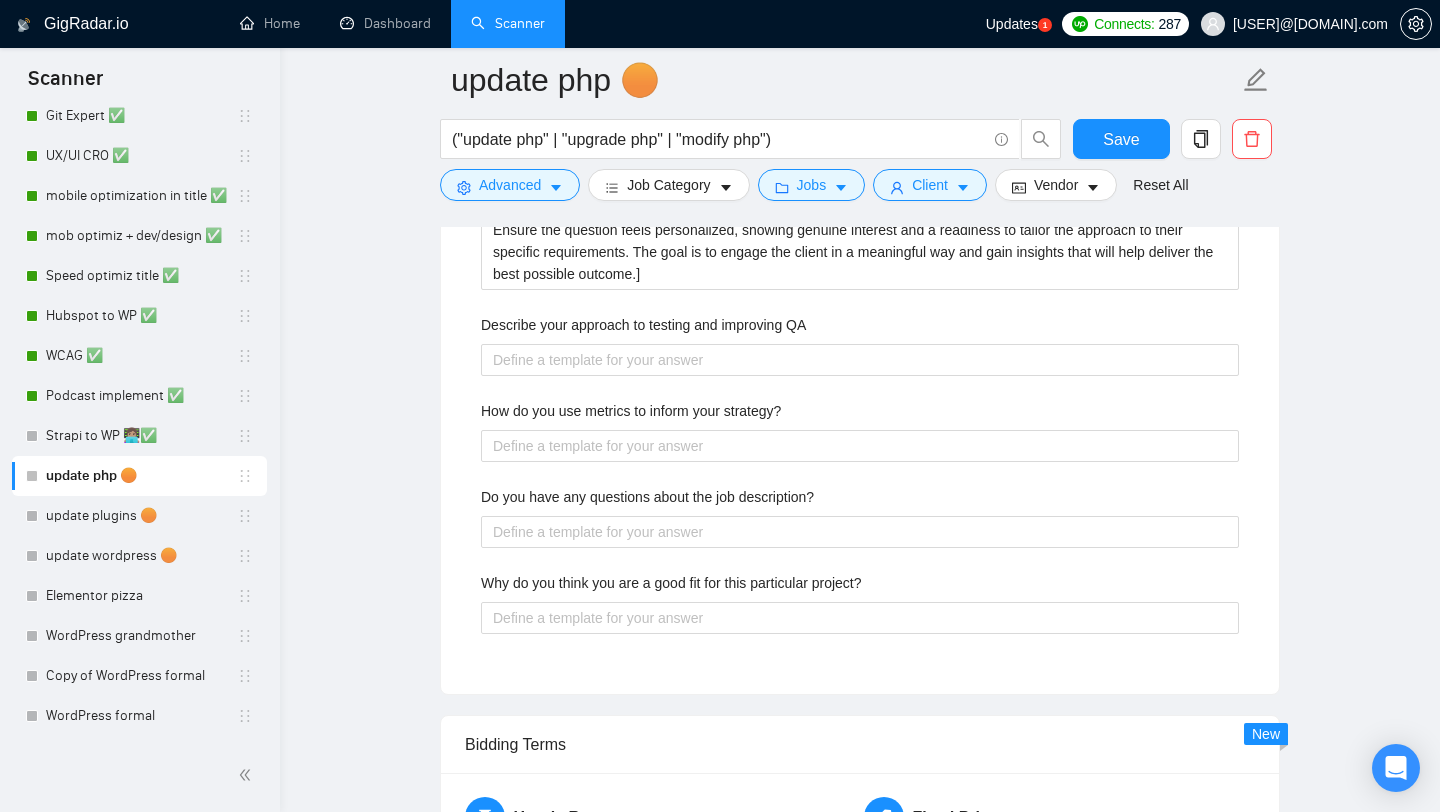 click on "Describe your approach to testing and improving QA" at bounding box center (860, 329) 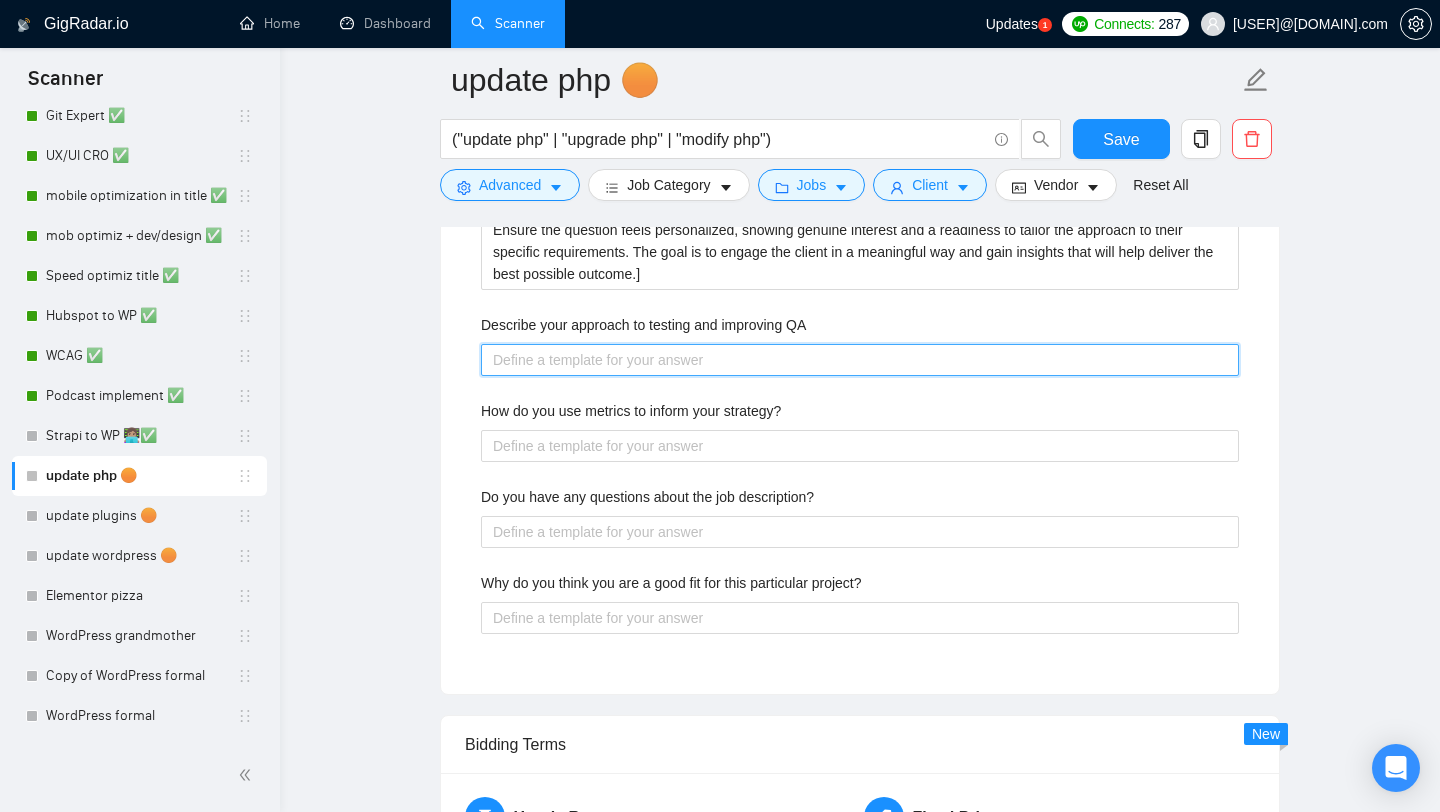click on "Describe your approach to testing and improving QA" at bounding box center (860, 360) 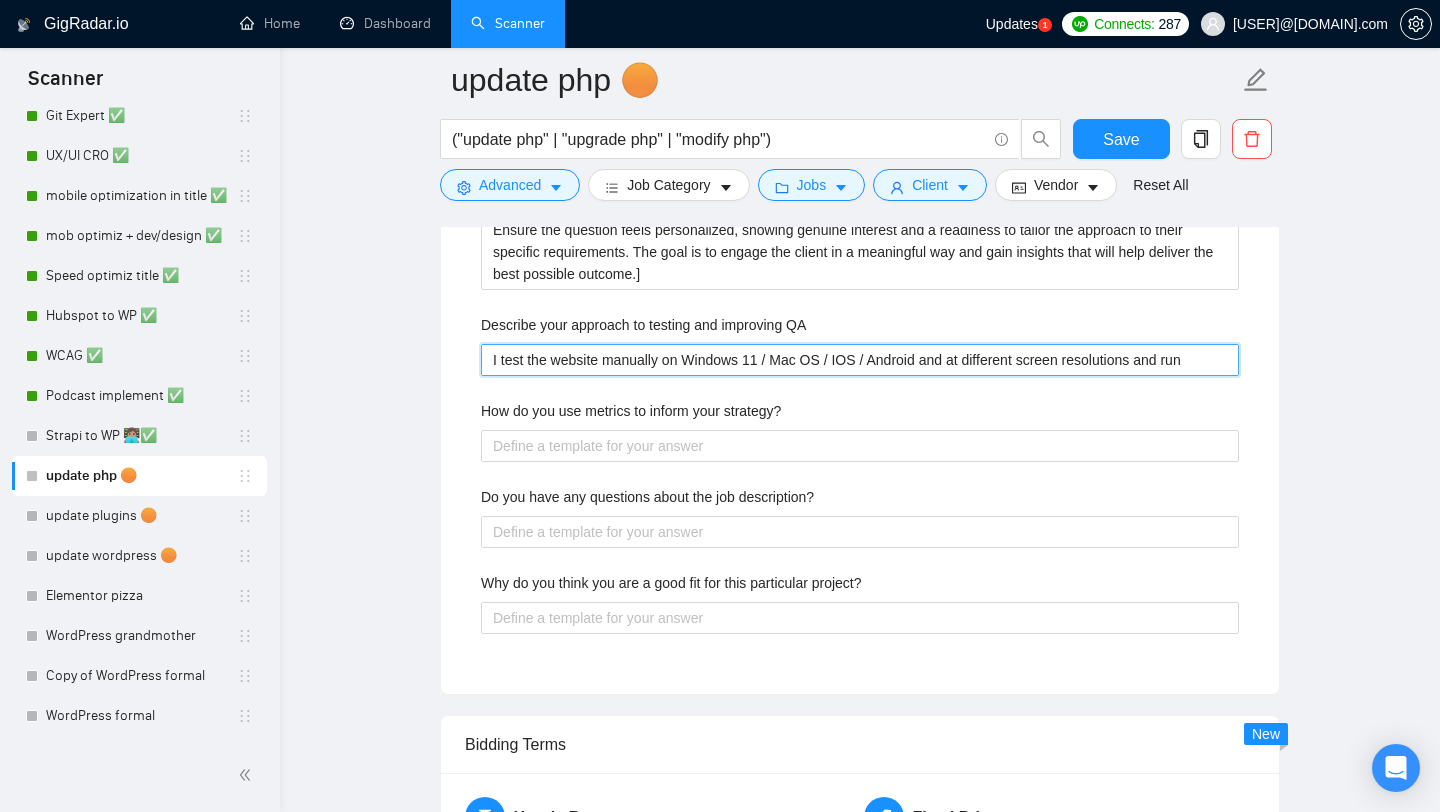 type 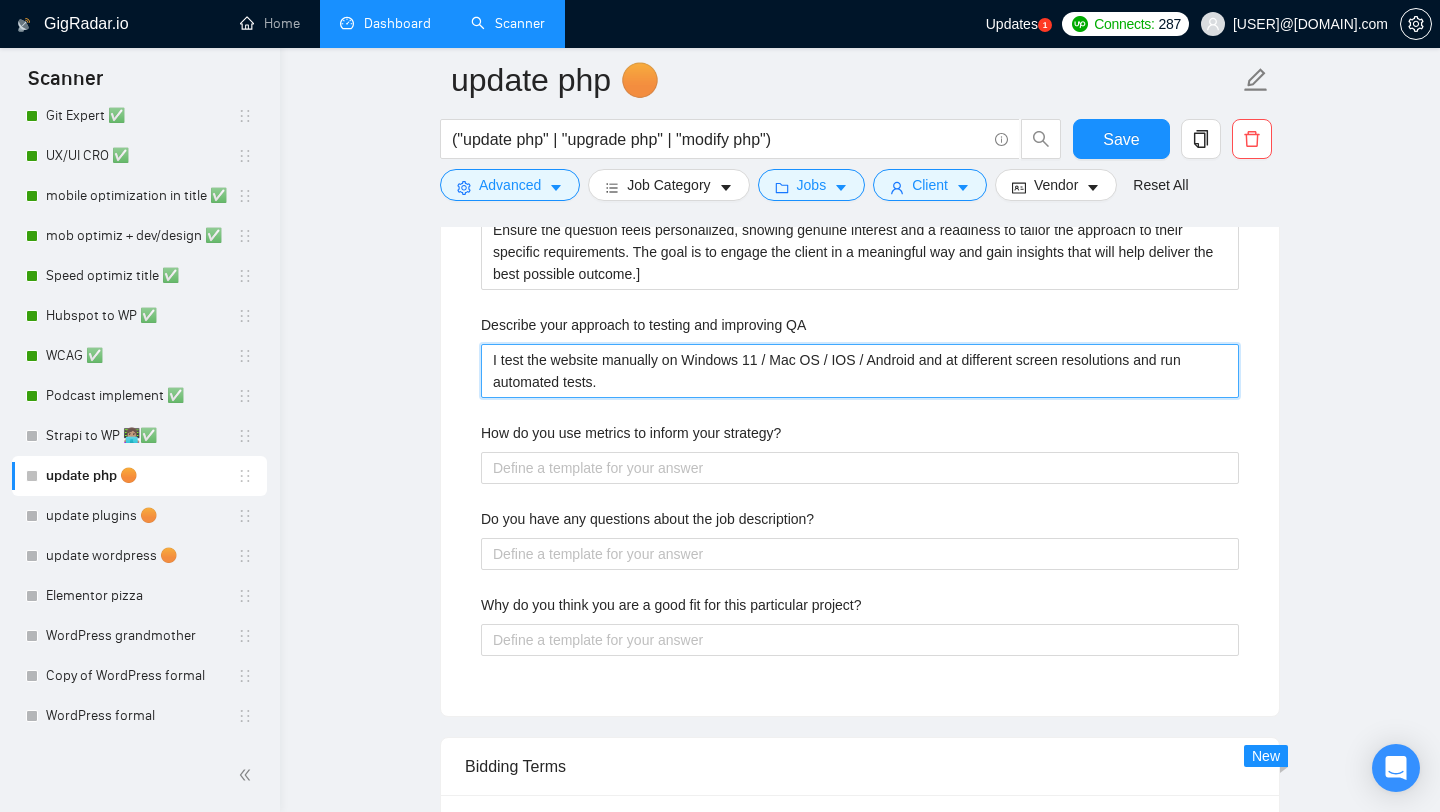 type on "I test the website manually on Windows 11 / Mac OS / IOS / Android and at different screen resolutions and run automated tests." 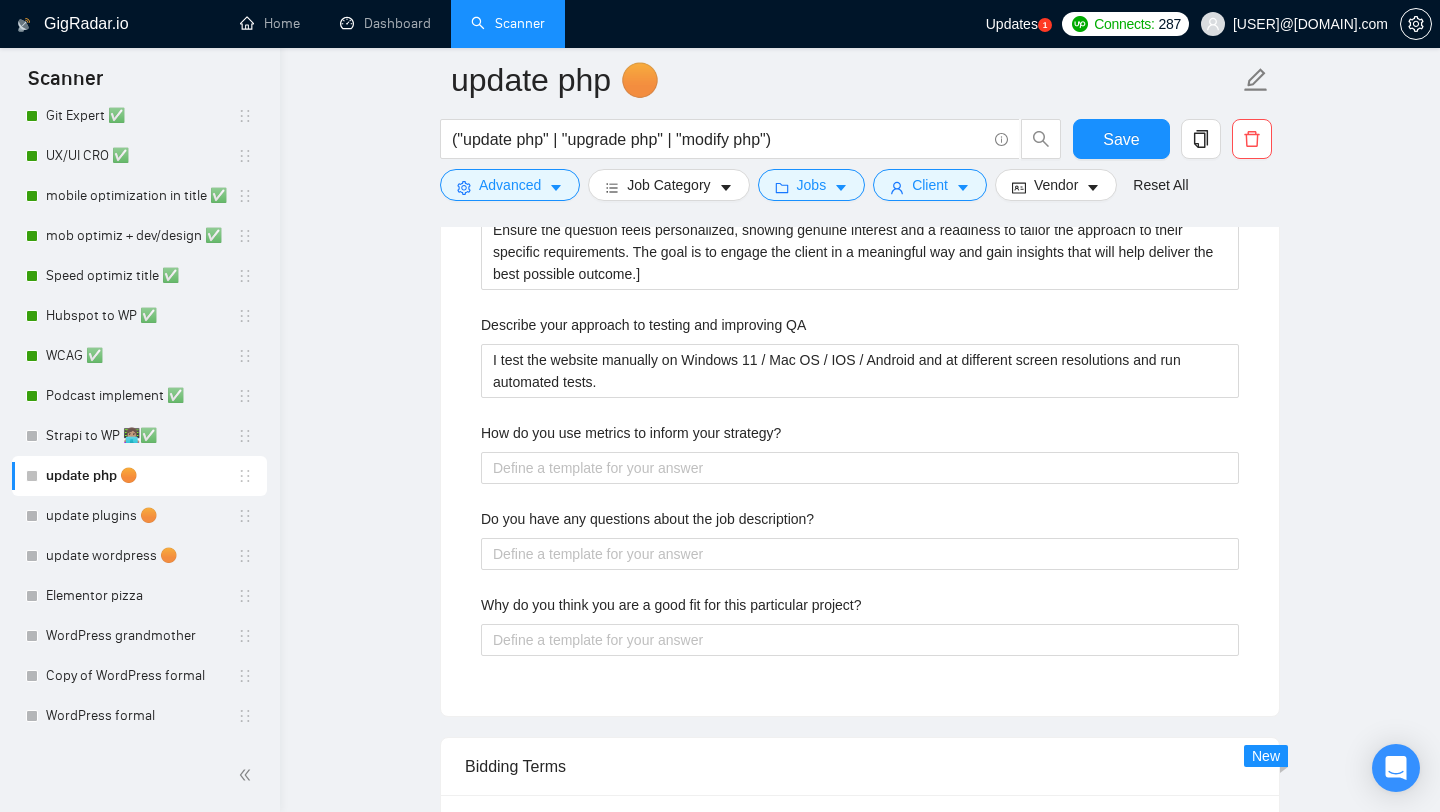 click on "How do you use metrics to inform your strategy?" at bounding box center (631, 433) 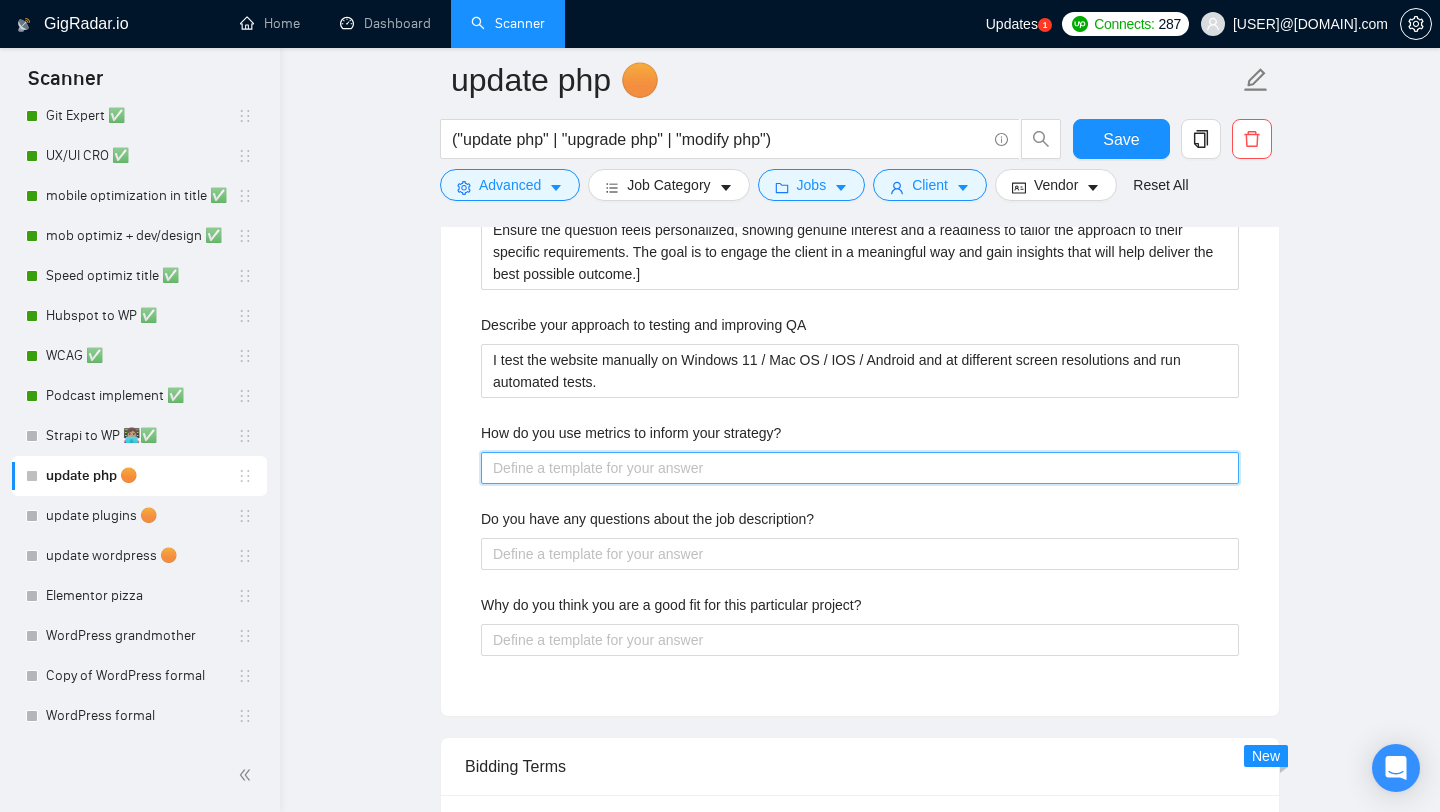 click on "How do you use metrics to inform your strategy?" at bounding box center (860, 468) 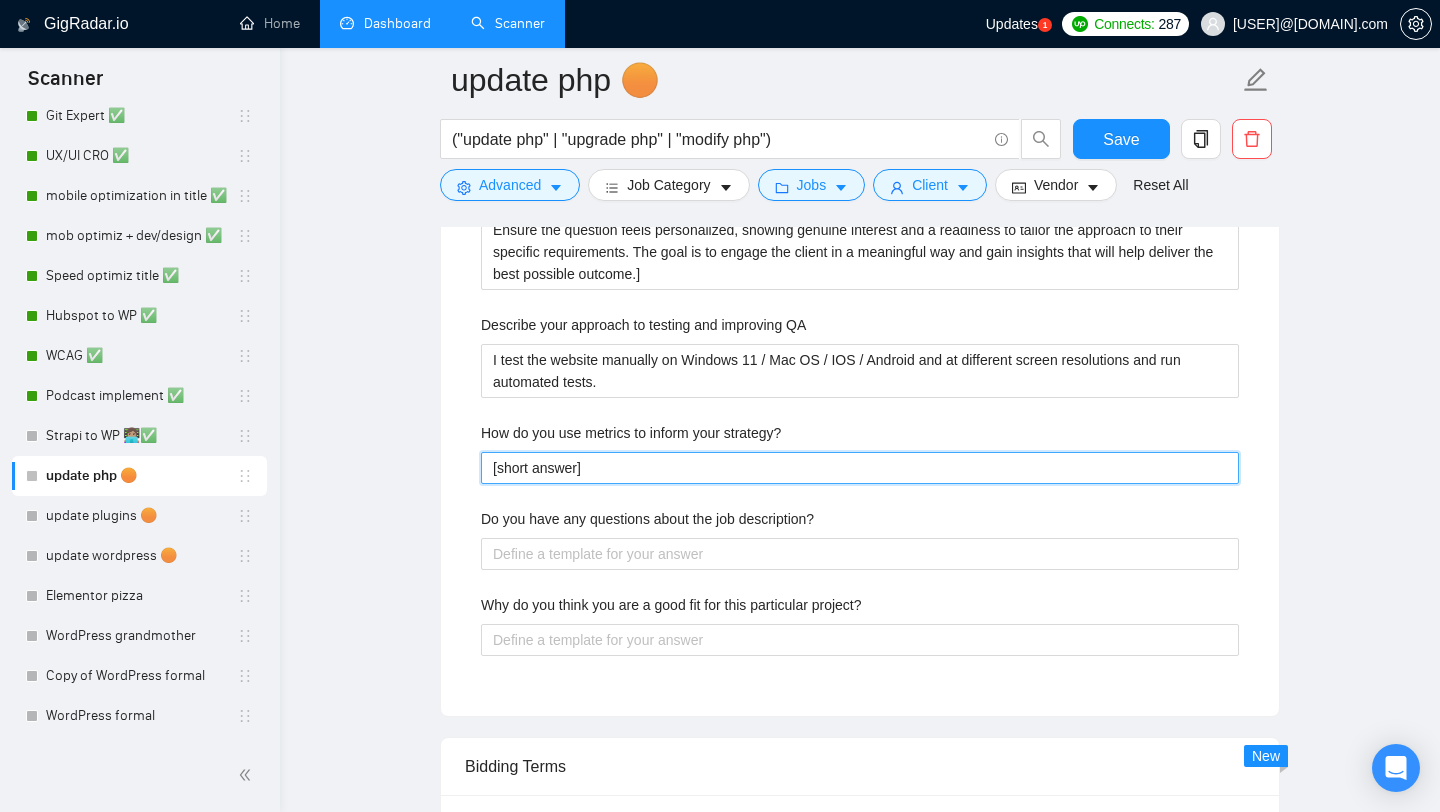 type on "[short answer]" 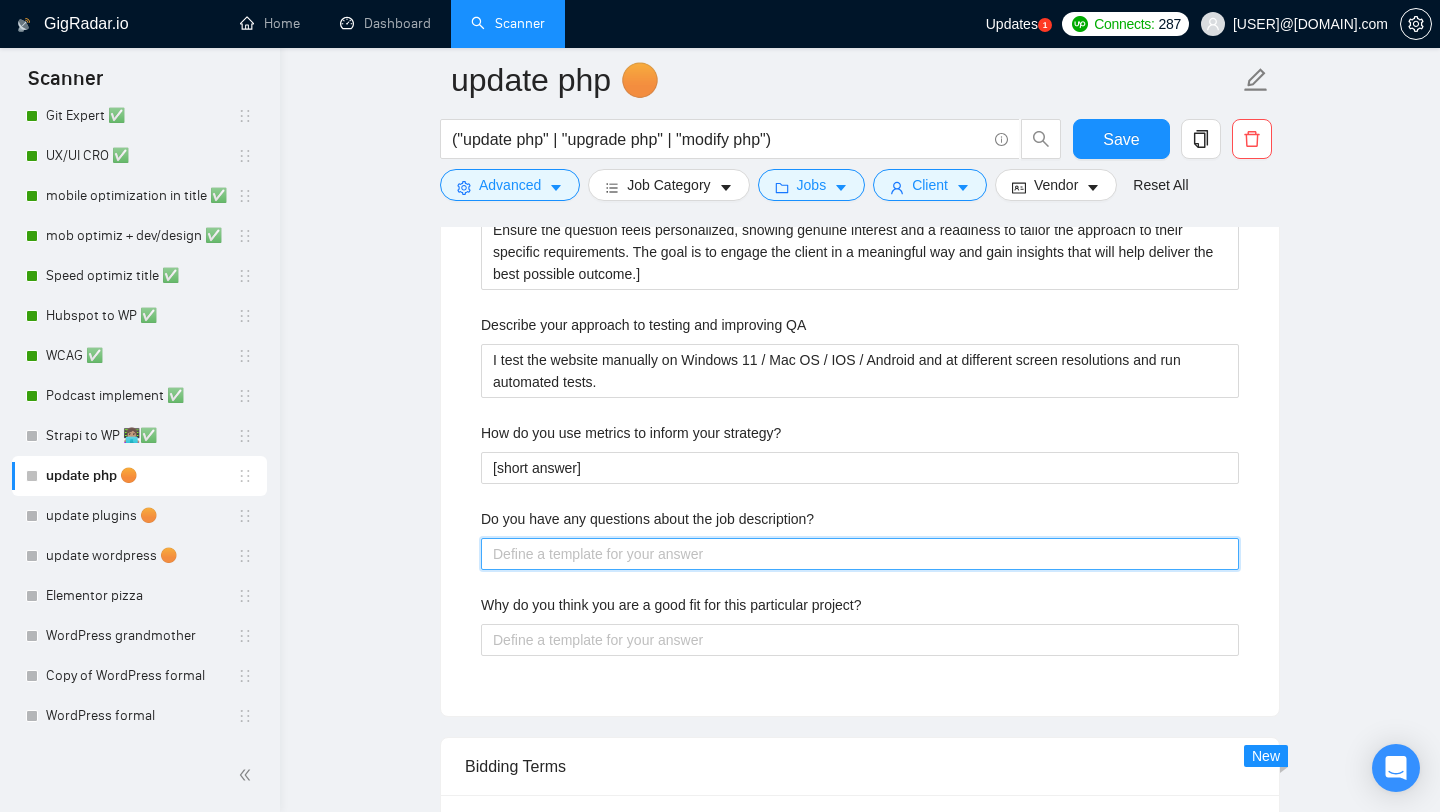 click on "Do you have any questions about the job description?" at bounding box center (860, 554) 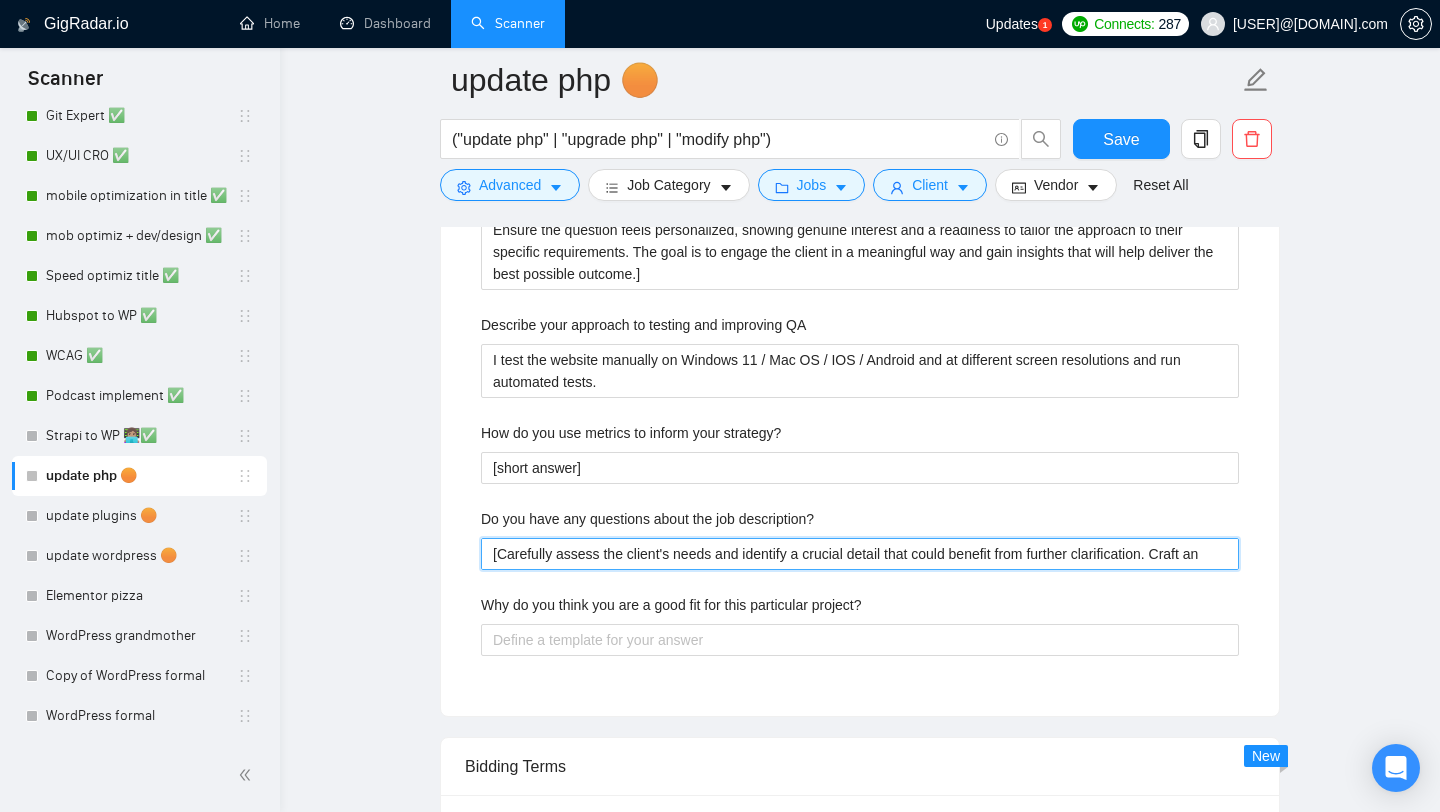 type 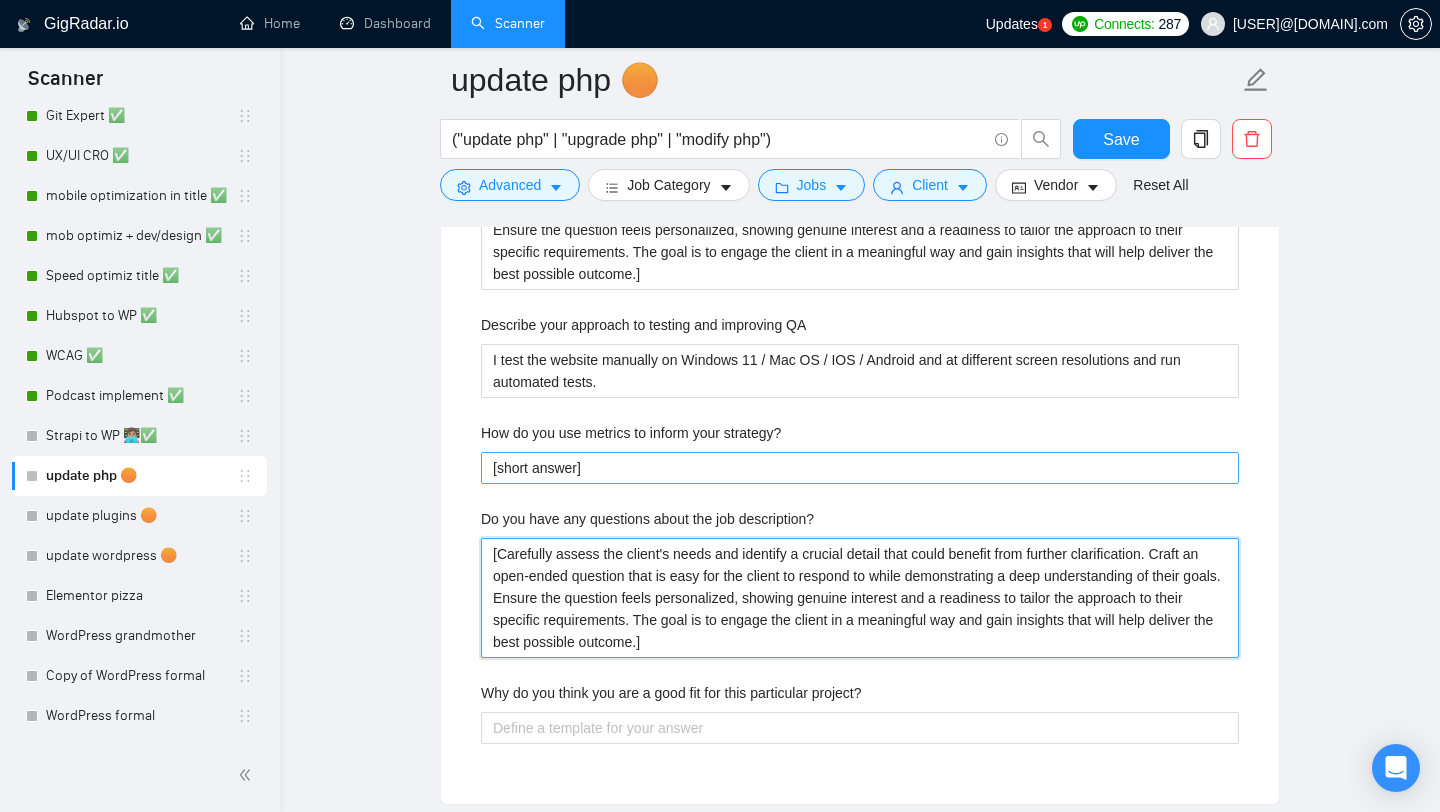 type on "[Carefully assess the client's needs and identify a crucial detail that could benefit from further clarification. Craft an open-ended question that is easy for the client to respond to while demonstrating a deep understanding of their goals. Ensure the question feels personalized, showing genuine interest and a readiness to tailor the approach to their specific requirements. The goal is to engage the client in a meaningful way and gain insights that will help deliver the best possible outcome.]" 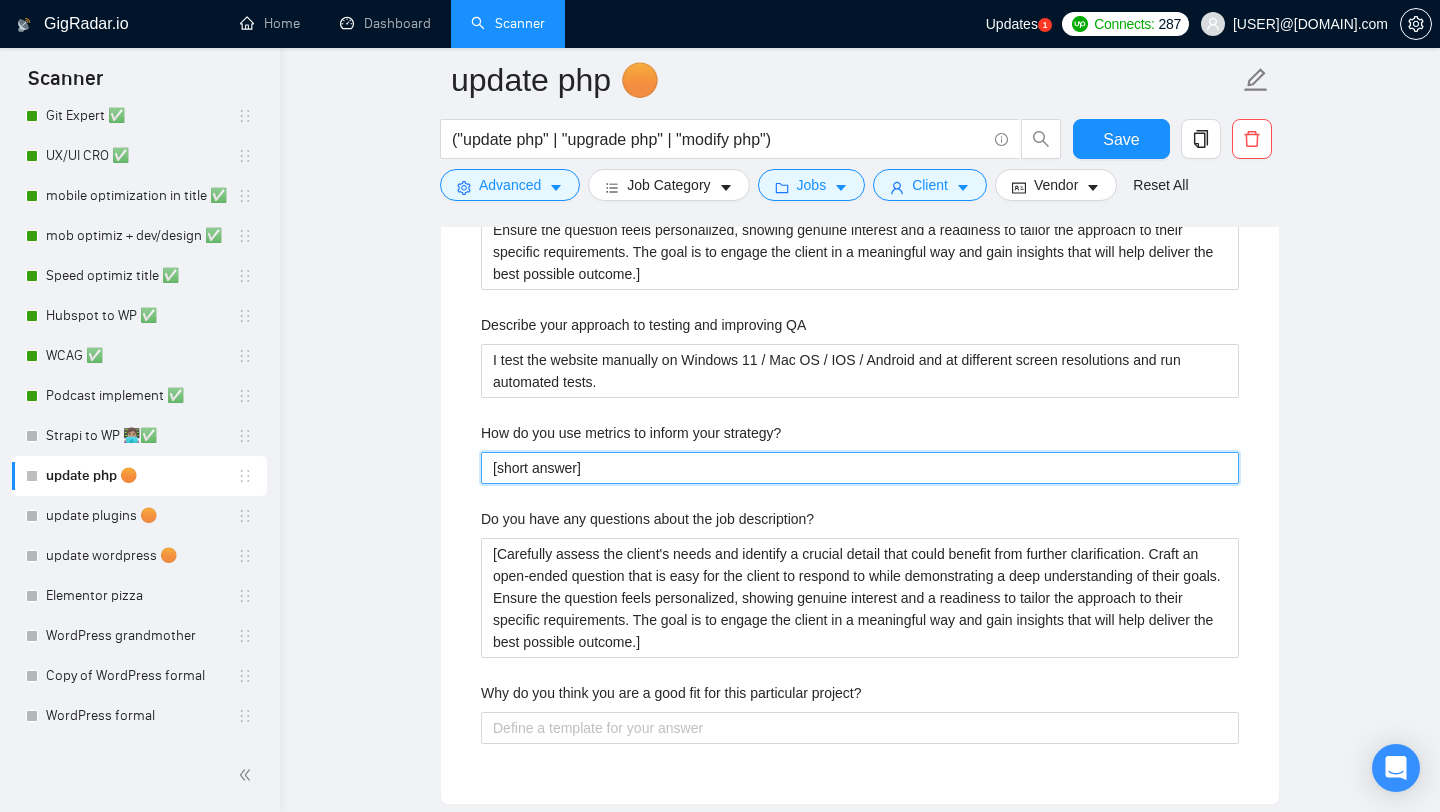 click on "[short answer]" at bounding box center (860, 468) 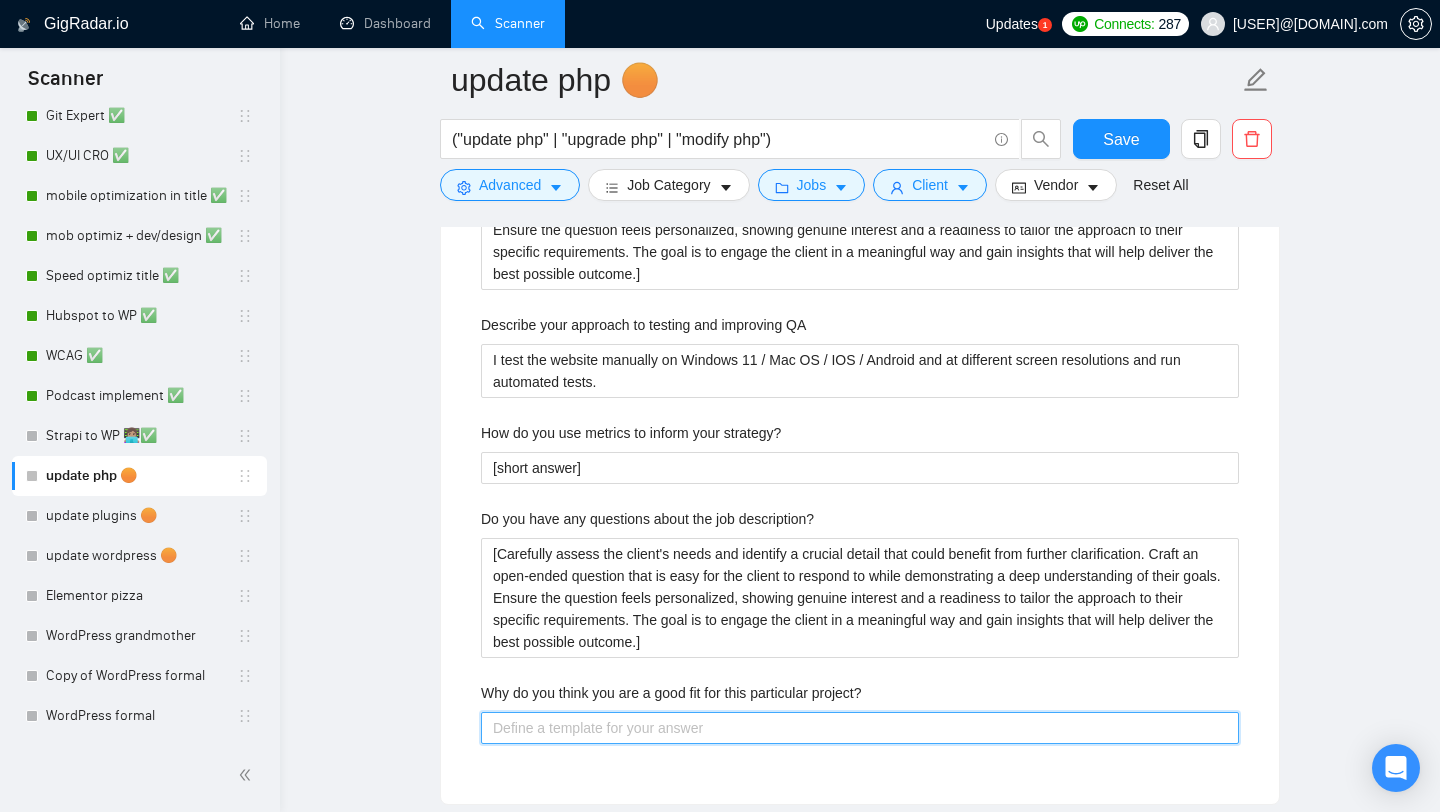 click on "Why do you think you are a good fit for this particular project?" at bounding box center [860, 728] 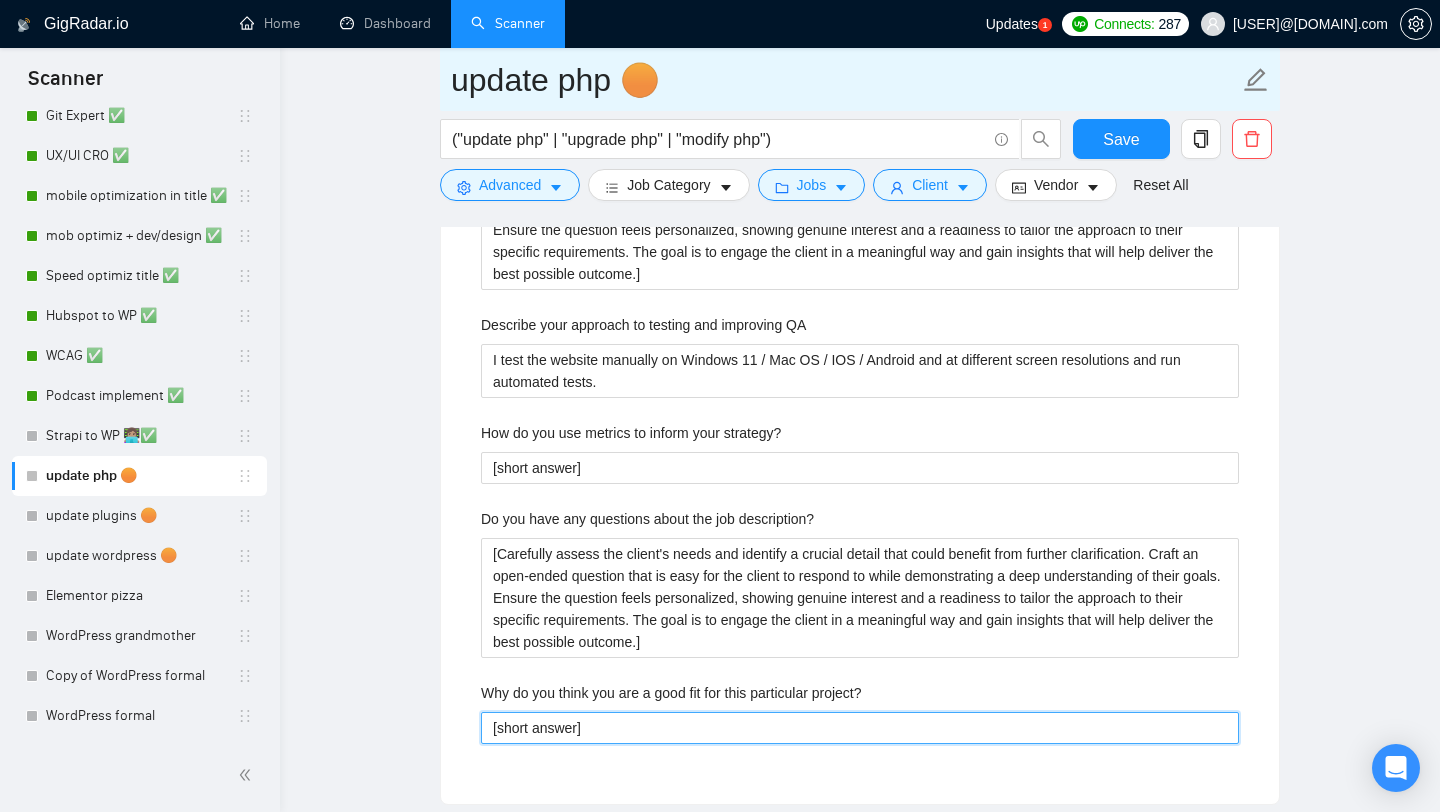 type on "[short answer]" 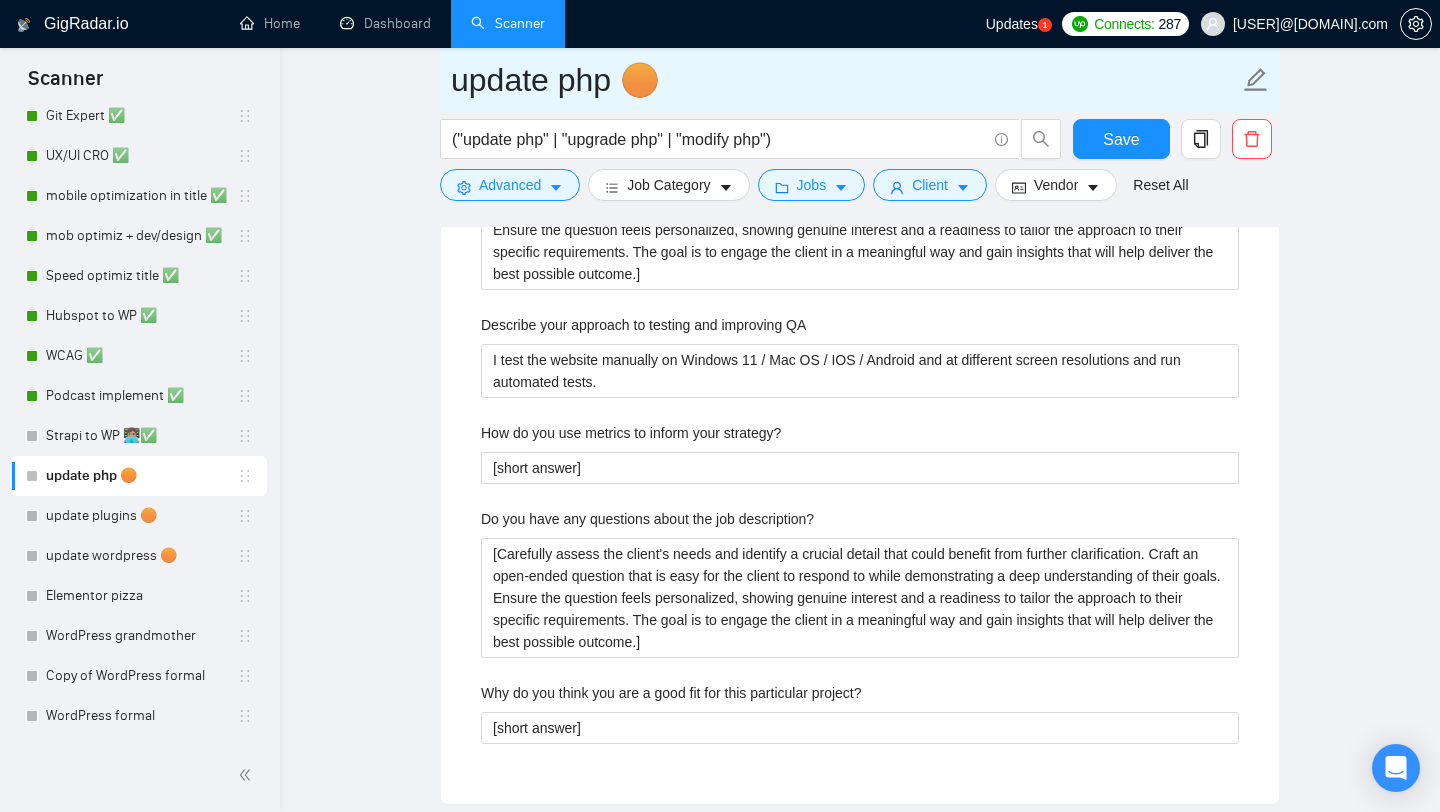 click on "update php 🟠" at bounding box center (845, 80) 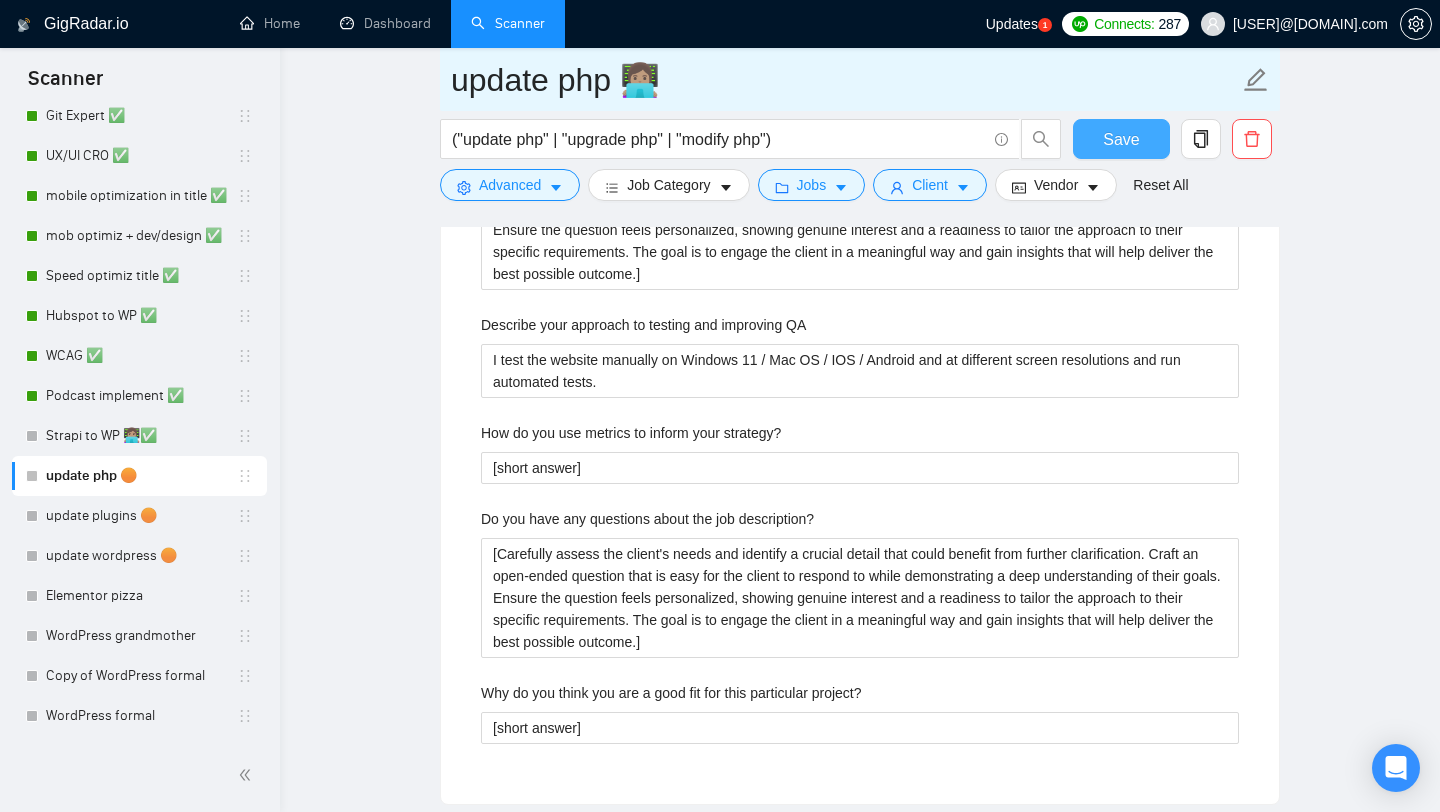 type on "update php 👩🏽‍💻" 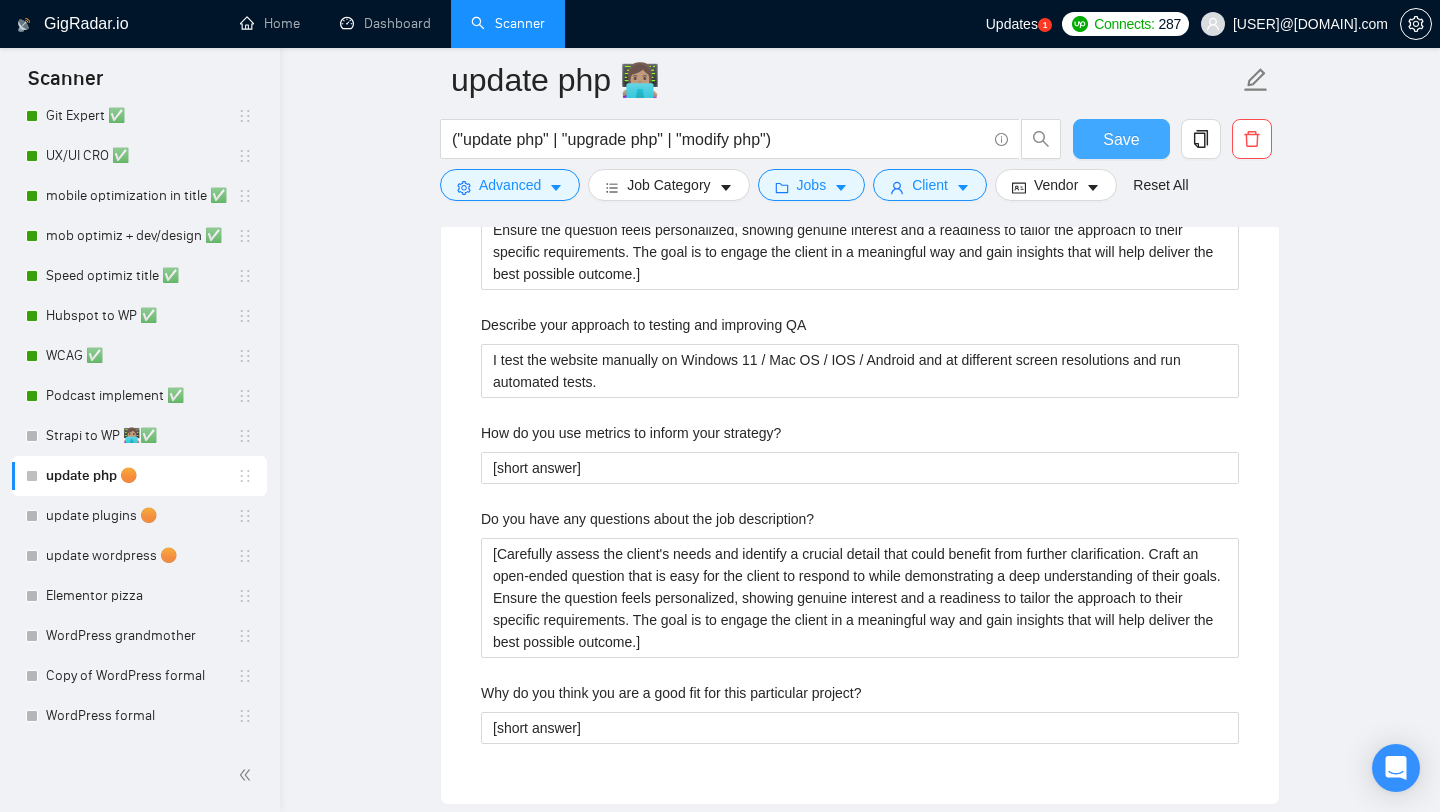 click on "Save" at bounding box center (1121, 139) 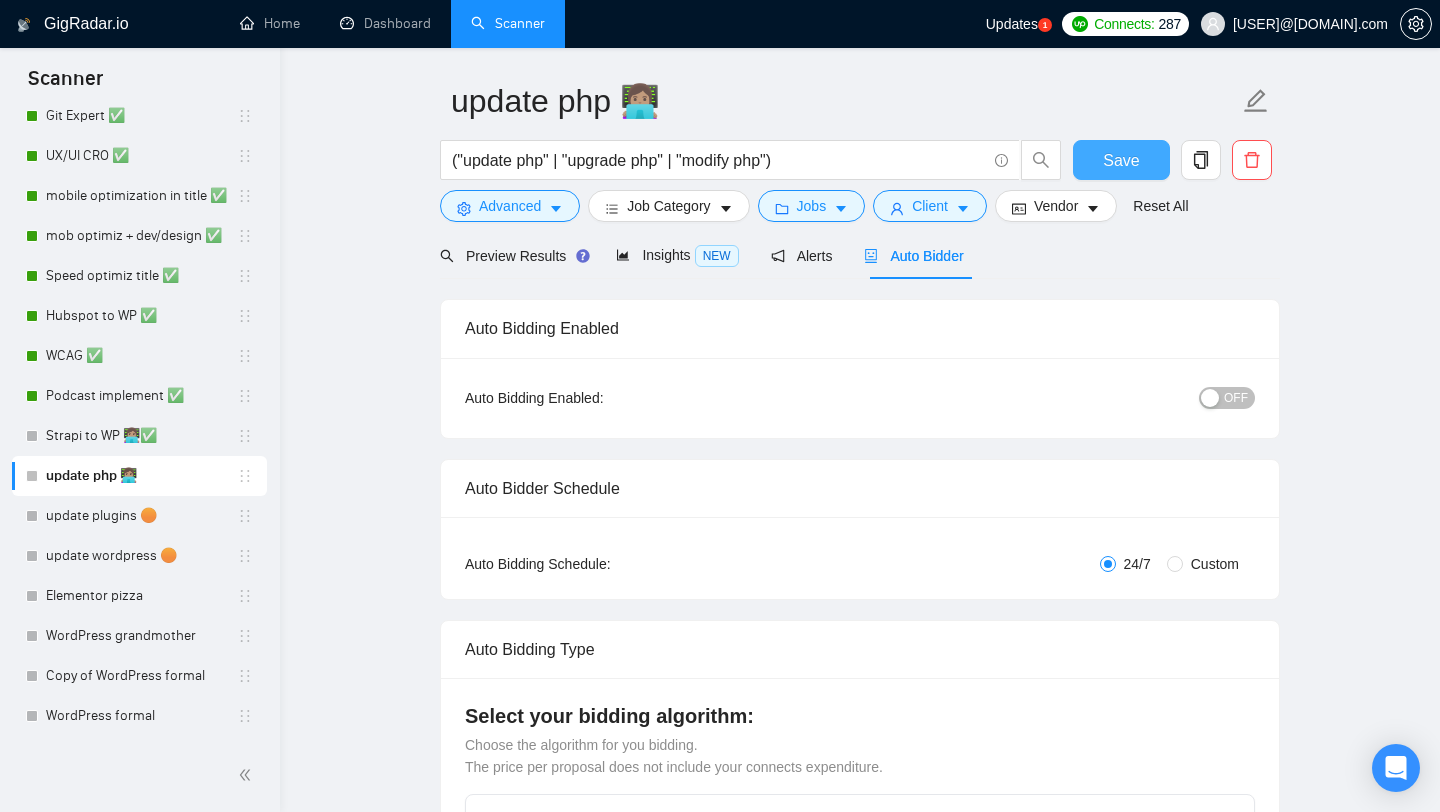 scroll, scrollTop: 75, scrollLeft: 0, axis: vertical 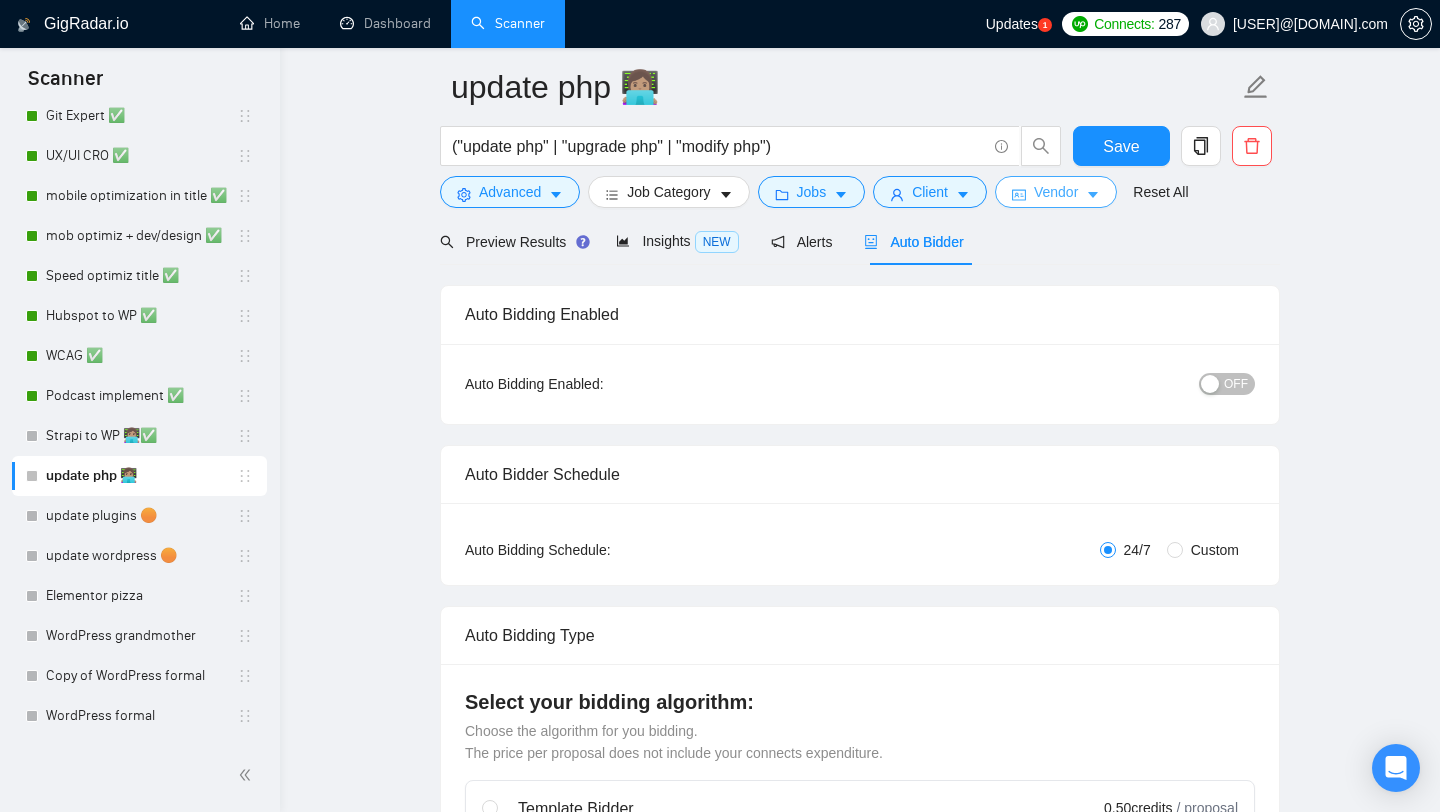 click on "Vendor" at bounding box center [1056, 192] 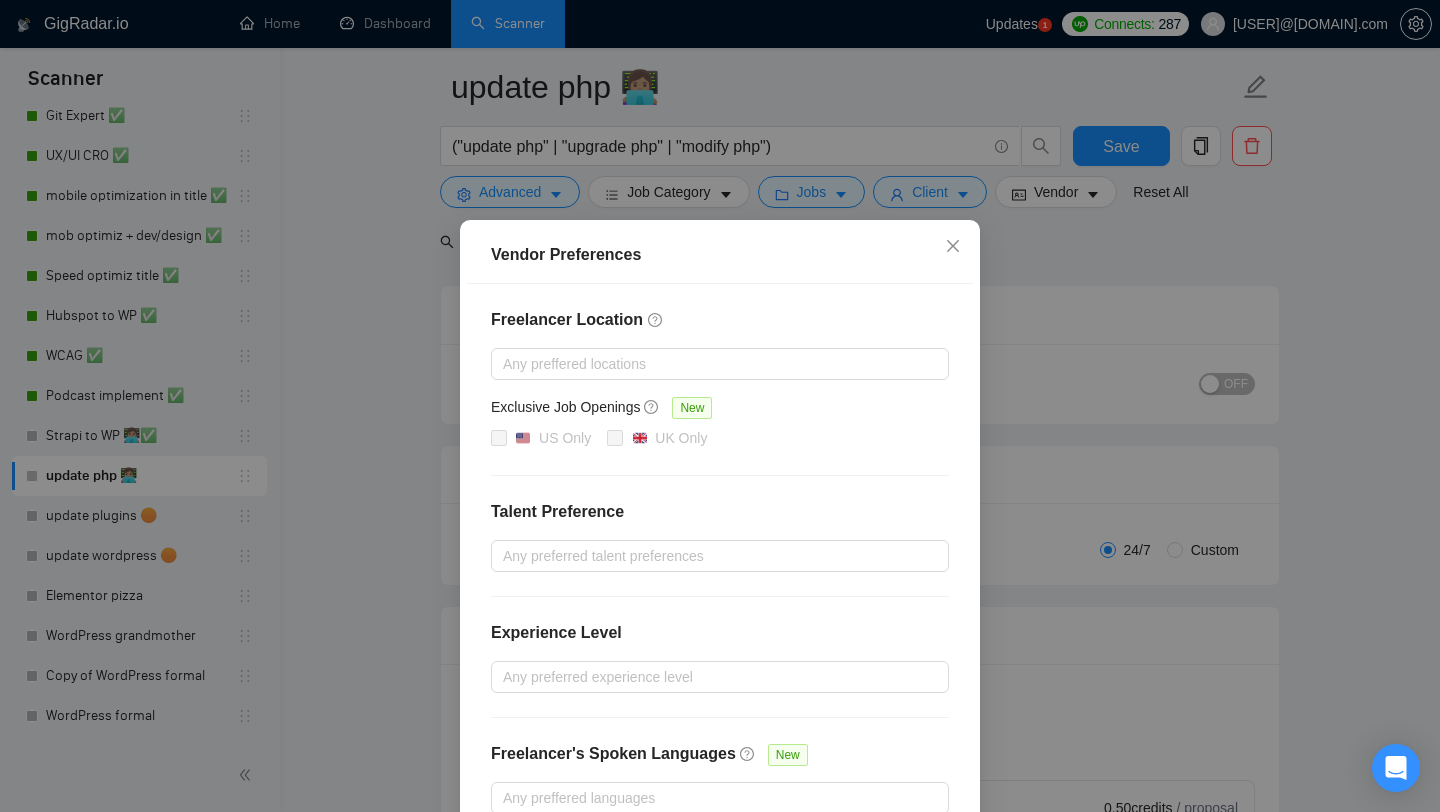 click on "Vendor Preferences Freelancer Location     Any preffered locations Exclusive Job Openings New US Only UK Only Talent Preference   Any preferred talent preferences Experience Level   Any preferred experience level Freelancer's Spoken Languages New   Any preffered languages Reset OK" at bounding box center (720, 406) 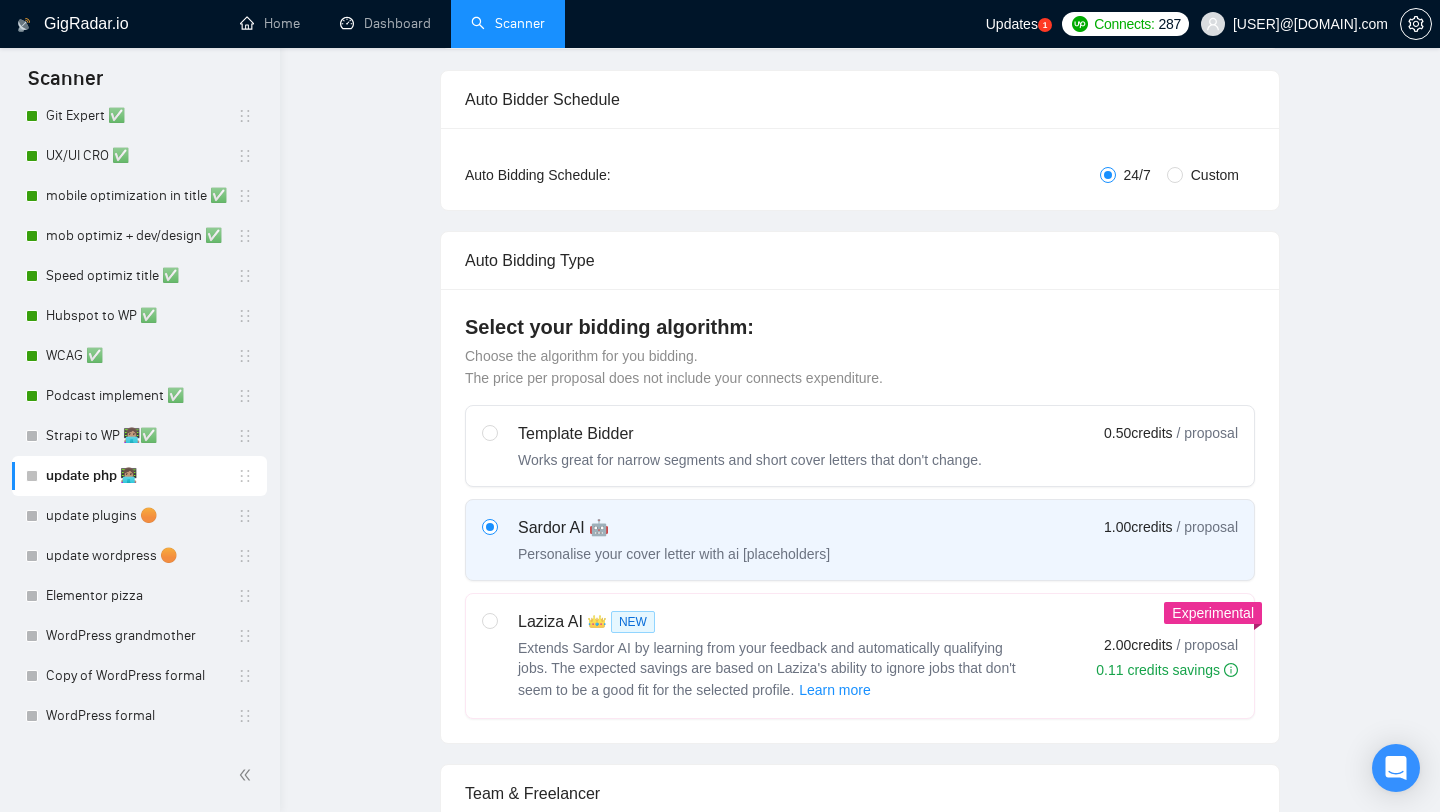 scroll, scrollTop: 0, scrollLeft: 0, axis: both 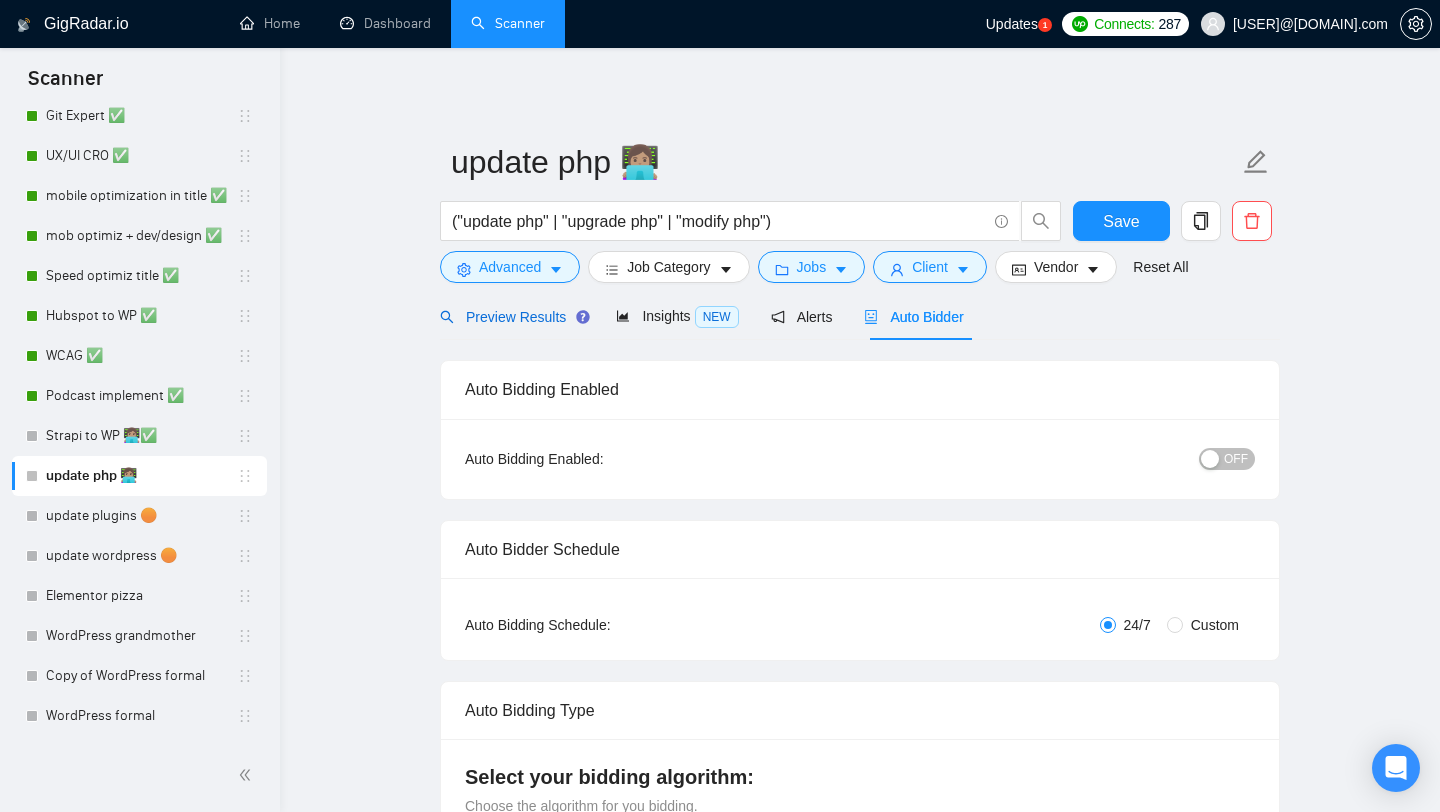 click on "Preview Results" at bounding box center (512, 317) 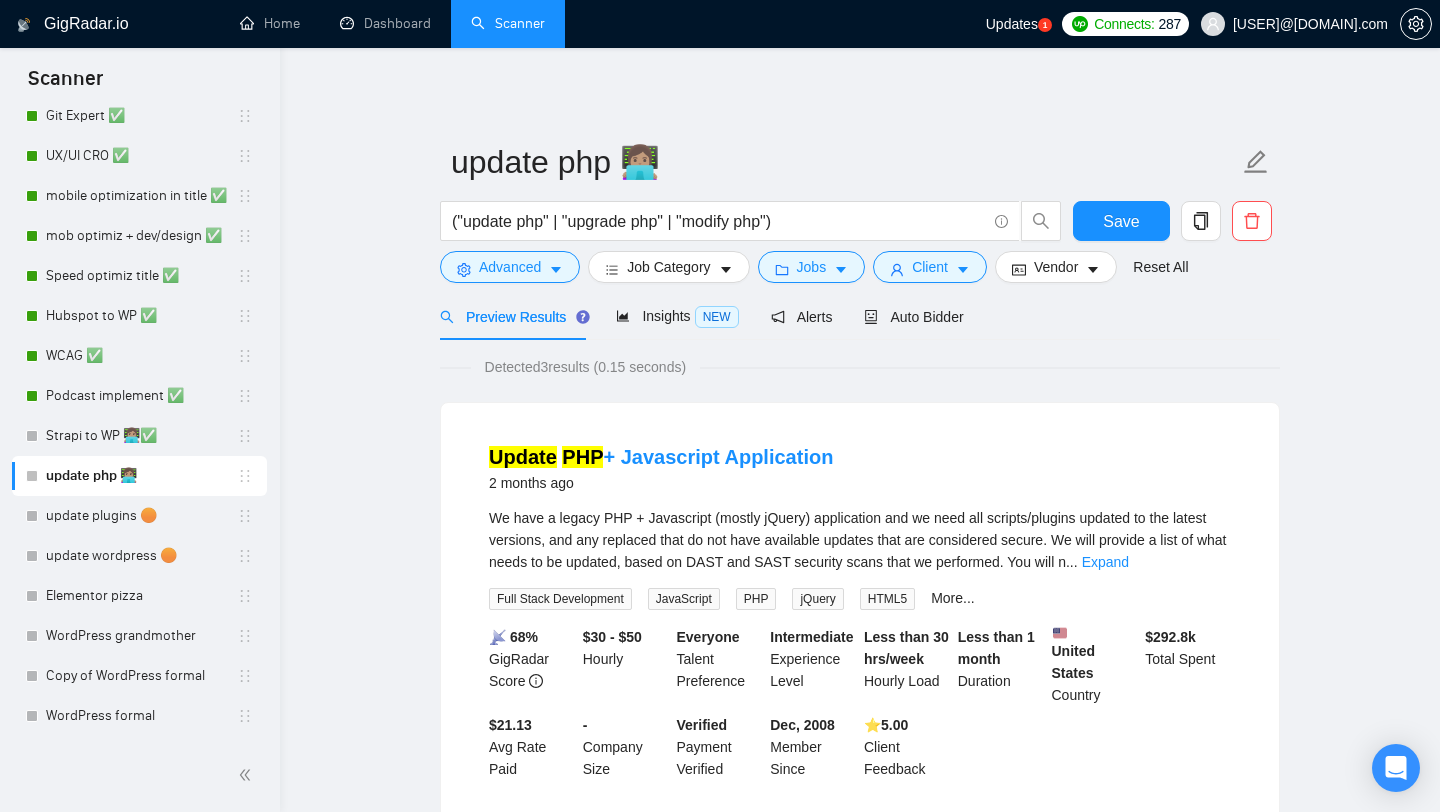 click on "Preview Results Insights NEW Alerts Auto Bidder" at bounding box center (702, 316) 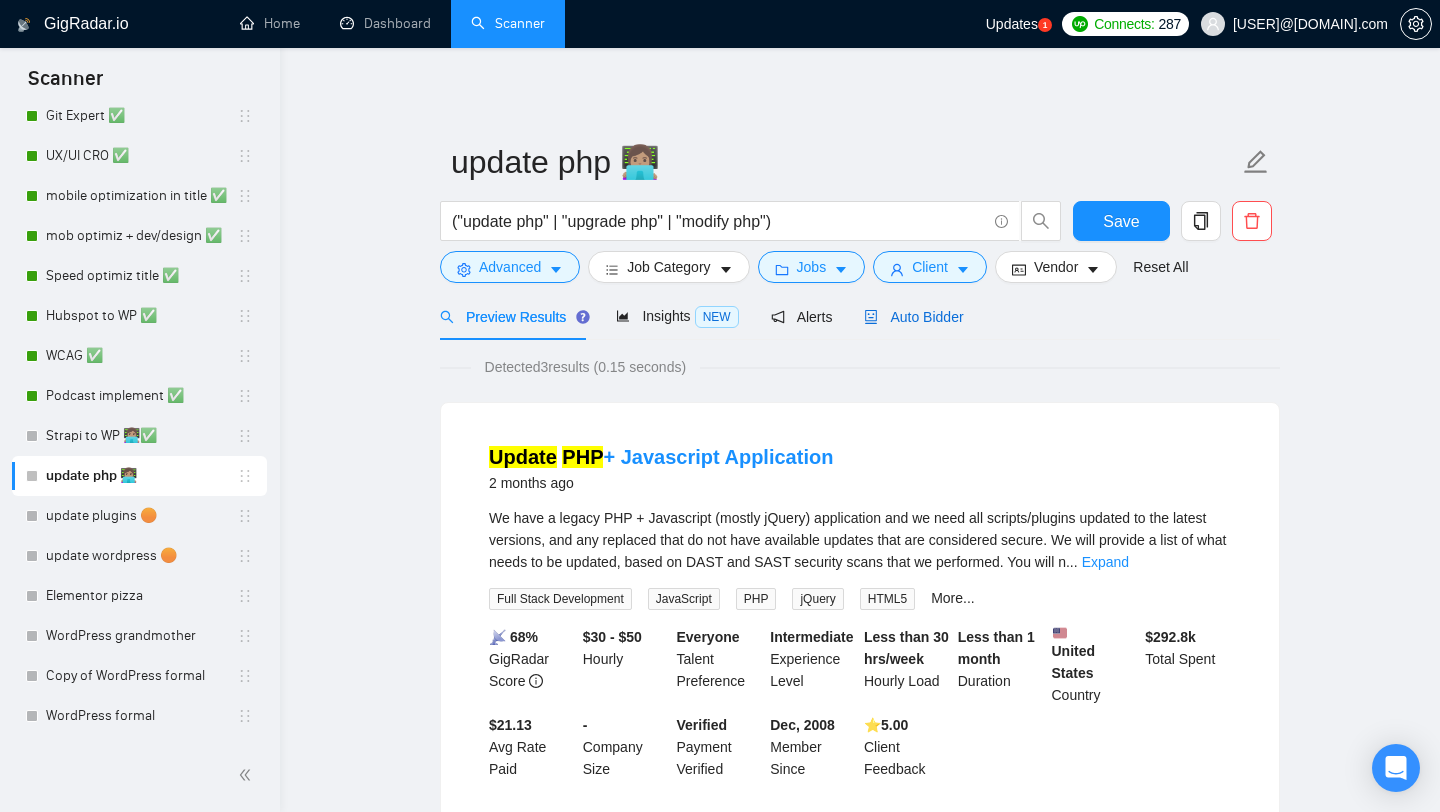 click on "Auto Bidder" at bounding box center (913, 317) 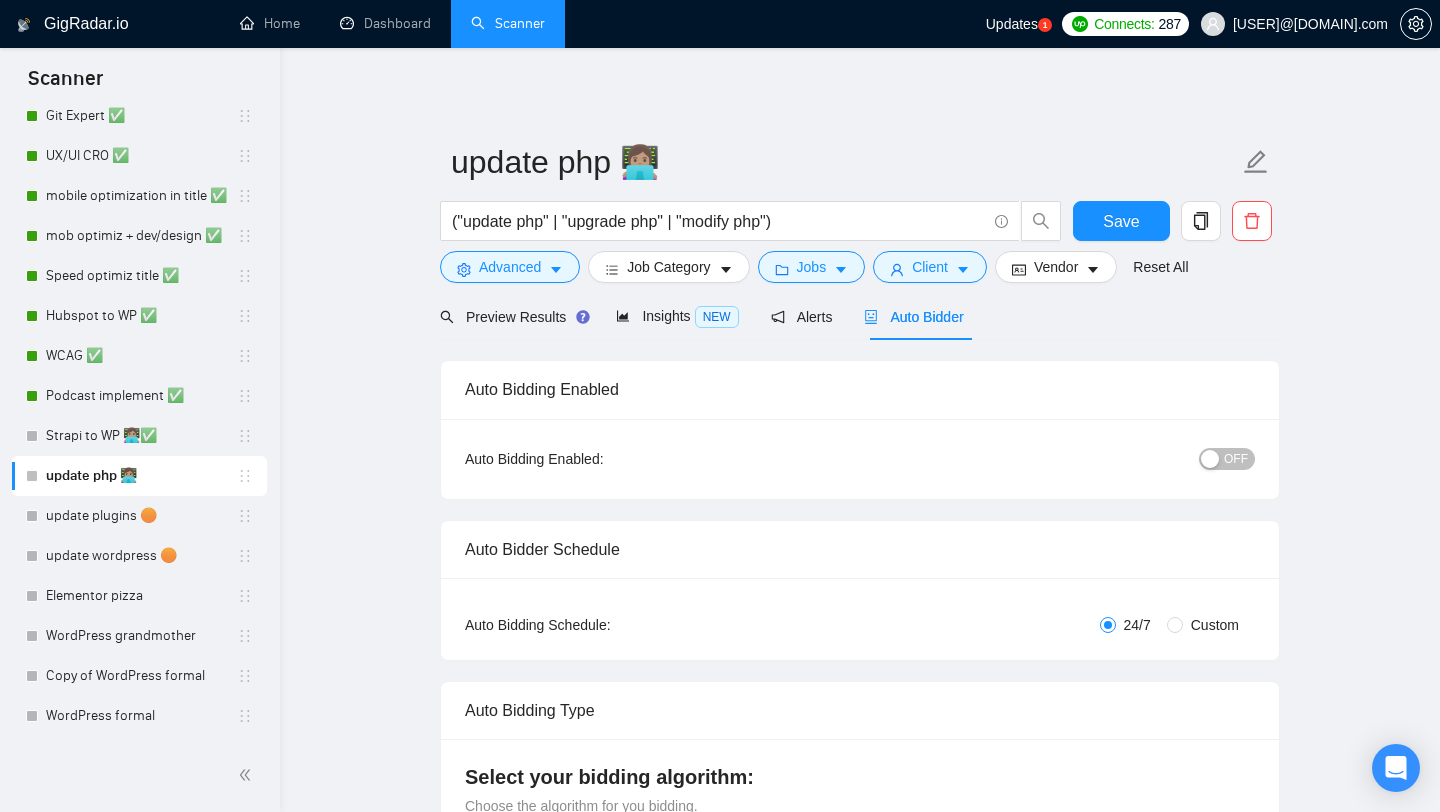 type 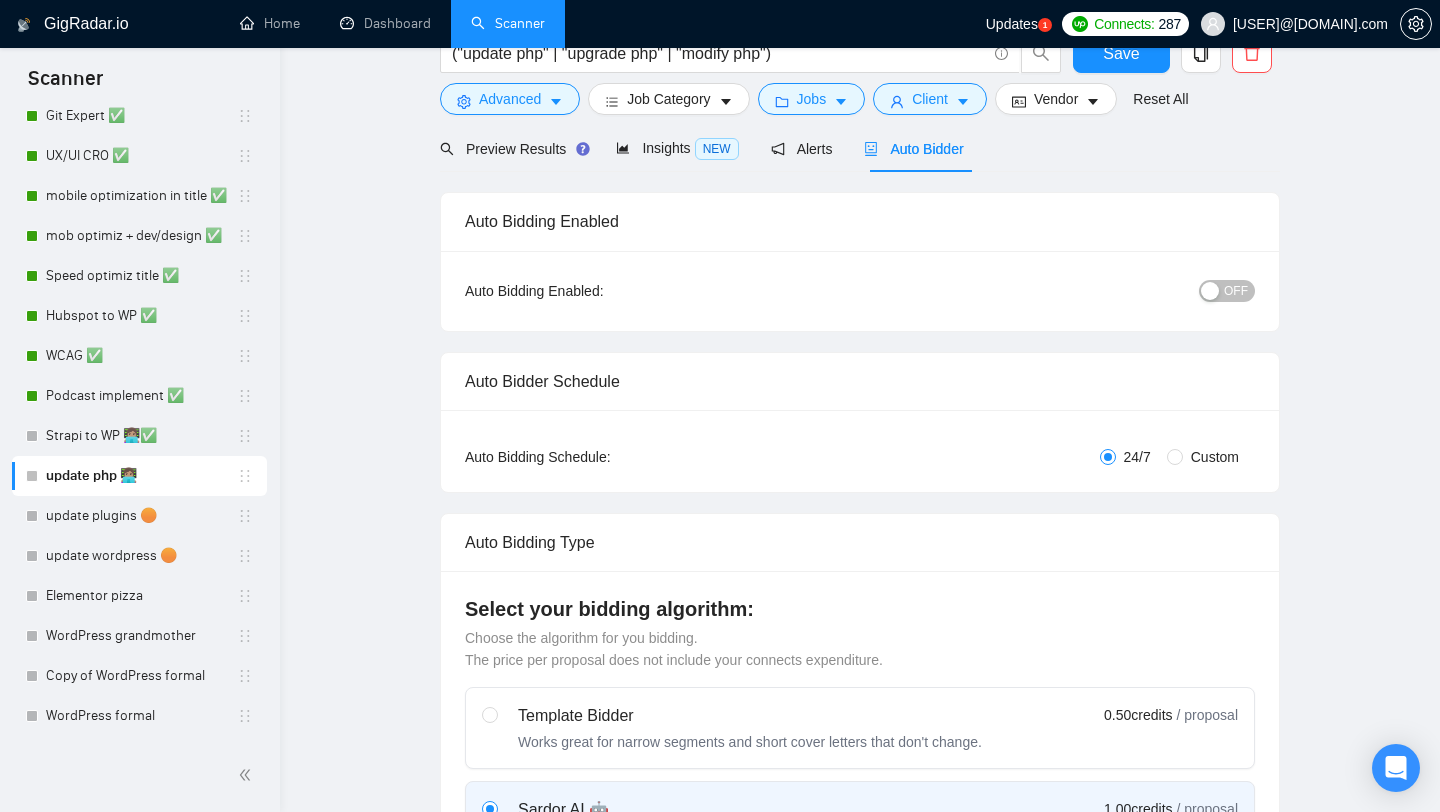 scroll, scrollTop: 0, scrollLeft: 0, axis: both 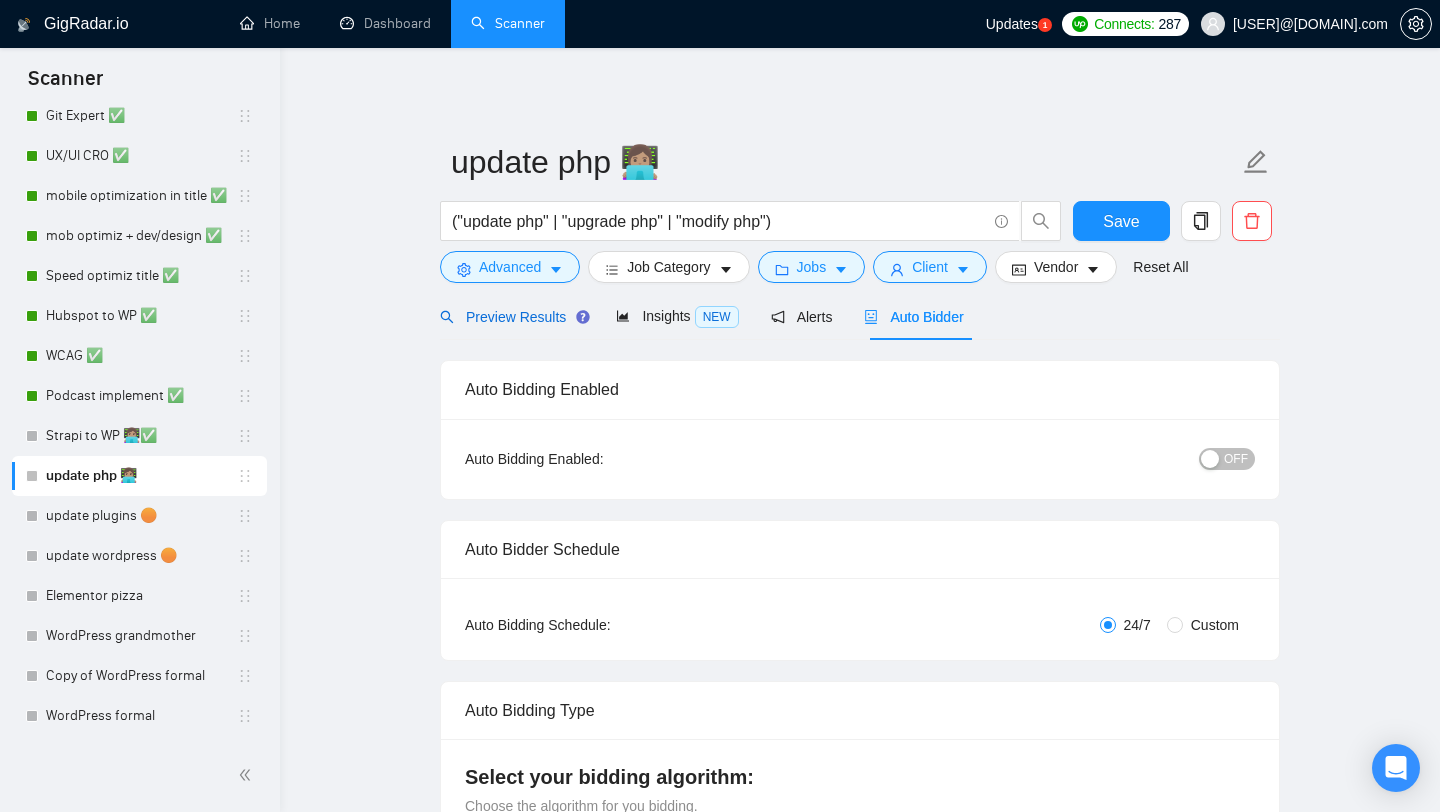 click on "Preview Results" at bounding box center [512, 317] 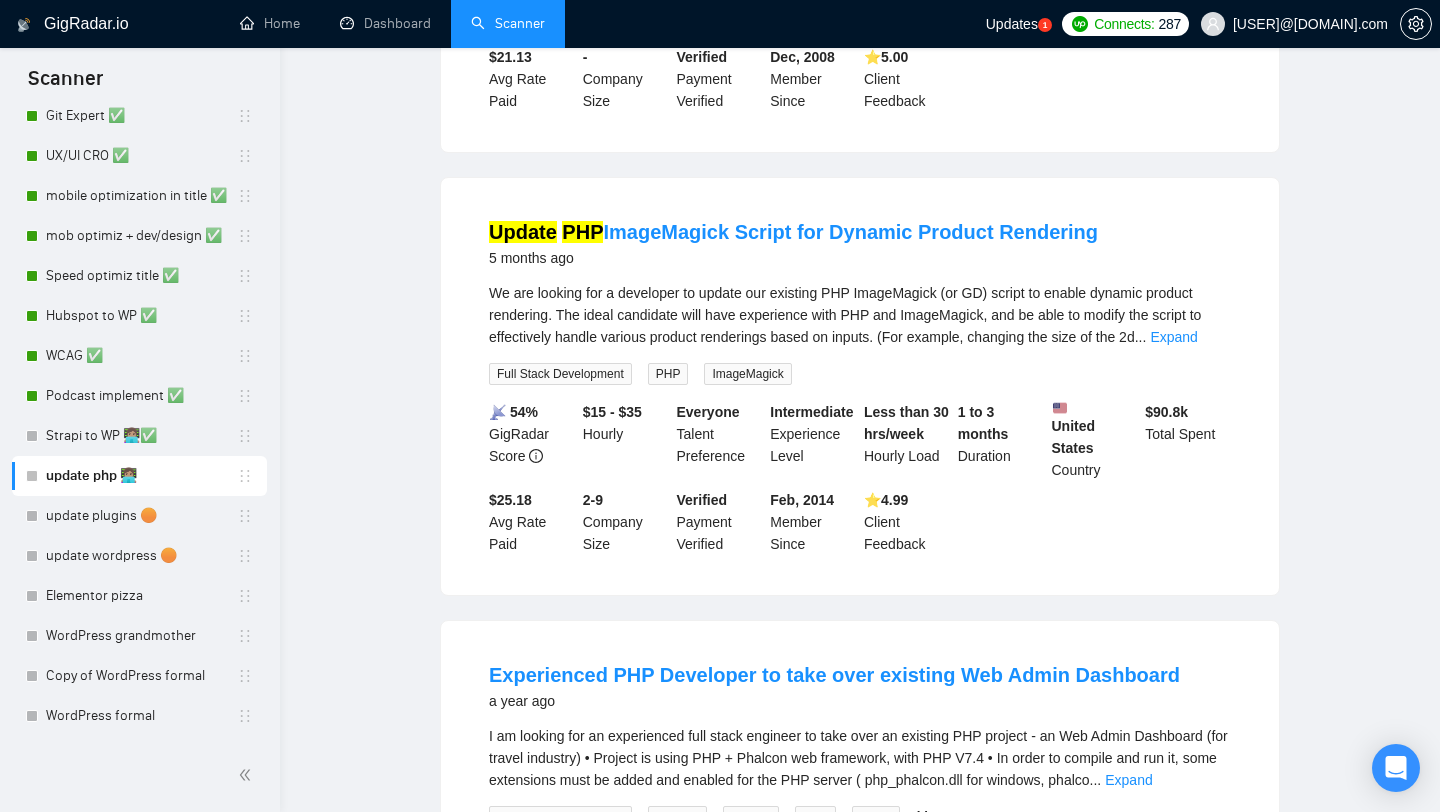 scroll, scrollTop: 0, scrollLeft: 0, axis: both 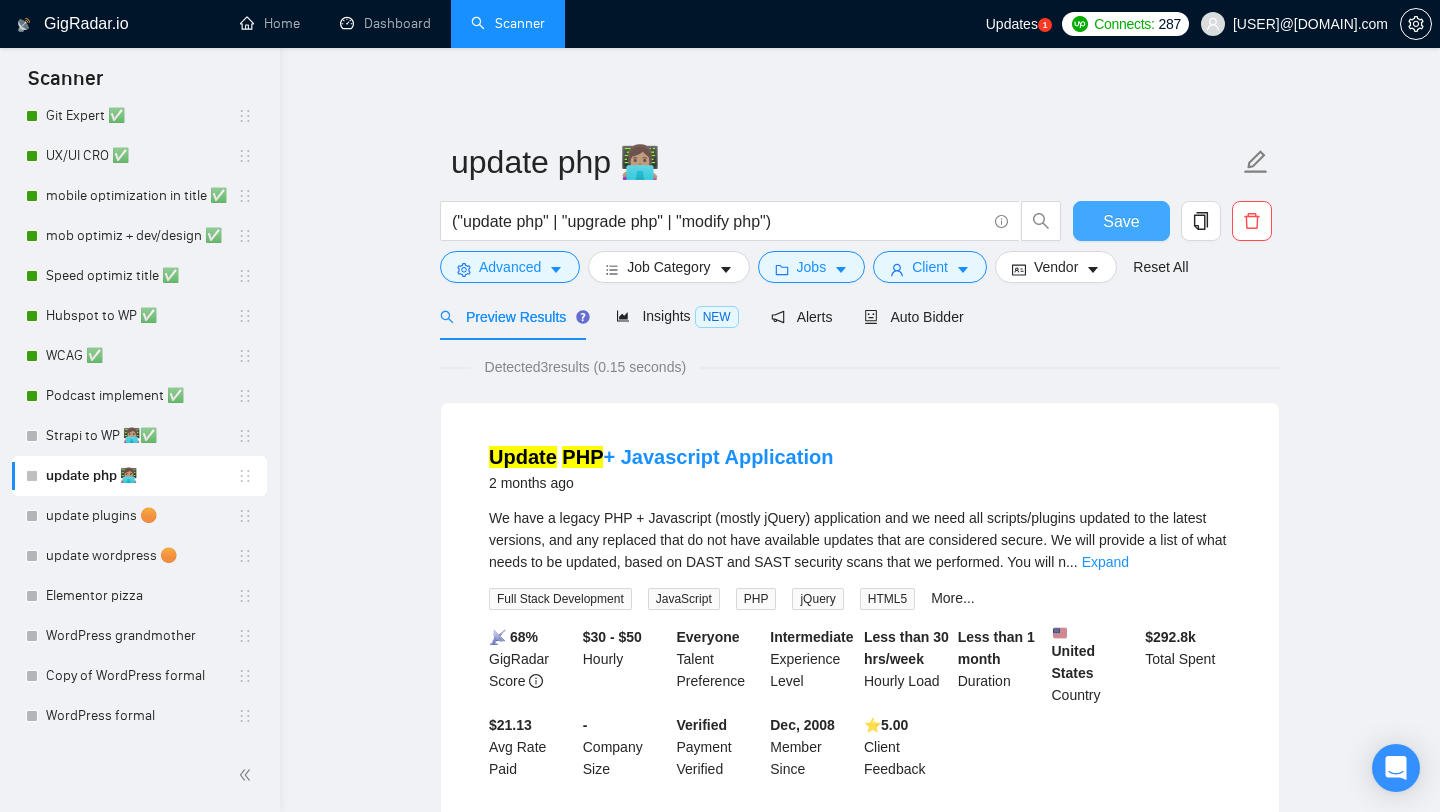 click on "Save" at bounding box center [1121, 221] 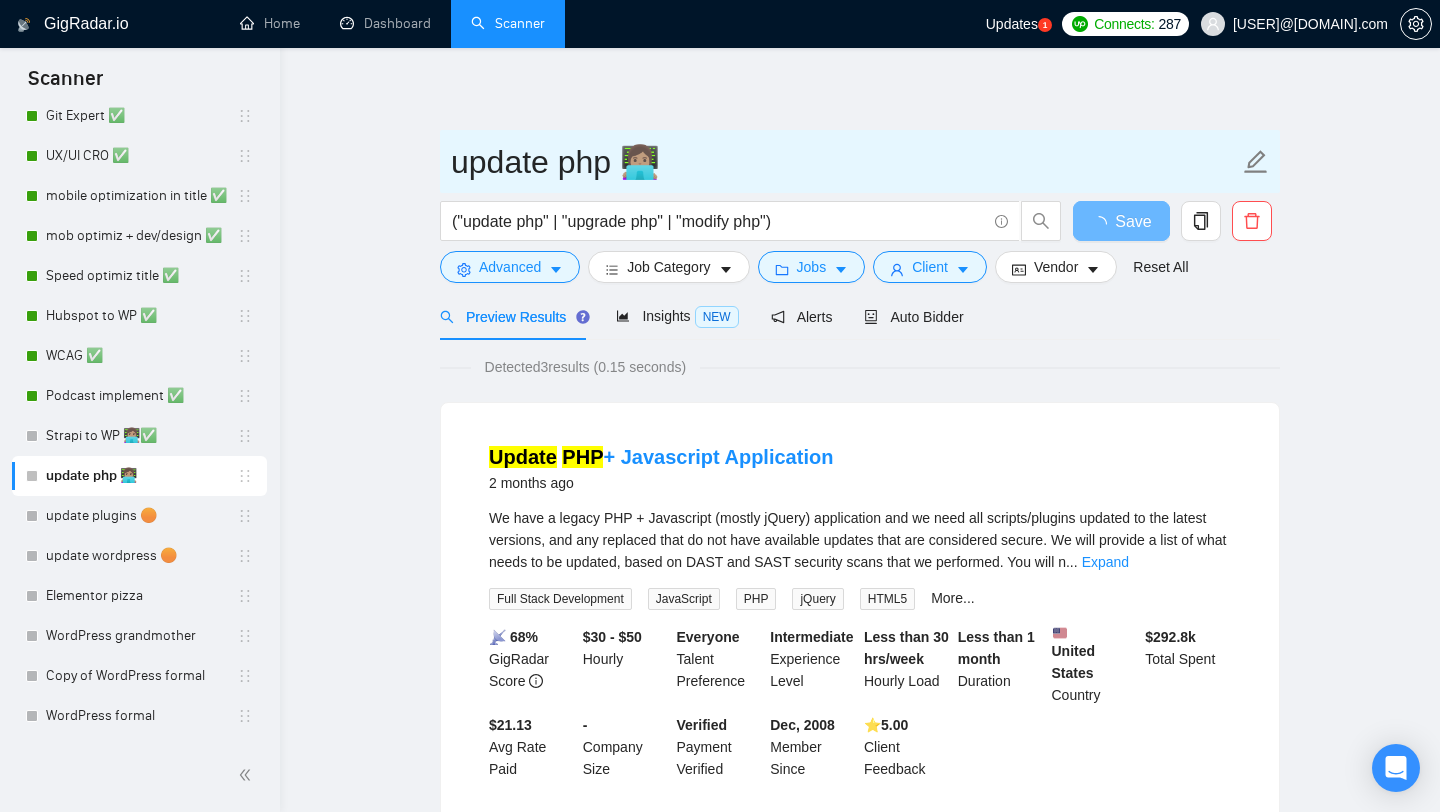 click on "update php 👩🏽‍💻" at bounding box center [845, 162] 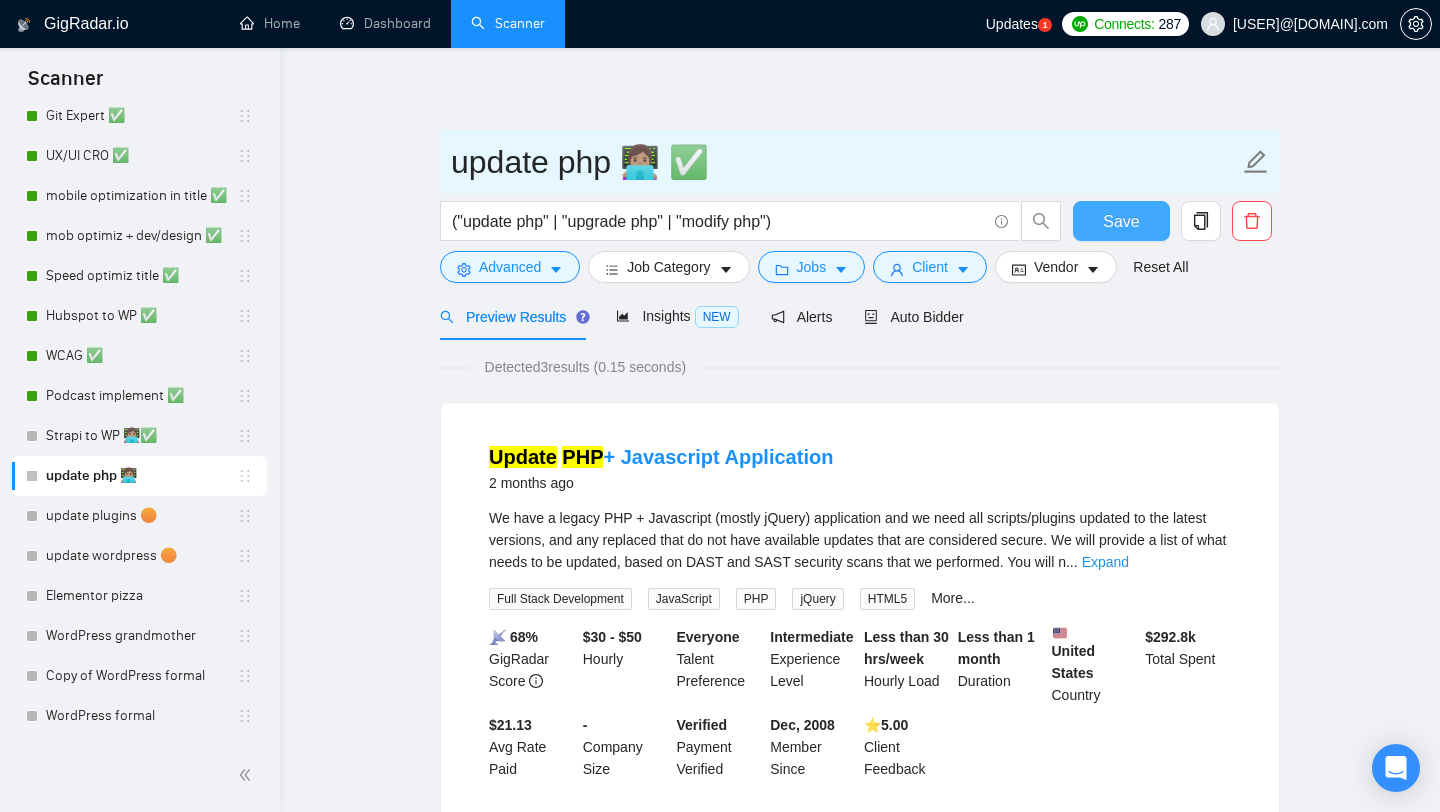 type on "update php 👩🏽‍💻 ✅" 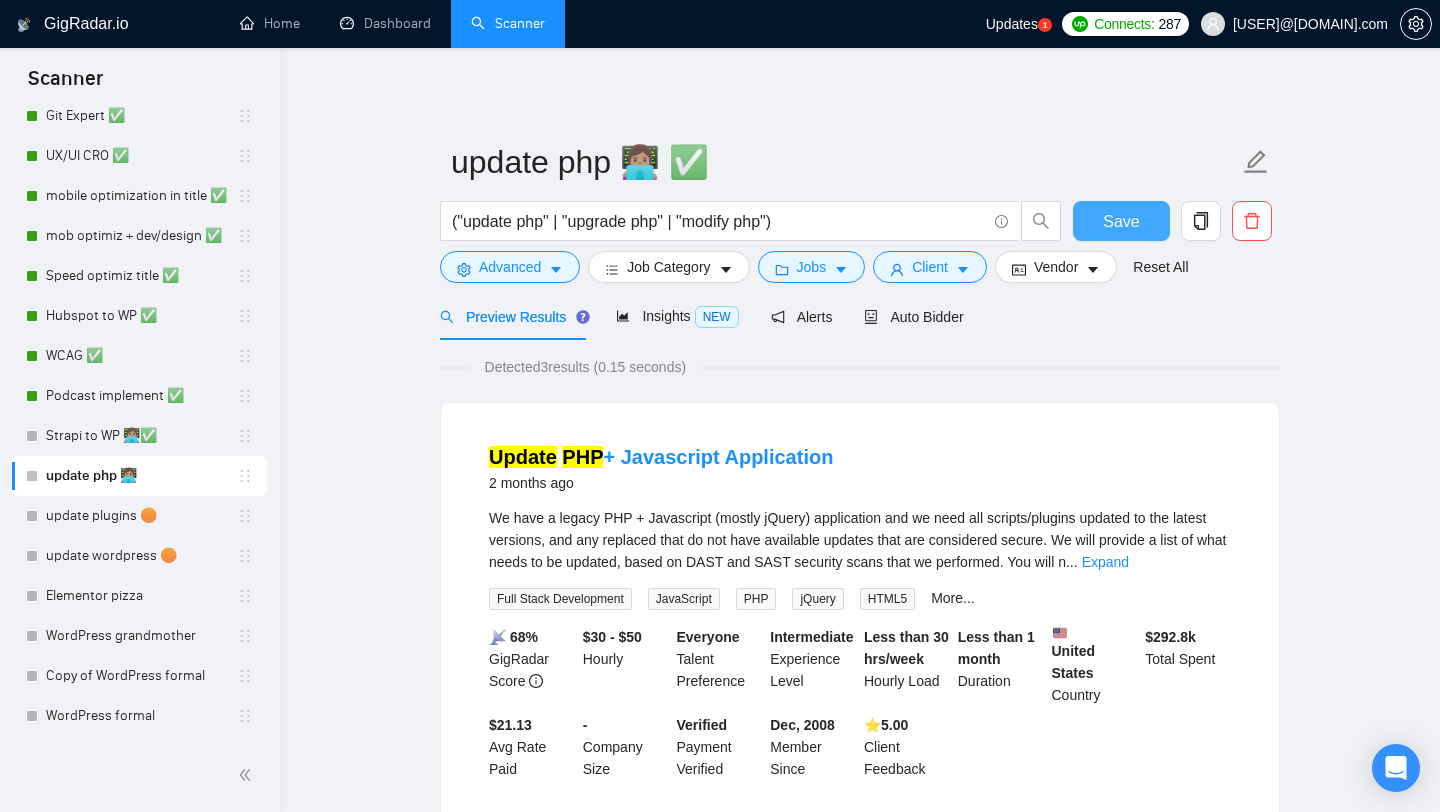 click on "Save" at bounding box center [1121, 221] 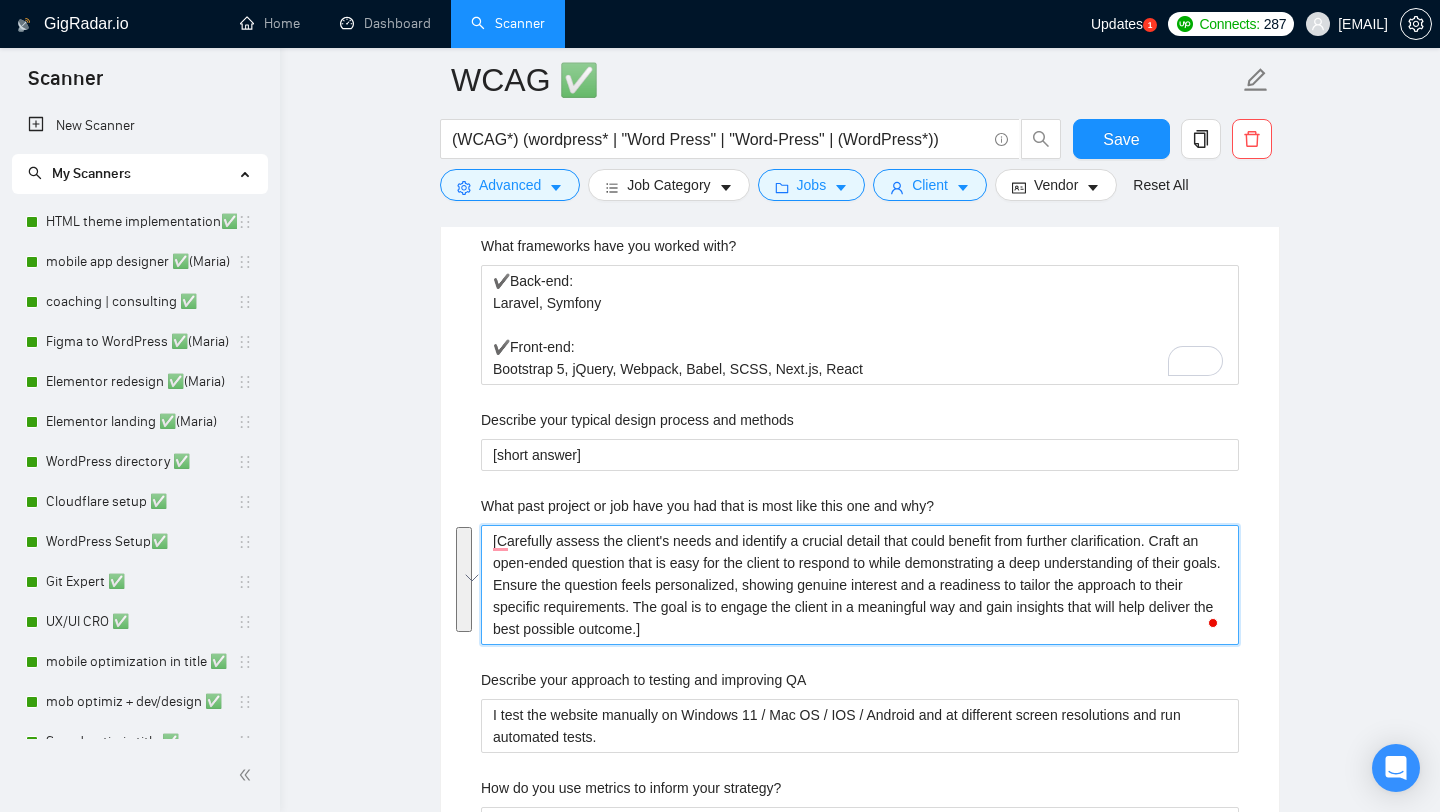 scroll, scrollTop: 2475, scrollLeft: 0, axis: vertical 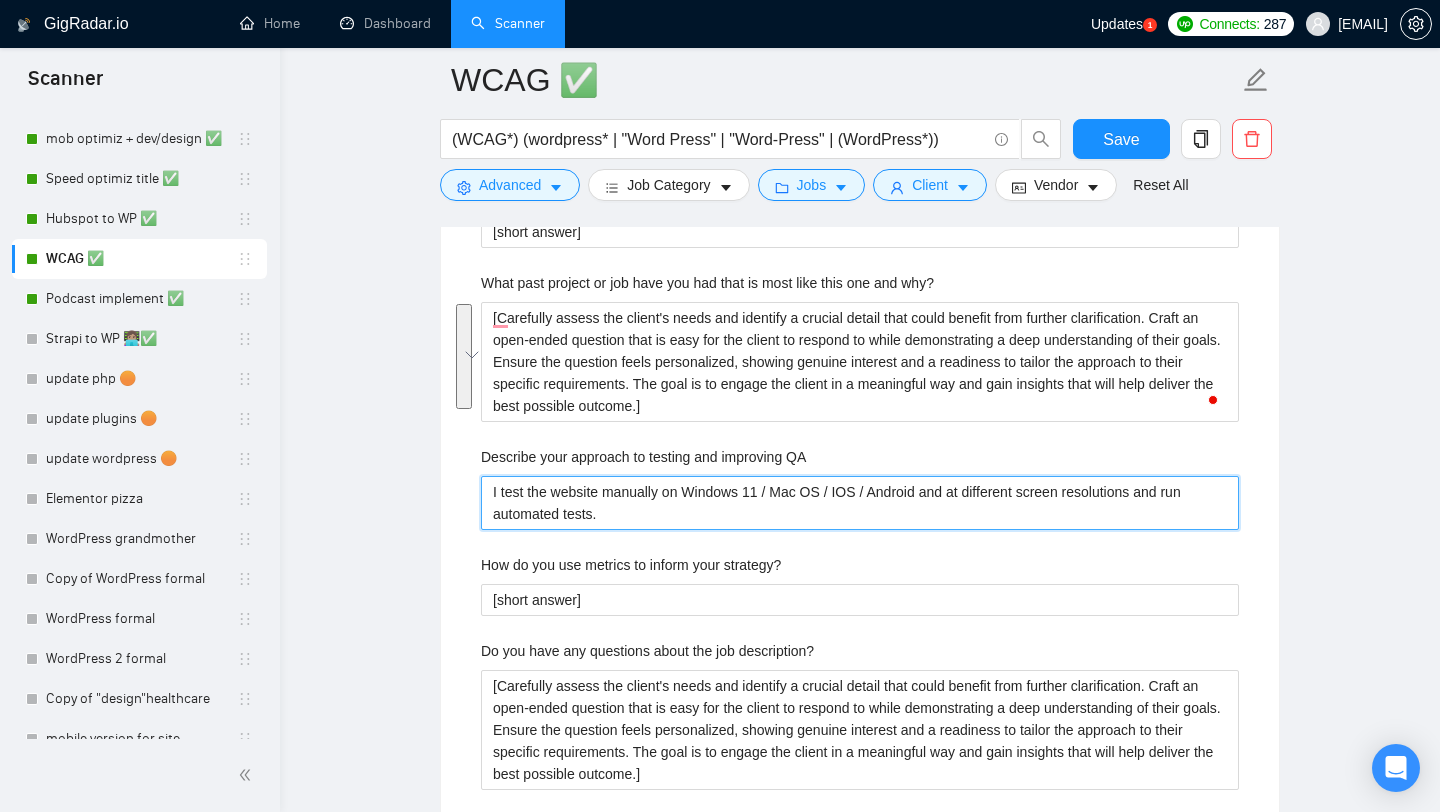 click on "I test the website manually on Windows 11 / Mac OS / IOS / Android and at different screen resolutions and run automated tests." at bounding box center [860, 503] 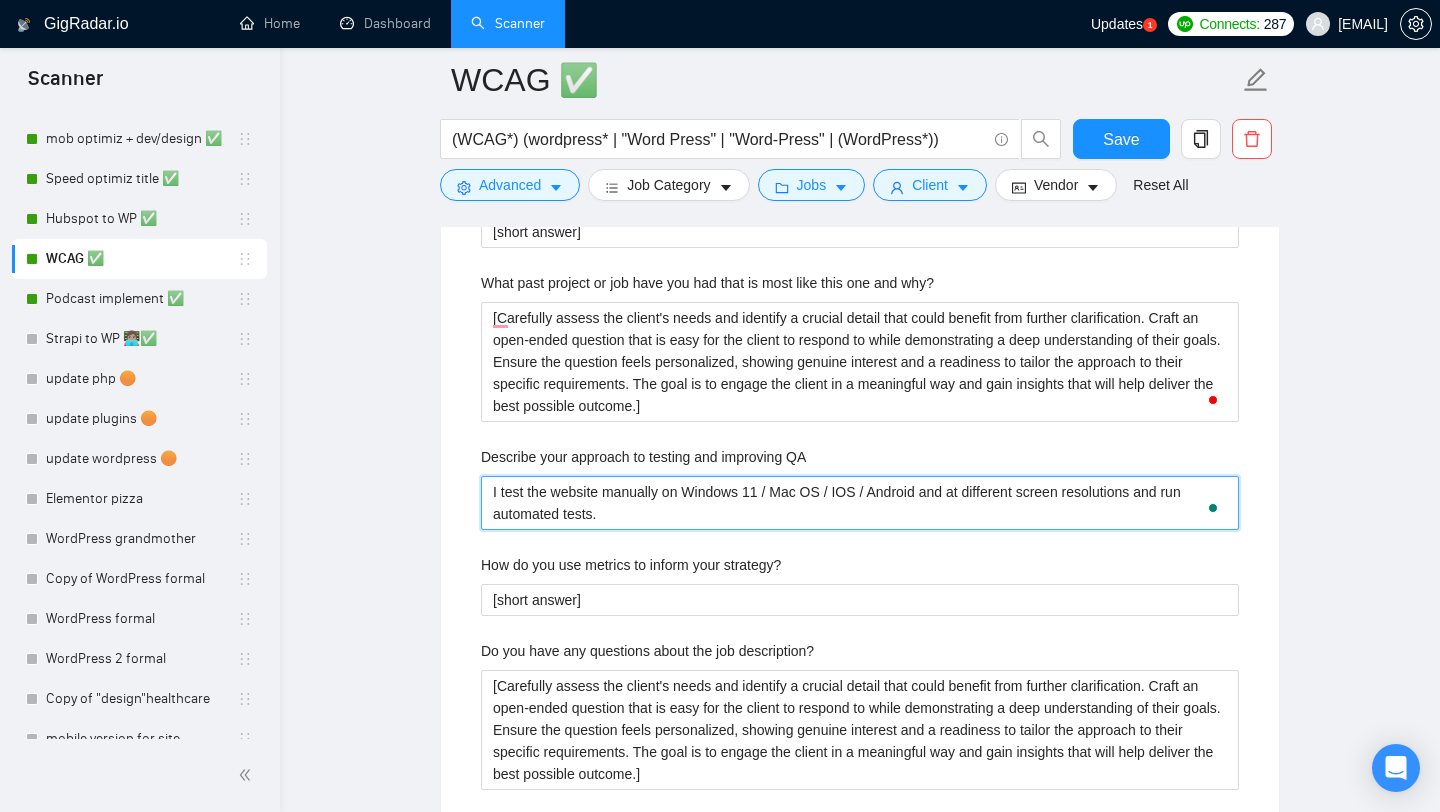 click on "I test the website manually on Windows 11 / Mac OS / IOS / Android and at different screen resolutions and run automated tests." at bounding box center [860, 503] 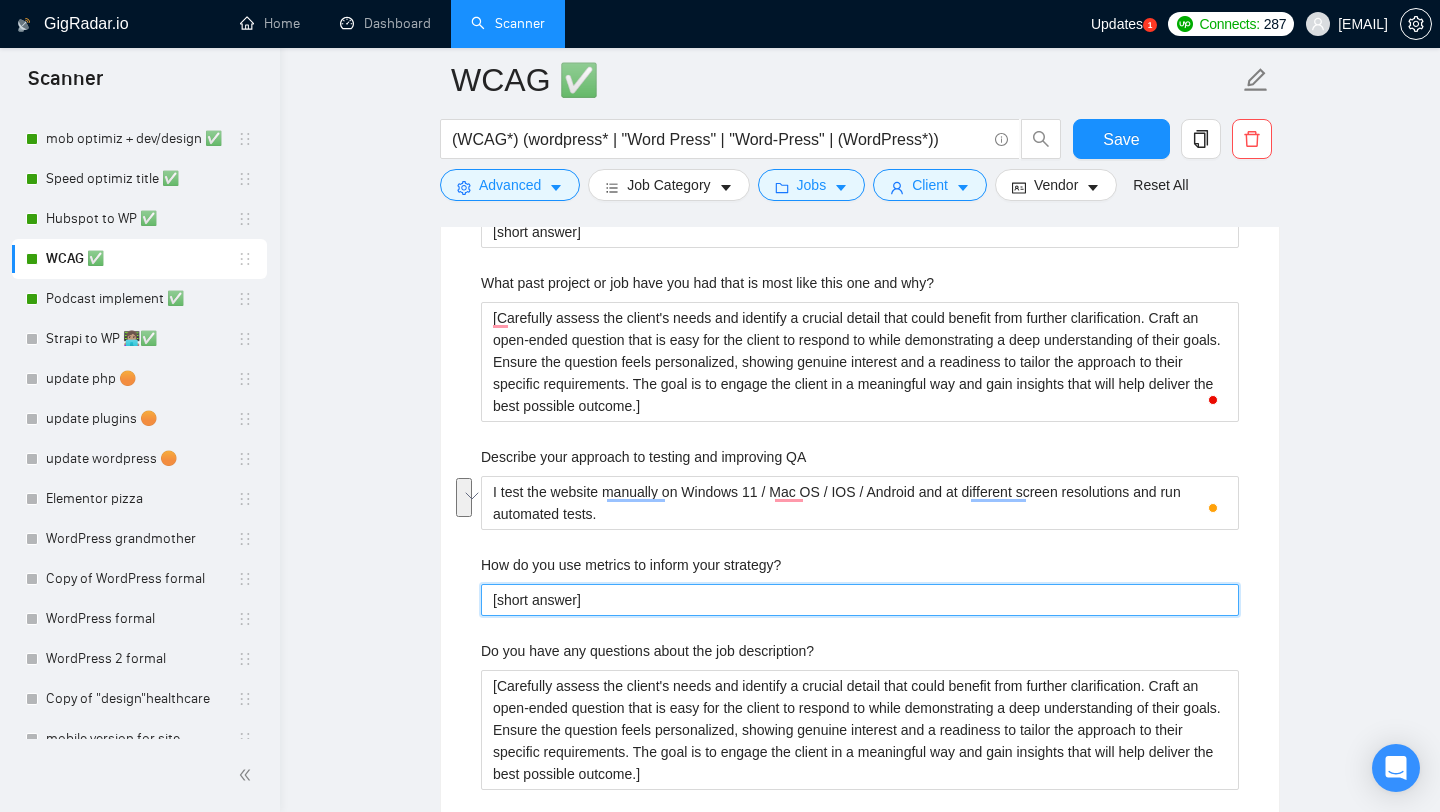 click on "[short answer]" at bounding box center [860, 600] 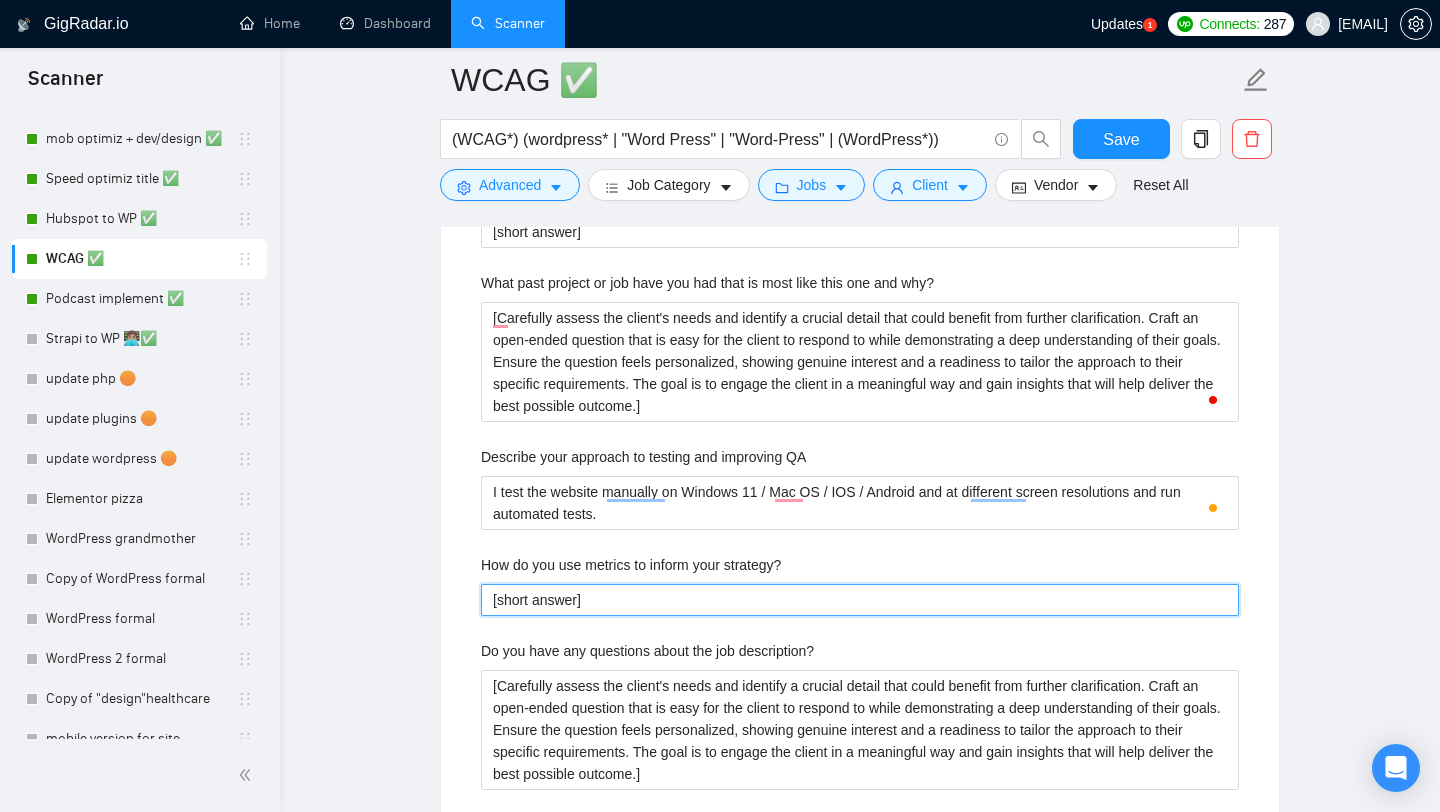 click on "[short answer]" at bounding box center [860, 600] 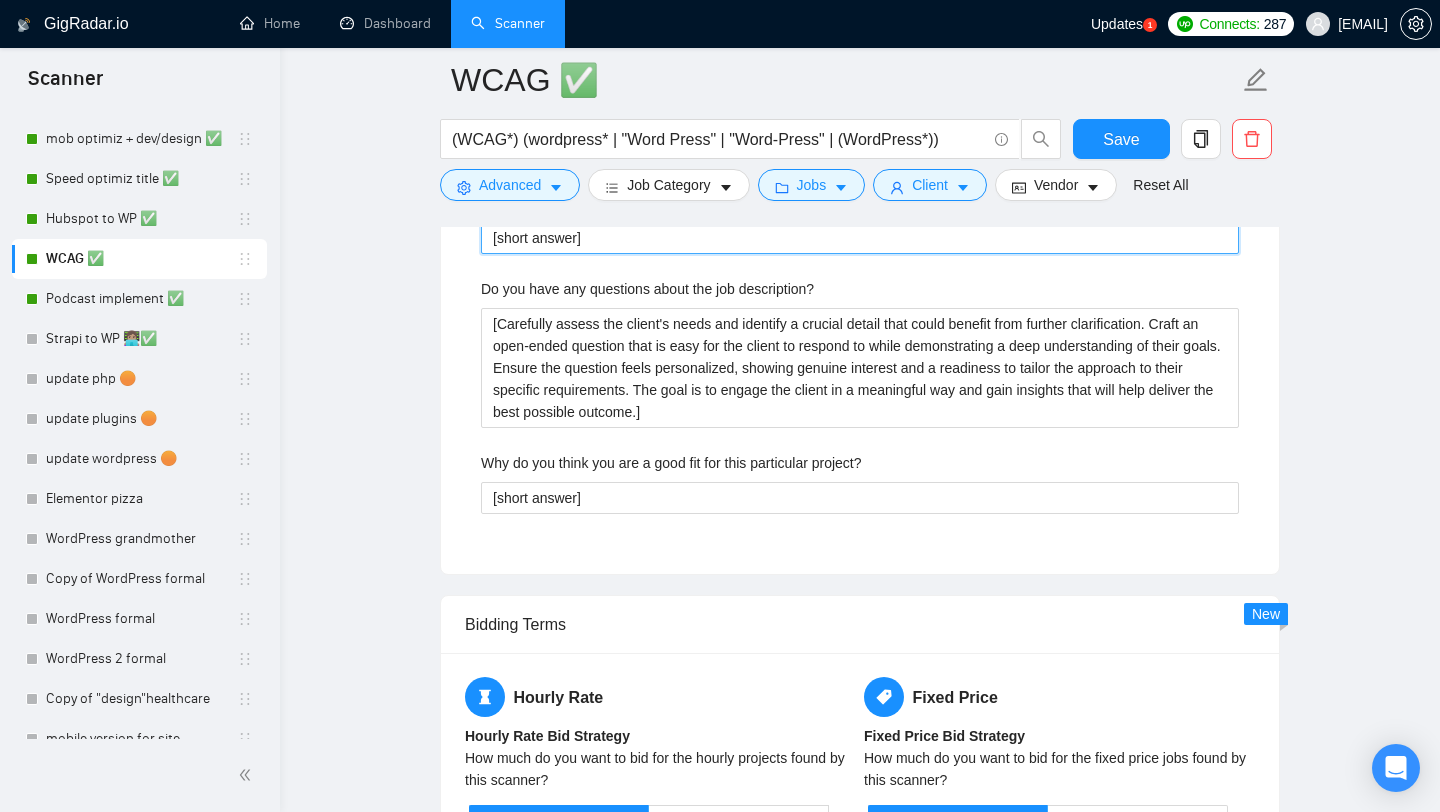 scroll, scrollTop: 3136, scrollLeft: 0, axis: vertical 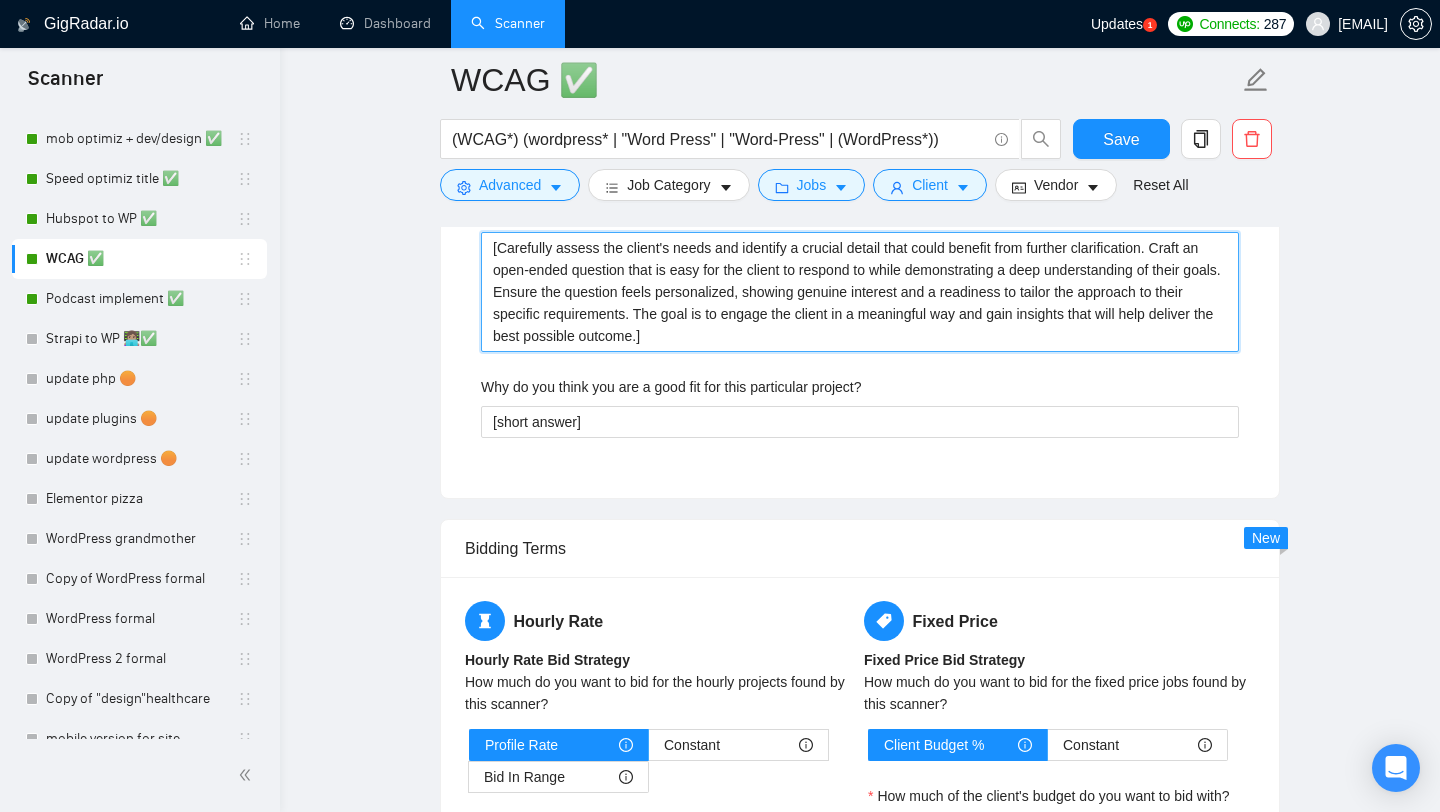 click on "[Carefully assess the client's needs and identify a crucial detail that could benefit from further clarification. Craft an open-ended question that is easy for the client to respond to while demonstrating a deep understanding of their goals. Ensure the question feels personalized, showing genuine interest and a readiness to tailor the approach to their specific requirements. The goal is to engage the client in a meaningful way and gain insights that will help deliver the best possible outcome.]" at bounding box center (860, 292) 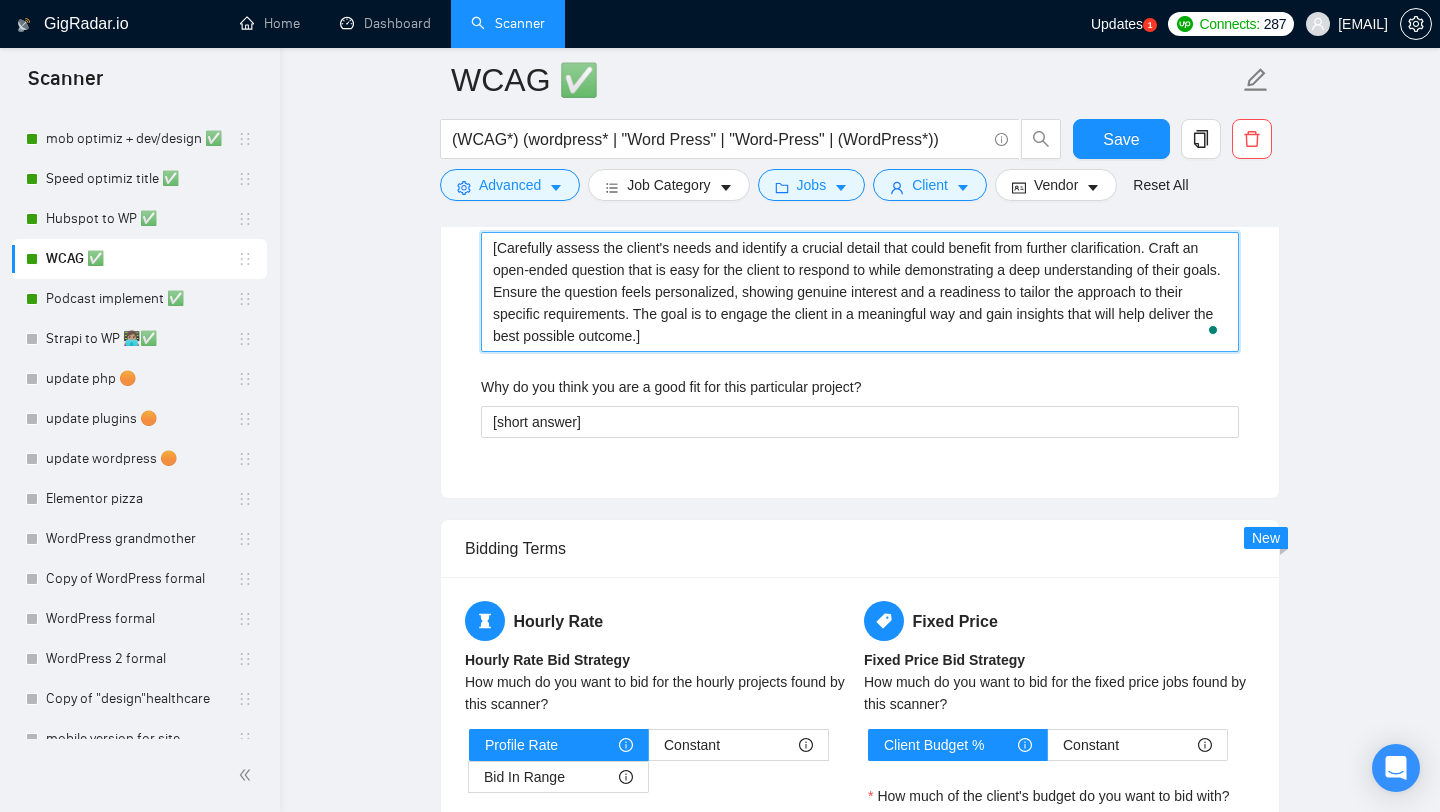 click on "[Carefully assess the client's needs and identify a crucial detail that could benefit from further clarification. Craft an open-ended question that is easy for the client to respond to while demonstrating a deep understanding of their goals. Ensure the question feels personalized, showing genuine interest and a readiness to tailor the approach to their specific requirements. The goal is to engage the client in a meaningful way and gain insights that will help deliver the best possible outcome.]" at bounding box center (860, 292) 